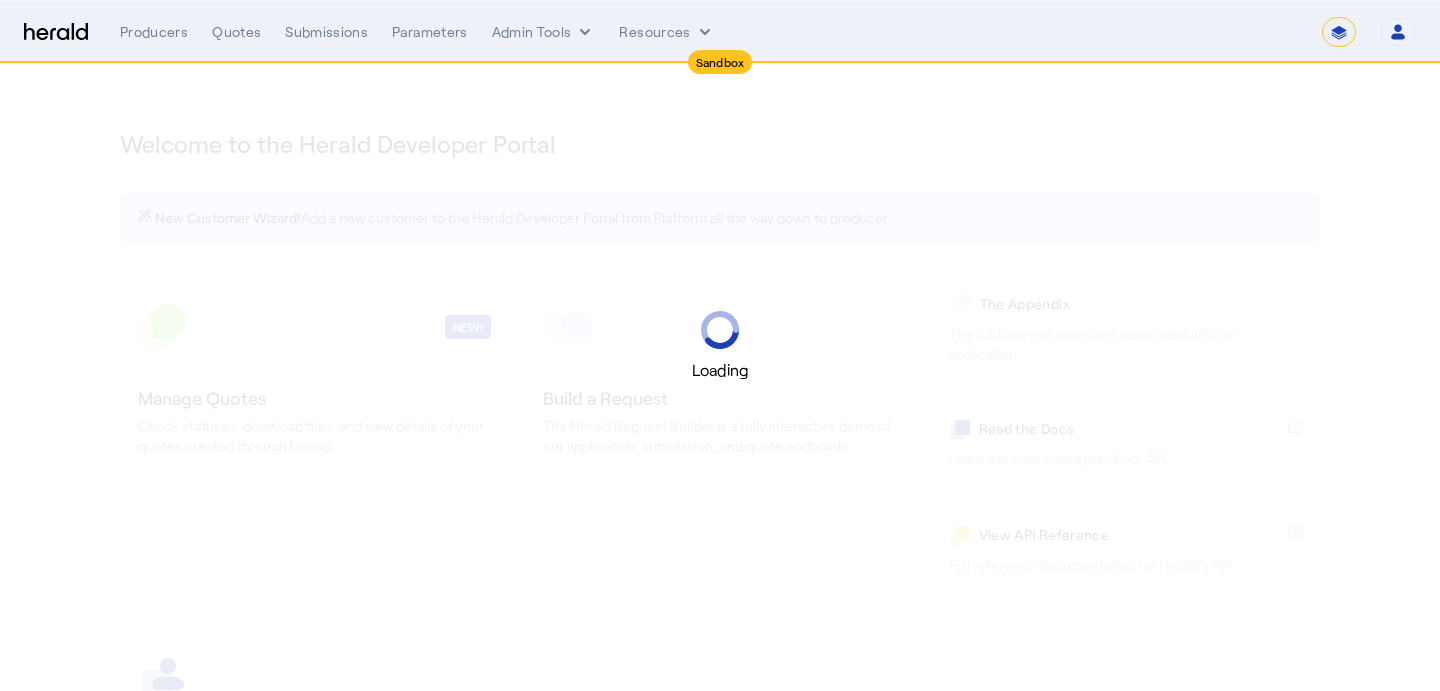 select on "*******" 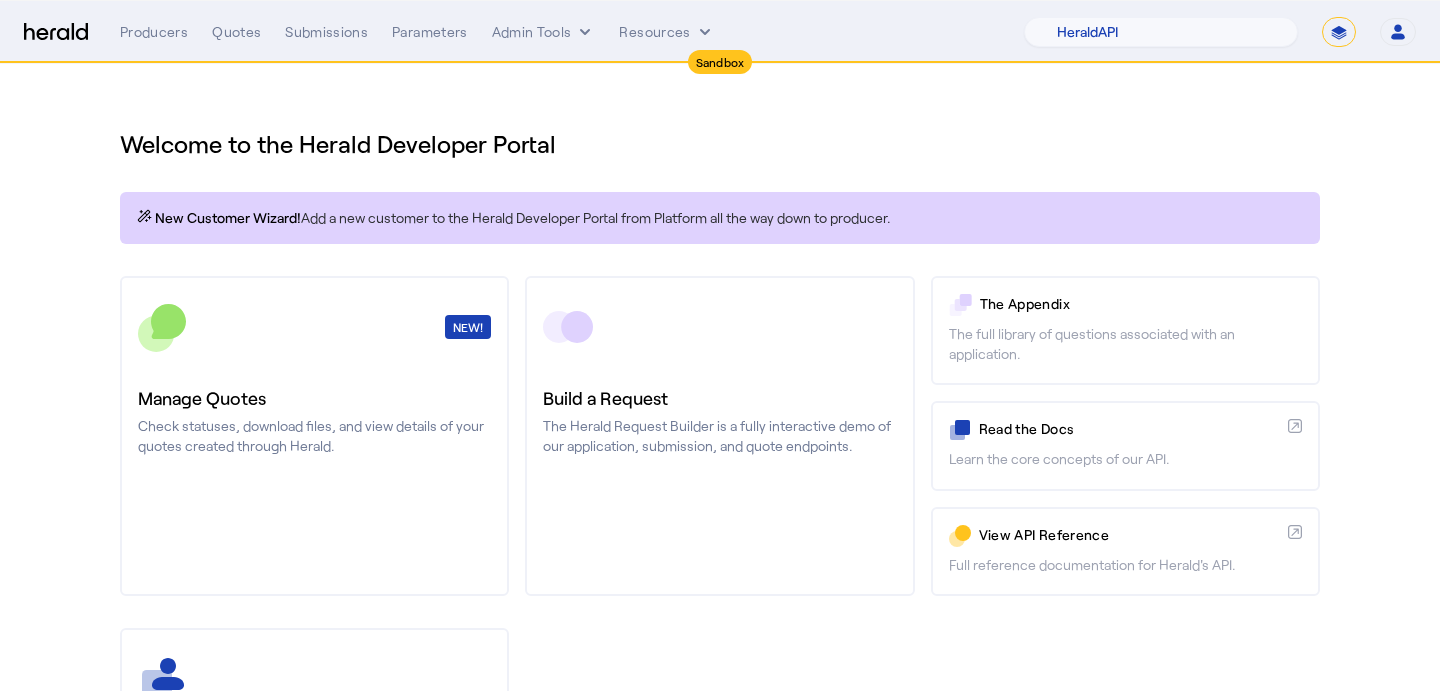 click on "**********" at bounding box center (1339, 32) 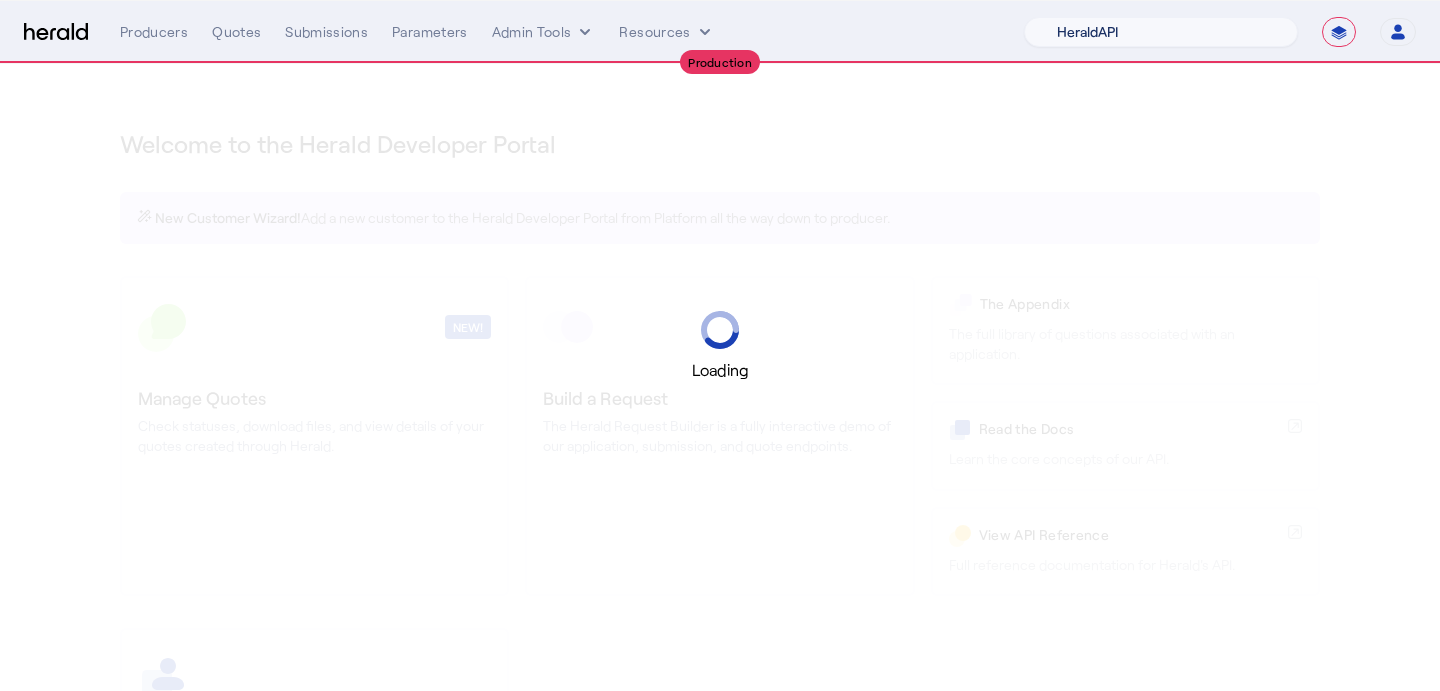 click on "1Fort   Acrisure   Acturis   Affinity Advisors   Affinity Risk   Agentero   AmWins   Anzen   Aon   Appulate   Arch   Assurely   BTIS   Babbix   Berxi   [PERSON_NAME]   BindHQ   Bold Penguin    Bolt   Bond   Boxx   Brightway   Brit Demo Sandbox   Broker Buddha   [PERSON_NAME]   Burns [PERSON_NAME]   CNA Test   CRC   CS onboarding test account   Chubb Test   Citadel   Coalition   Coast   Coterie Test   Counterpart    CoverForce   CoverWallet   Coverdash   Coverhound   Cowbell   Cyber Example Platform   CyberPassport   Defy Insurance   Draftrs   ESpecialty   Embroker   Equal Parts   Exavalu   Ezyagent   Federacy Platform   FifthWall   Flow Speciality (Capitola)   Foundation   Founder Shield   Gaya   Gerent   GloveBox   Glow   Growthmill   [PERSON_NAME]   Hartford Steam Boiler   Hawksoft   [PERSON_NAME] Insurance Brokers   Herald Envoy Testing   HeraldAPI   Hypergato   Inchanted   [URL]   Infinity   [DOMAIN_NAME]   Insuremo   Insuritas   Irys   Jencap   [PERSON_NAME]   LTI Mindtree   Layr   Limit   [PERSON_NAME] Test   [PERSON_NAME]   Novidea" at bounding box center (1161, 32) 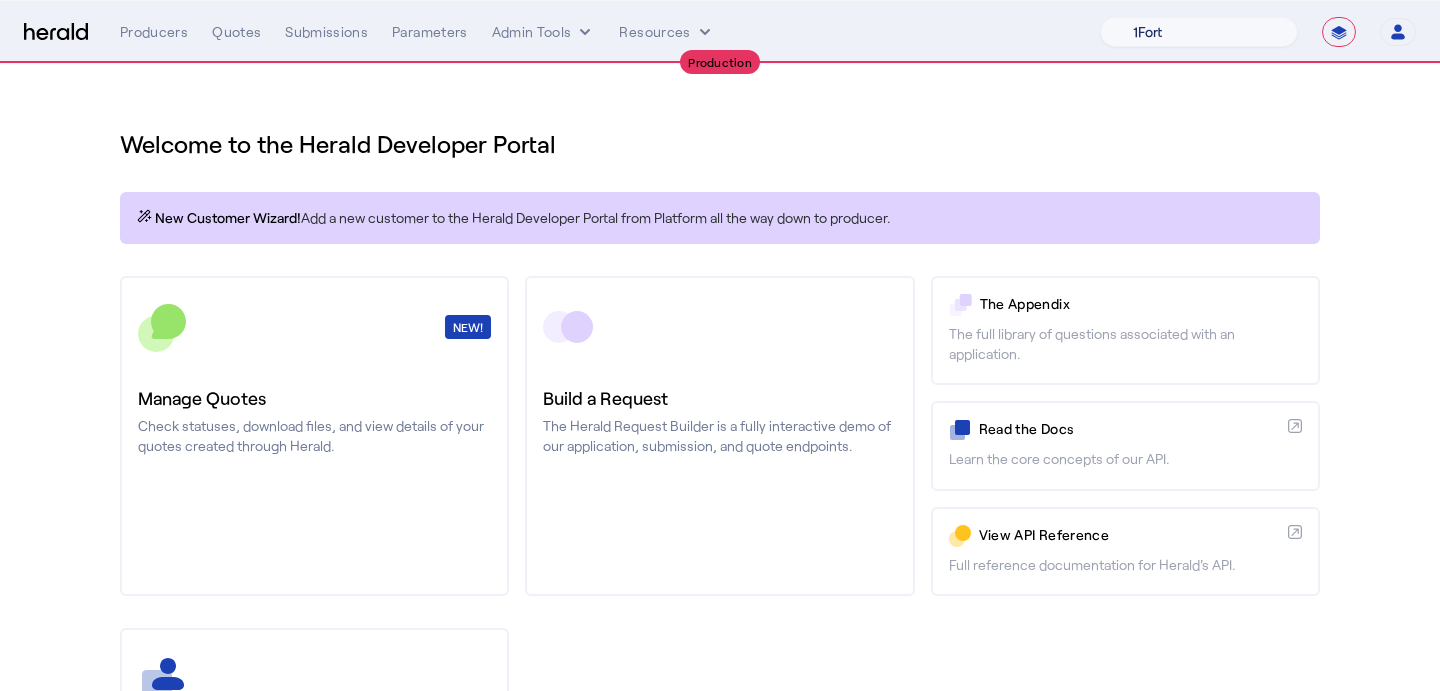 select on "pfm_a9p2_hib_marketplace" 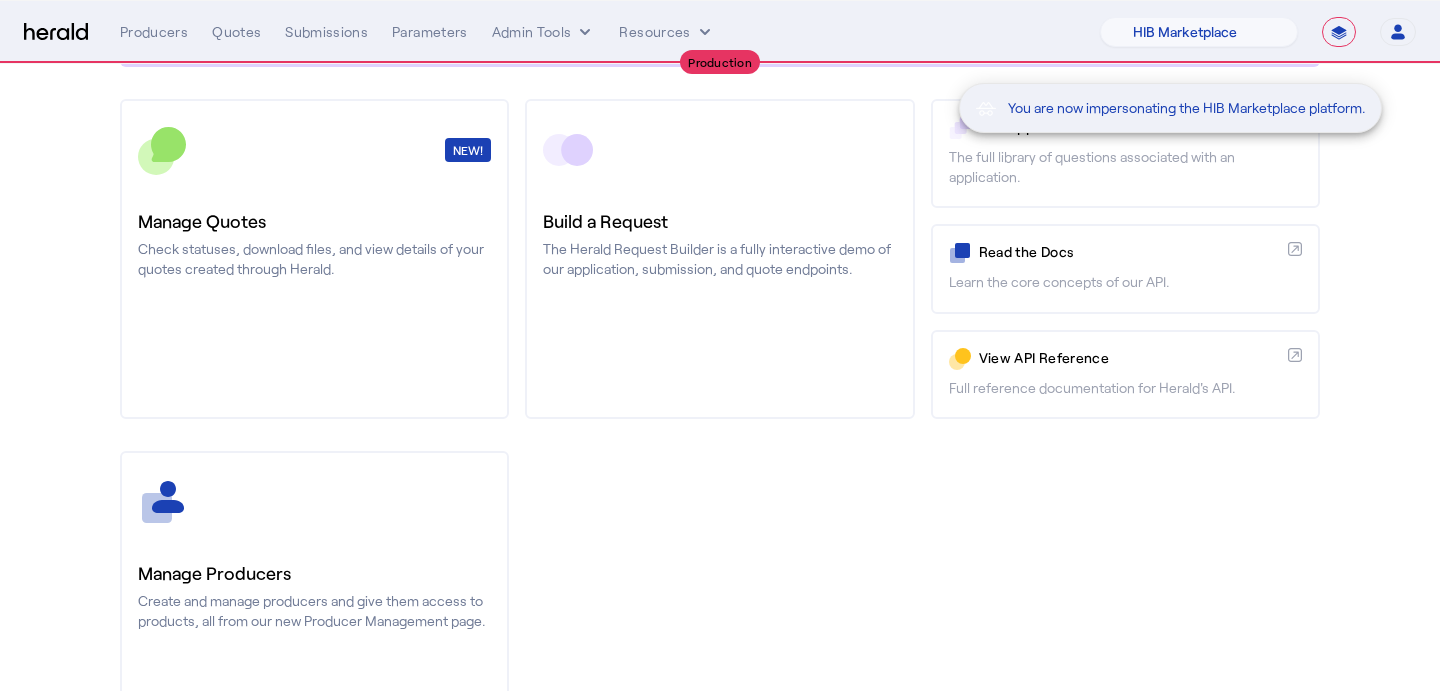 scroll, scrollTop: 250, scrollLeft: 0, axis: vertical 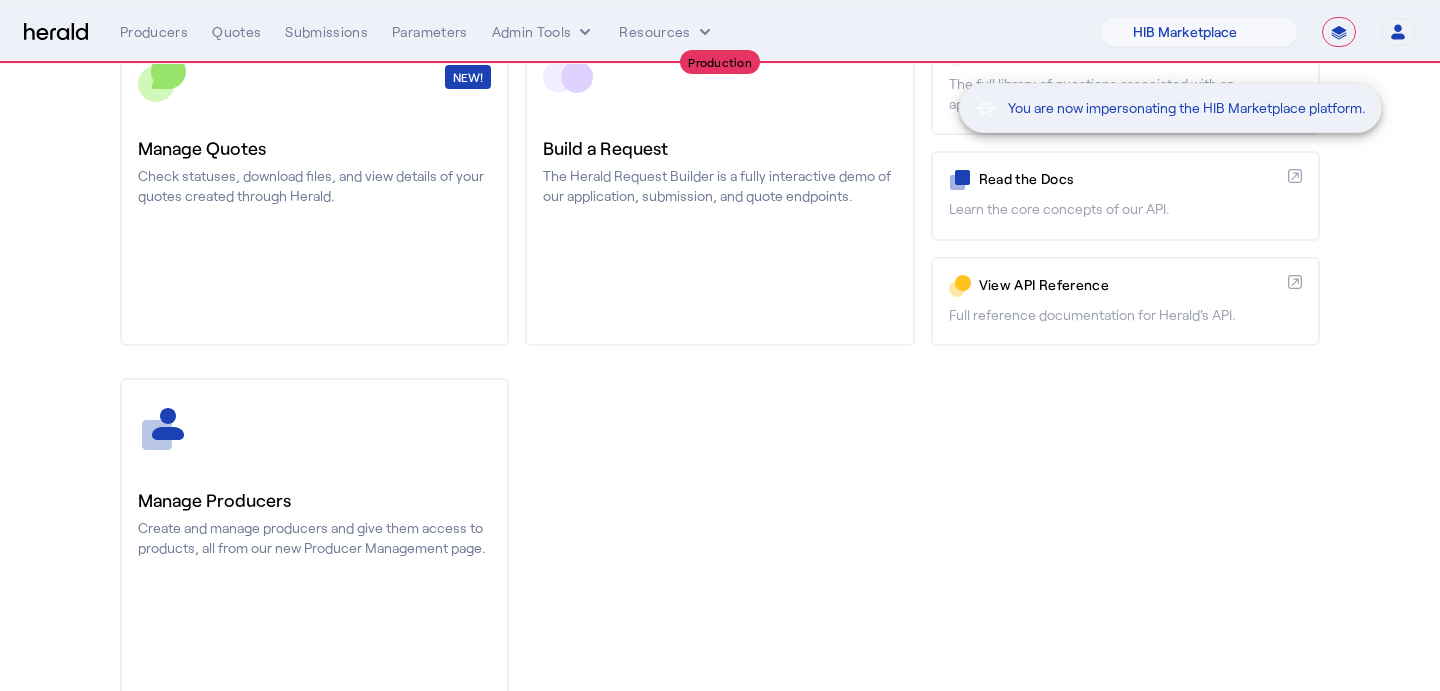 click on "You are now impersonating the HIB Marketplace platform." at bounding box center [720, 345] 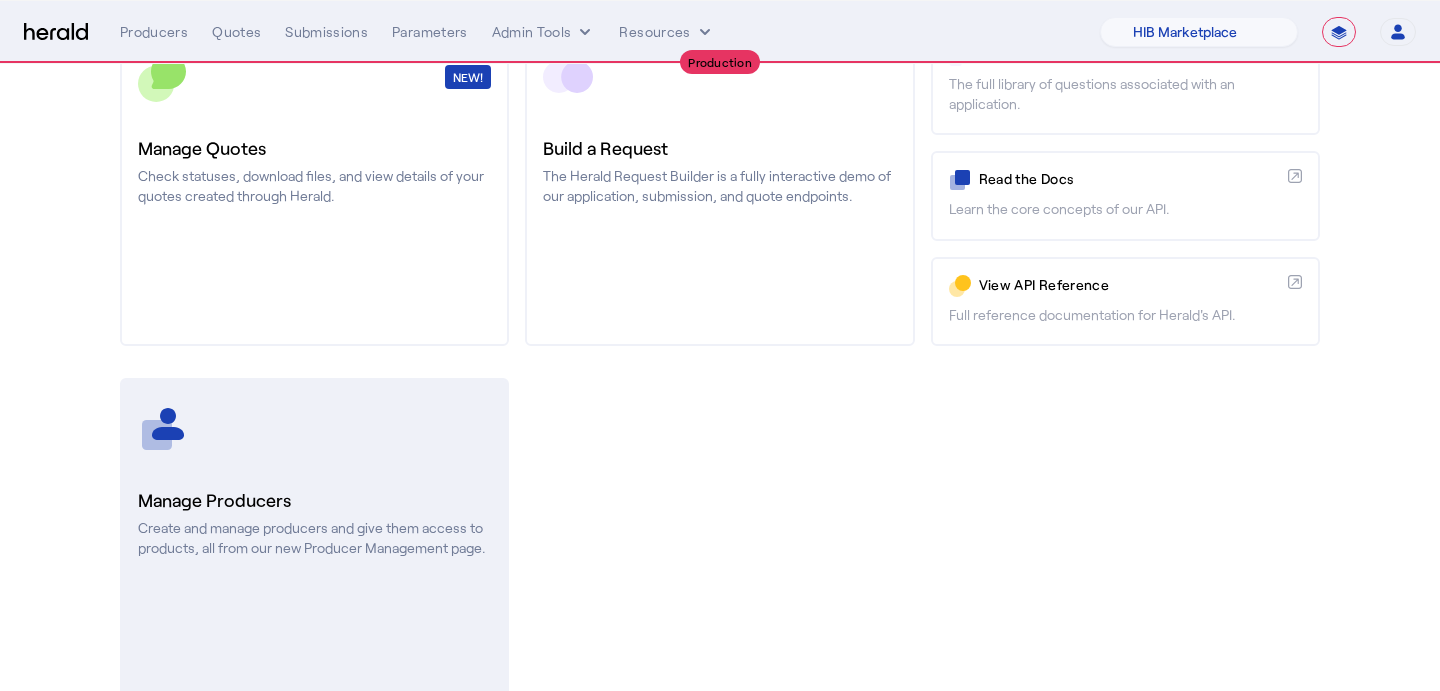 click on "Manage Producers" 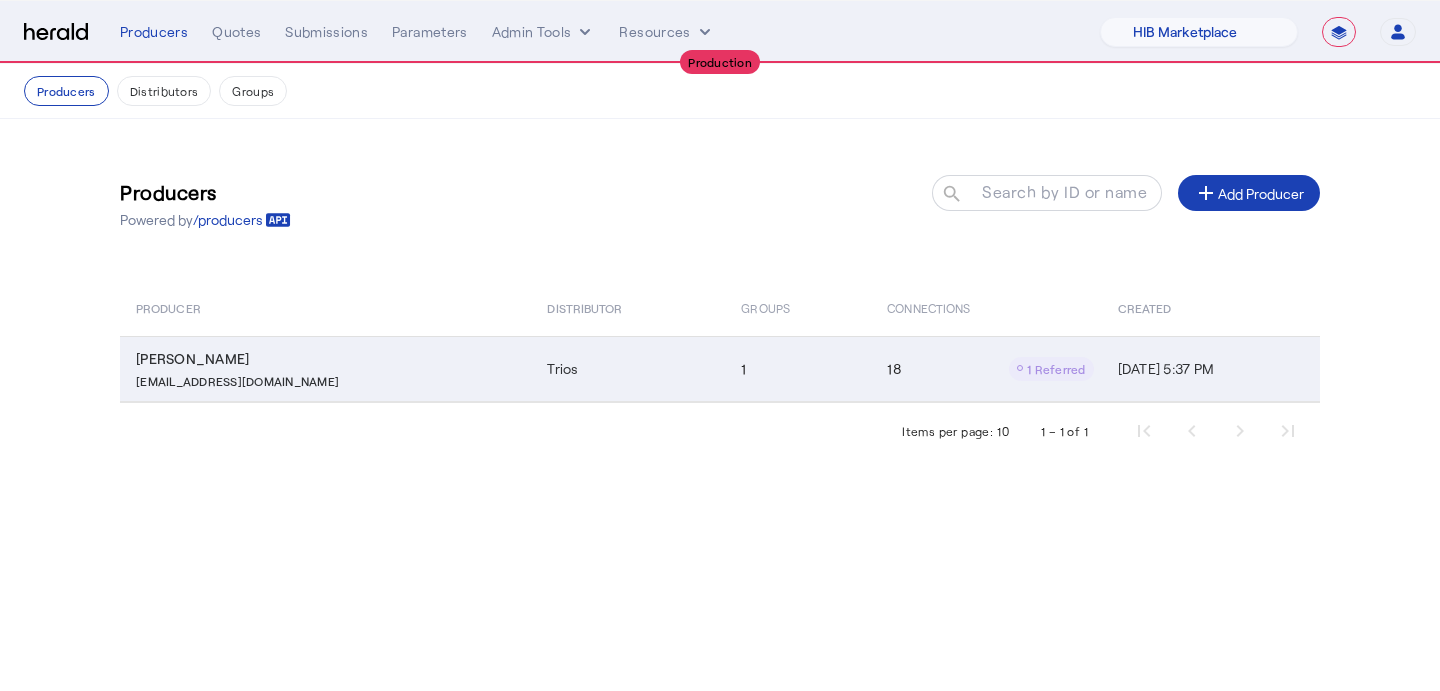 click on "rapgar@heffgroup.com" 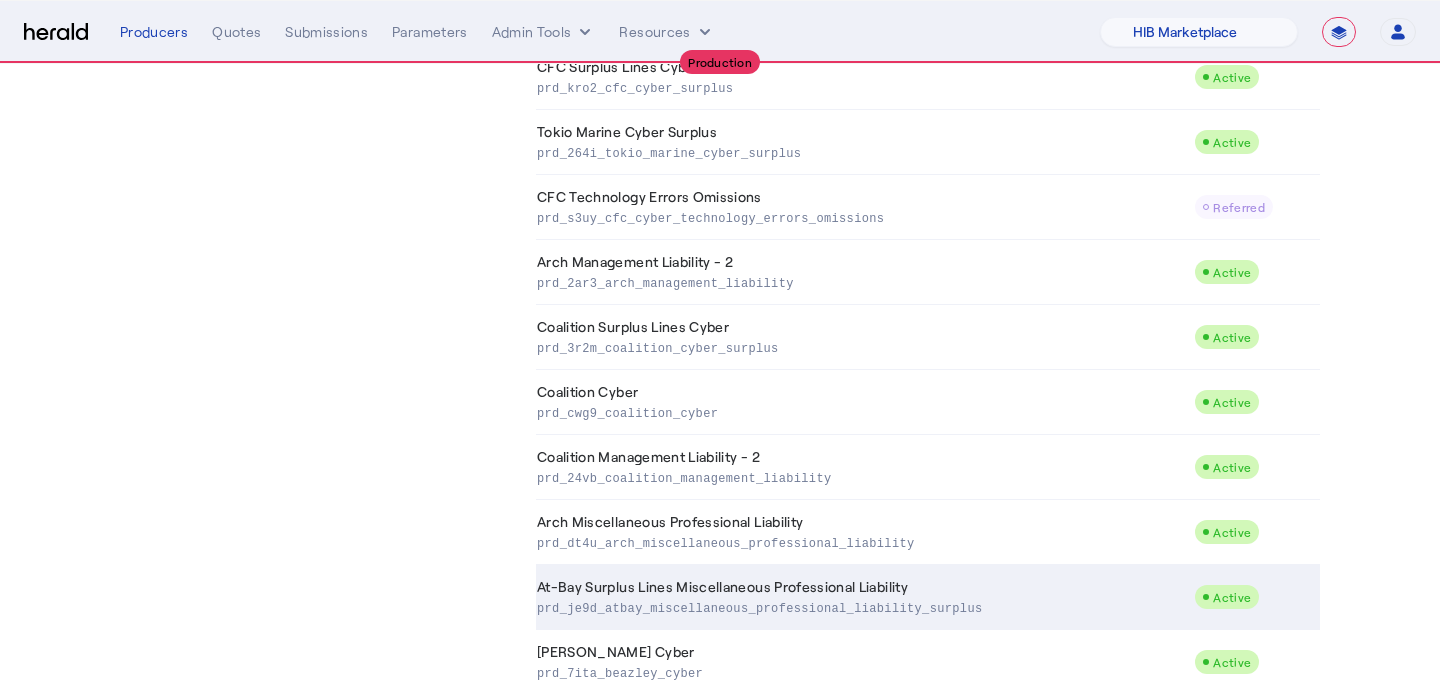 scroll, scrollTop: 716, scrollLeft: 0, axis: vertical 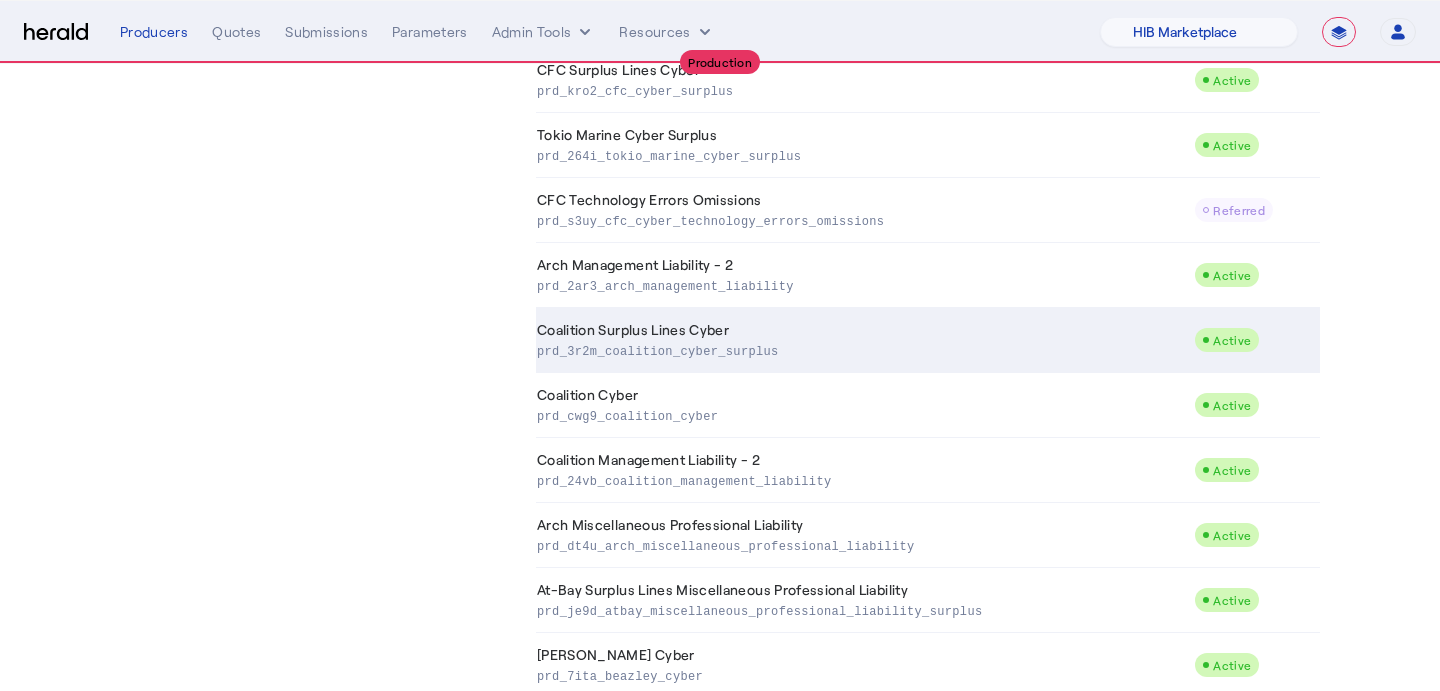 click on "Coalition Surplus Lines Cyber  prd_3r2m_coalition_cyber_surplus" 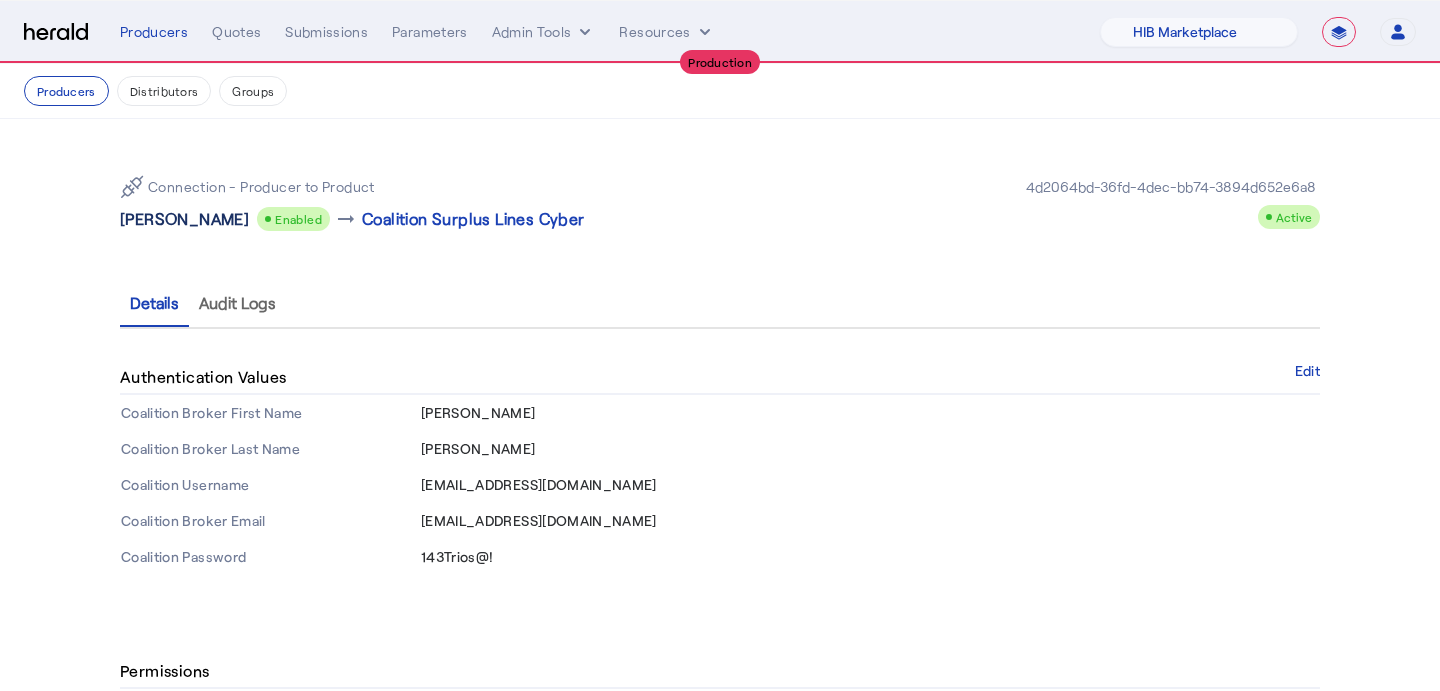 click on "Ryan Apgar" 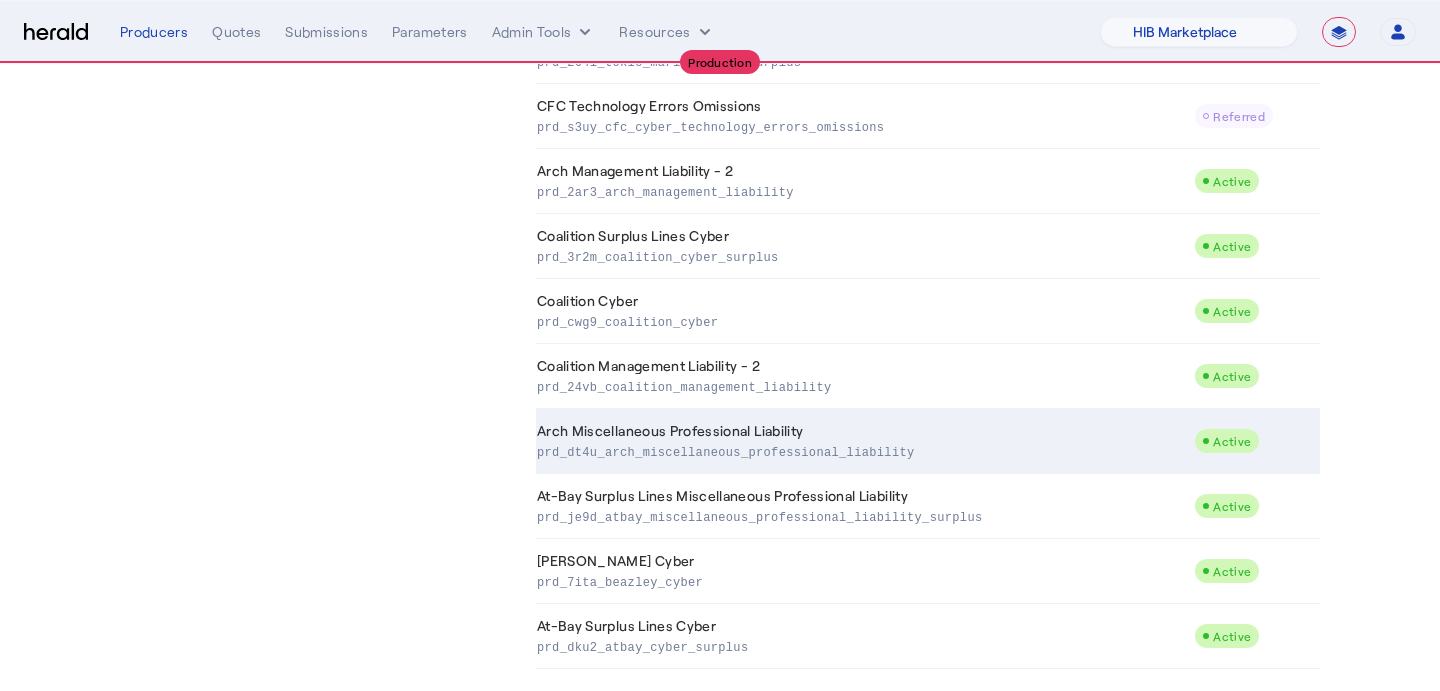scroll, scrollTop: 811, scrollLeft: 0, axis: vertical 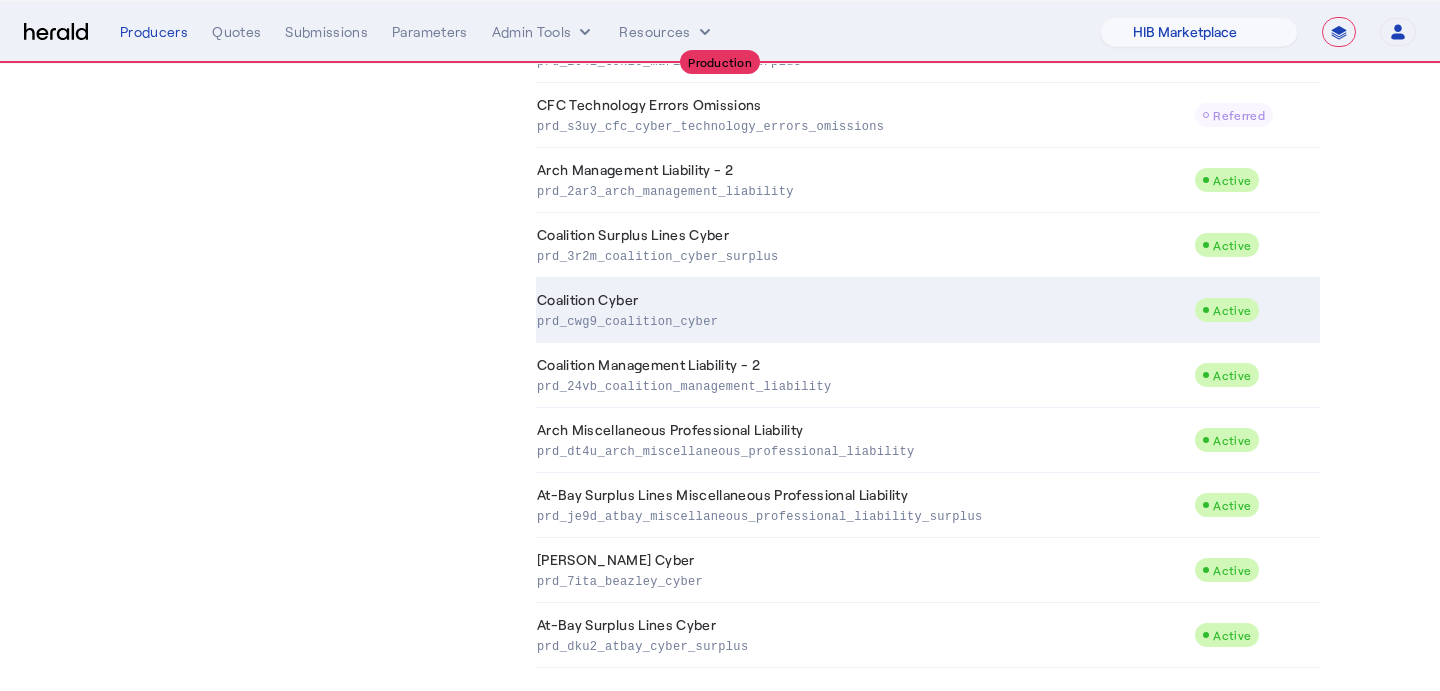 click on "Coalition Cyber  prd_cwg9_coalition_cyber" 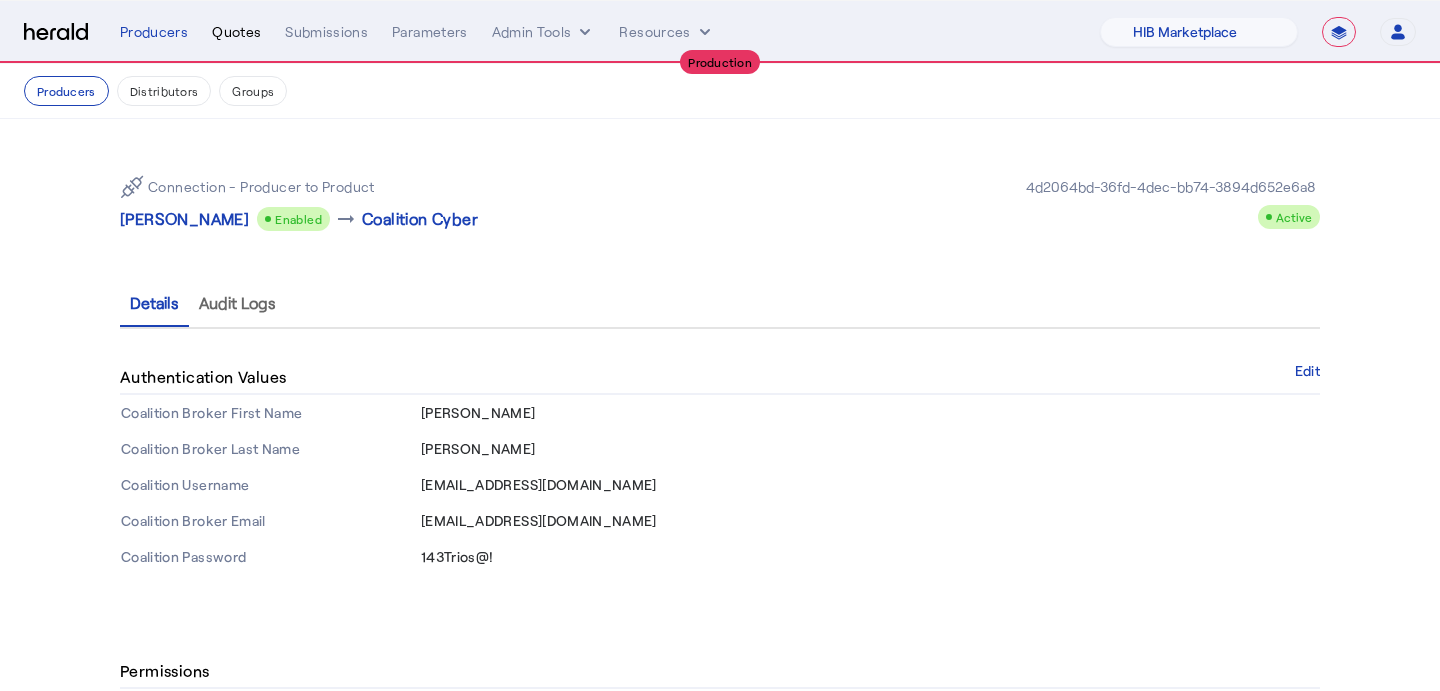 click on "Quotes" at bounding box center (236, 32) 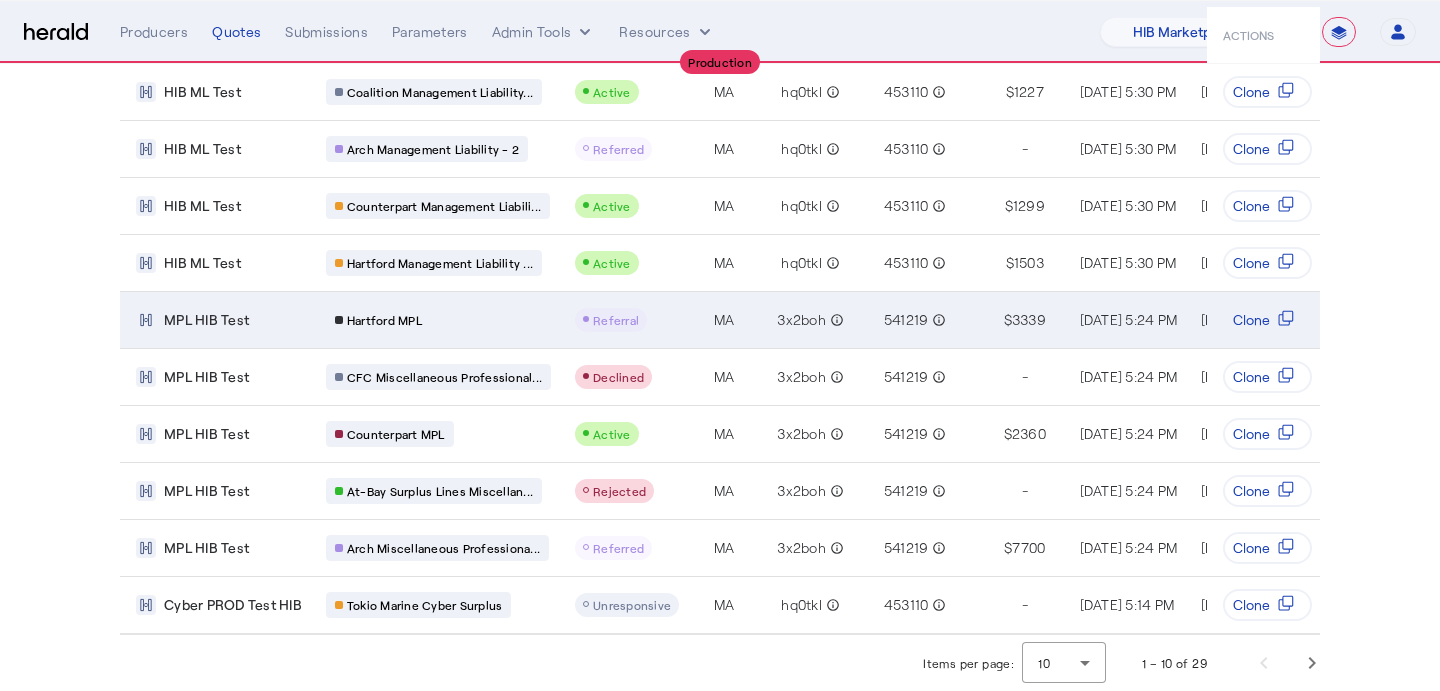 scroll, scrollTop: 0, scrollLeft: 0, axis: both 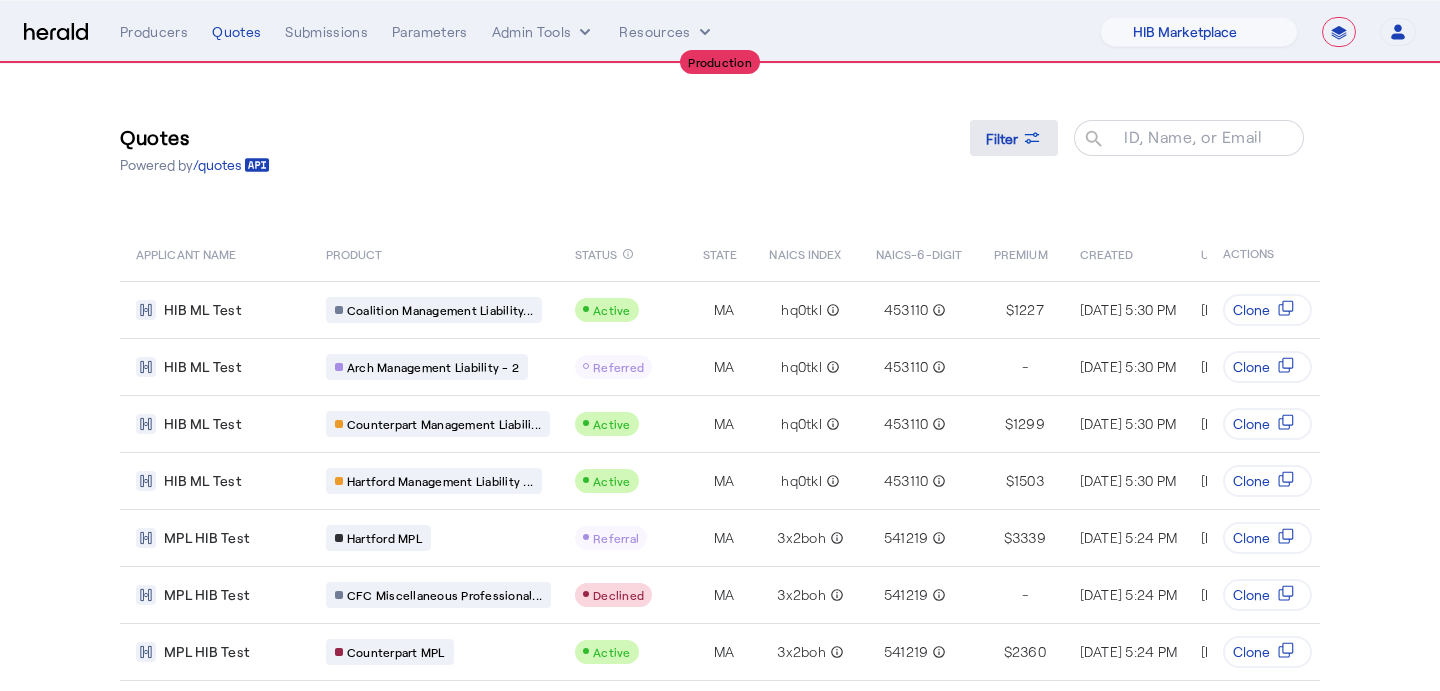 click at bounding box center (1014, 138) 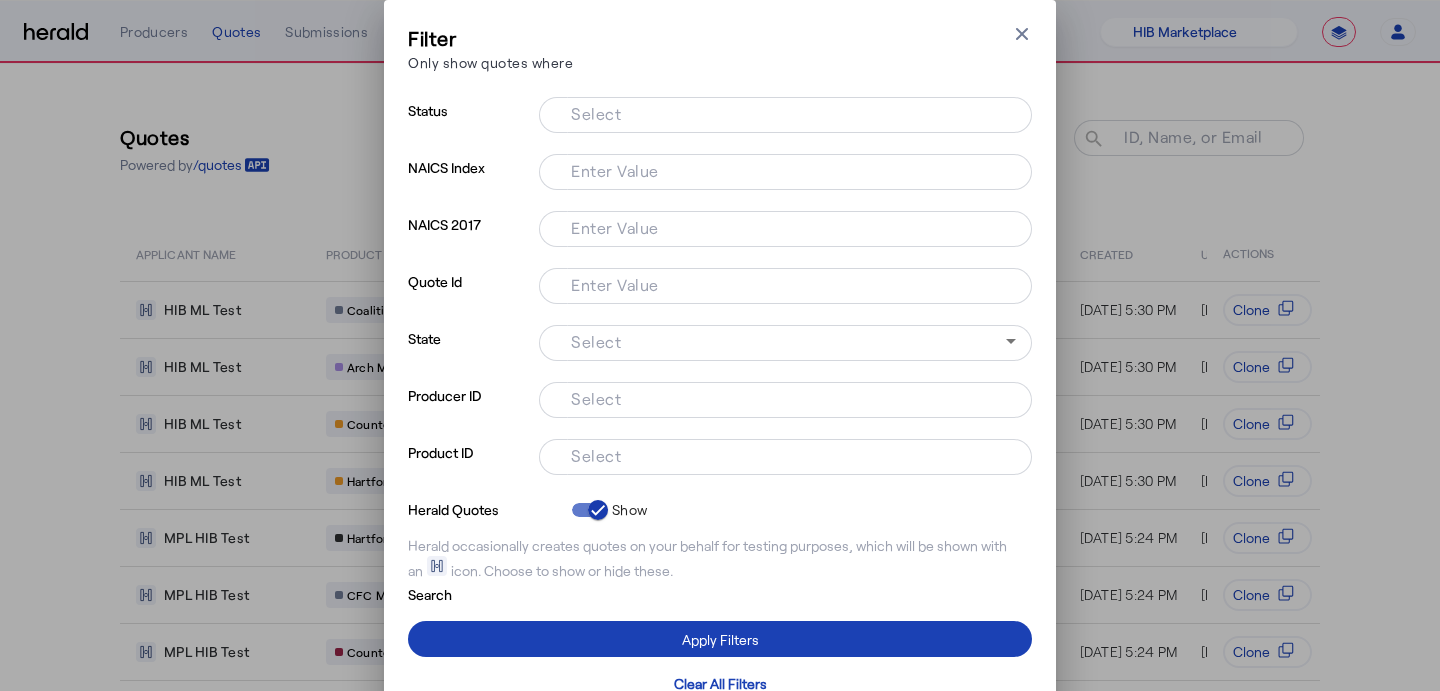 click on "Select" at bounding box center (781, 113) 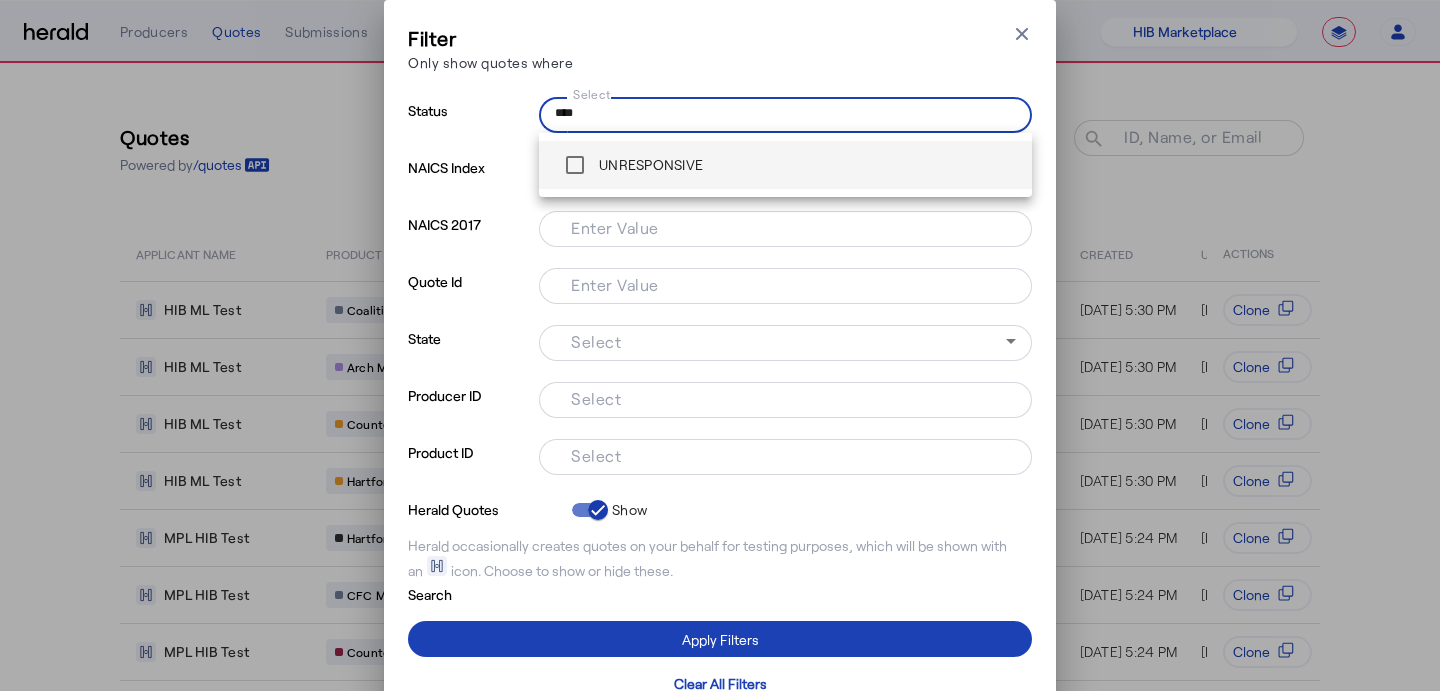 type on "****" 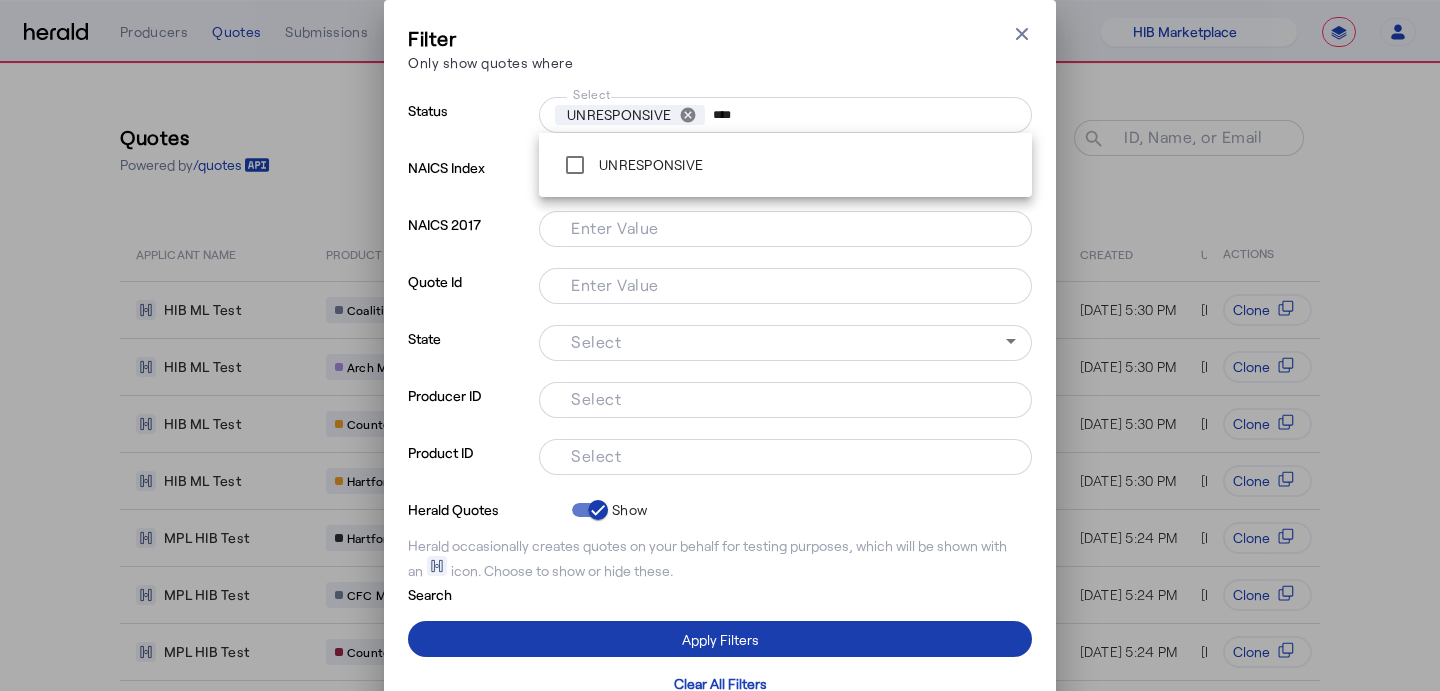 click on "Apply Filters" at bounding box center [720, 639] 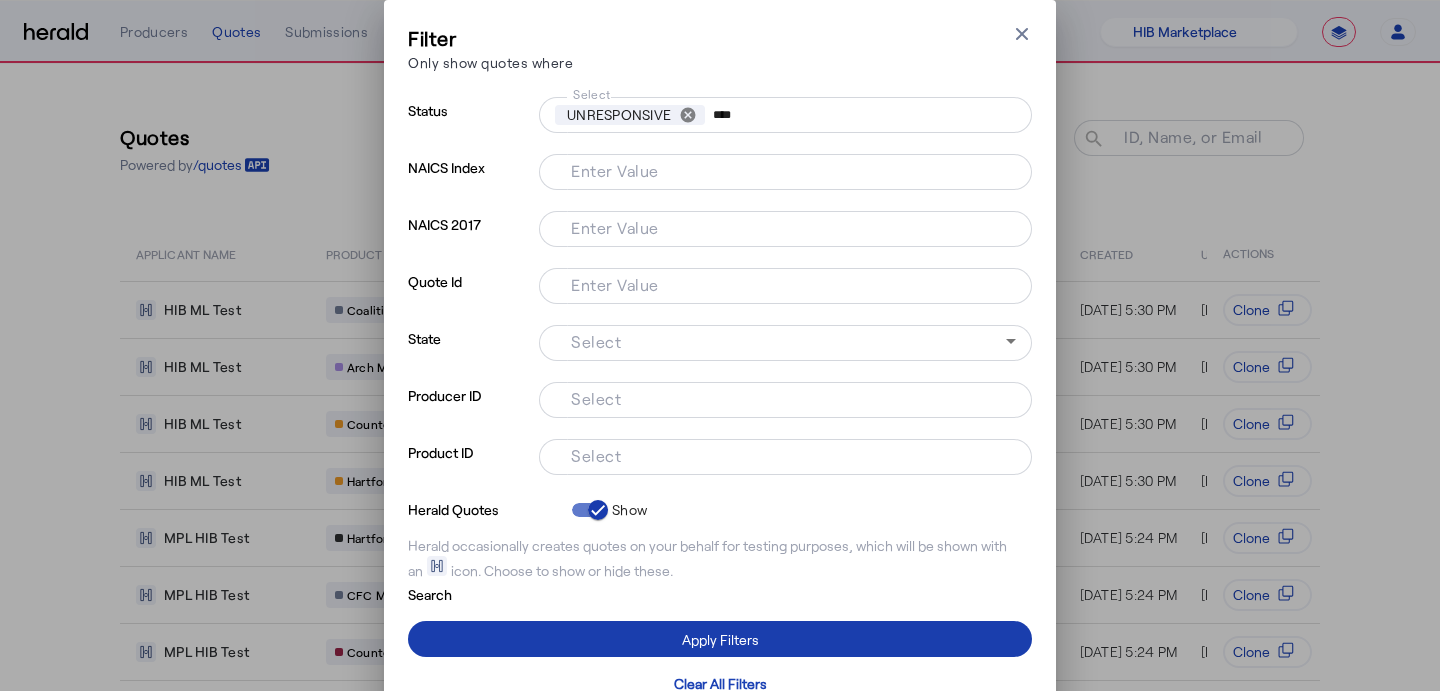 type 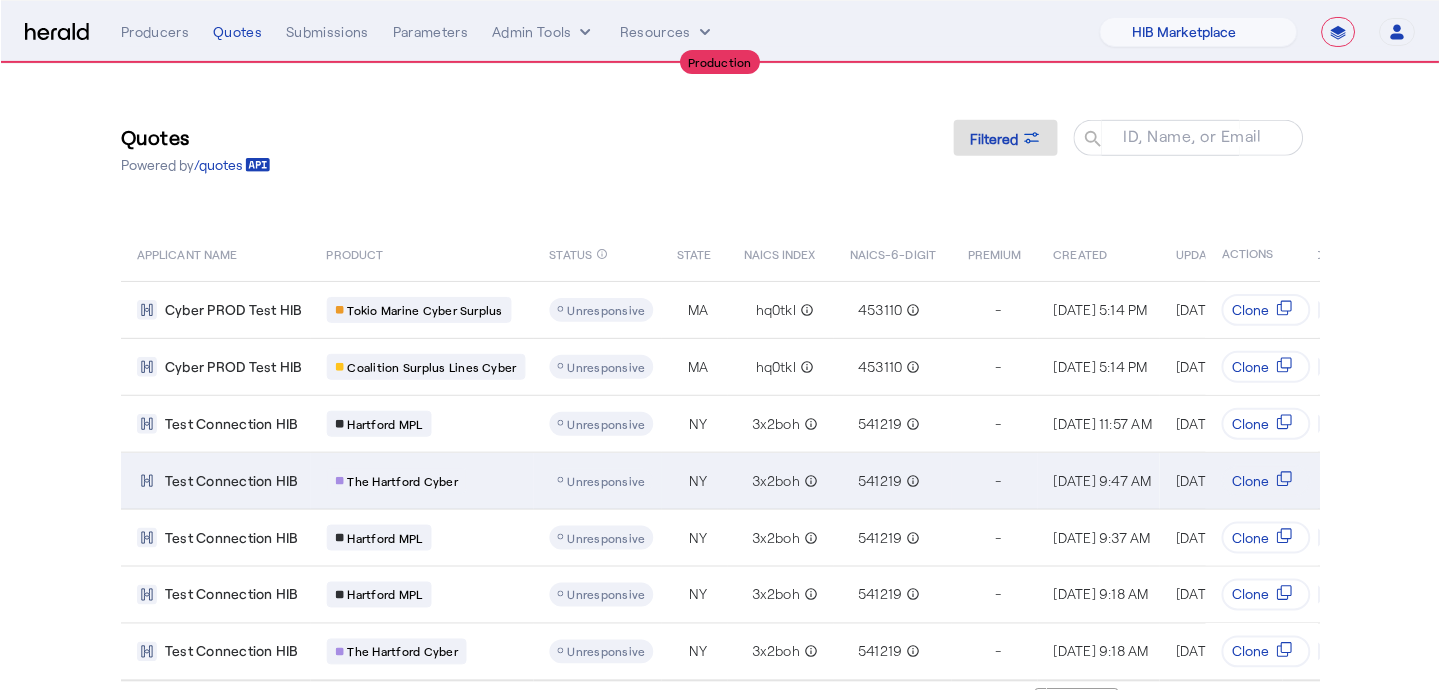 scroll, scrollTop: 47, scrollLeft: 0, axis: vertical 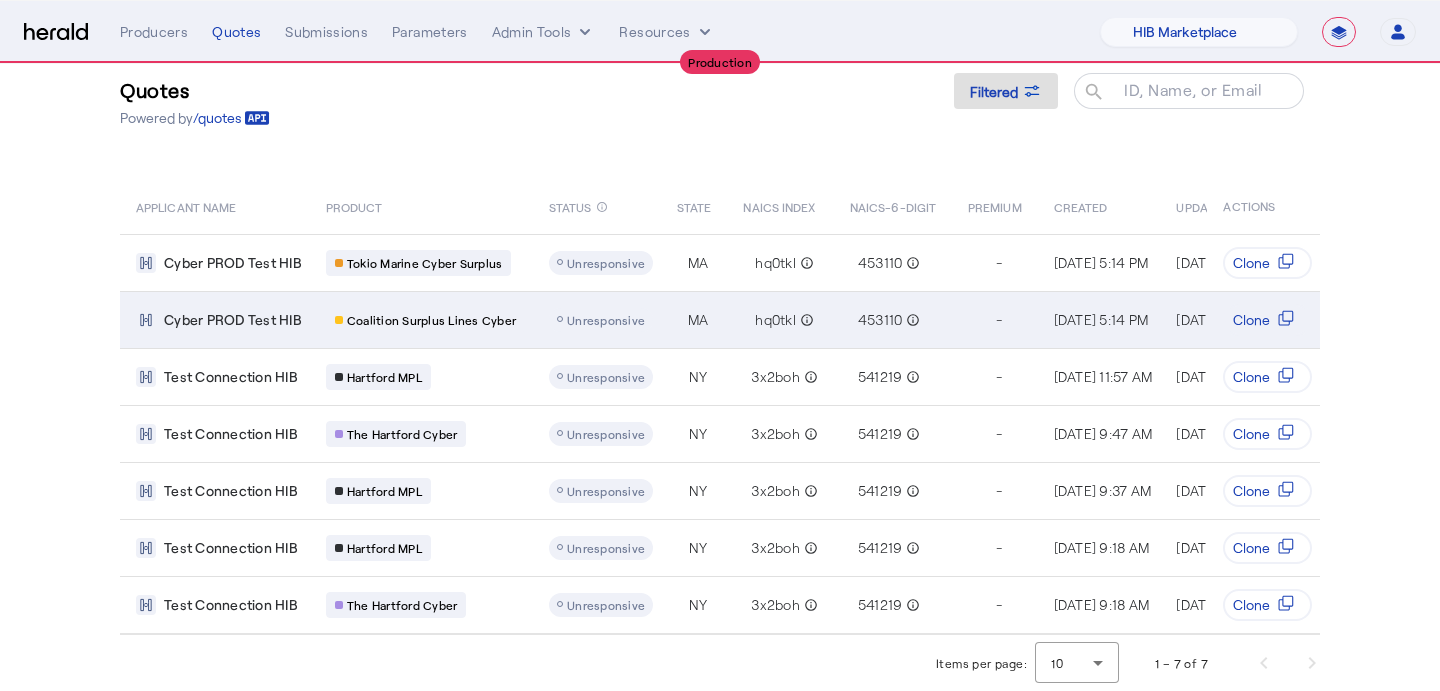 click on "Unresponsive" at bounding box center (606, 320) 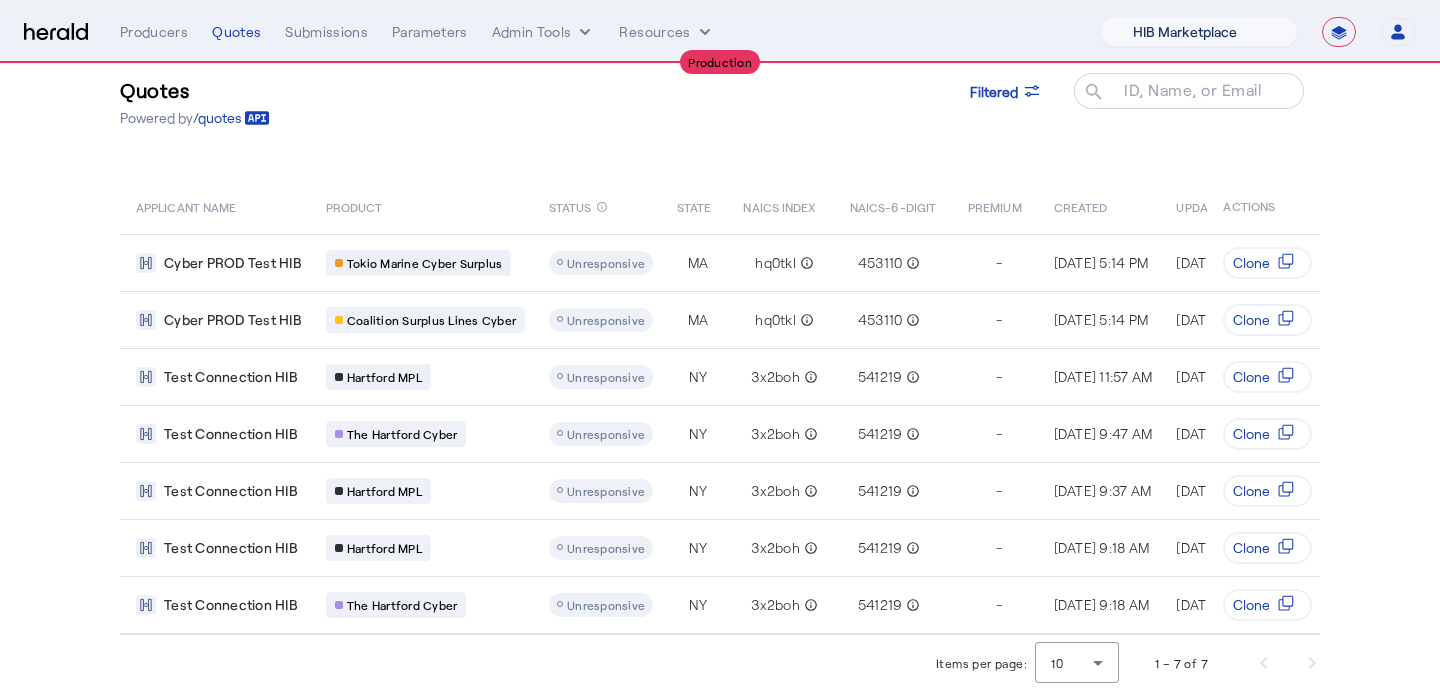 click on "1Fort   Billy   BindHQ   Bunker   CRC   Campus Coverage   Citadel   Fifthwall   Flow Specialty (Capitola)   Founder Shield   Growthmill   HIB Marketplace   HeraldAPI   Layr   Limit   Marsh   QuoteWell   Sayata Labs   Semsee   Stere   USI   Vouch   Zywave" at bounding box center [1199, 32] 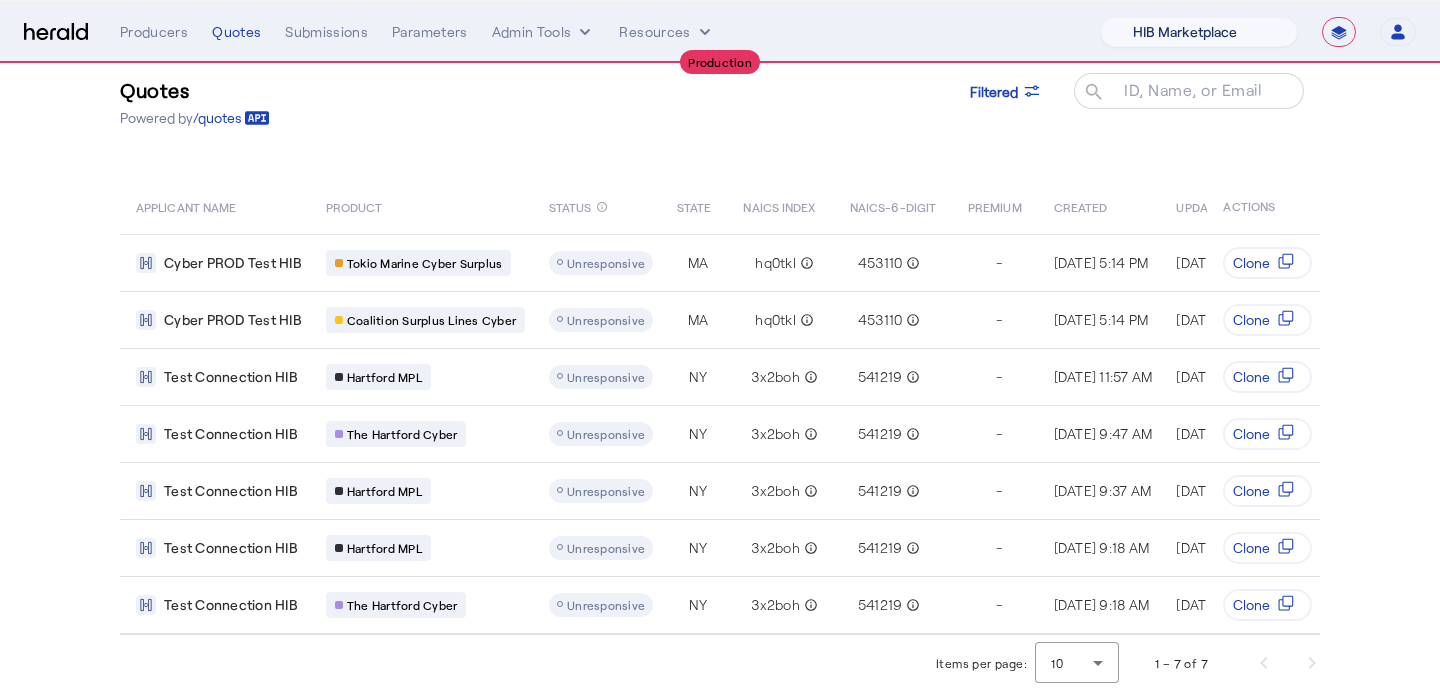 select on "pfm_z9k1_growthmill" 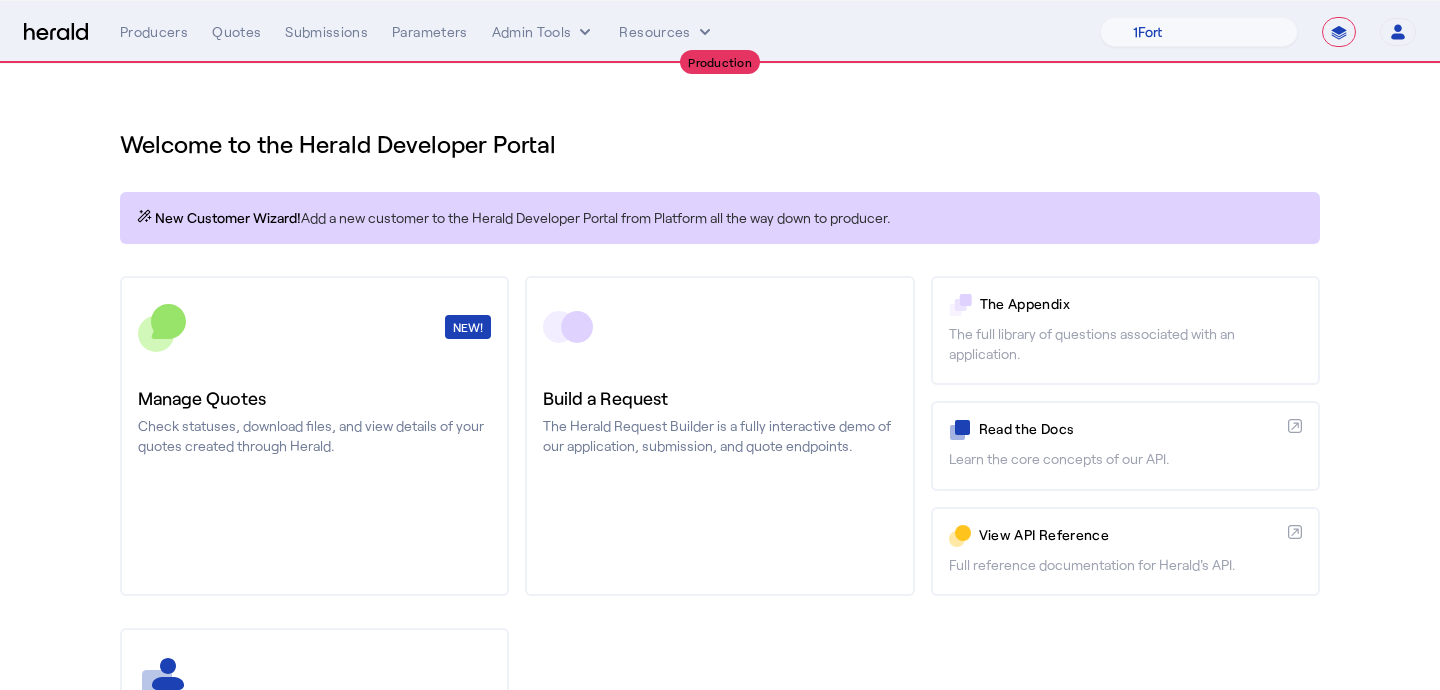 scroll, scrollTop: 129, scrollLeft: 0, axis: vertical 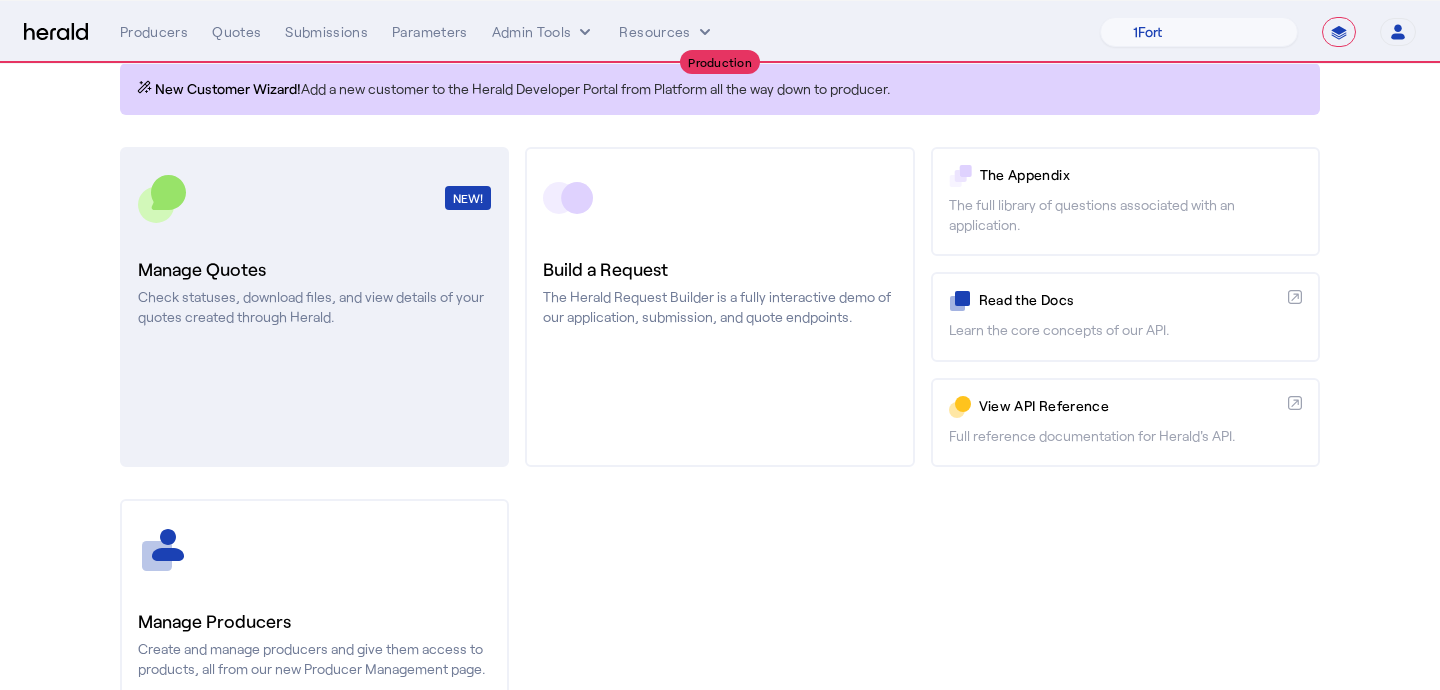 click on "NEW!  Manage Quotes  Check statuses, download files, and view details of your quotes created through Herald." 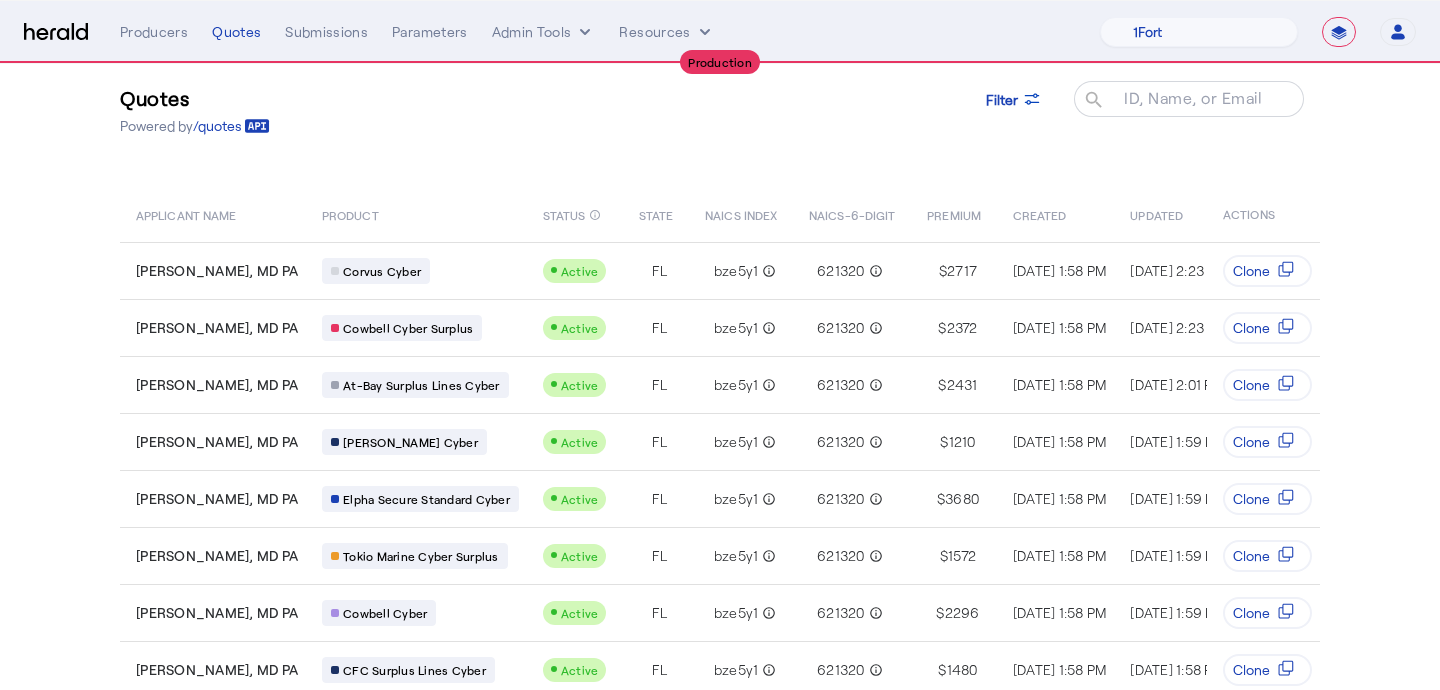 scroll, scrollTop: 40, scrollLeft: 0, axis: vertical 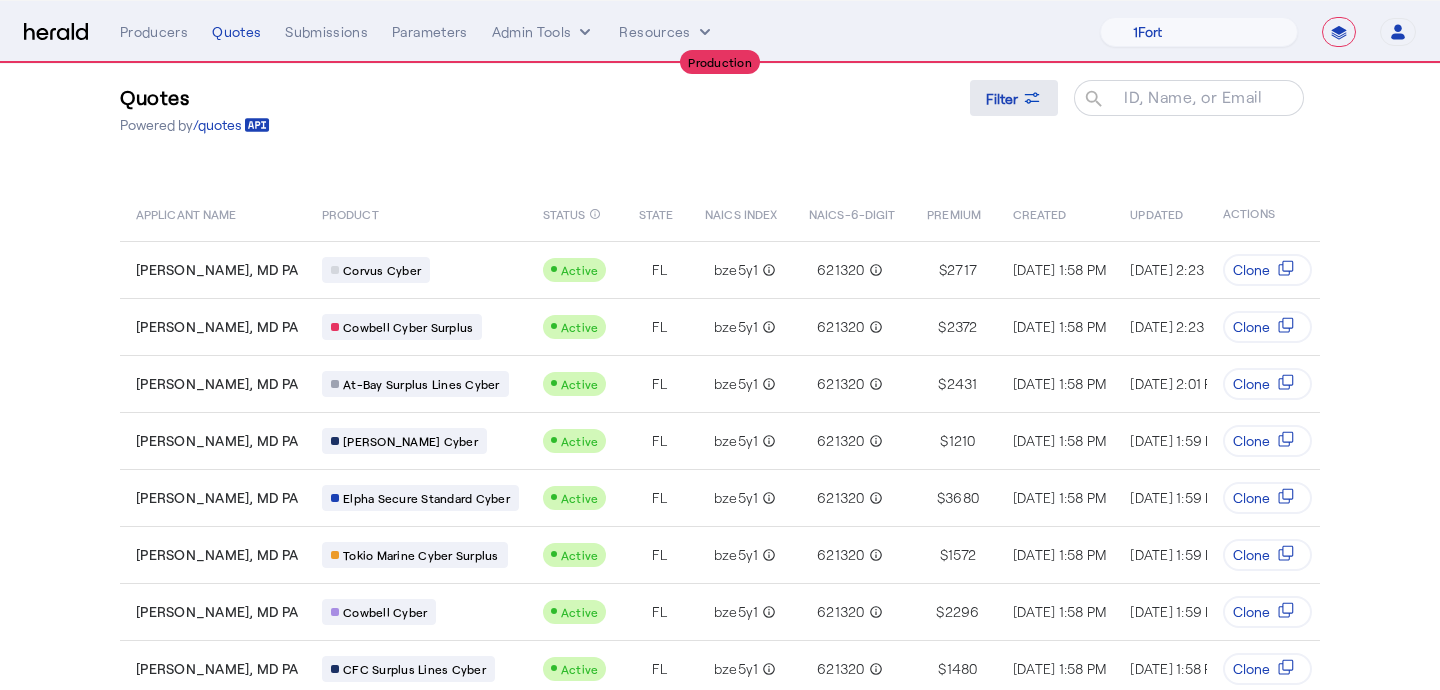 click at bounding box center [1014, 98] 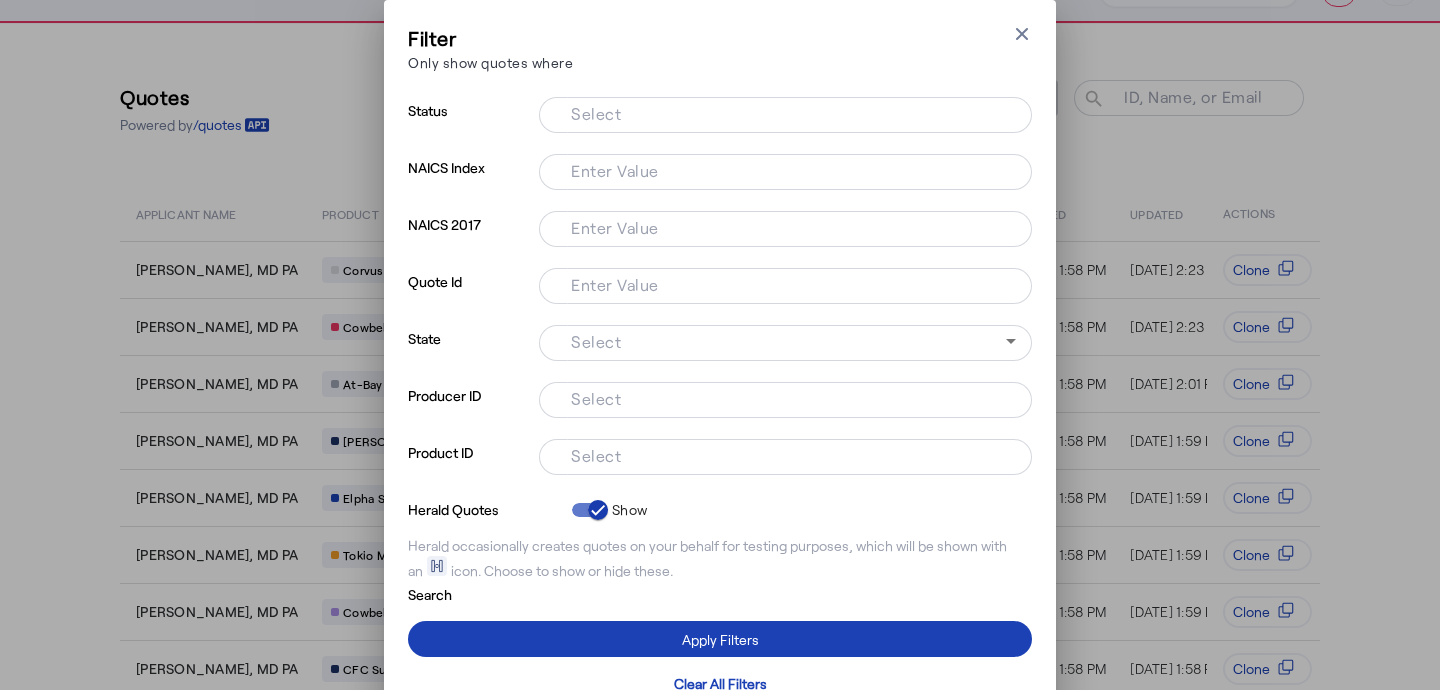 scroll, scrollTop: 0, scrollLeft: 0, axis: both 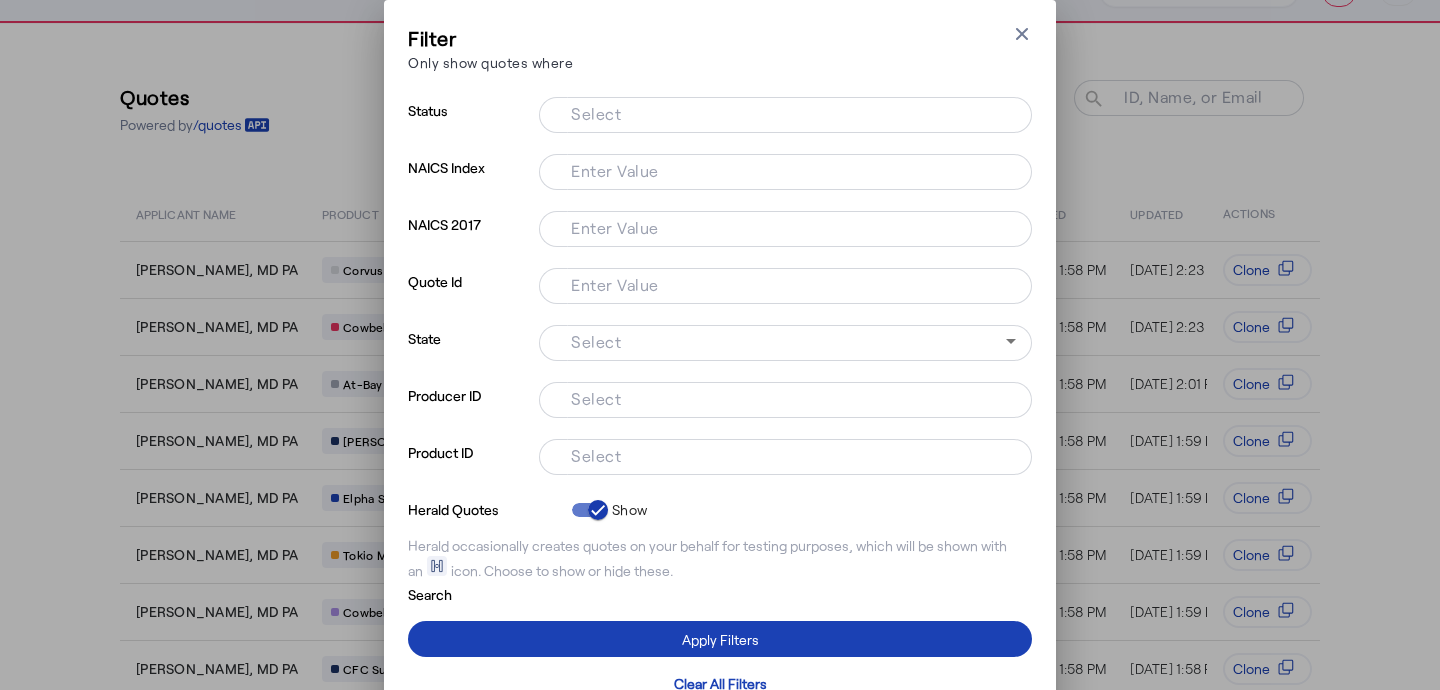 click on "Select" at bounding box center [781, 113] 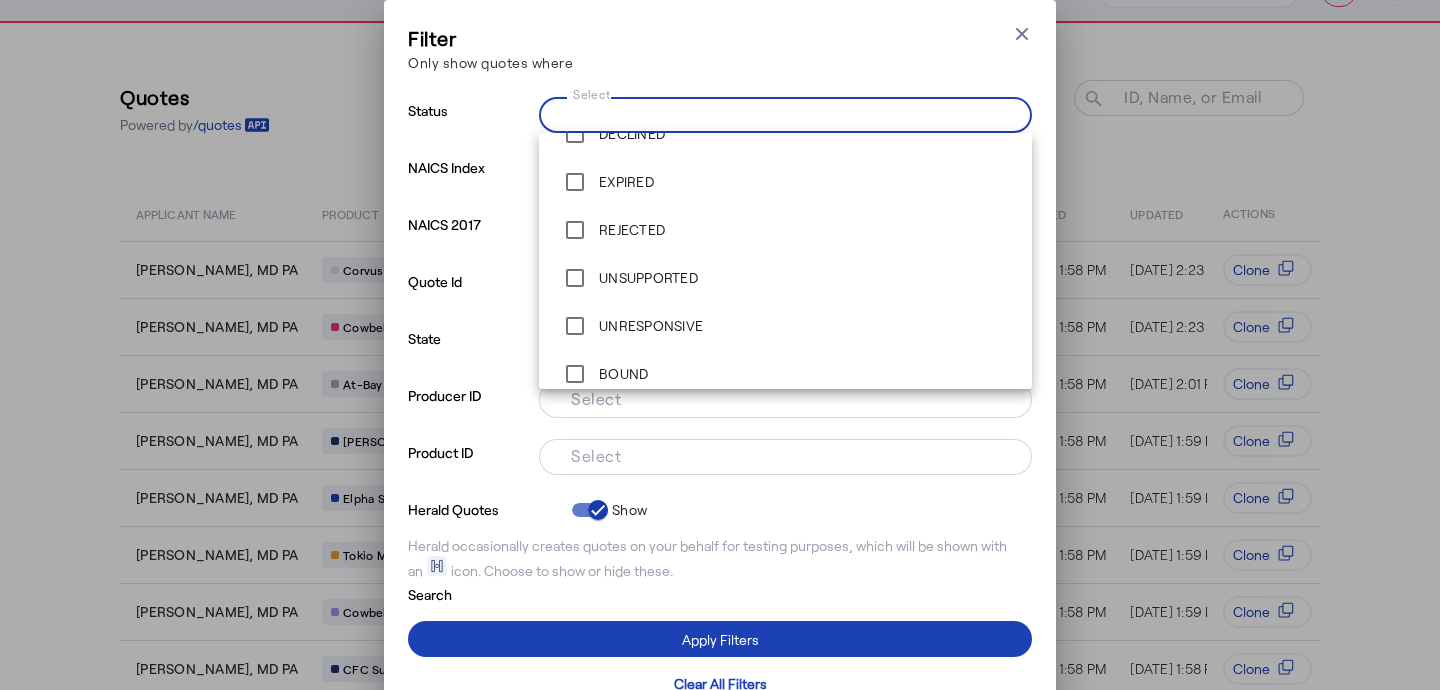 scroll, scrollTop: 240, scrollLeft: 0, axis: vertical 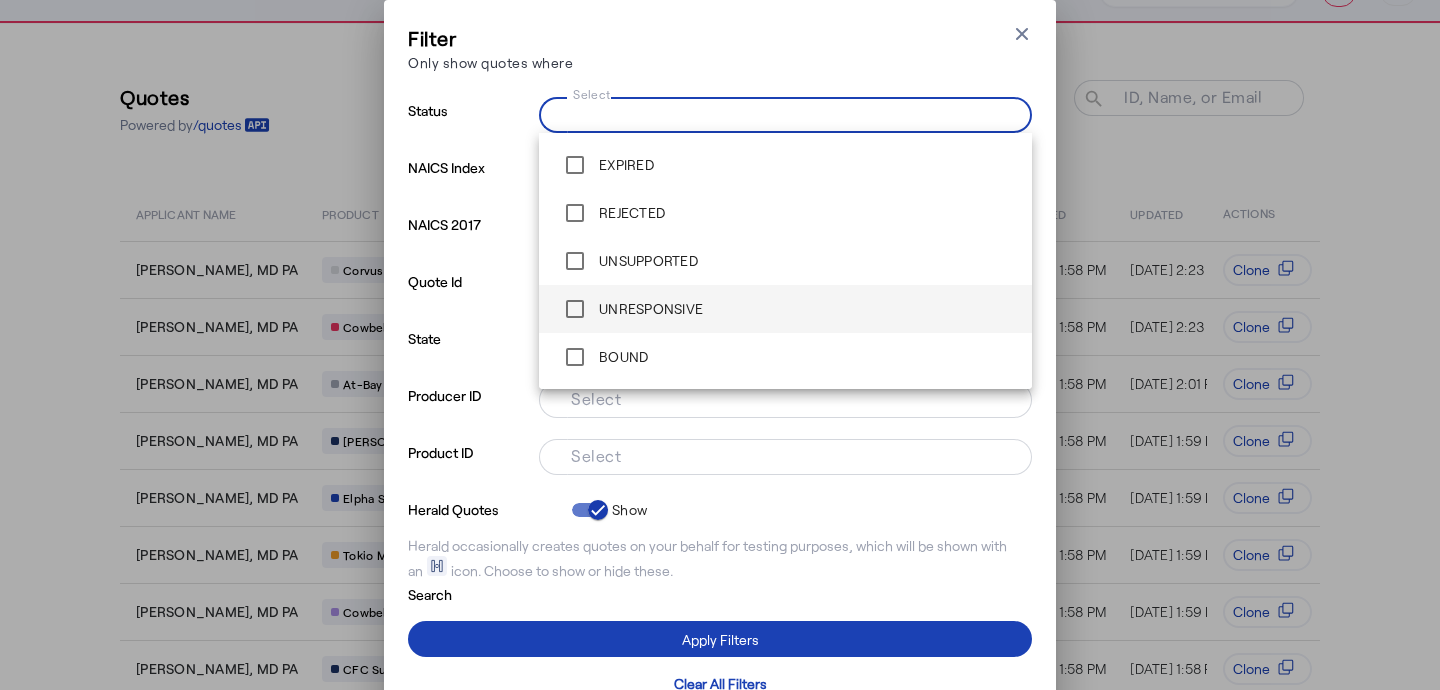 click on "UNRESPONSIVE" at bounding box center (649, 309) 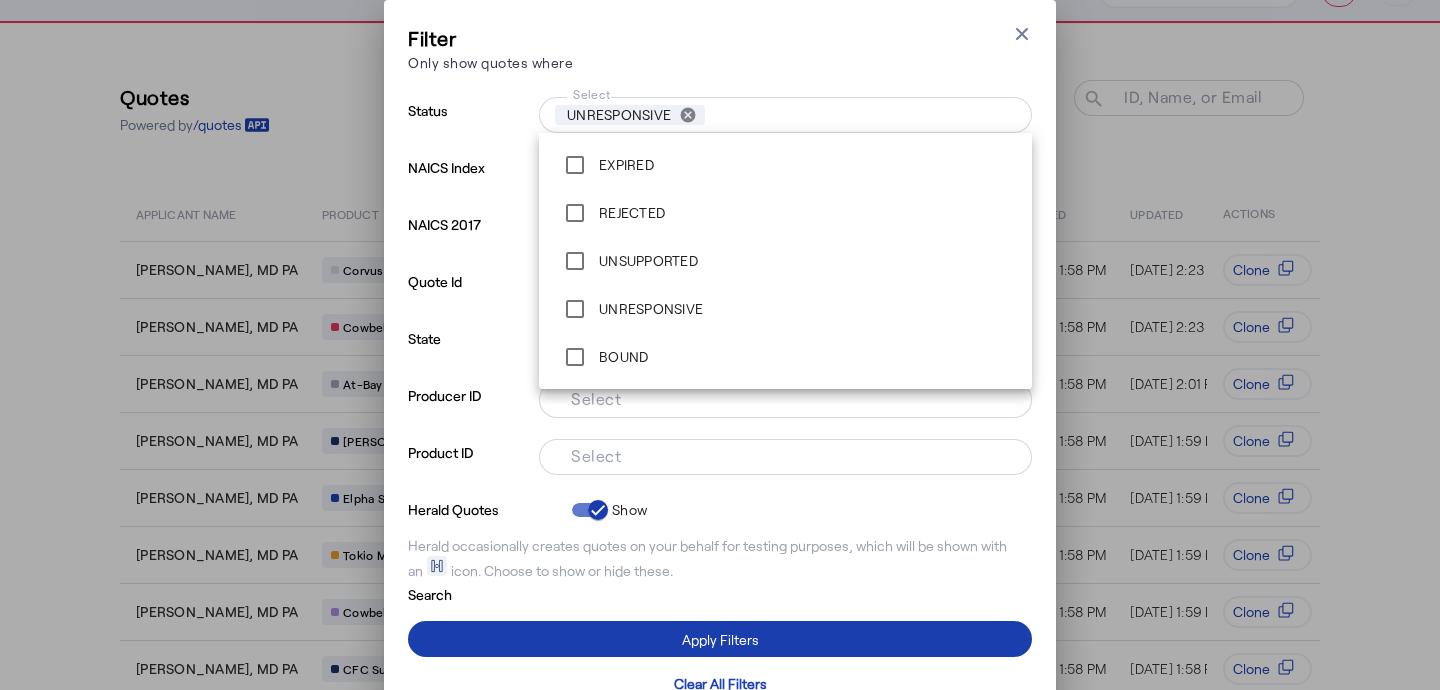 click at bounding box center [720, 639] 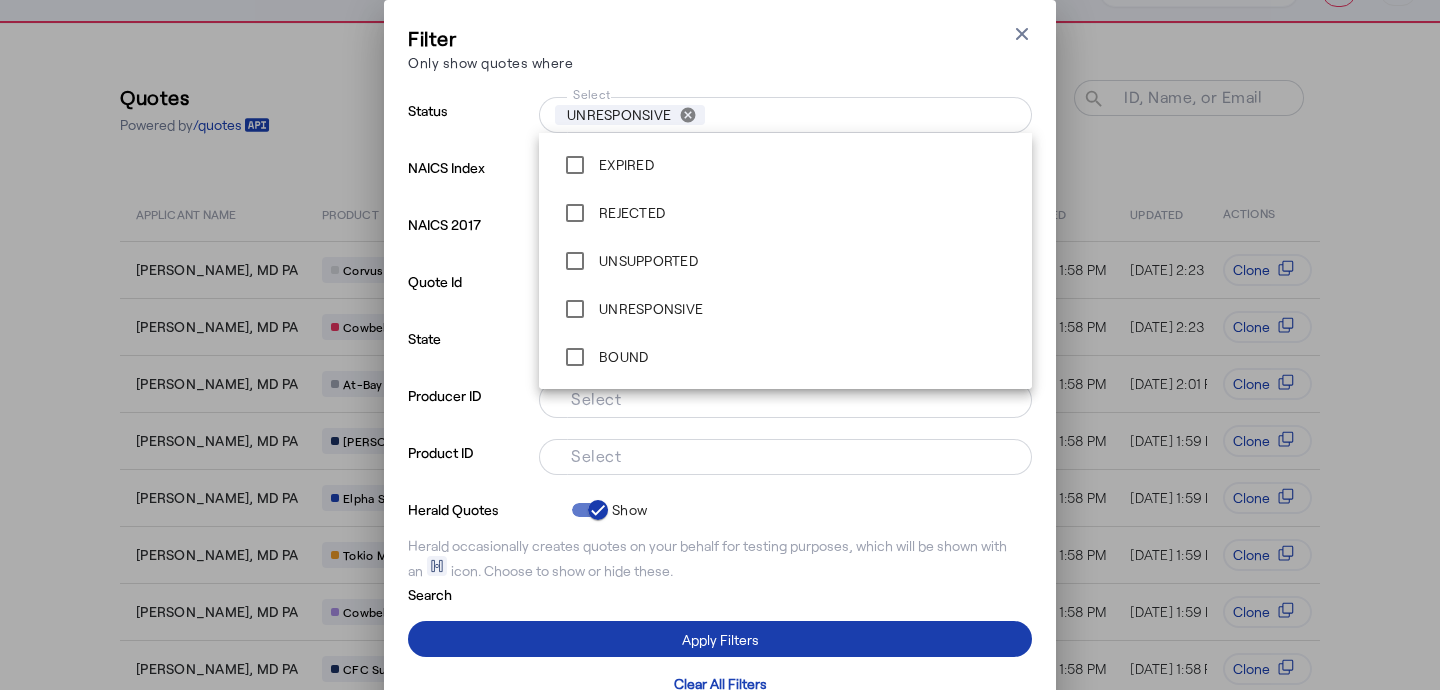 scroll, scrollTop: 0, scrollLeft: 0, axis: both 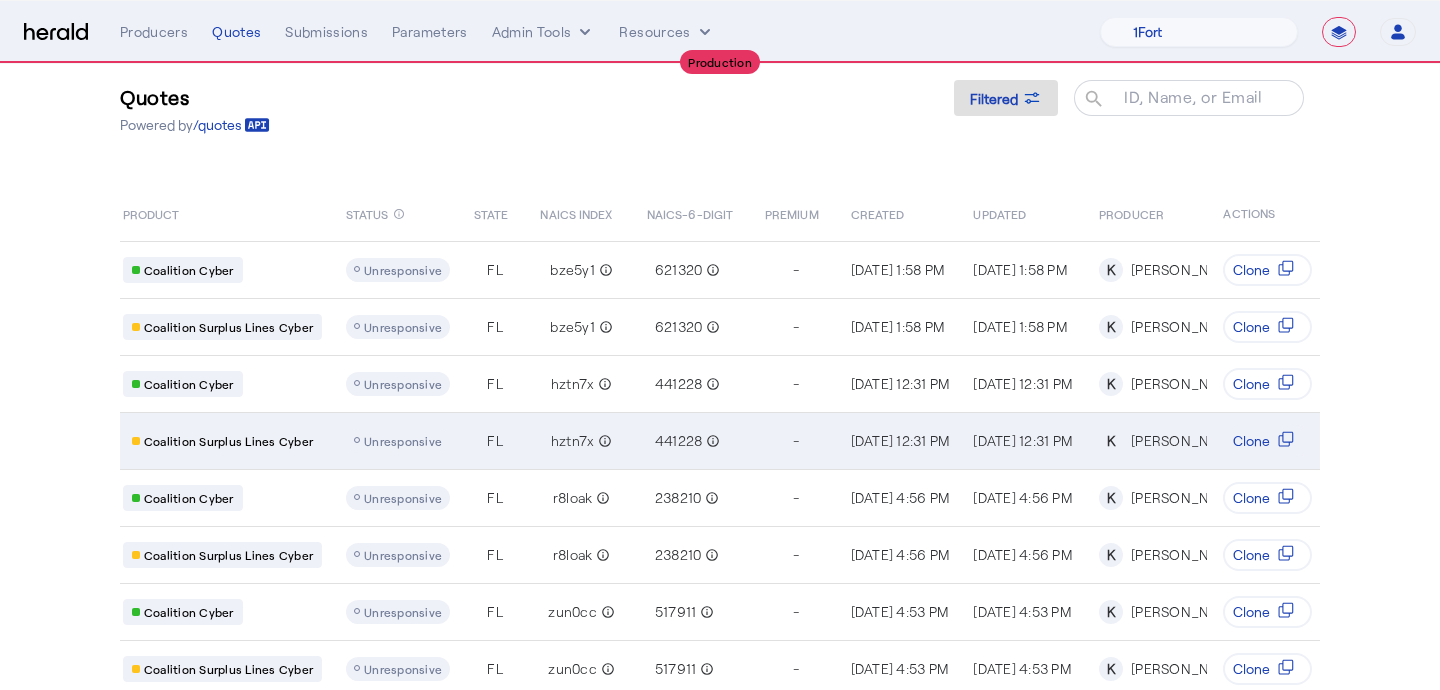 click on "-" at bounding box center [792, 440] 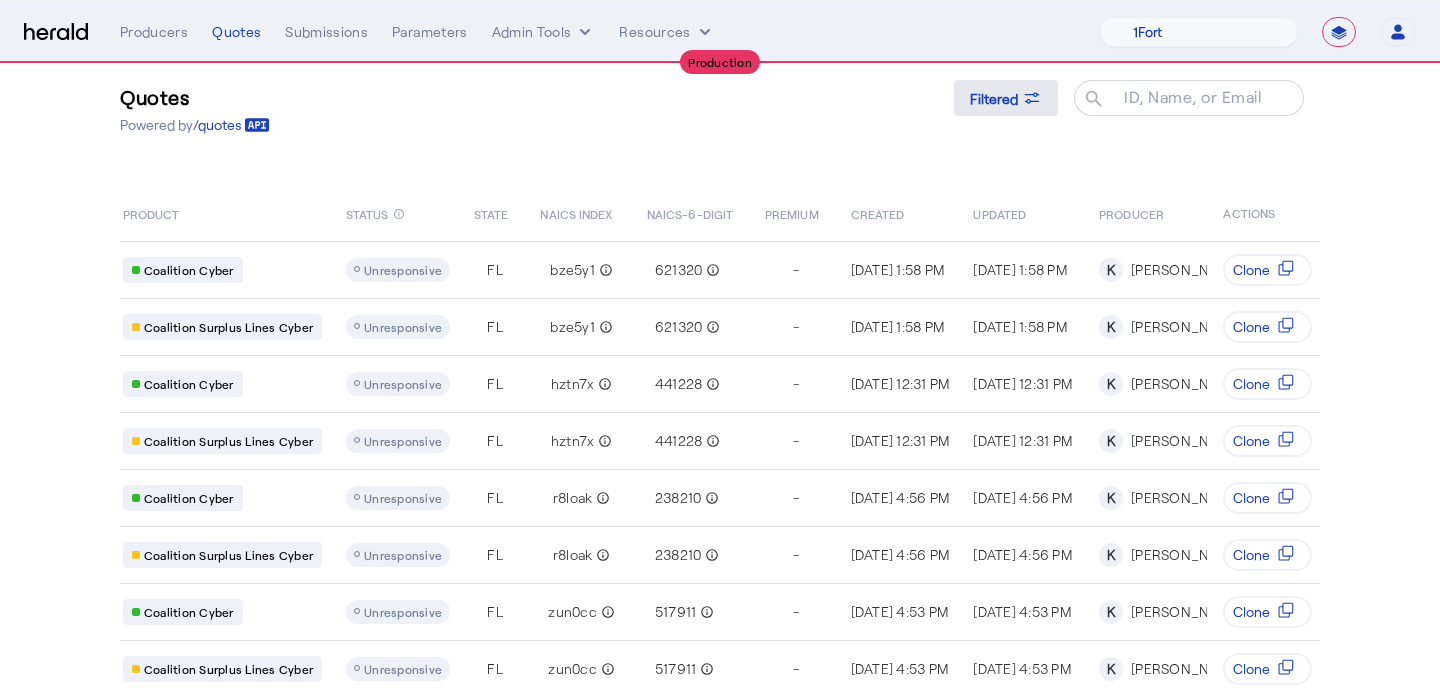 click at bounding box center (1006, 98) 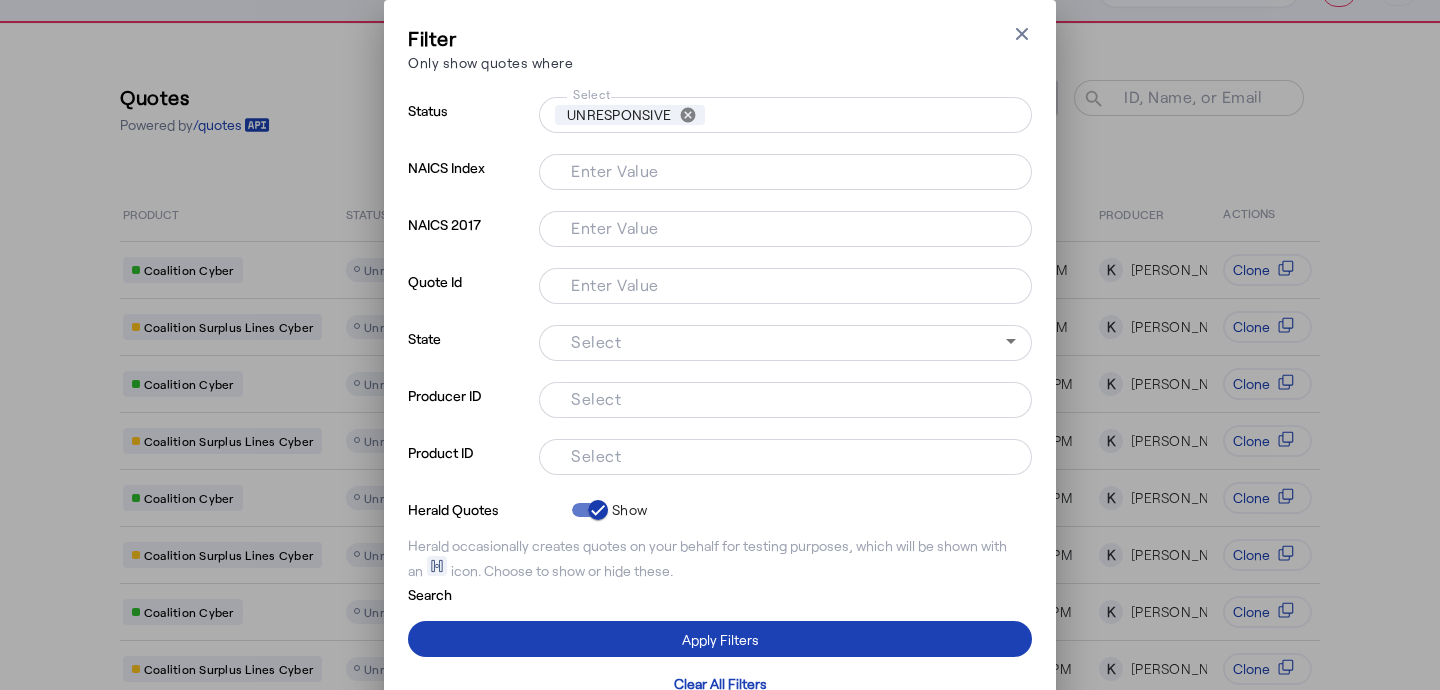scroll, scrollTop: 0, scrollLeft: 0, axis: both 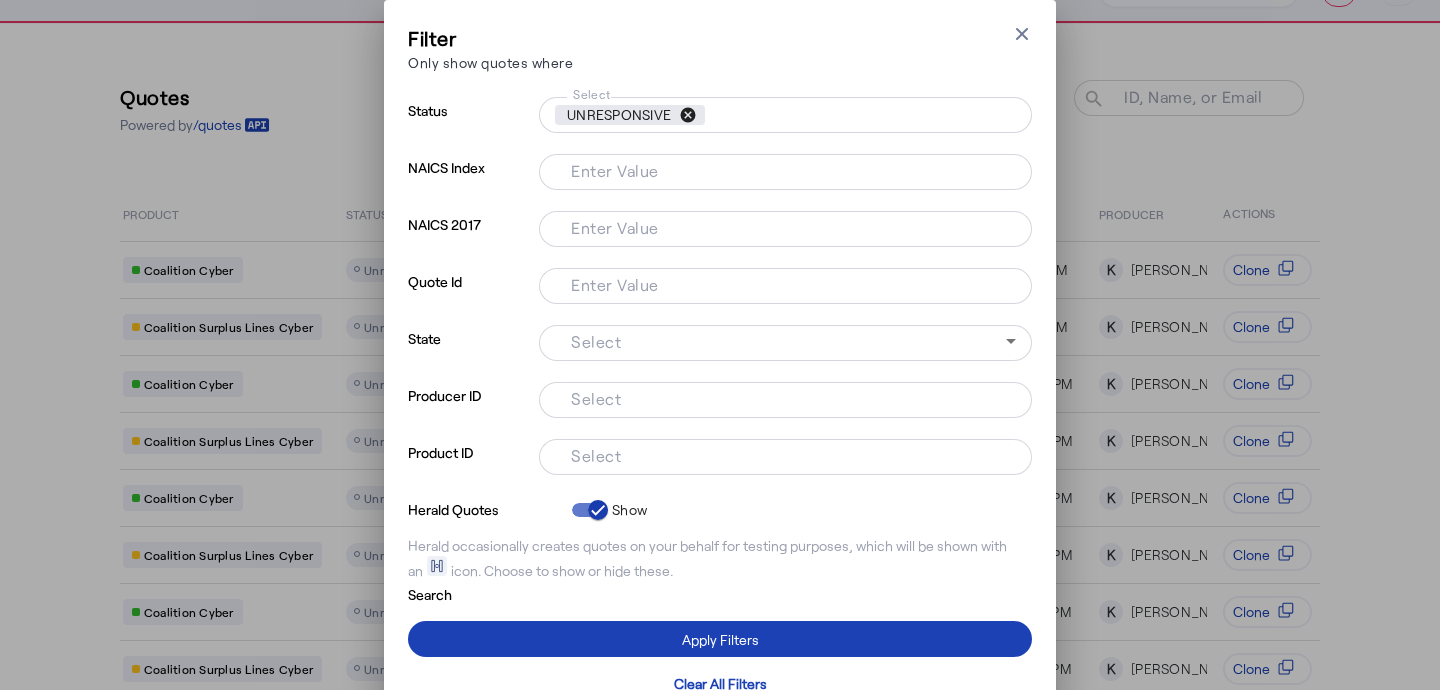 click on "cancel" at bounding box center (688, 115) 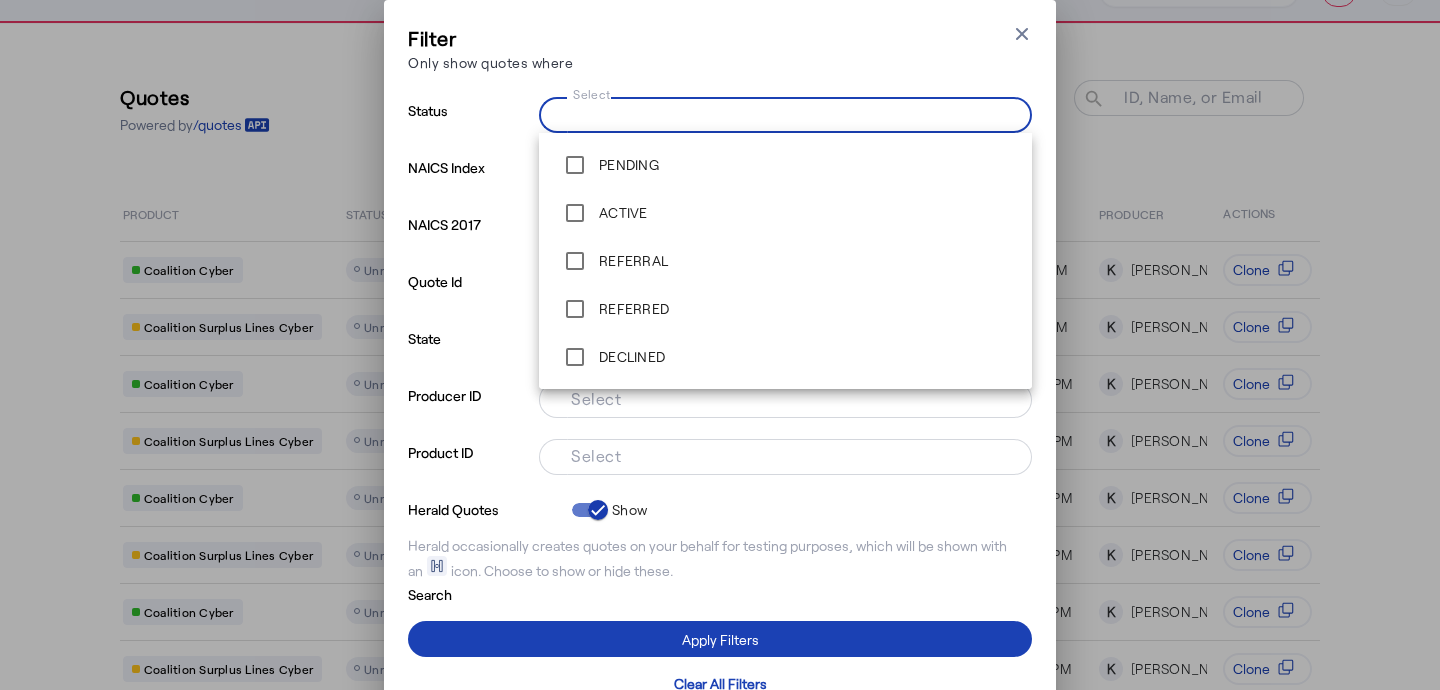 click on "Select" at bounding box center [781, 113] 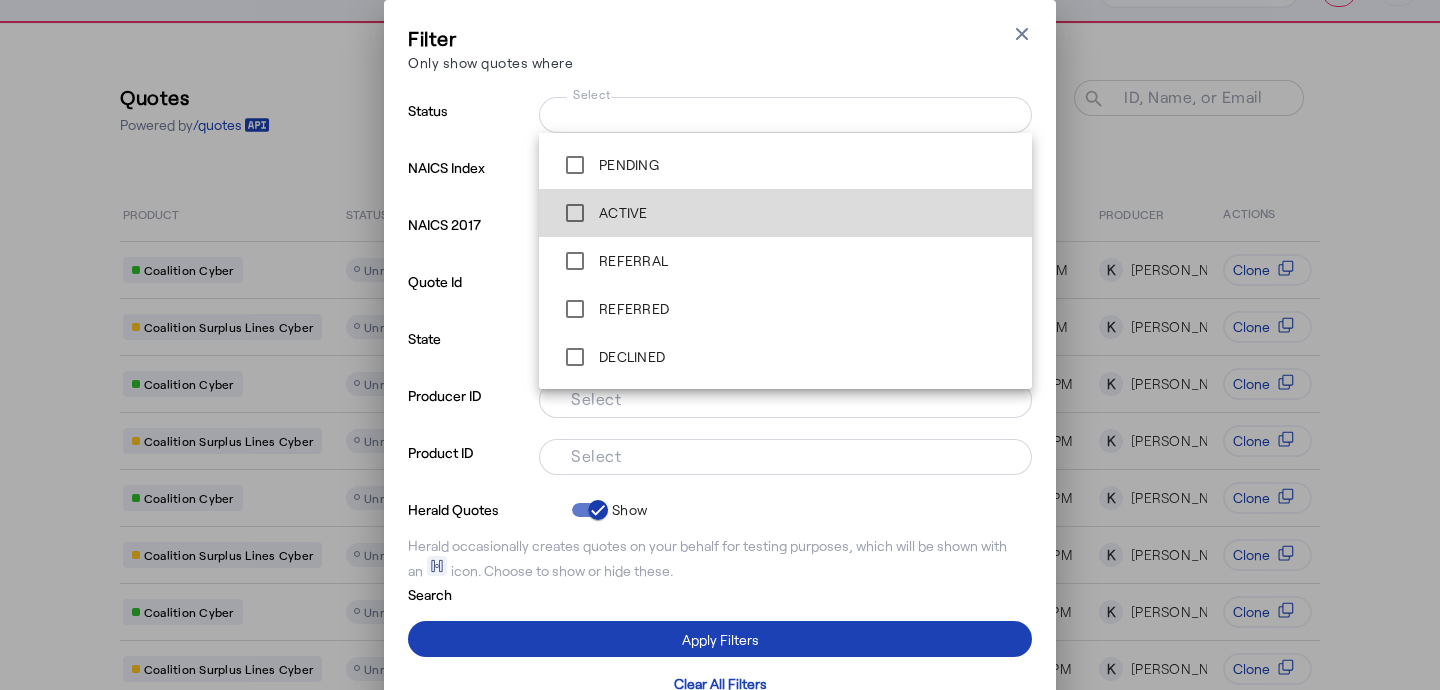 click on "ACTIVE" at bounding box center (785, 213) 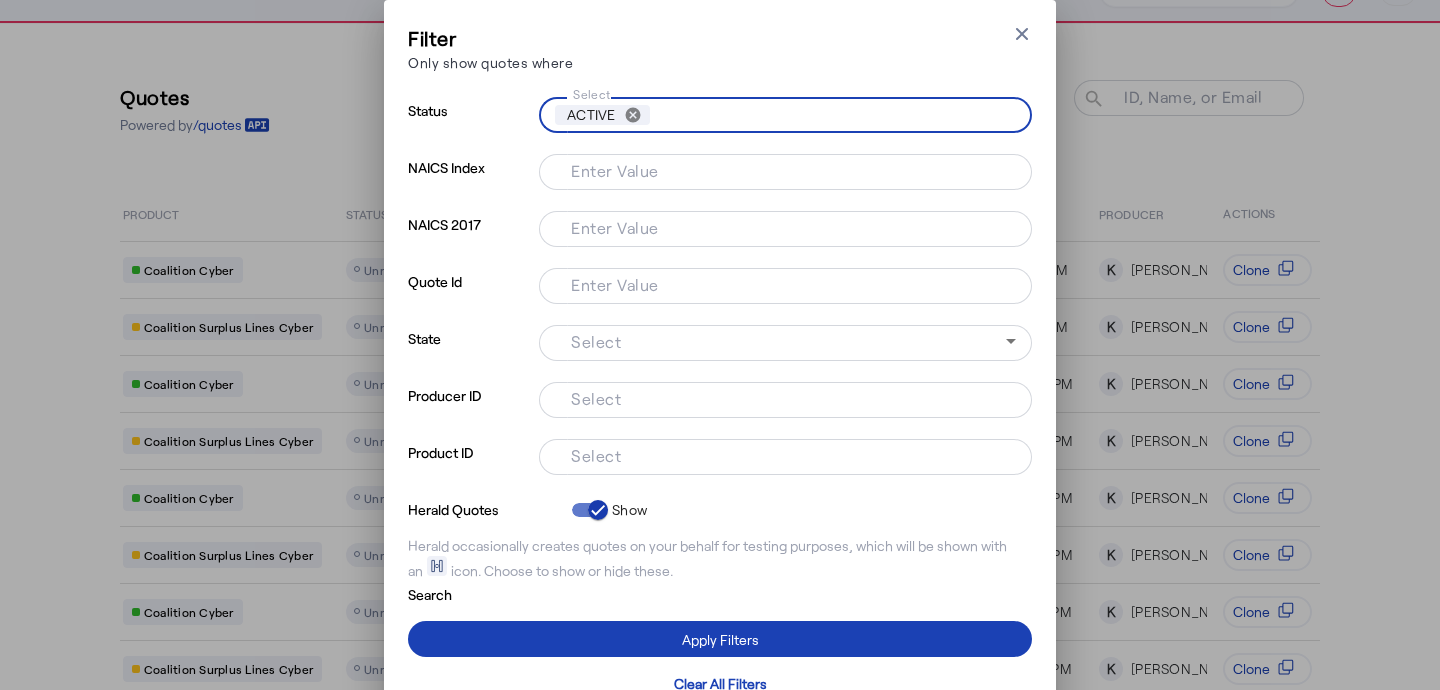 click on "Select" at bounding box center [781, 455] 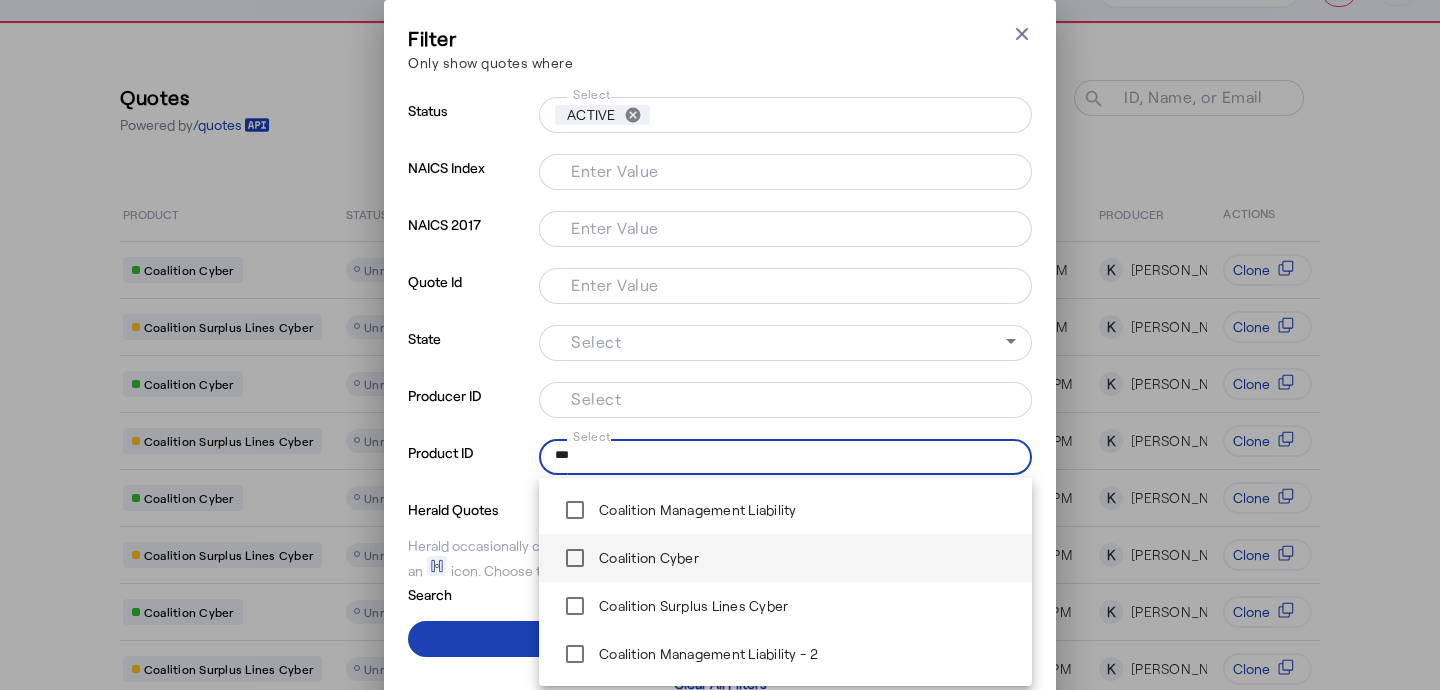 type on "***" 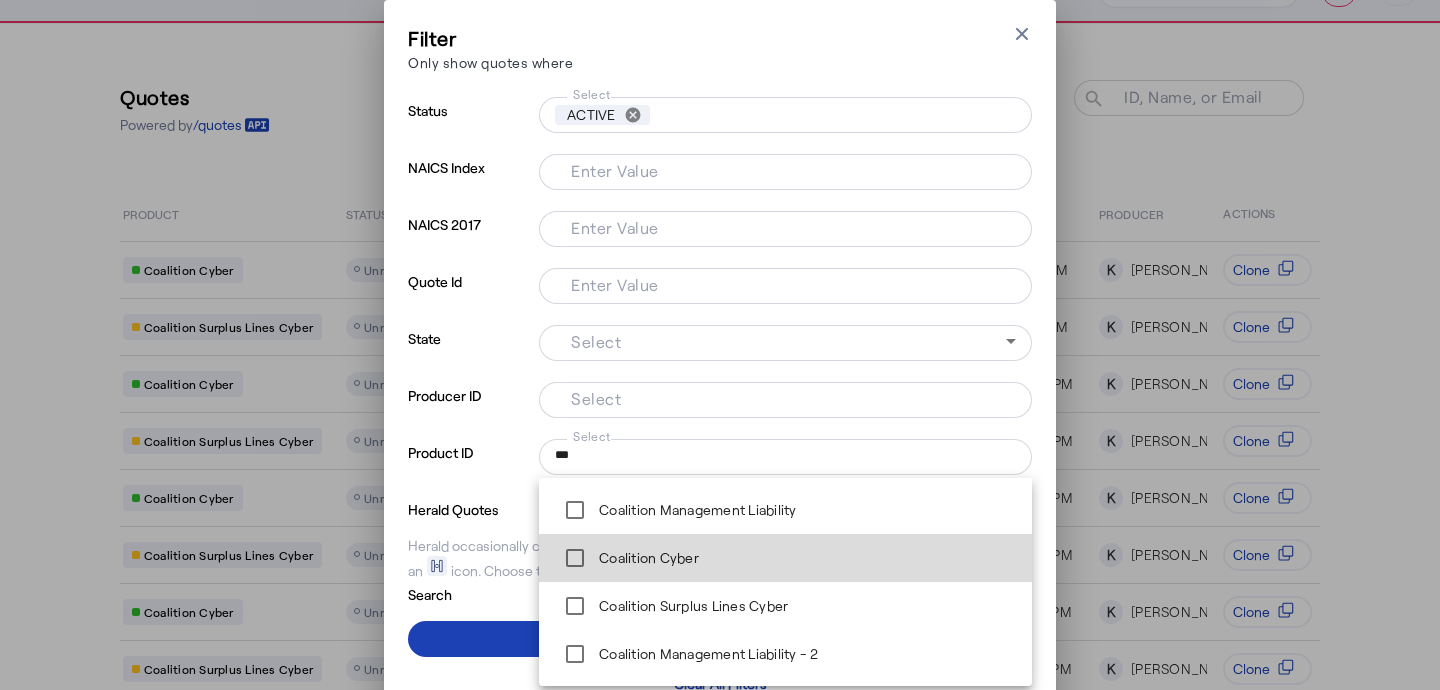 click on "Coalition Cyber" at bounding box center [627, 558] 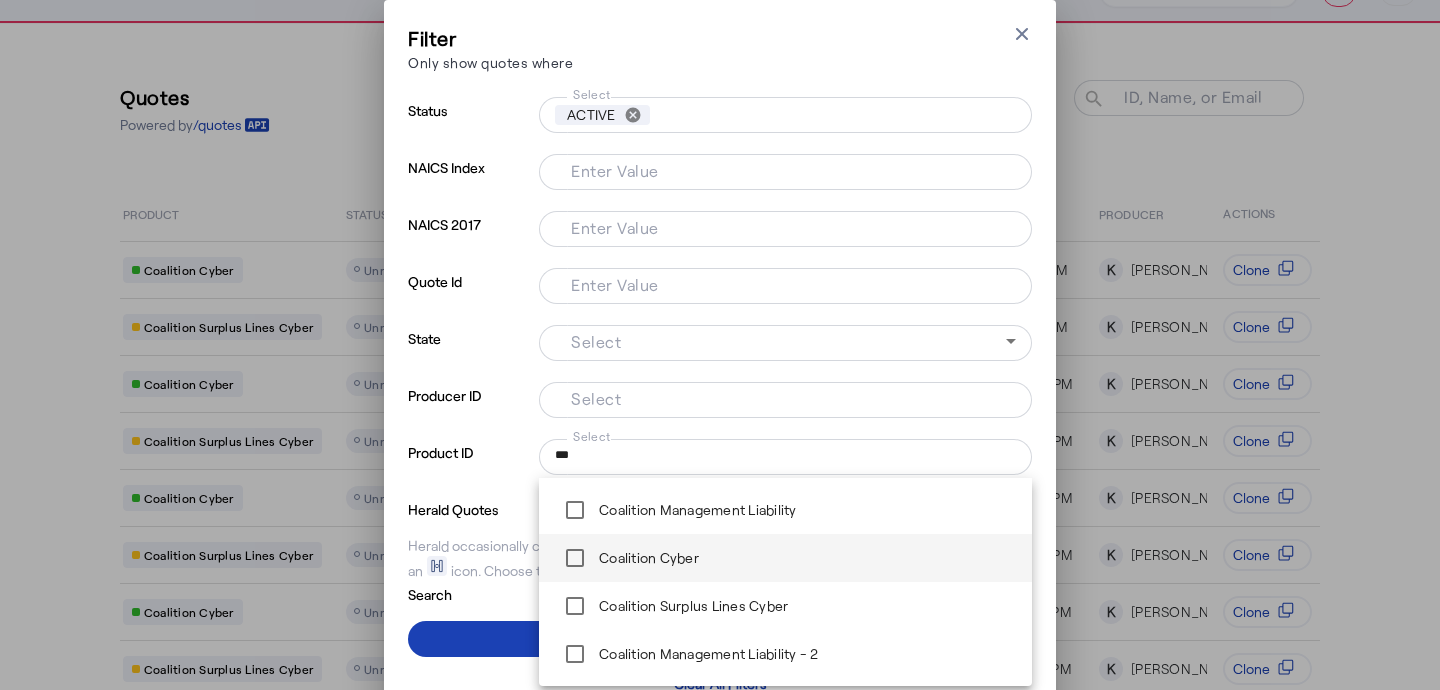 click on "Coalition Cyber" at bounding box center [785, 558] 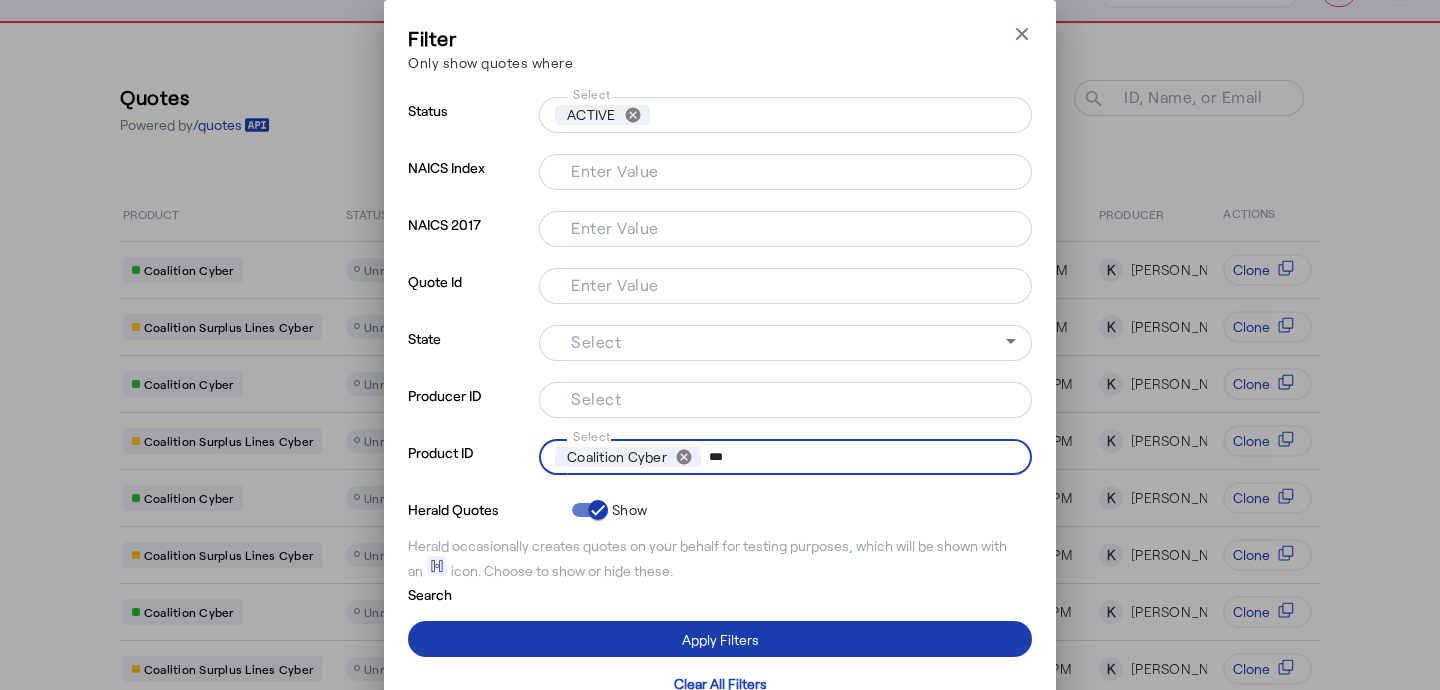 click at bounding box center [720, 639] 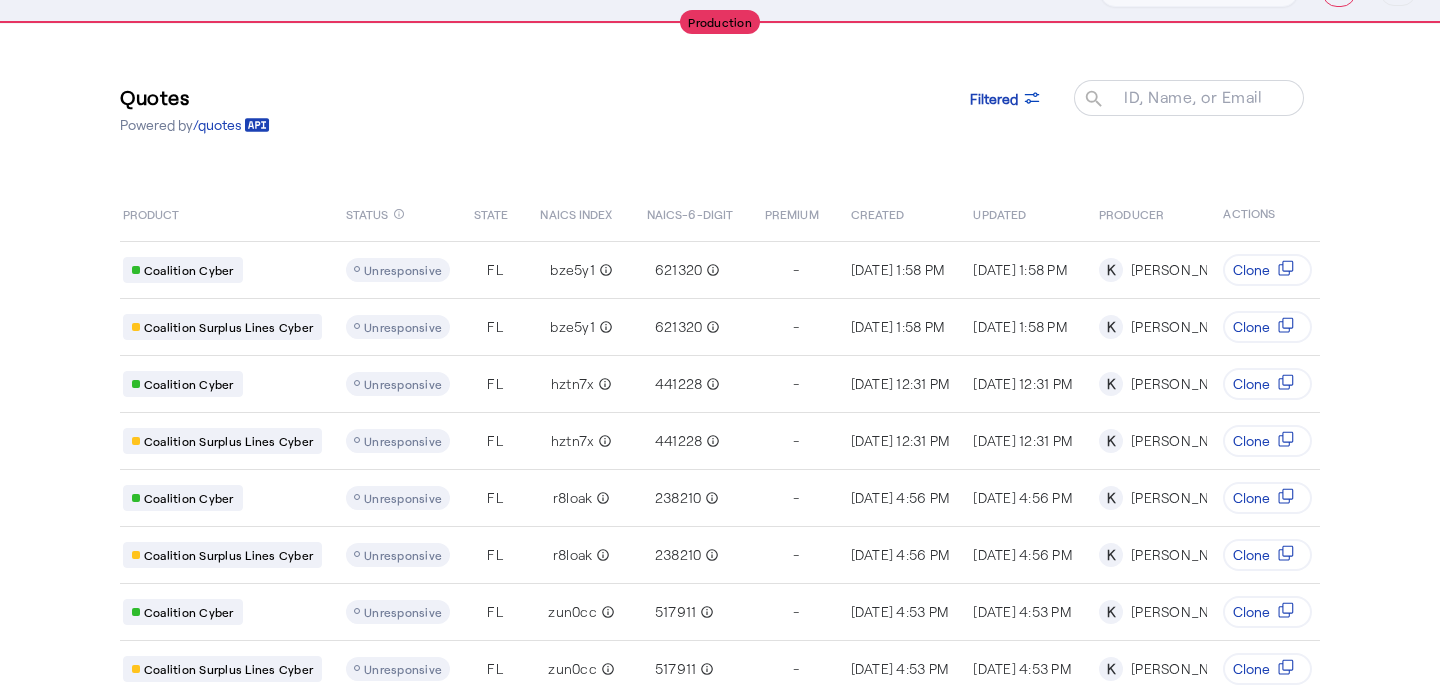 scroll, scrollTop: 40, scrollLeft: 0, axis: vertical 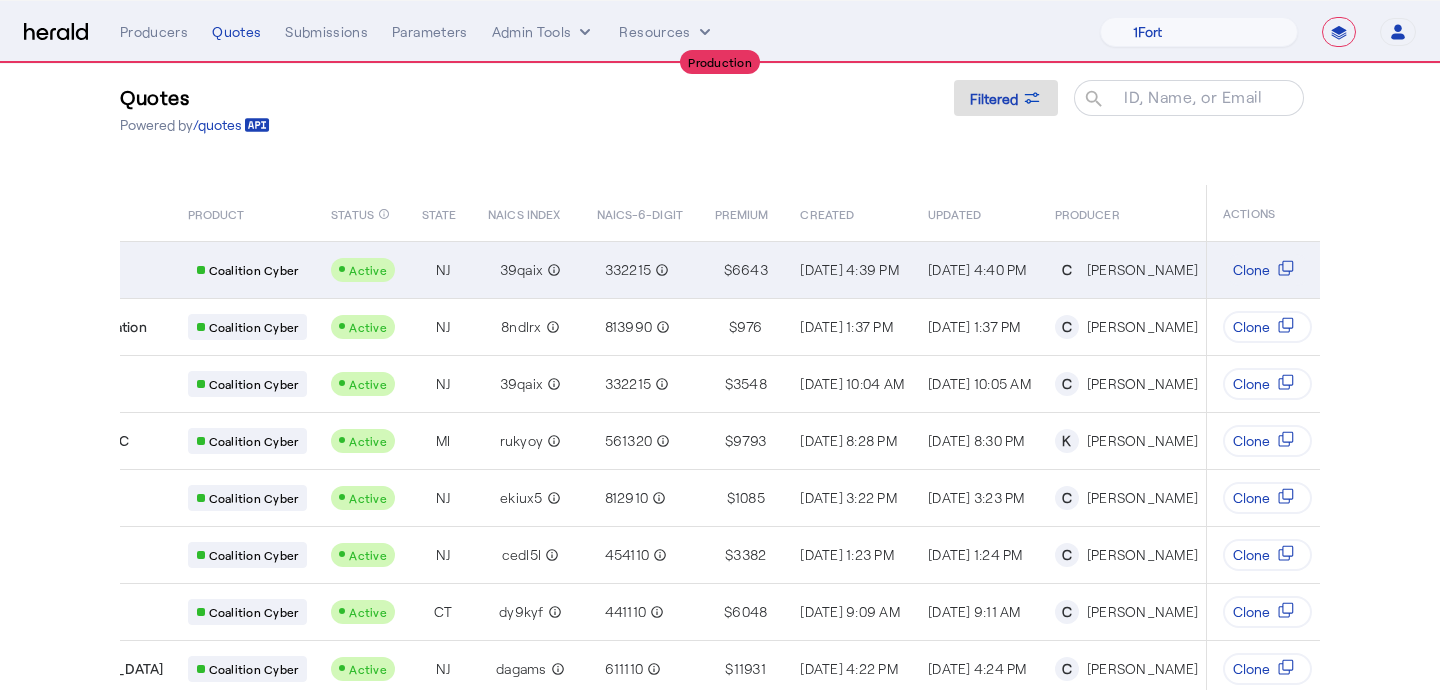 click on "$  6643" at bounding box center (746, 270) 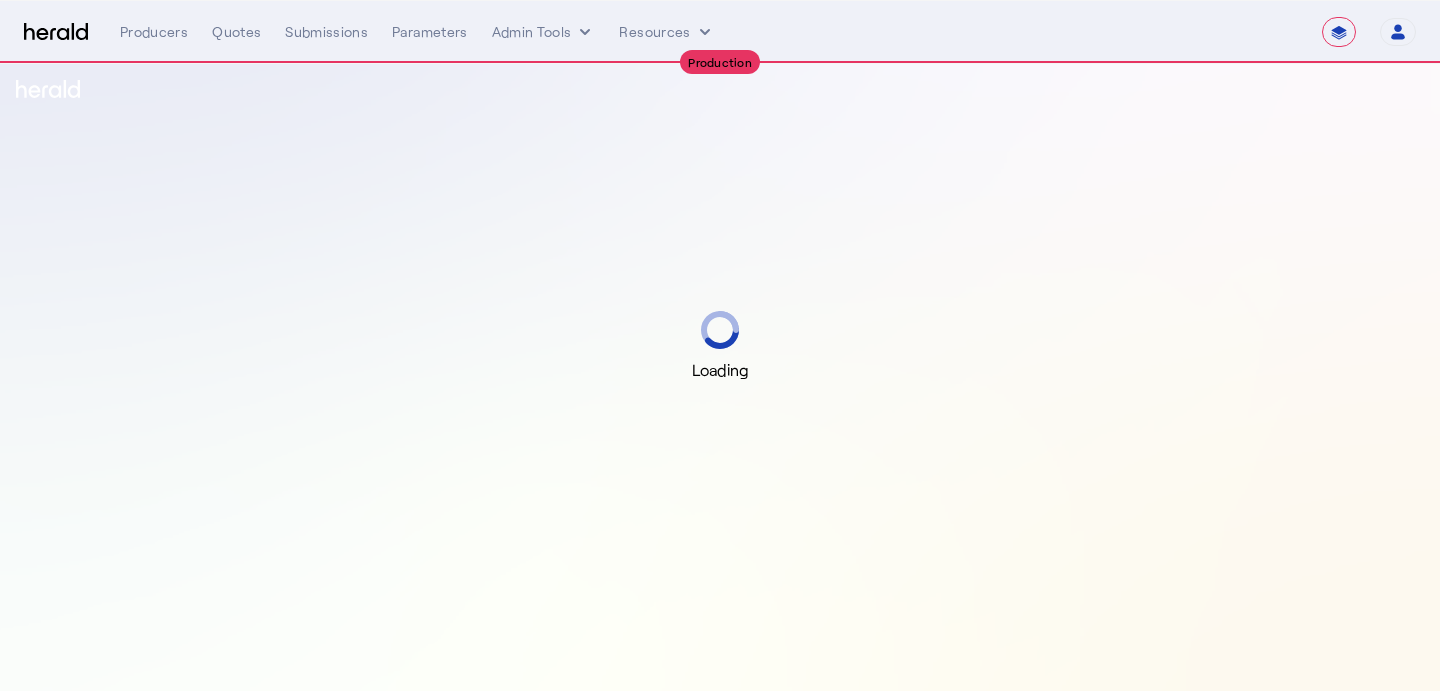 select on "**********" 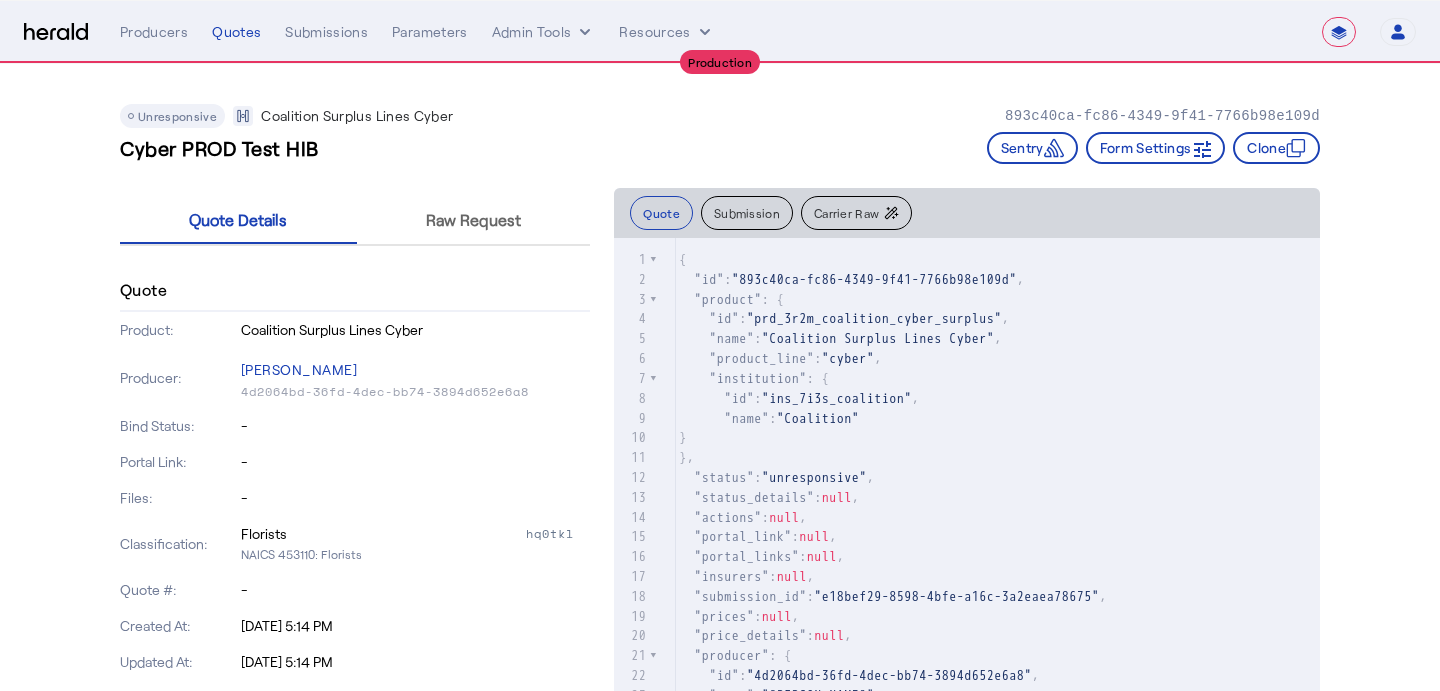 click on "Carrier Raw" 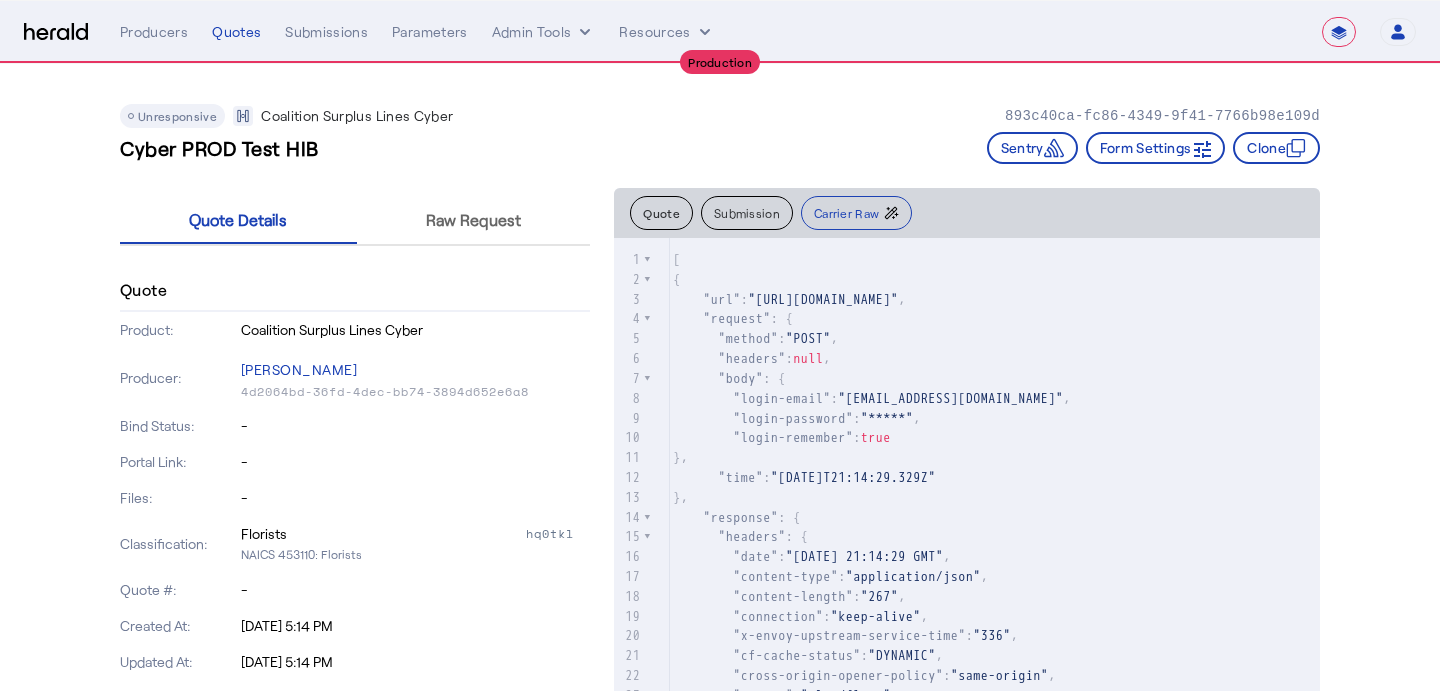 scroll, scrollTop: 415, scrollLeft: 0, axis: vertical 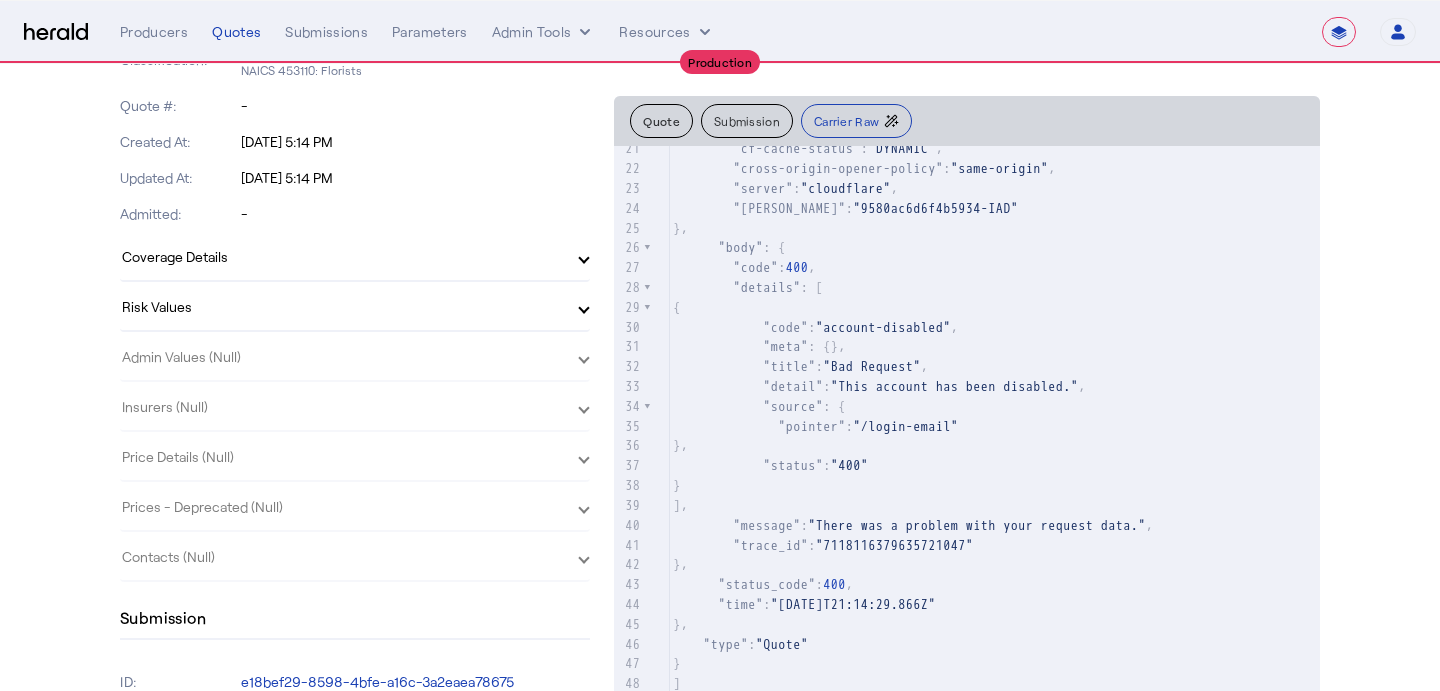 click on "Coverage Details" at bounding box center [343, 256] 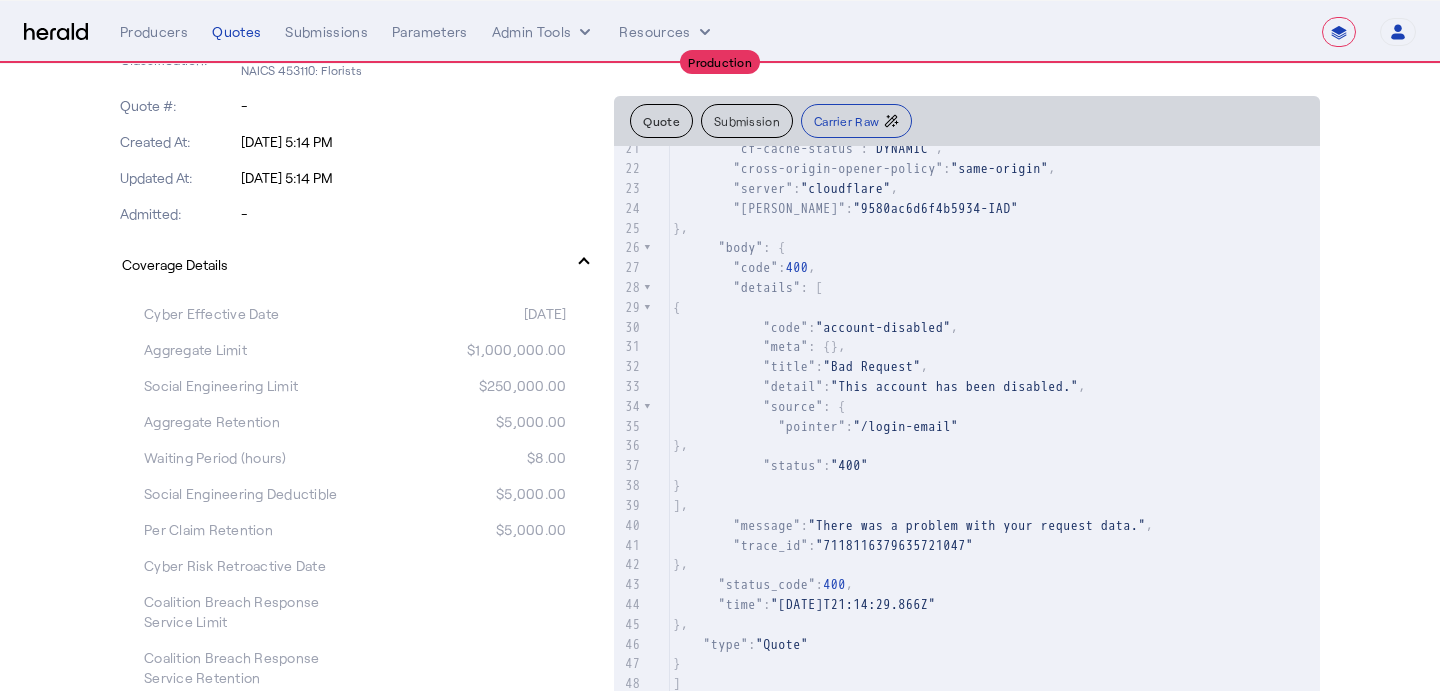 click on "Coverage Details" at bounding box center [343, 264] 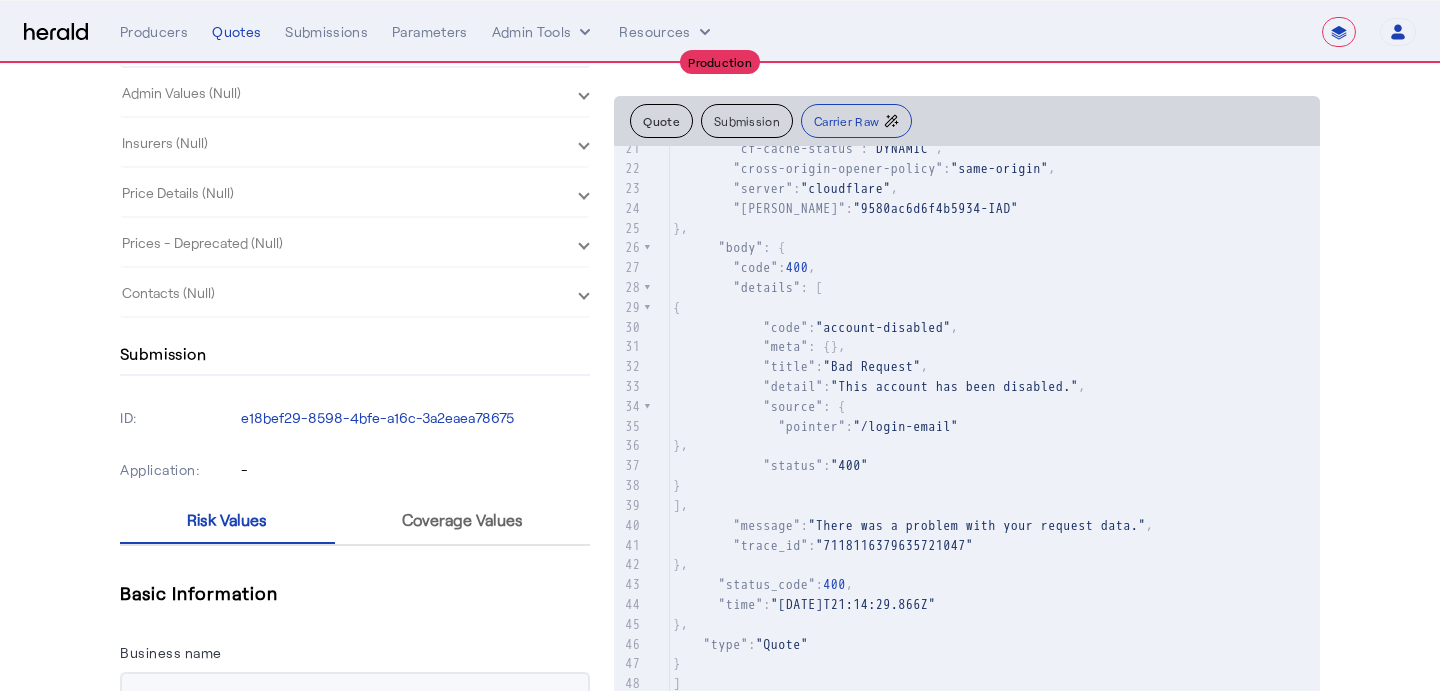 scroll, scrollTop: 723, scrollLeft: 0, axis: vertical 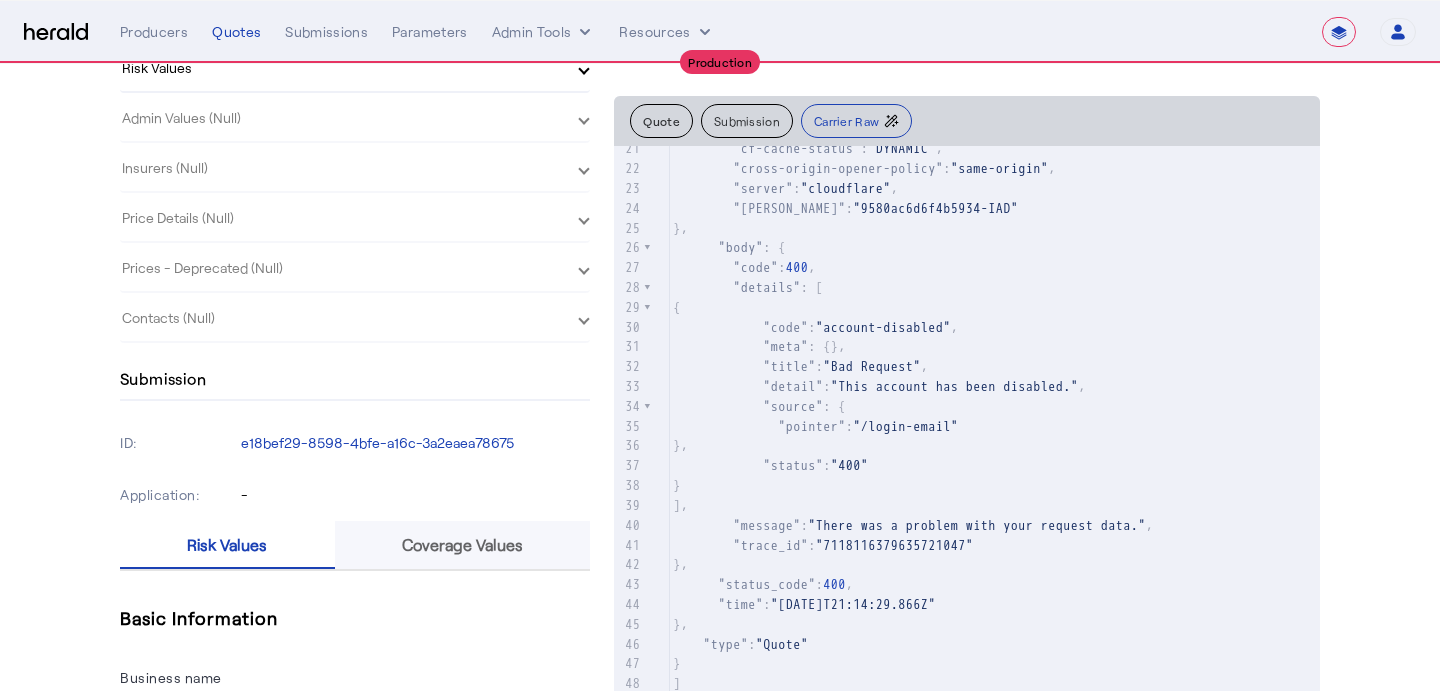 click on "Coverage Values" at bounding box center (462, 545) 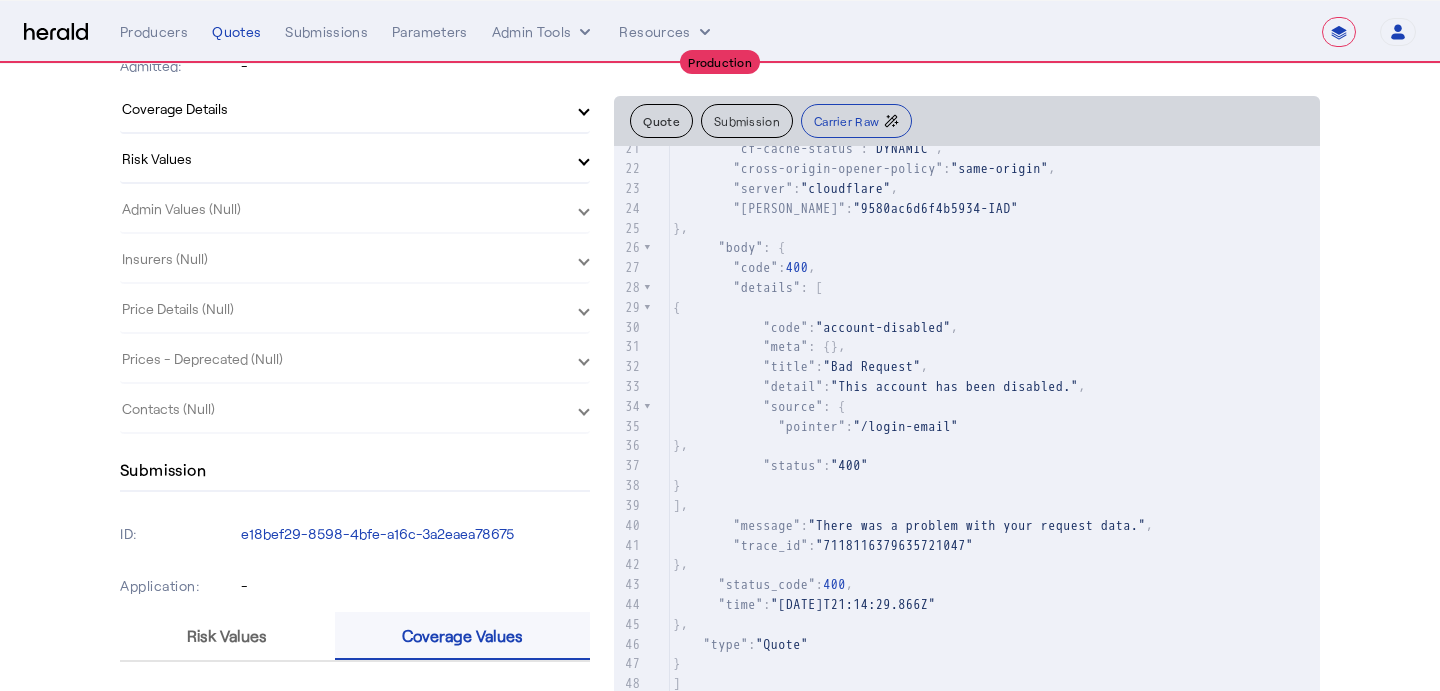 scroll, scrollTop: 0, scrollLeft: 0, axis: both 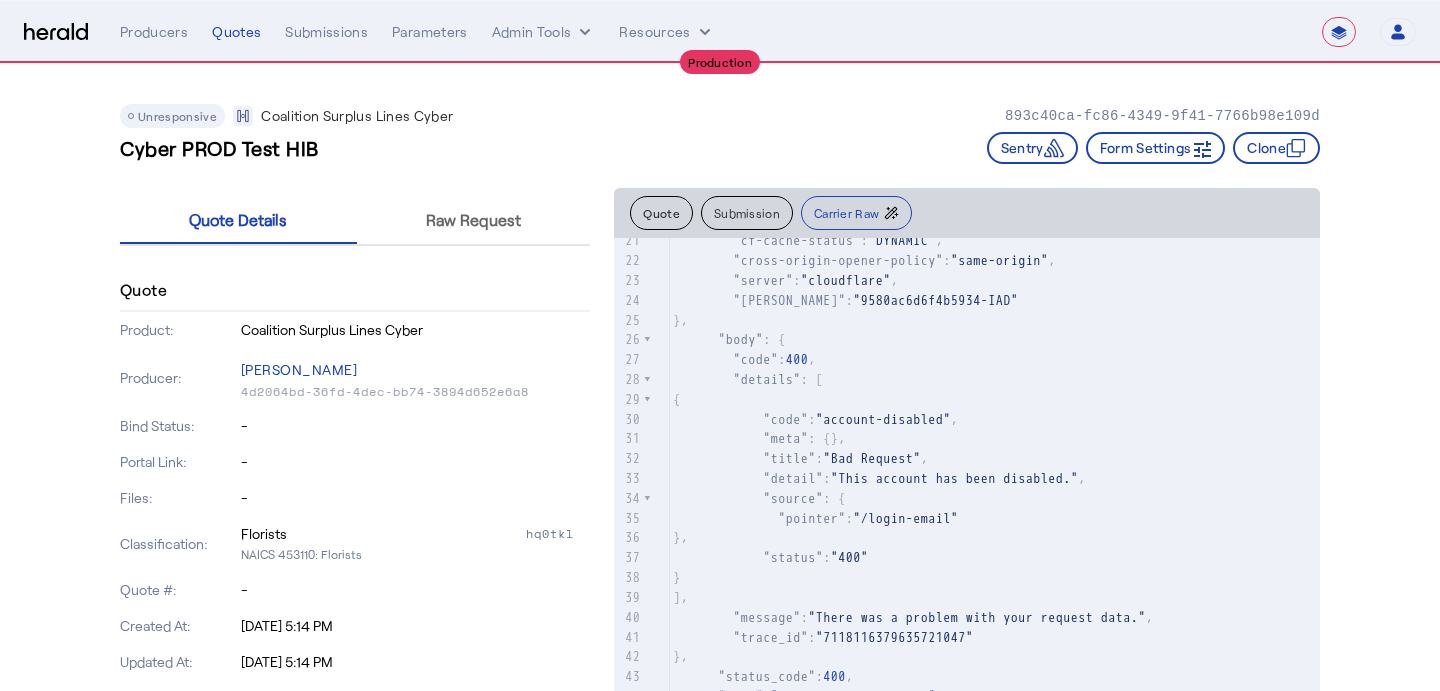 click on "**********" at bounding box center [720, 32] 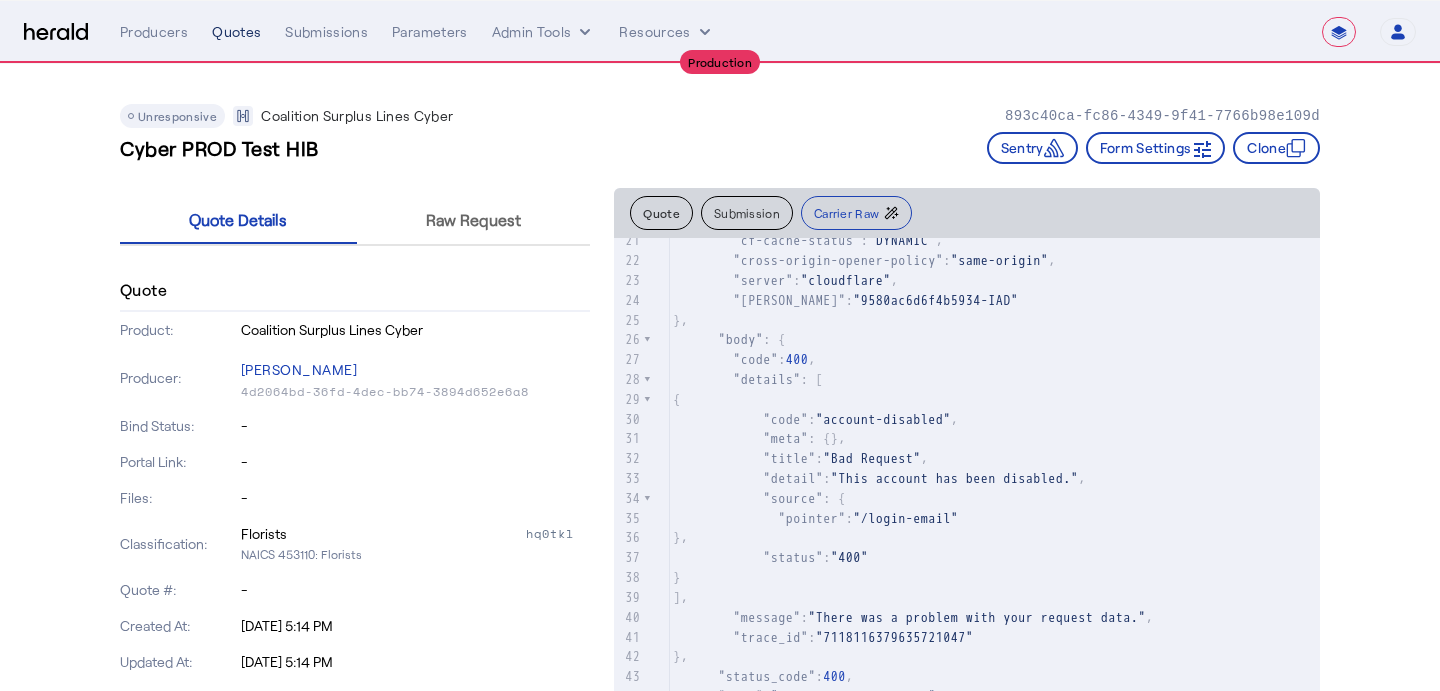 click on "Quotes" at bounding box center [236, 32] 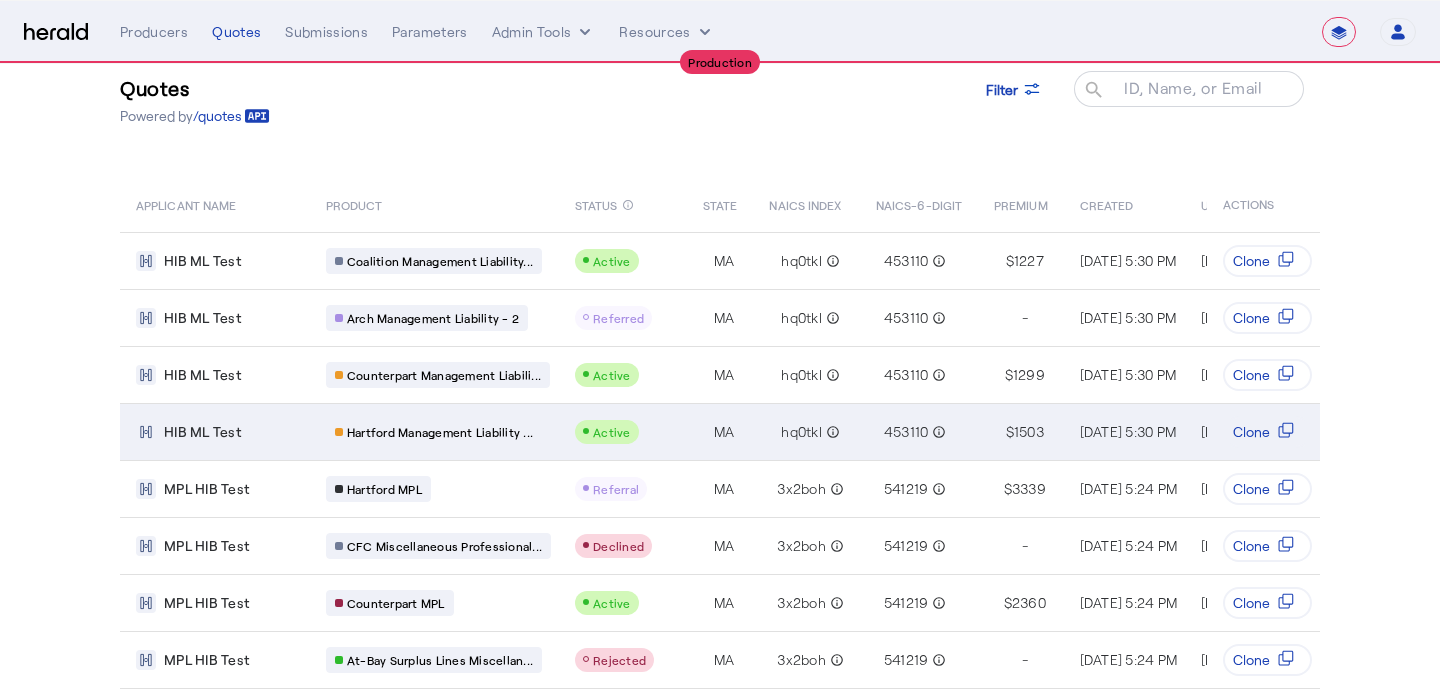 scroll, scrollTop: 0, scrollLeft: 0, axis: both 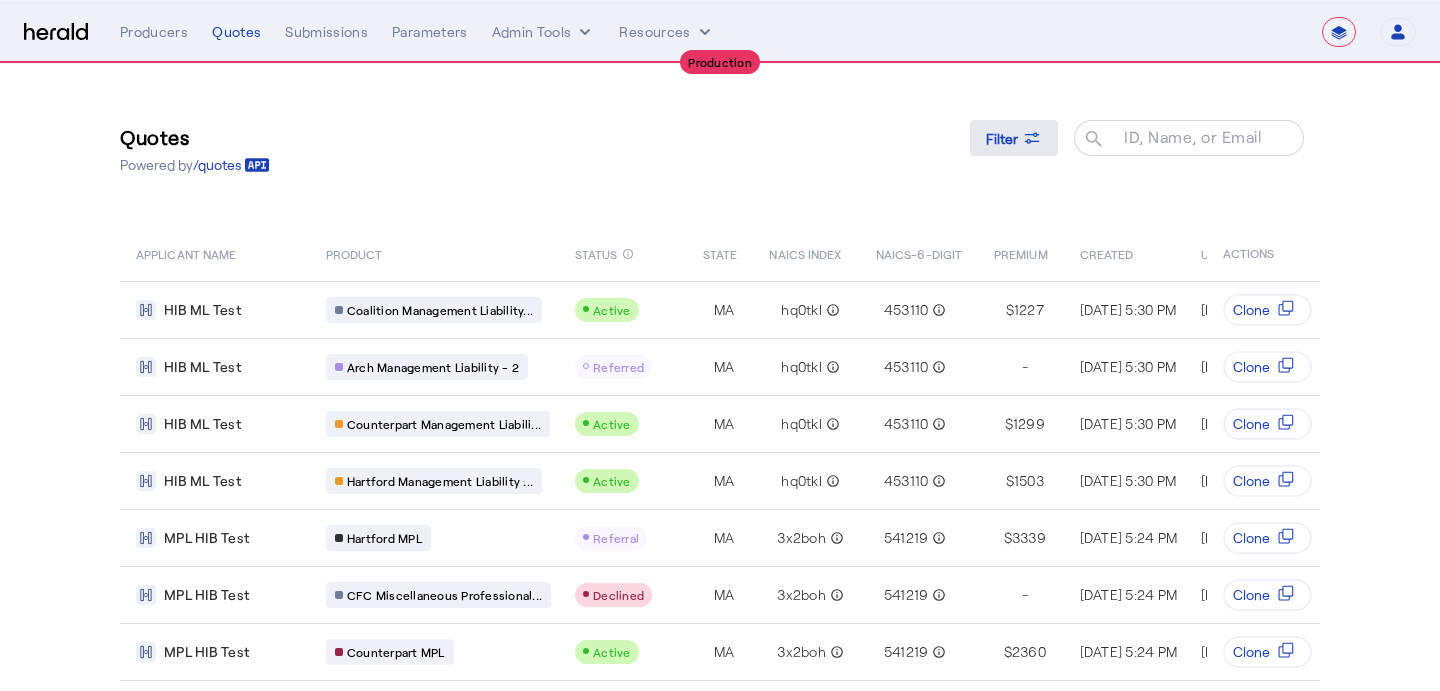 click on "Filter" at bounding box center [1002, 138] 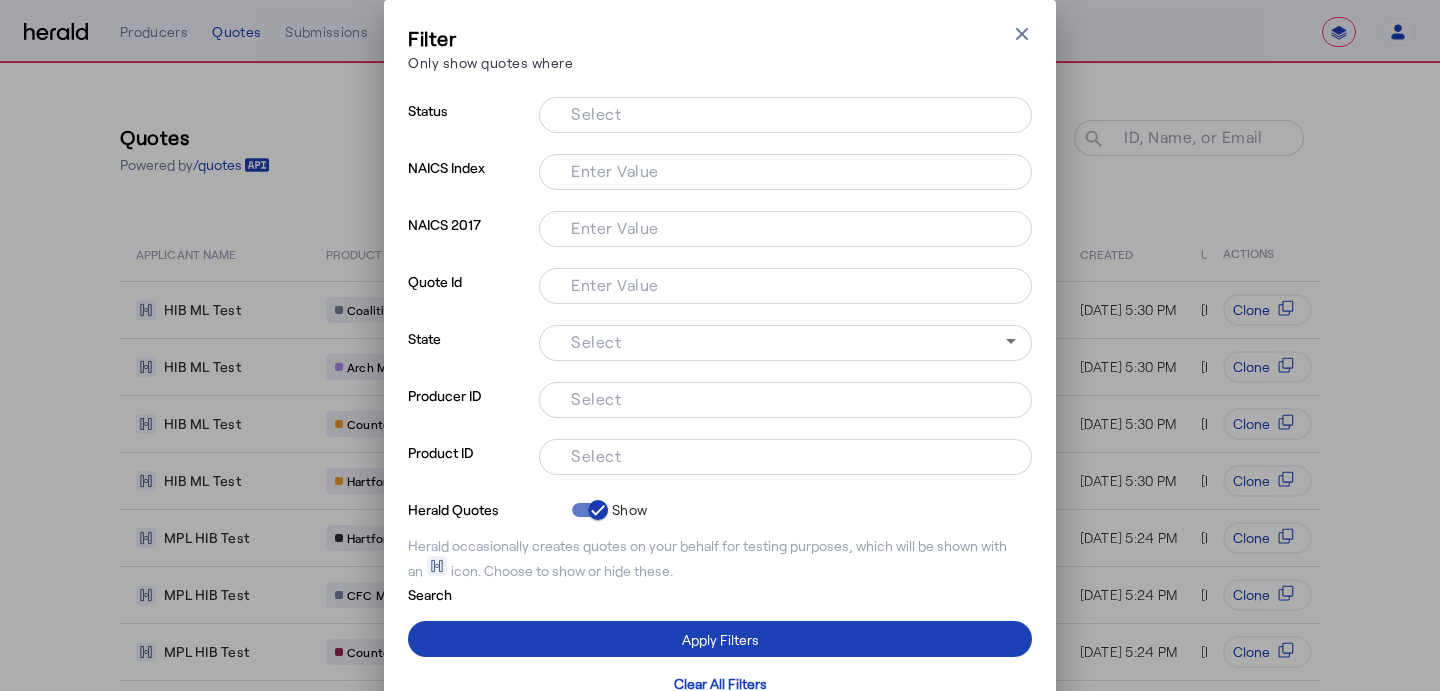 click on "Select" at bounding box center [596, 455] 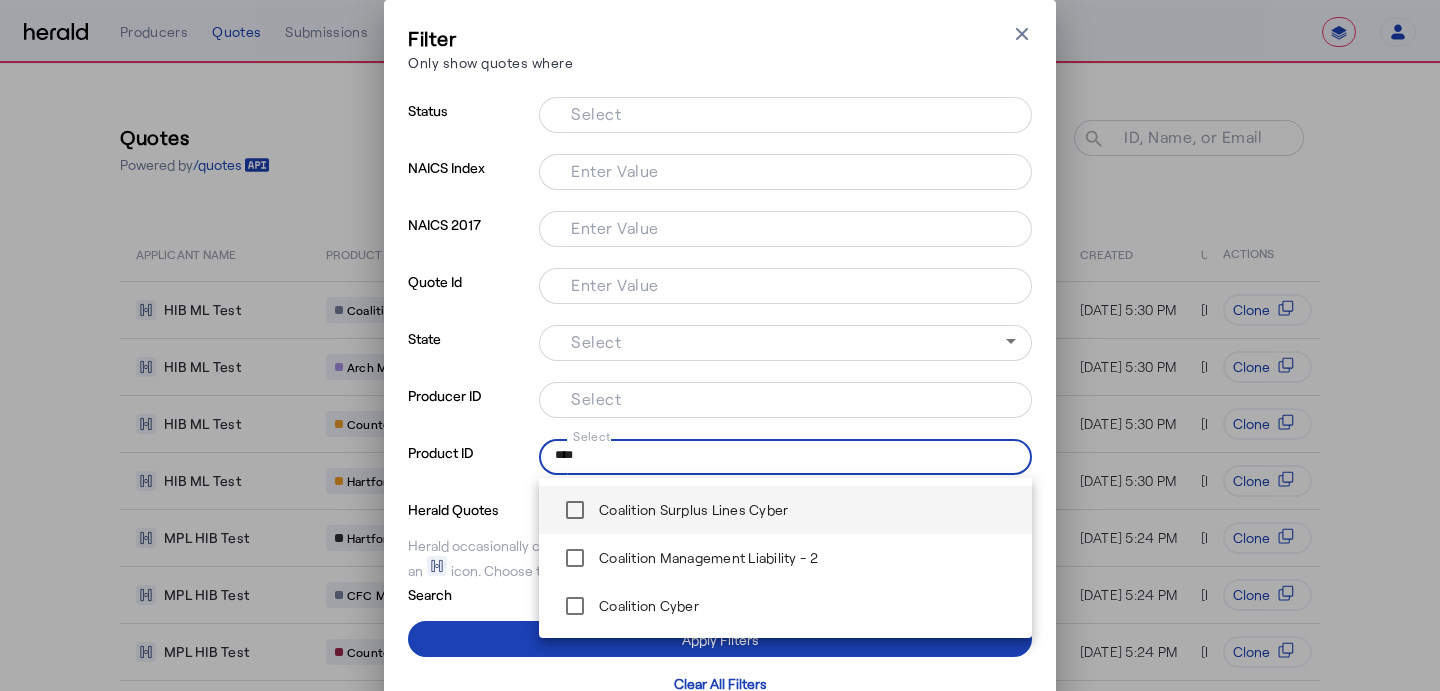 type on "****" 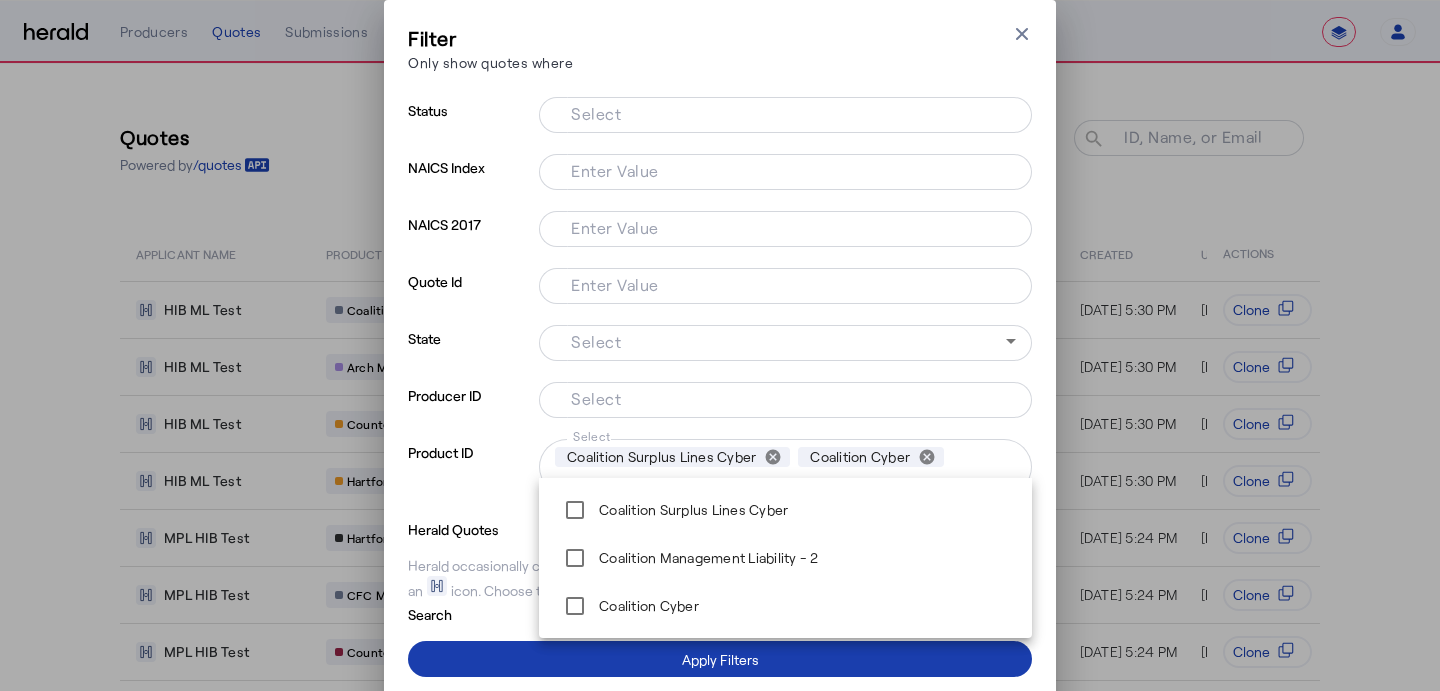 click at bounding box center [720, 659] 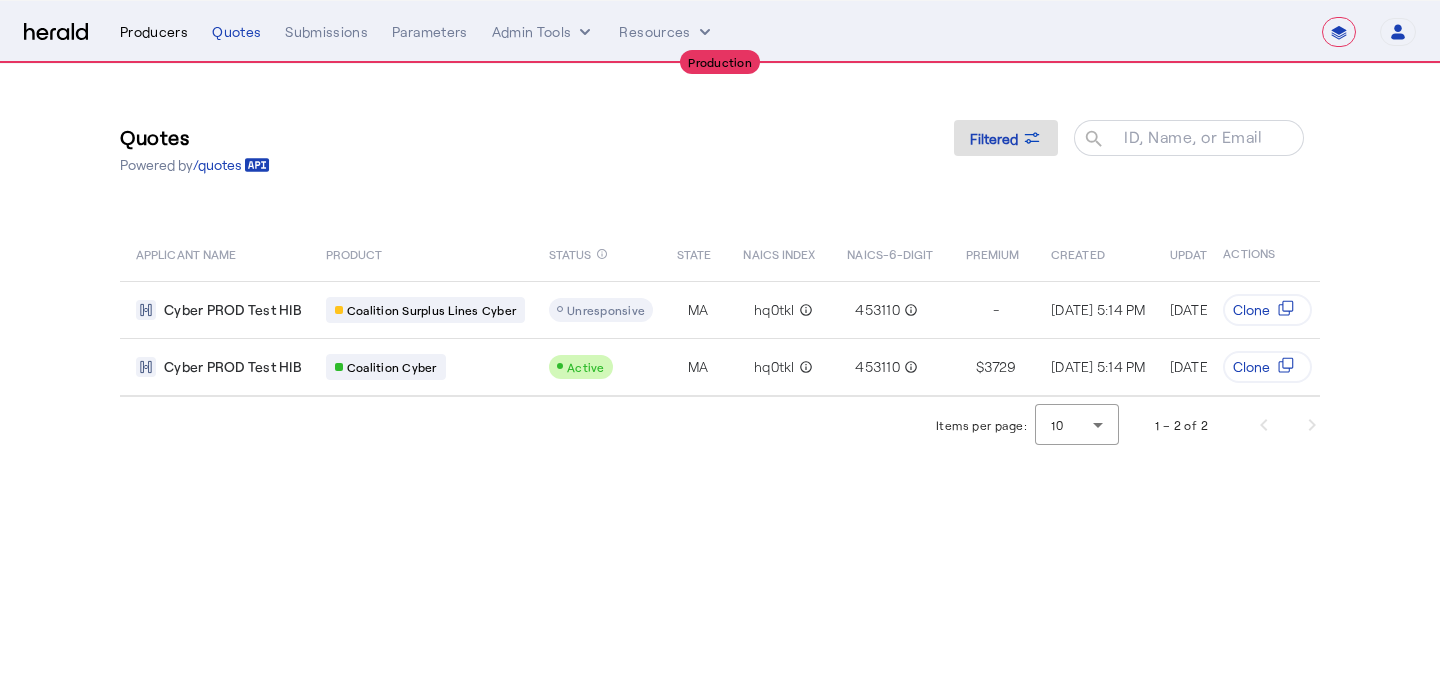 click on "Producers" at bounding box center (154, 32) 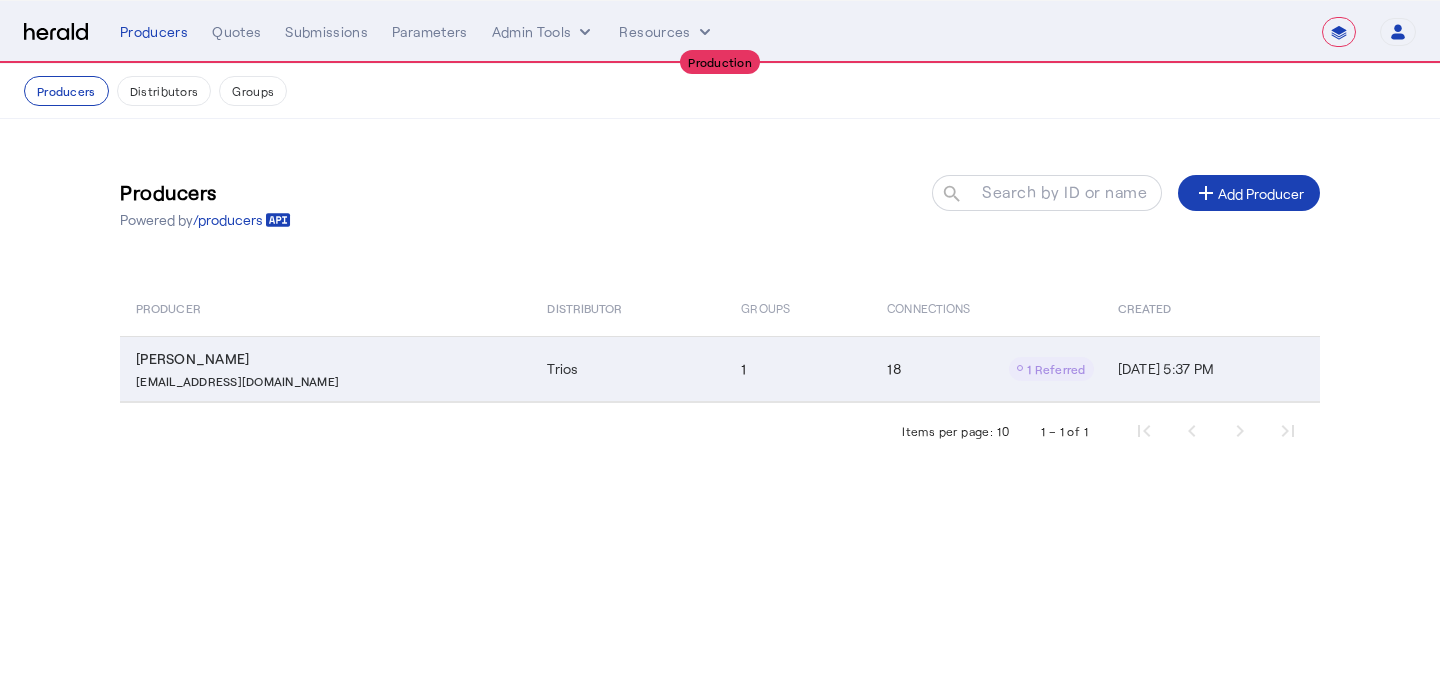 click on "Trios" 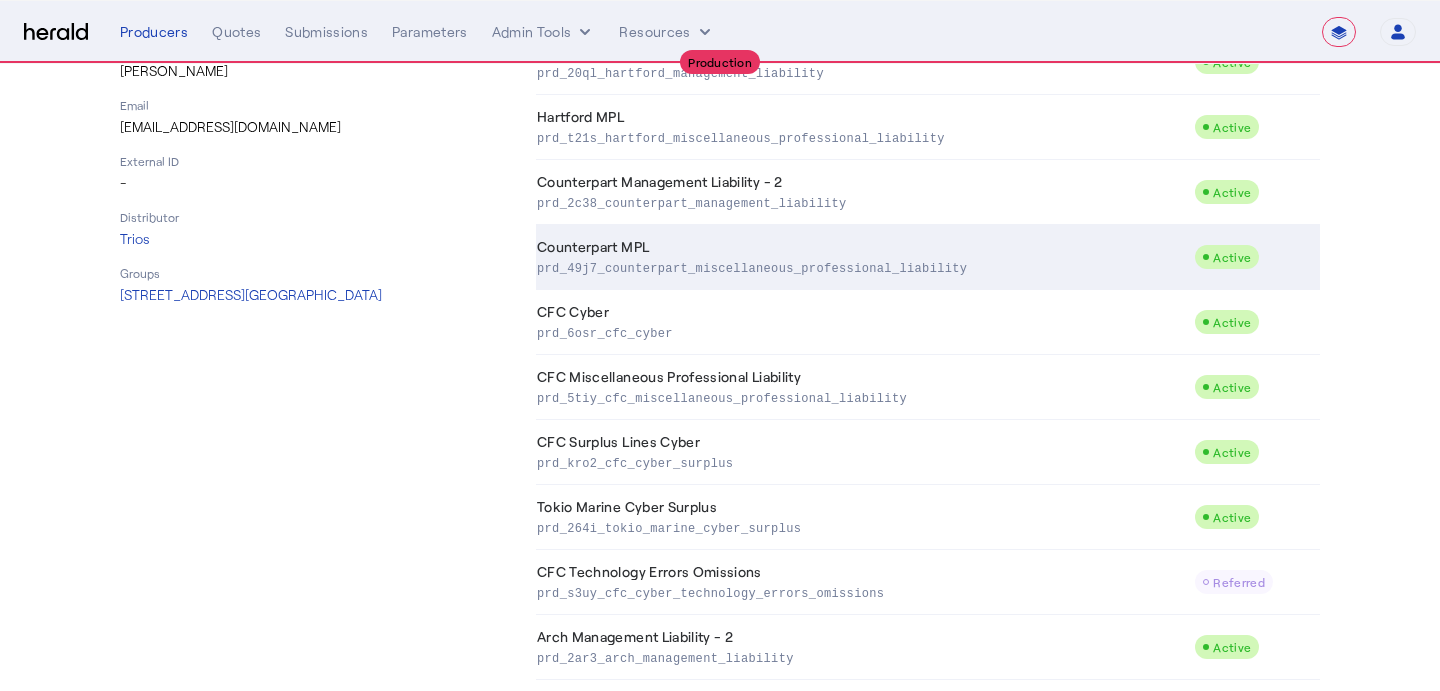 scroll, scrollTop: 368, scrollLeft: 0, axis: vertical 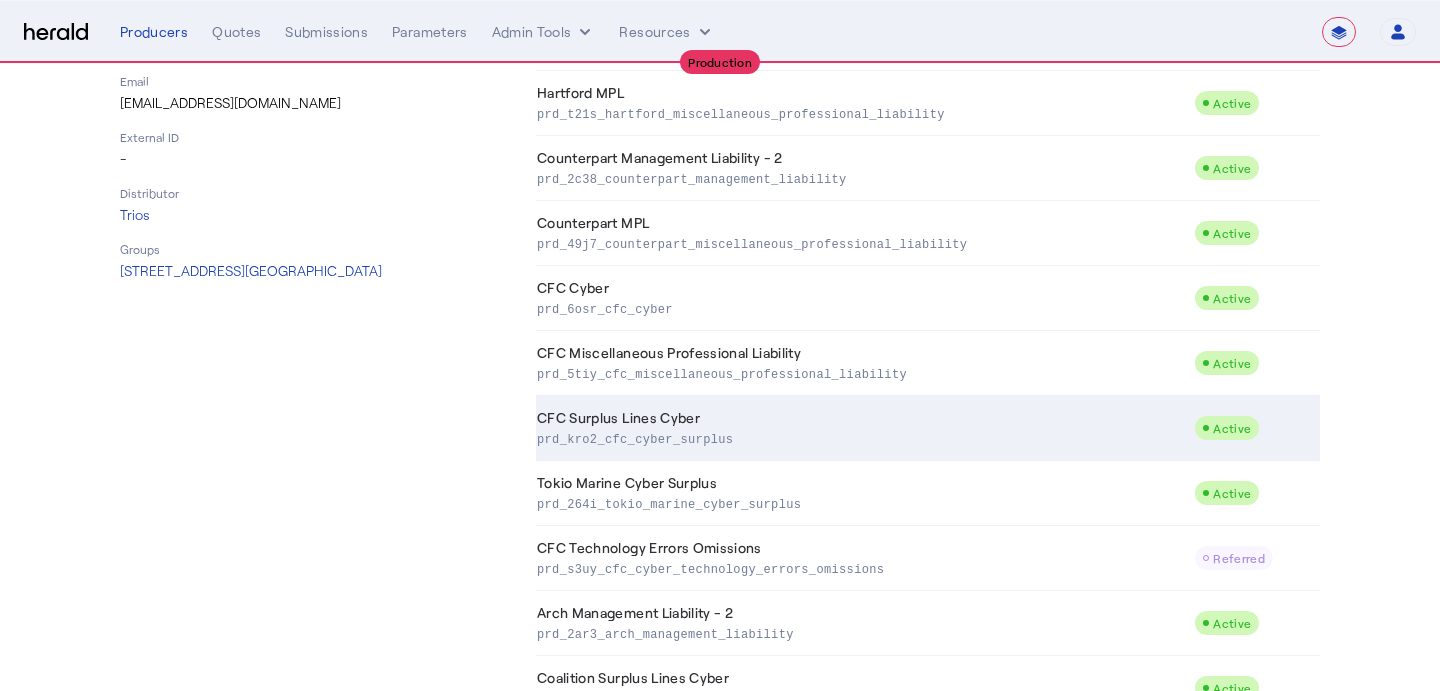 click on "CFC Surplus Lines Cyber  prd_kro2_cfc_cyber_surplus" 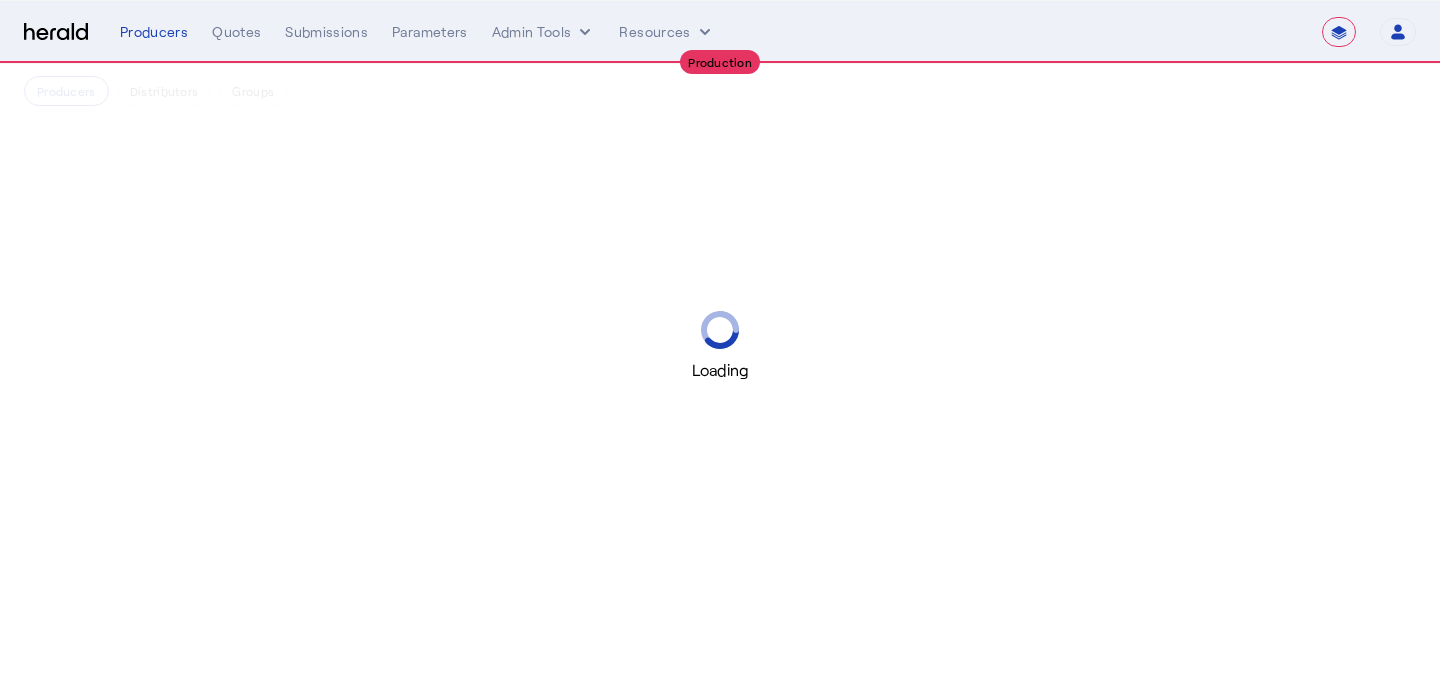 scroll, scrollTop: 0, scrollLeft: 0, axis: both 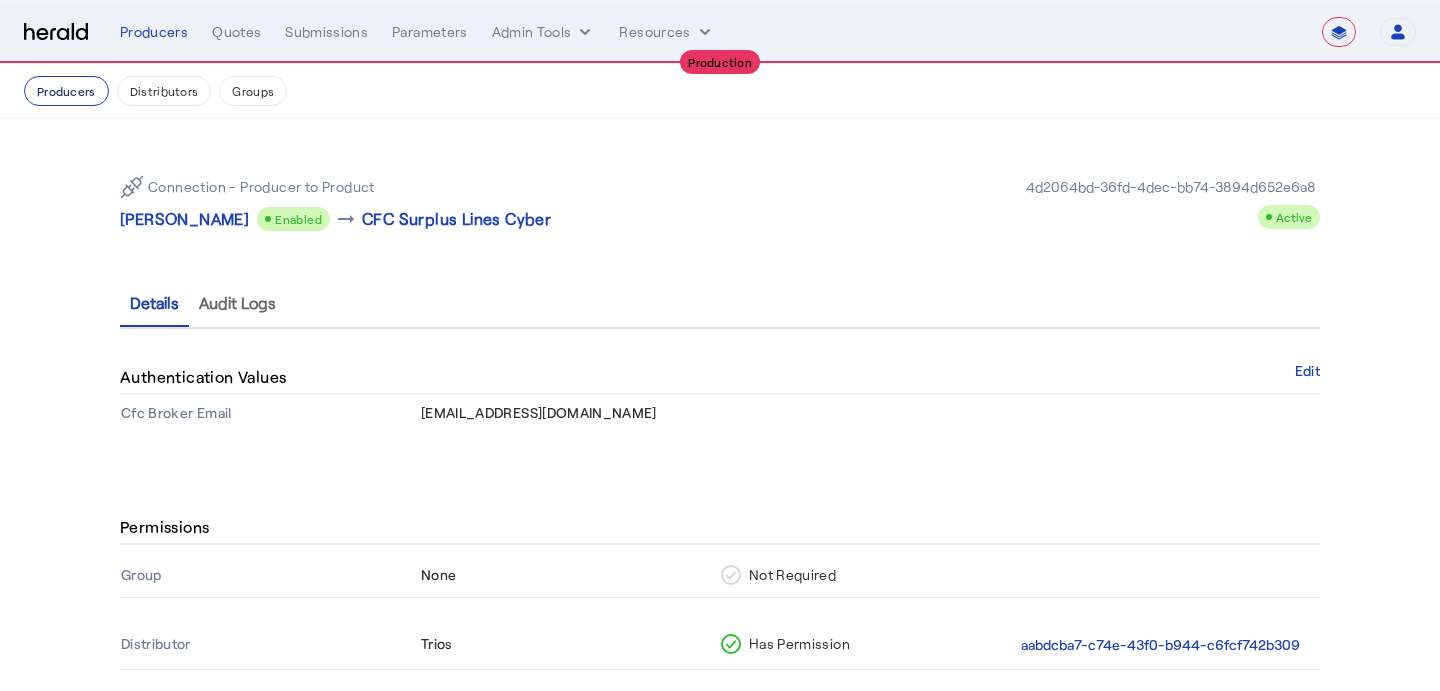 click on "Producers" at bounding box center (66, 91) 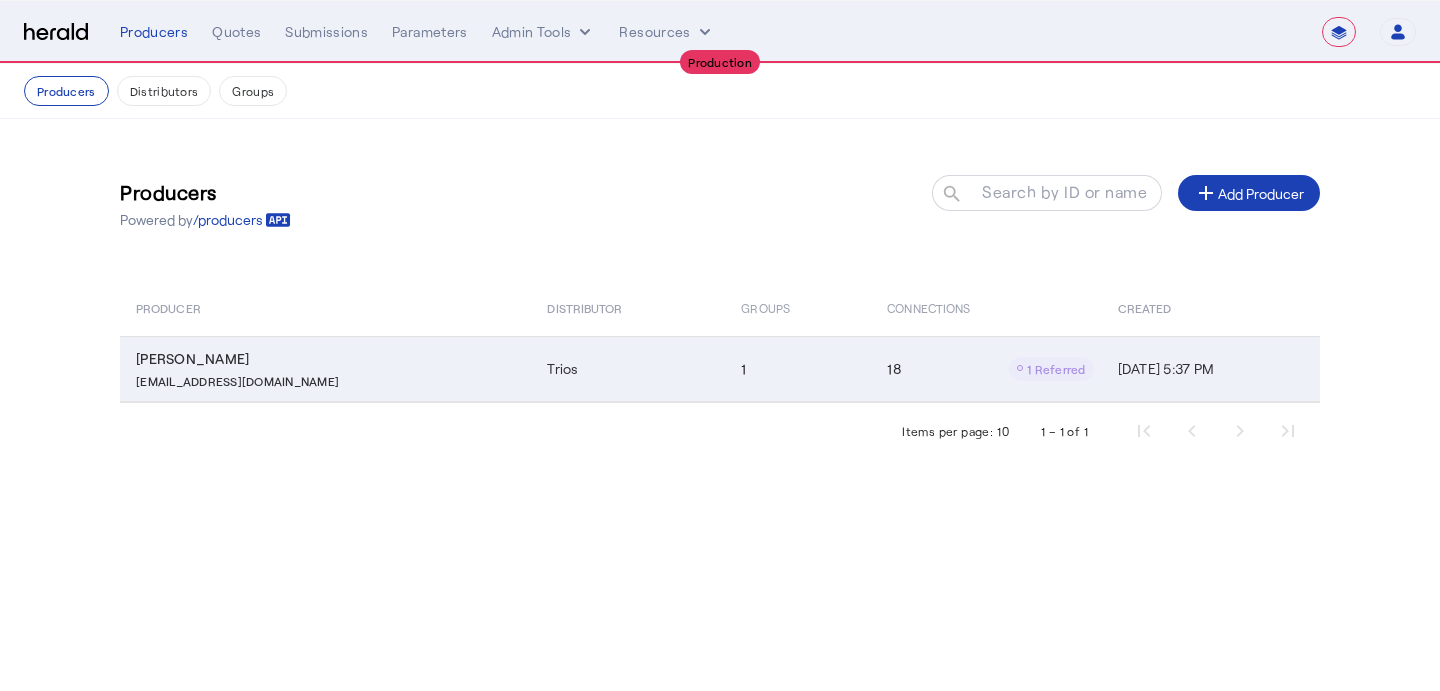 click on "1" 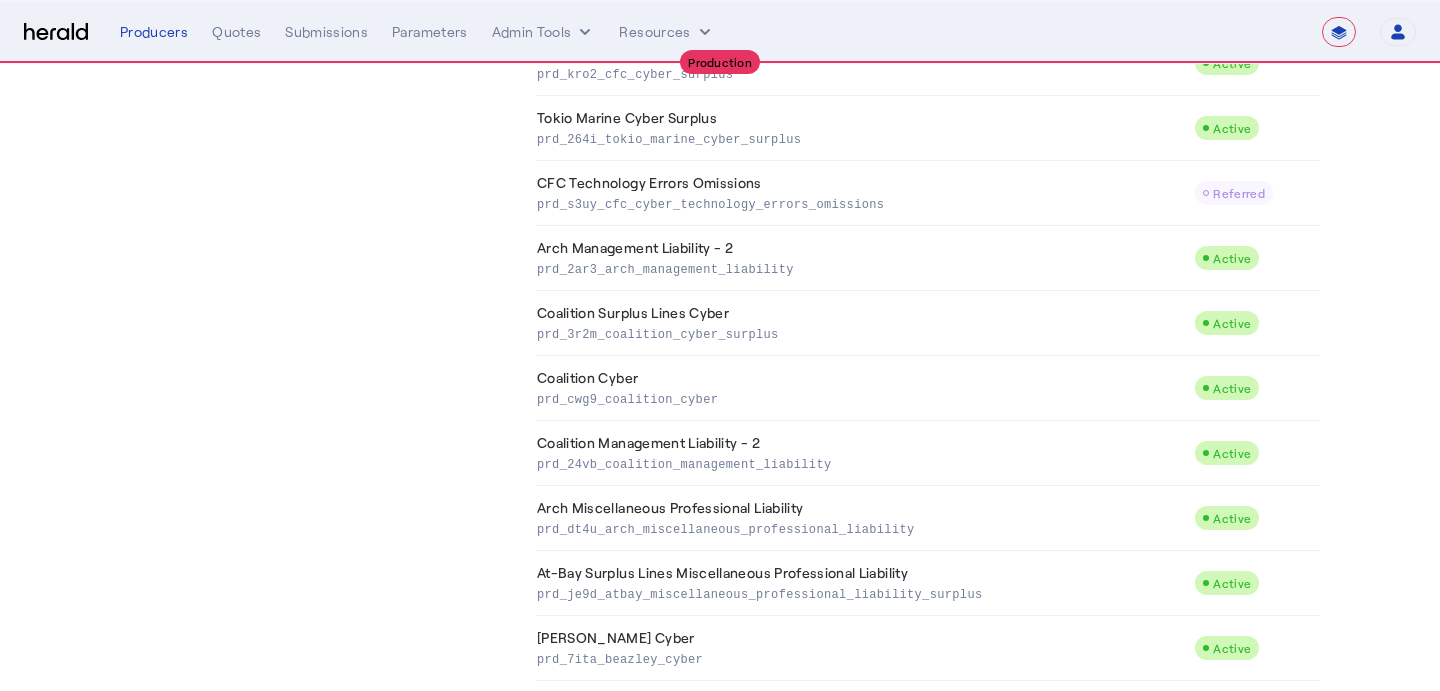 scroll, scrollTop: 828, scrollLeft: 0, axis: vertical 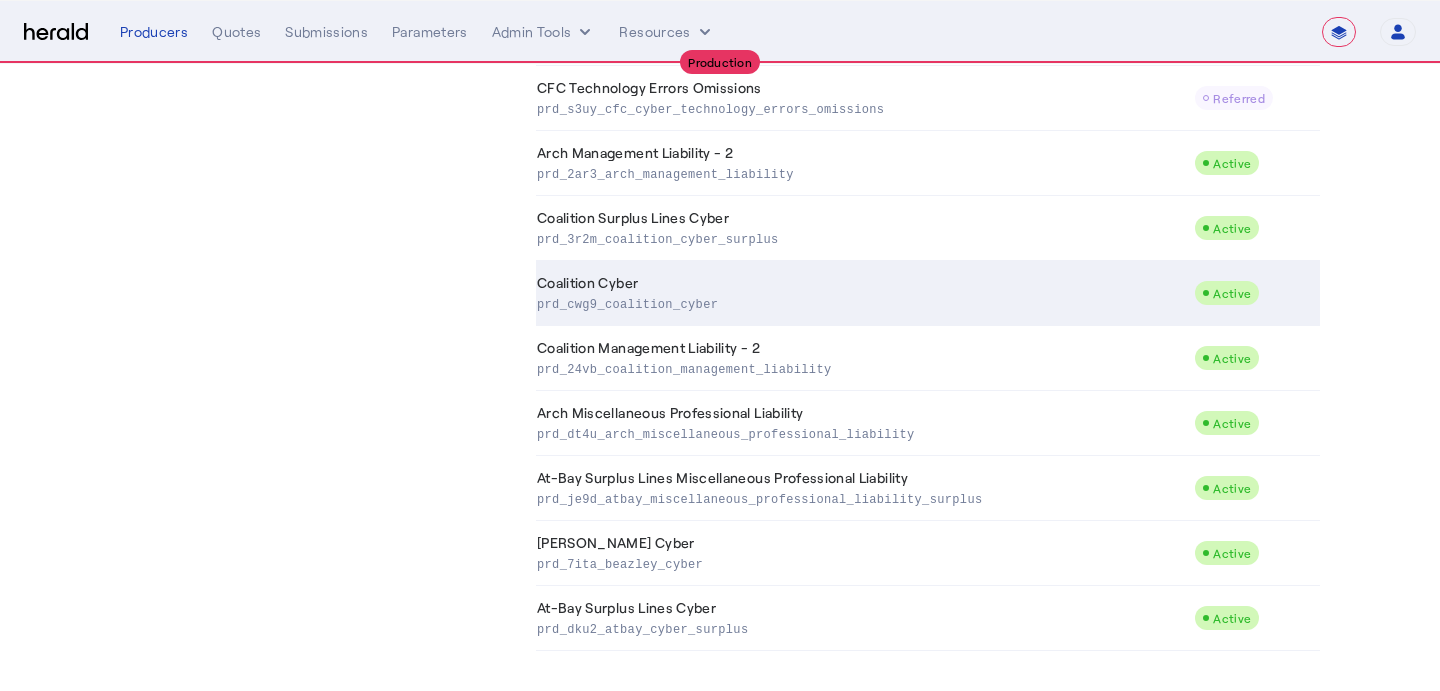click on "prd_cwg9_coalition_cyber" 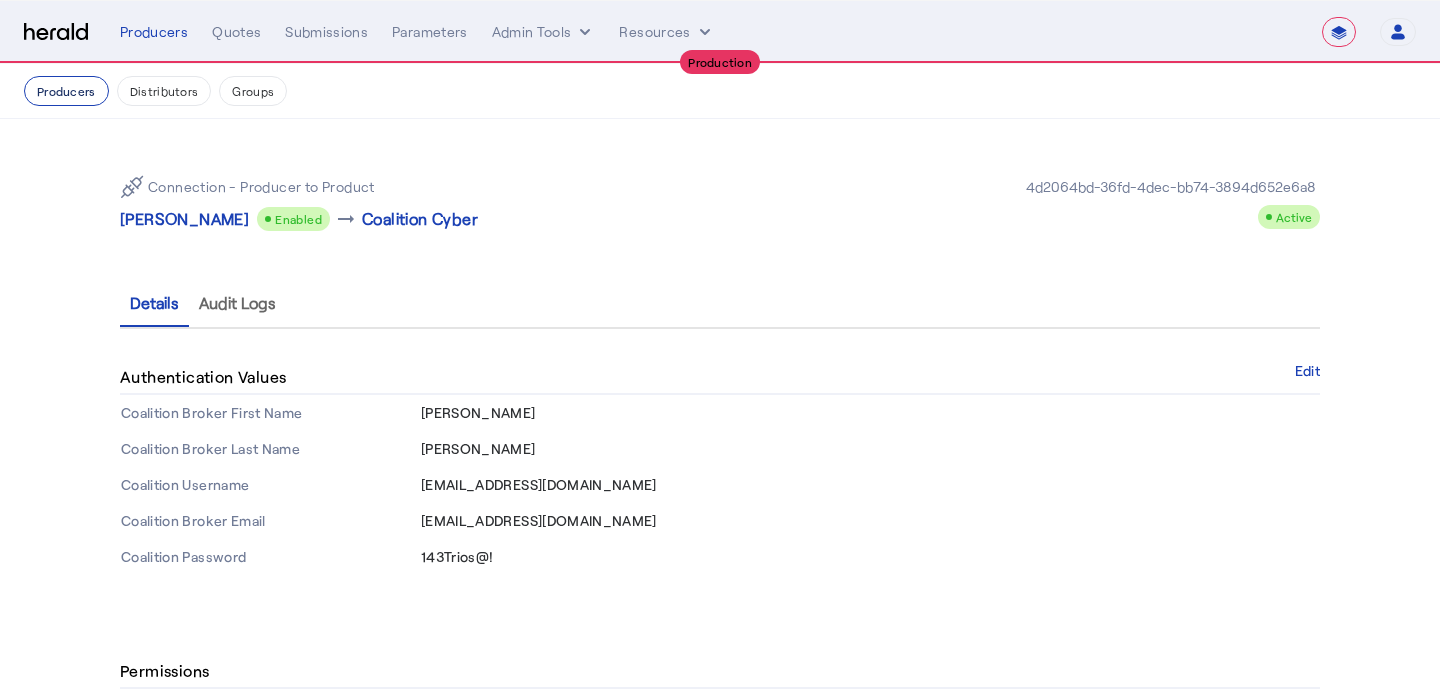 click on "Producers" at bounding box center (66, 91) 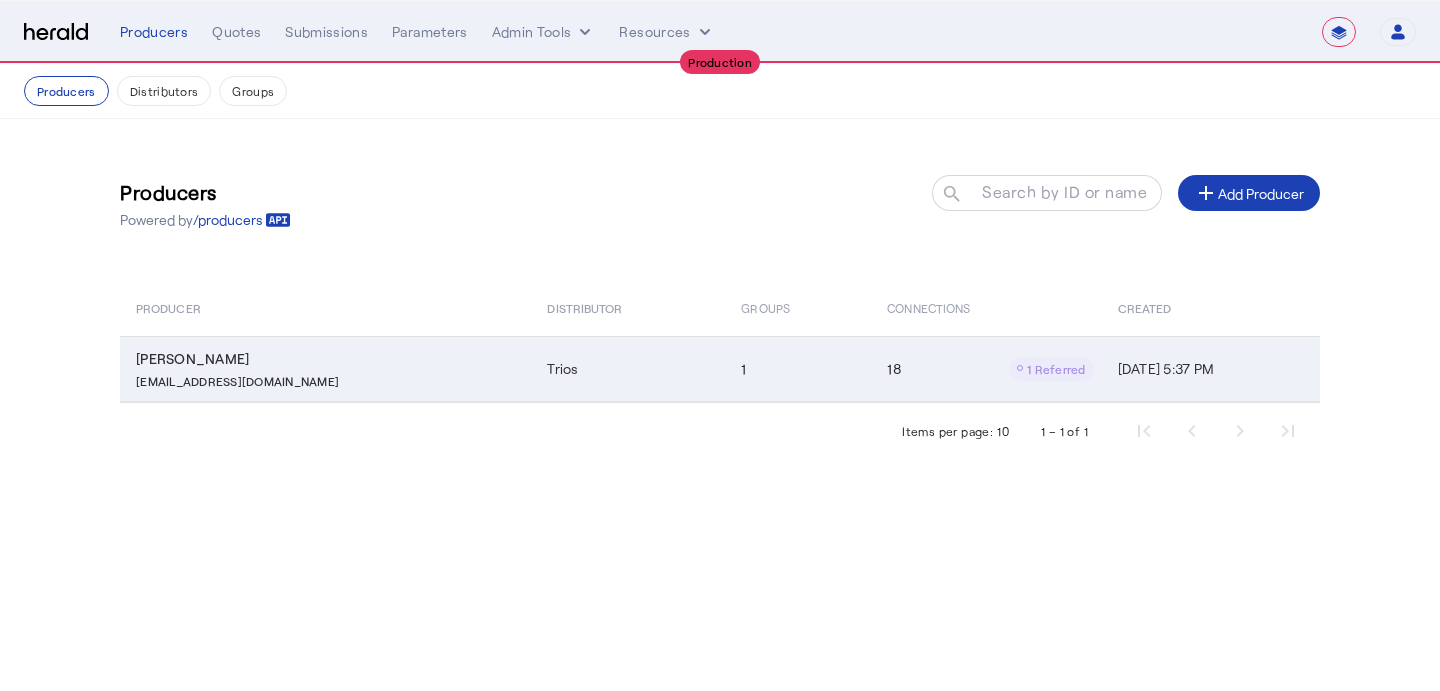 click on "1" 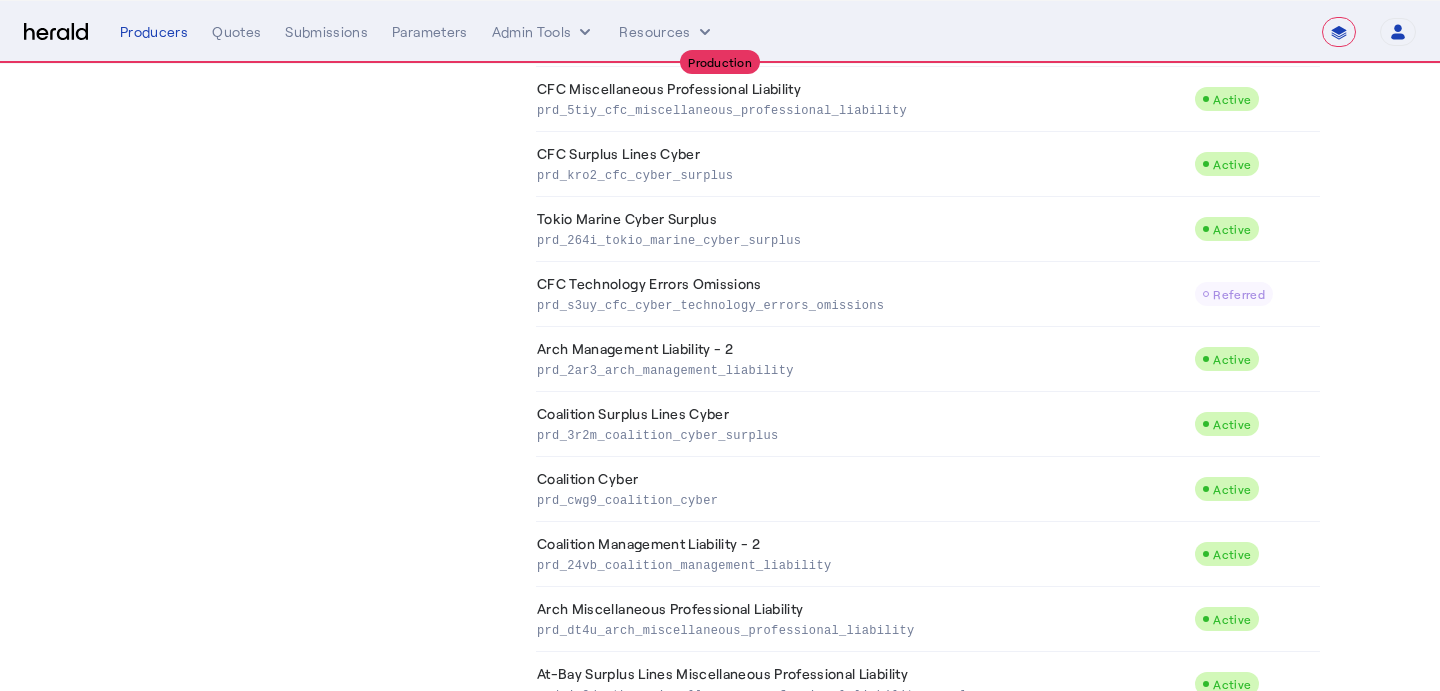 scroll, scrollTop: 636, scrollLeft: 0, axis: vertical 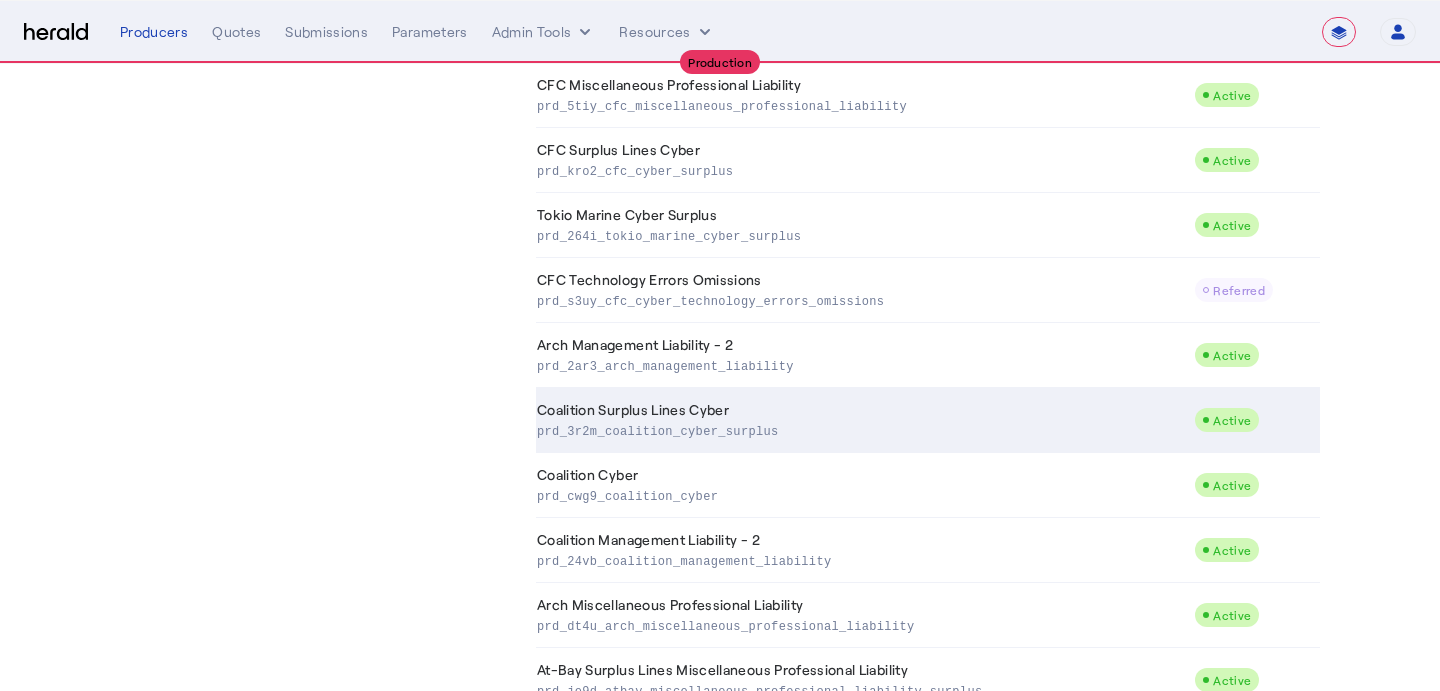 click on "prd_3r2m_coalition_cyber_surplus" 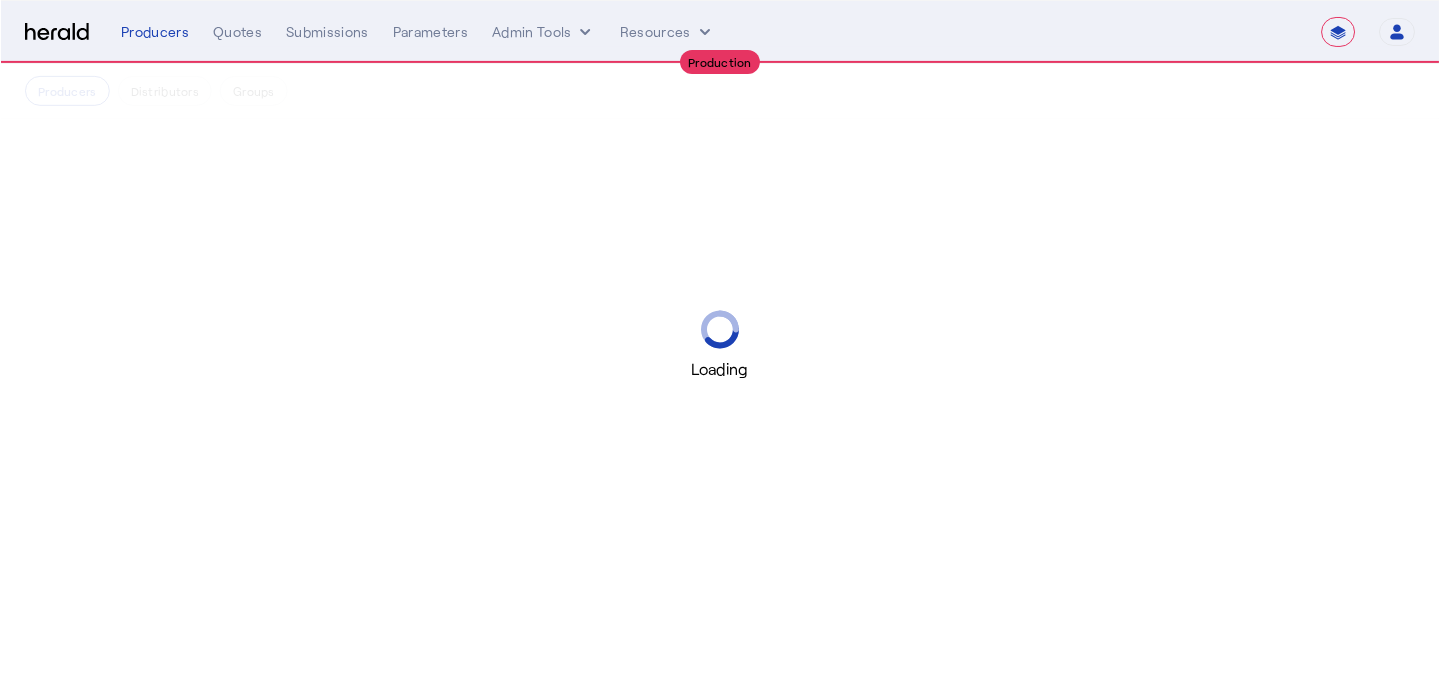 scroll, scrollTop: 0, scrollLeft: 0, axis: both 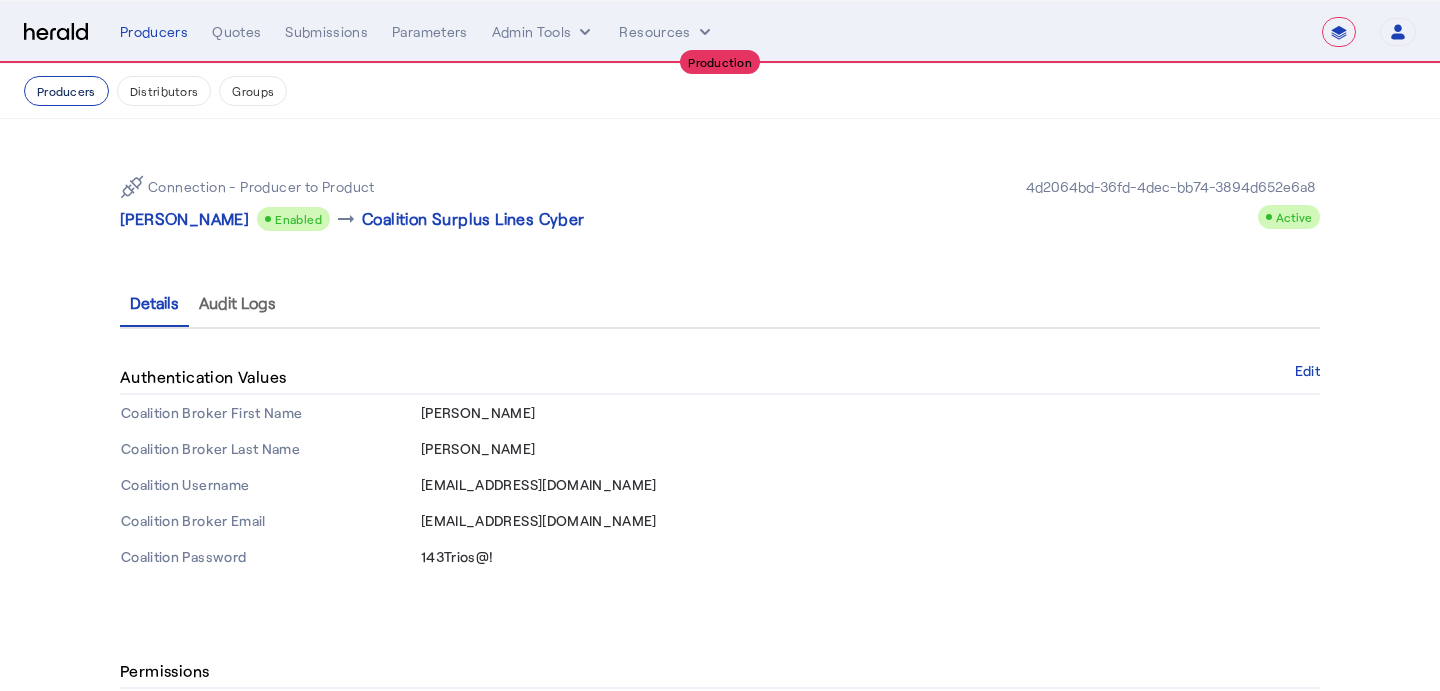 click on "Producers" at bounding box center [66, 91] 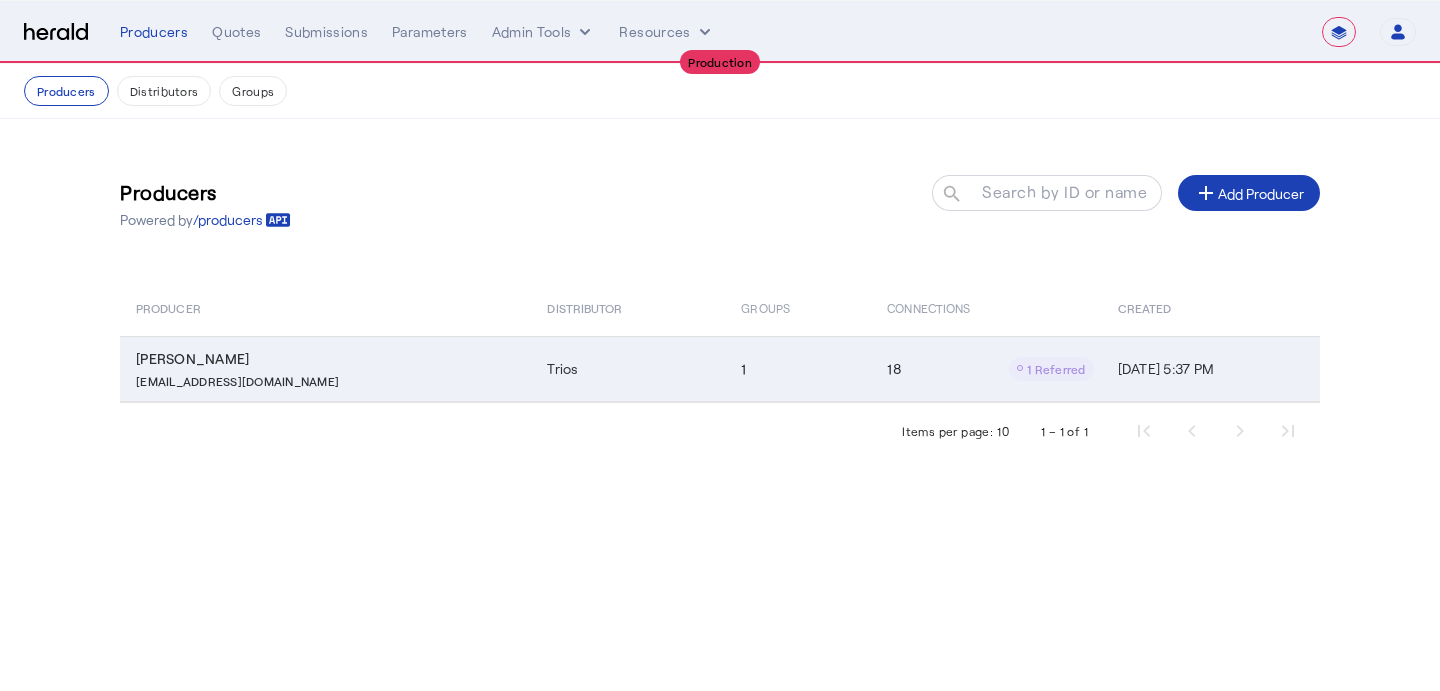 click on "Trios" 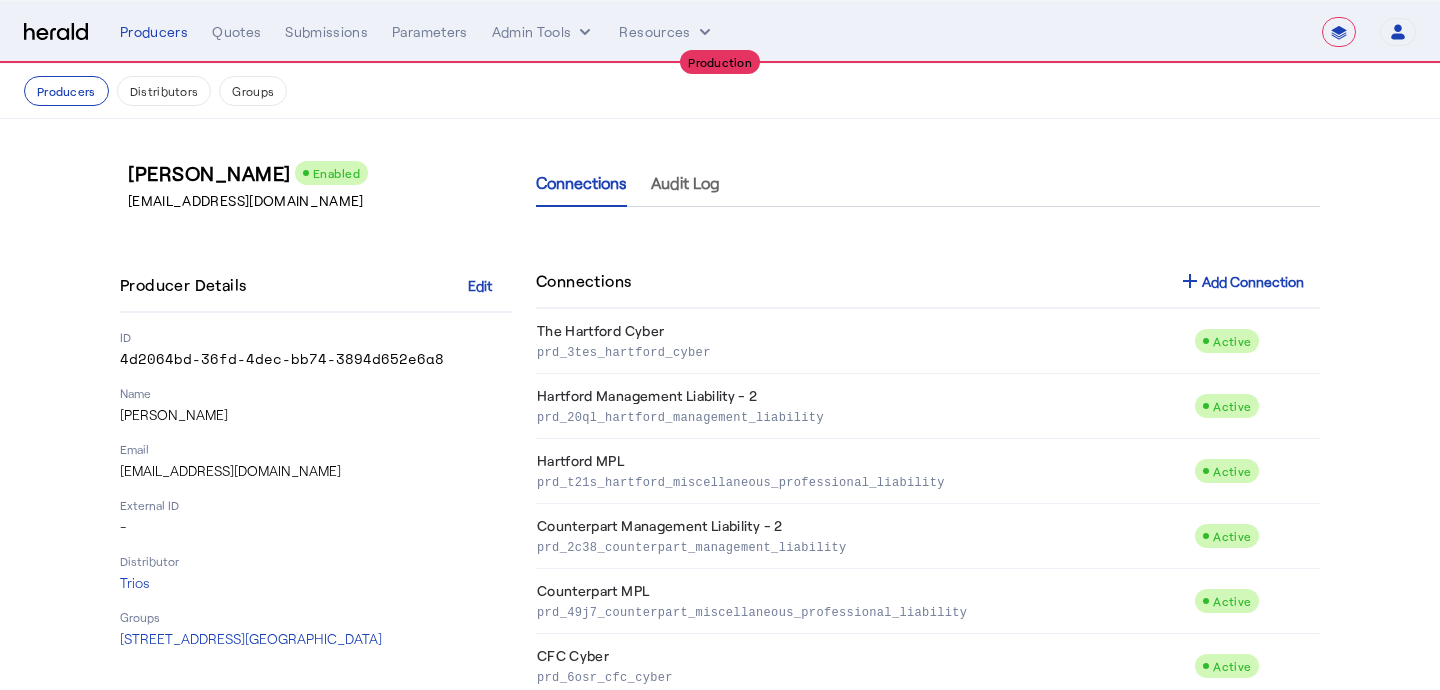 click at bounding box center (56, 32) 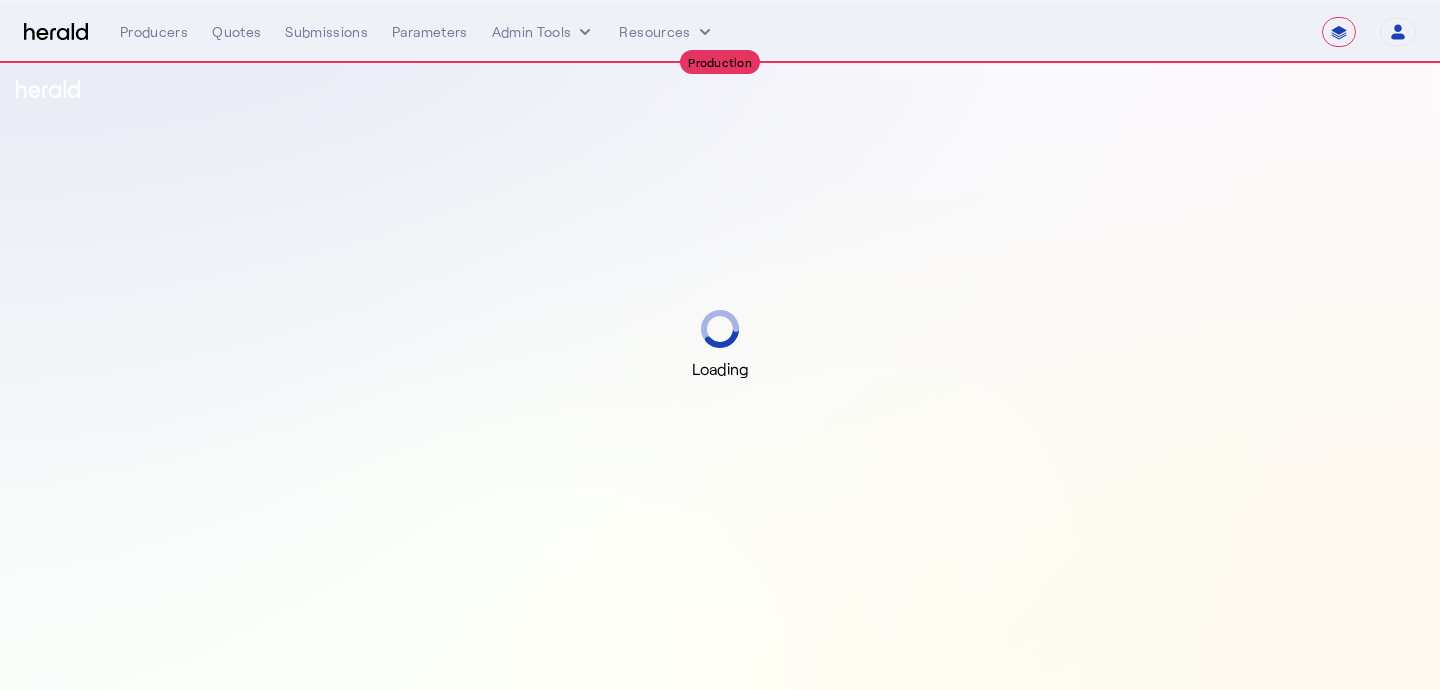 select on "**********" 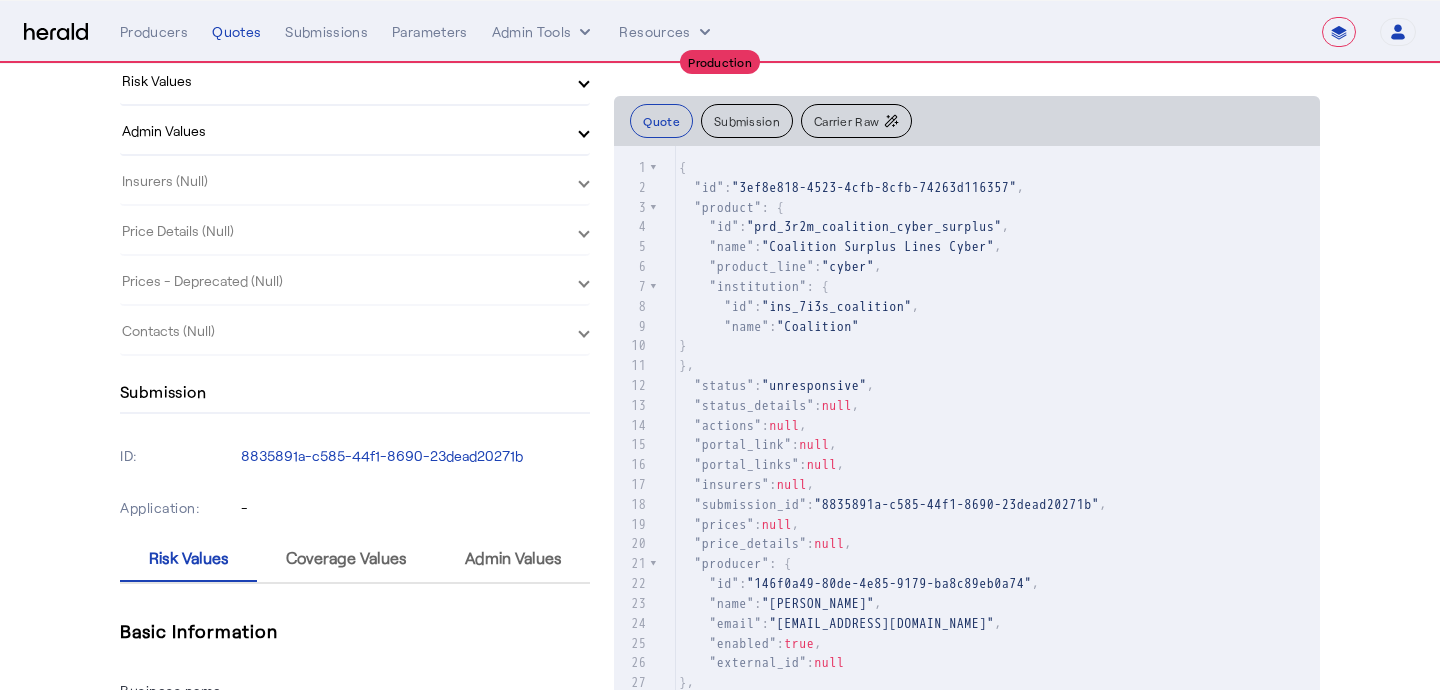 scroll, scrollTop: 755, scrollLeft: 0, axis: vertical 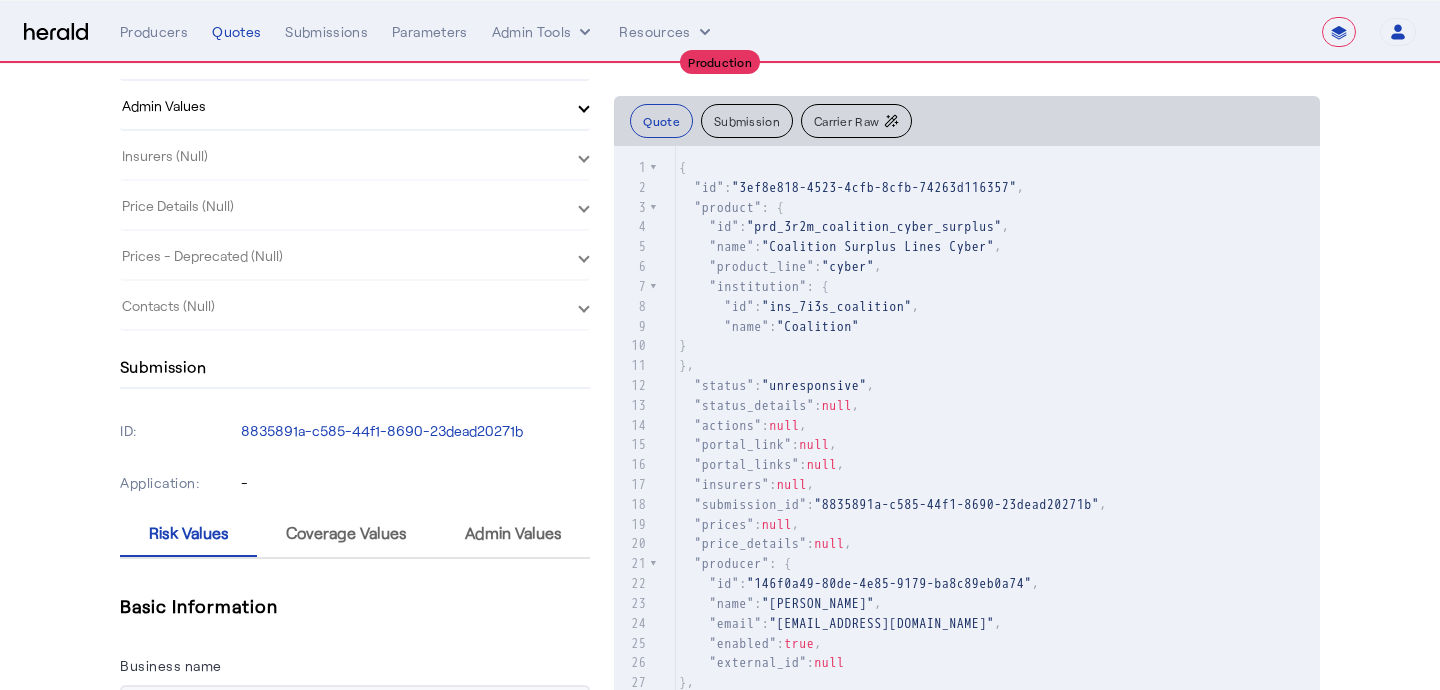 click on "Application:  -" 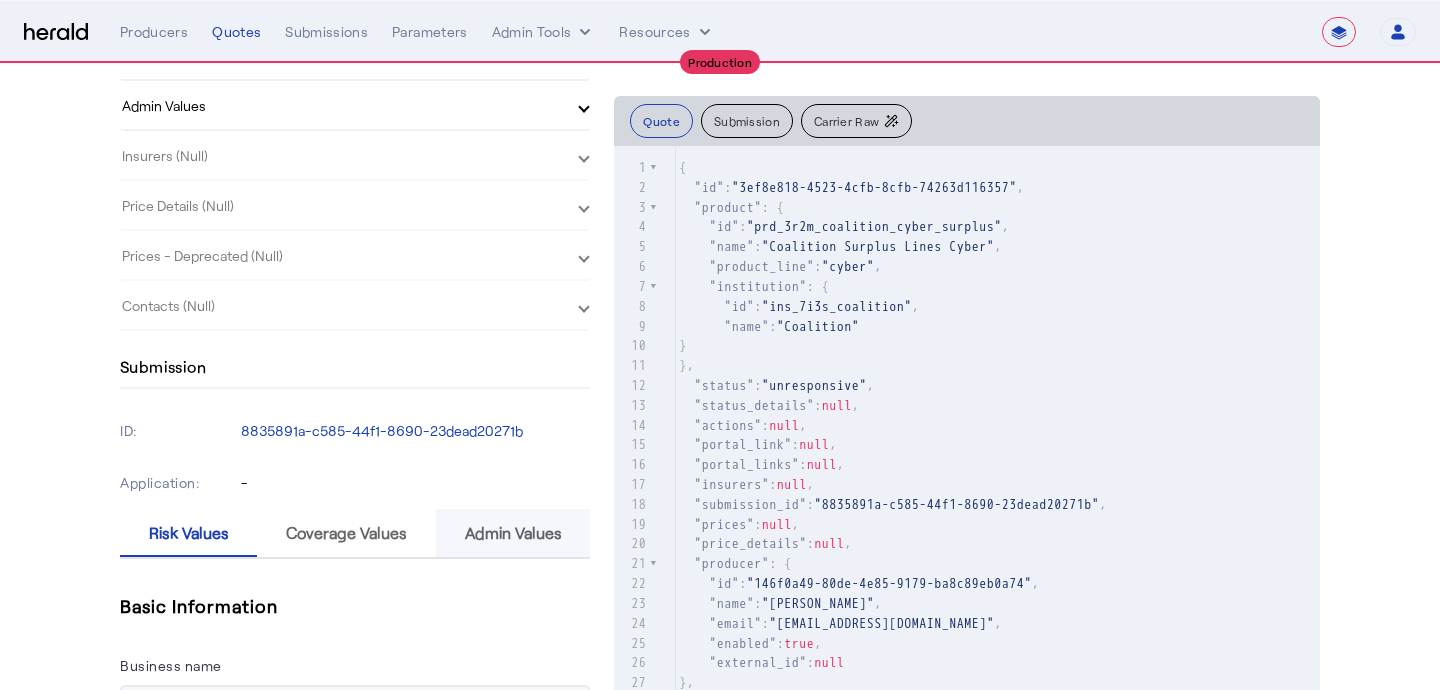 click on "Admin Values" at bounding box center [513, 533] 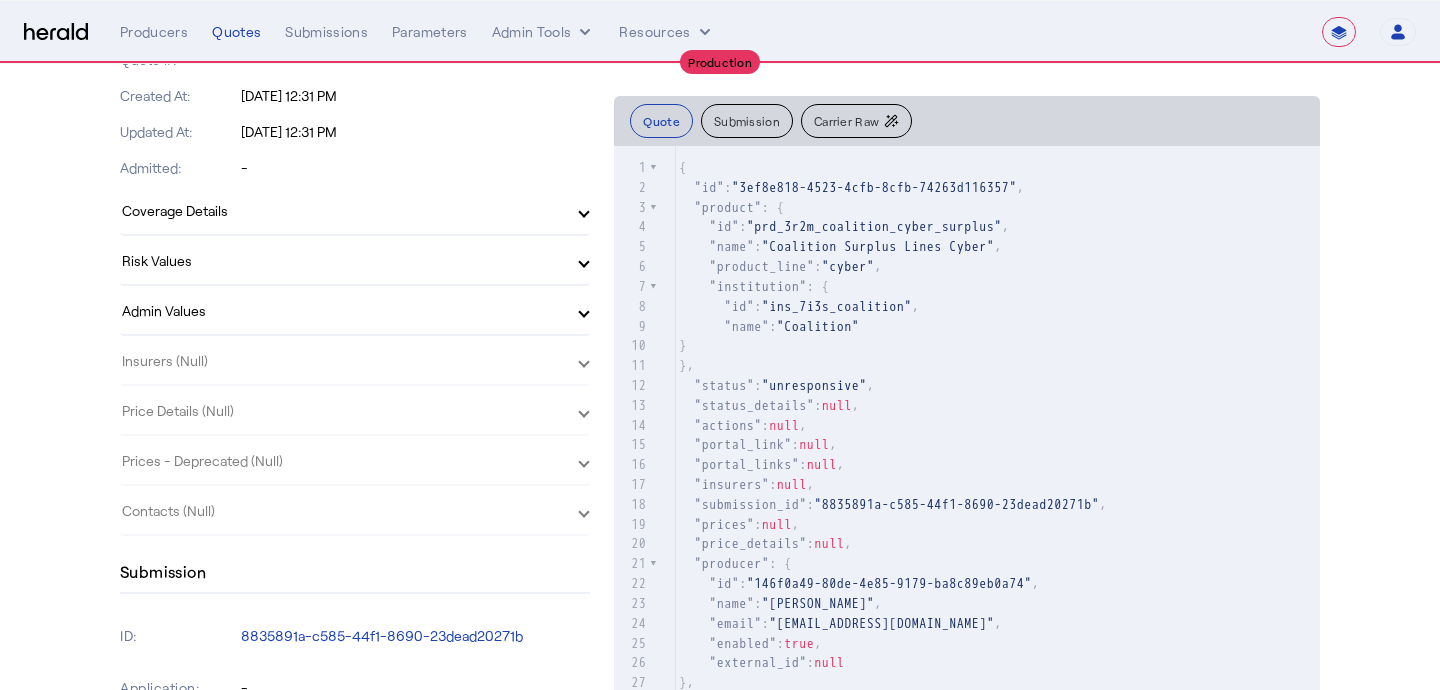 scroll, scrollTop: 548, scrollLeft: 0, axis: vertical 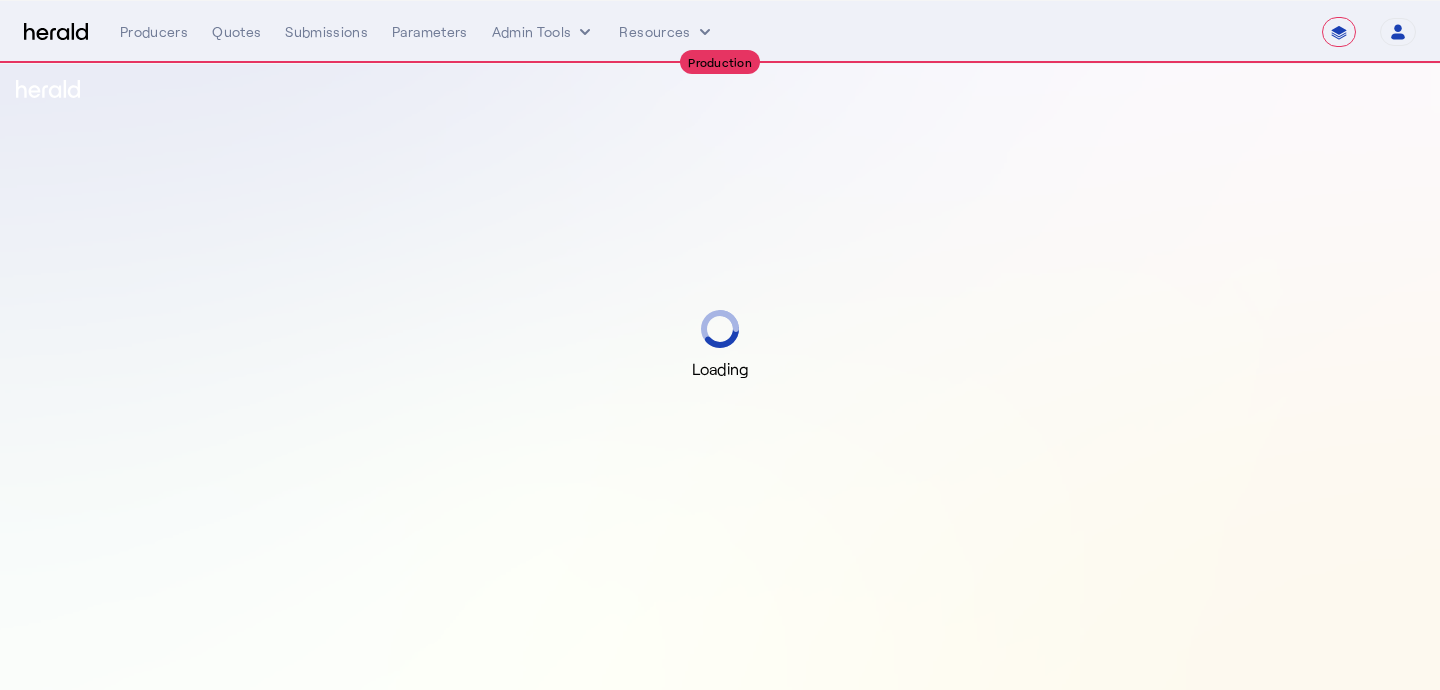 select on "**********" 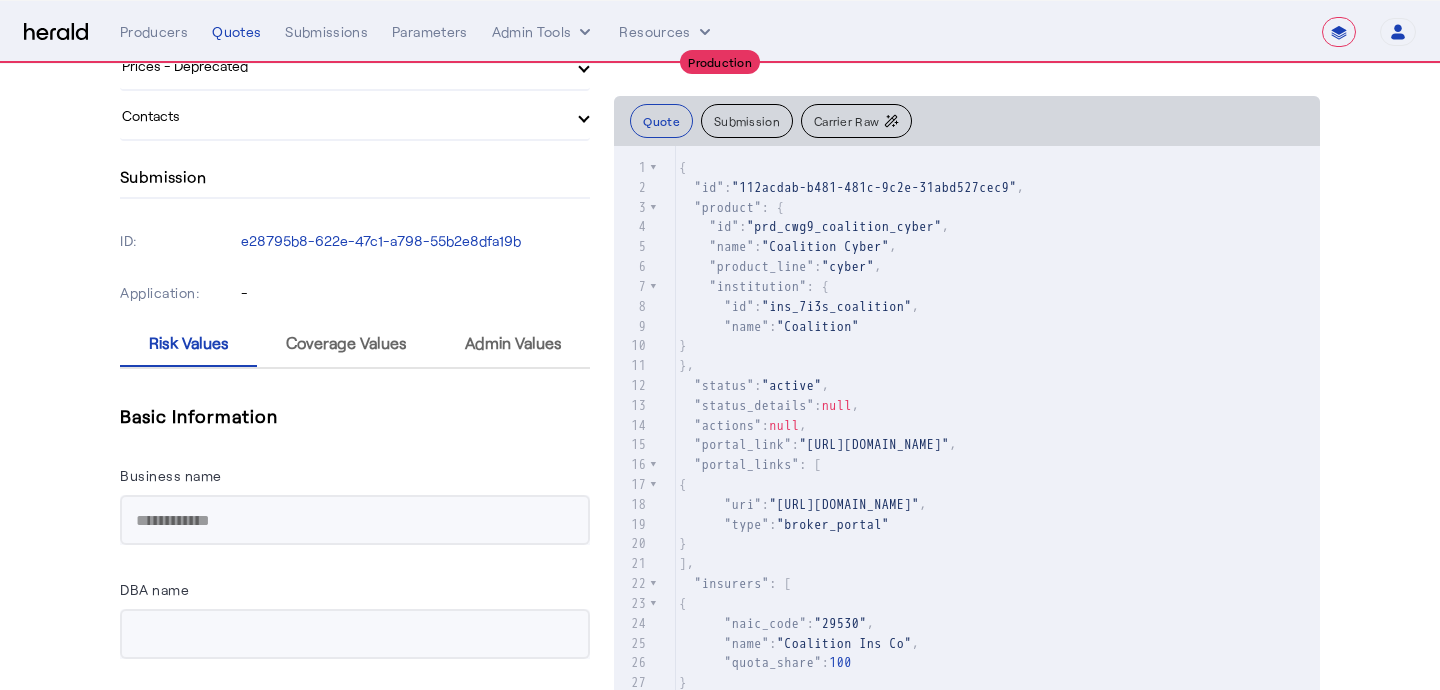 scroll, scrollTop: 1009, scrollLeft: 0, axis: vertical 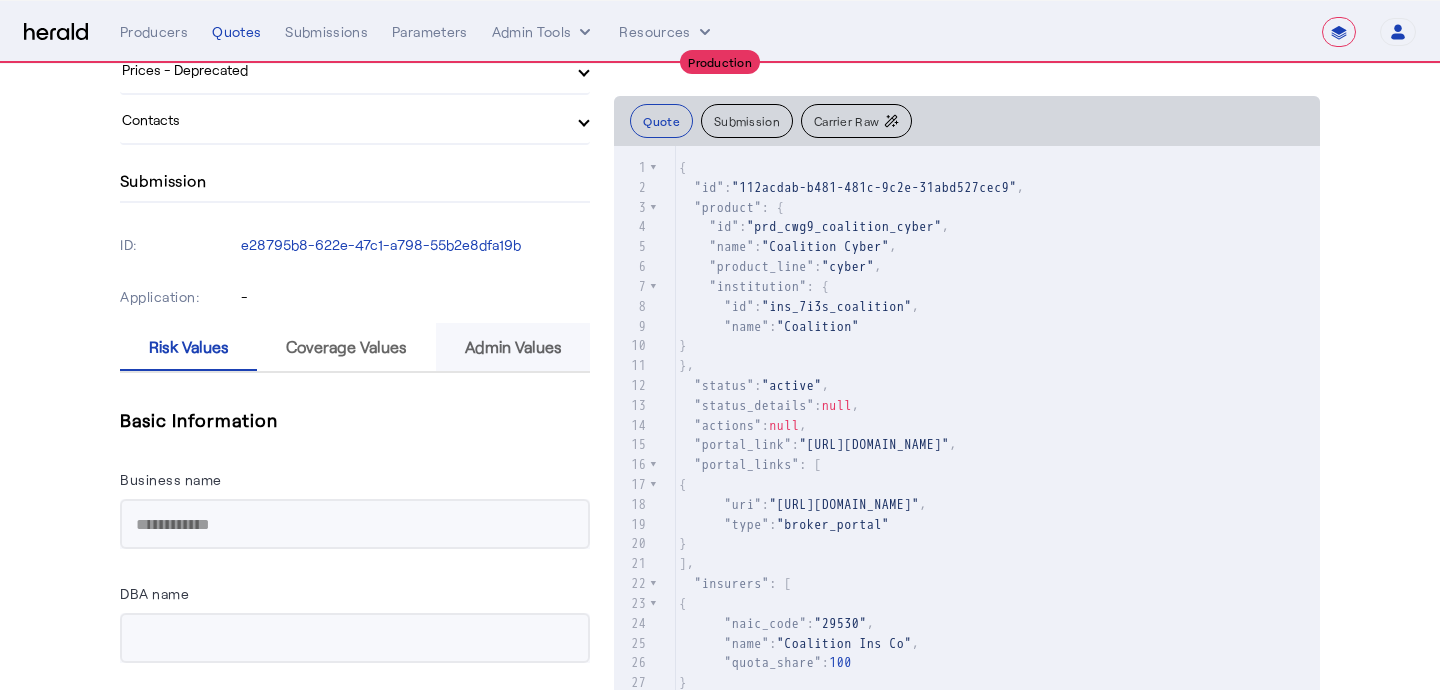 click on "Admin Values" at bounding box center (513, 347) 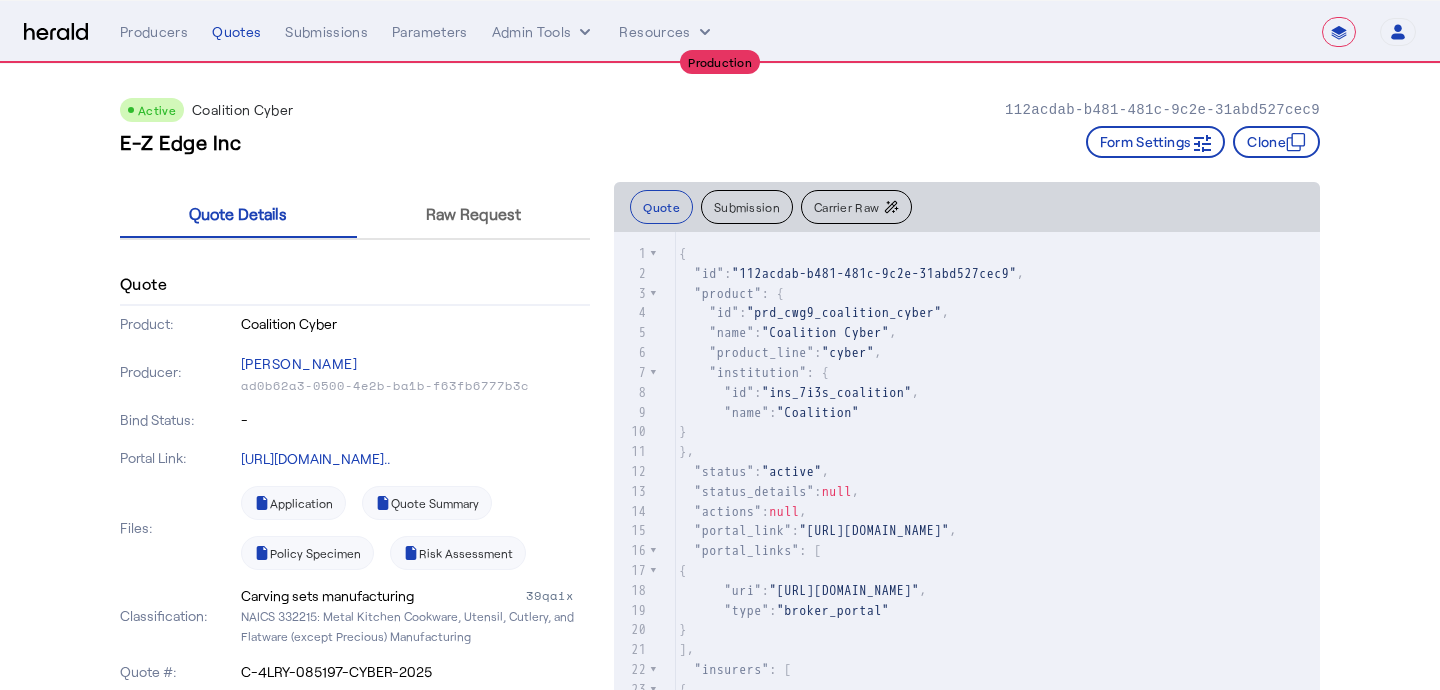 scroll, scrollTop: 0, scrollLeft: 0, axis: both 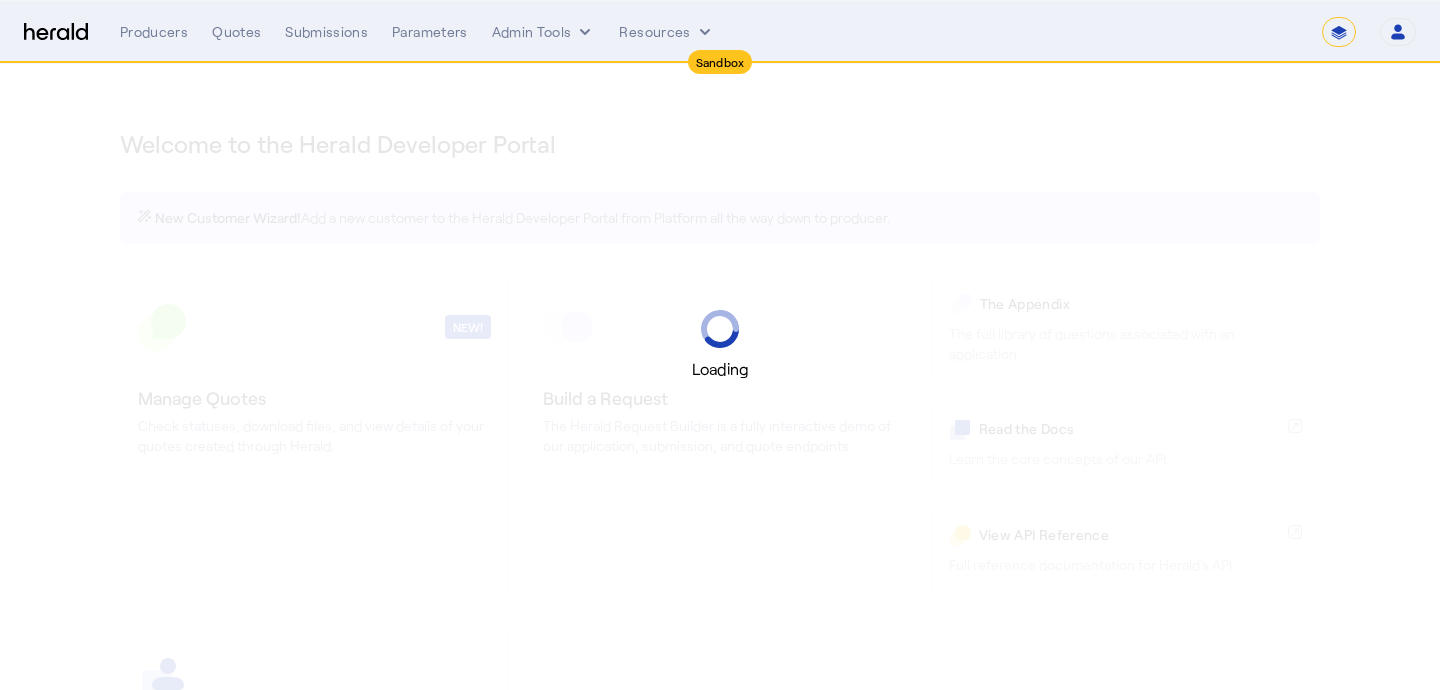 select on "*******" 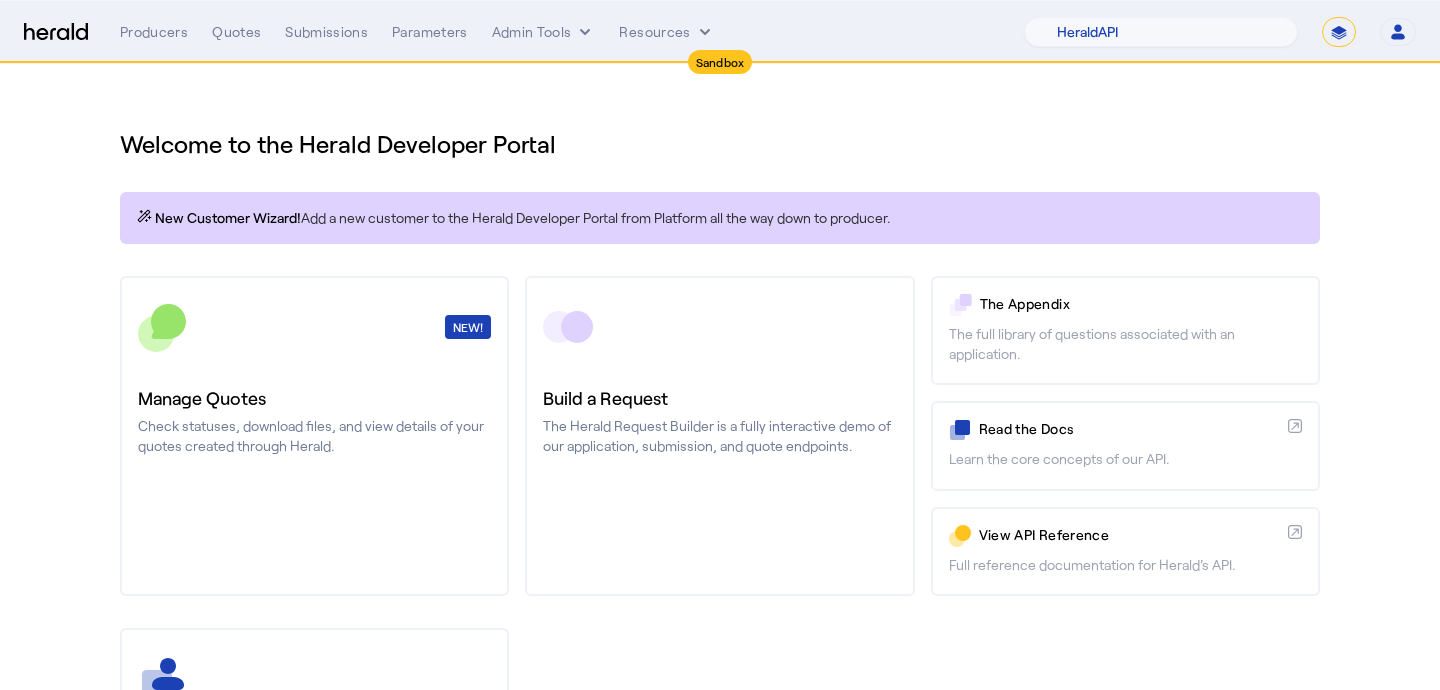 click on "**********" at bounding box center [1339, 32] 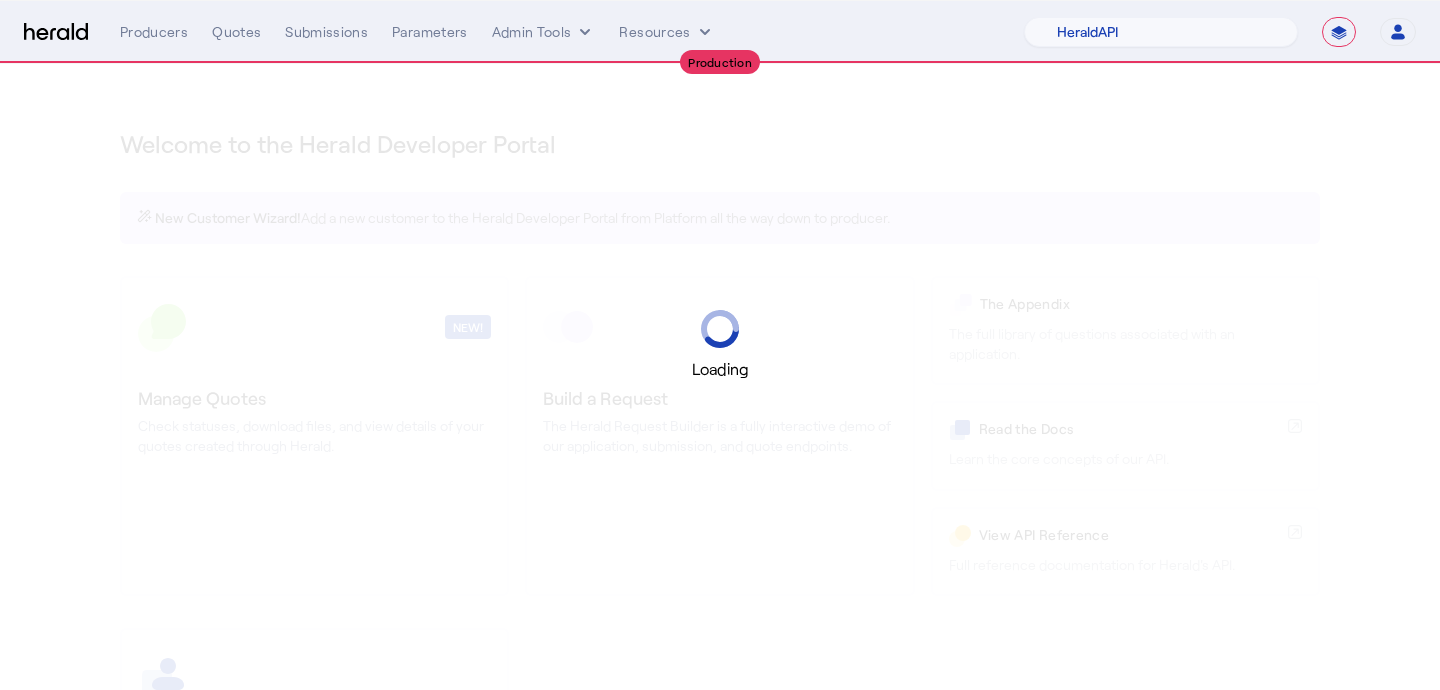 click on "Production
Menu
Producers   Quotes   Submissions   Parameters   Admin Tools
Resources
1Fort   Acrisure   Acturis   Affinity Advisors   Affinity Risk   Agentero   AmWins   Anzen   Aon   Appulate   Arch   Assurely   BTIS   Babbix   Berxi   [PERSON_NAME]   BindHQ   Bold Penguin    Bolt   Bond   Boxx   Brightway   Brit Demo Sandbox   Broker Buddha   [PERSON_NAME]   Burns [PERSON_NAME]   CNA Test   CRC   CS onboarding test account   Chubb Test   Citadel   Coalition   Coast   Coterie Test   Counterpart    CoverForce   CoverWallet   Coverdash   Coverhound   Cowbell   Cyber Example Platform   CyberPassport   Defy Insurance   Draftrs   ESpecialty   Embroker   Equal Parts   Exavalu   Ezyagent   Federacy Platform   FifthWall   Flow Speciality (Capitola)   Foundation   Founder Shield   Gaya   Gerent   GloveBox   Glow   Growthmill   [PERSON_NAME]   Hartford Steam Boiler   Hawksoft   [PERSON_NAME] Insurance Brokers   HeraldAPI" at bounding box center [720, 32] 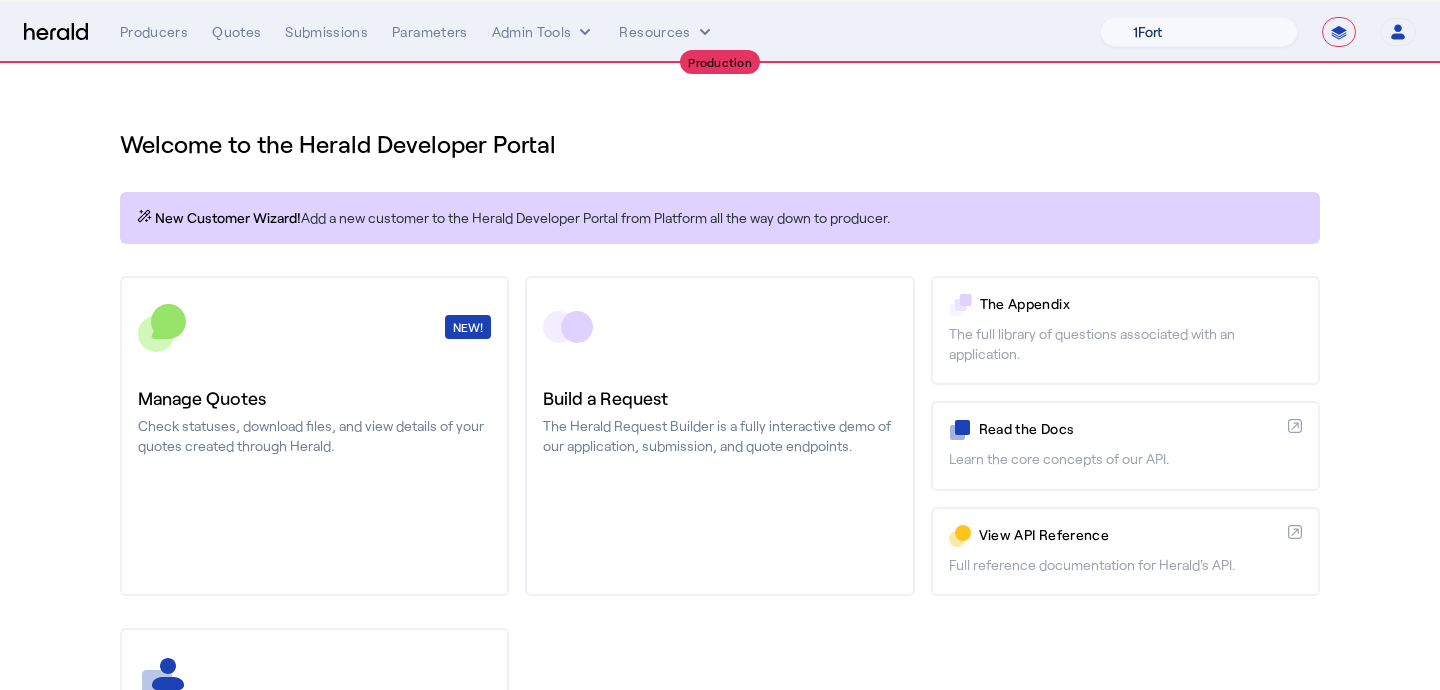 click on "1Fort   [PERSON_NAME]   [PERSON_NAME]   CRC   Campus Coverage   Citadel   Fifthwall   Flow Specialty (Capitola)   Founder Shield   Growthmill   HIB Marketplace   HeraldAPI   Layr   Limit   [PERSON_NAME]   QuoteWell   Sayata Labs   Semsee   Stere   USI   Vouch   Zywave" at bounding box center (1199, 32) 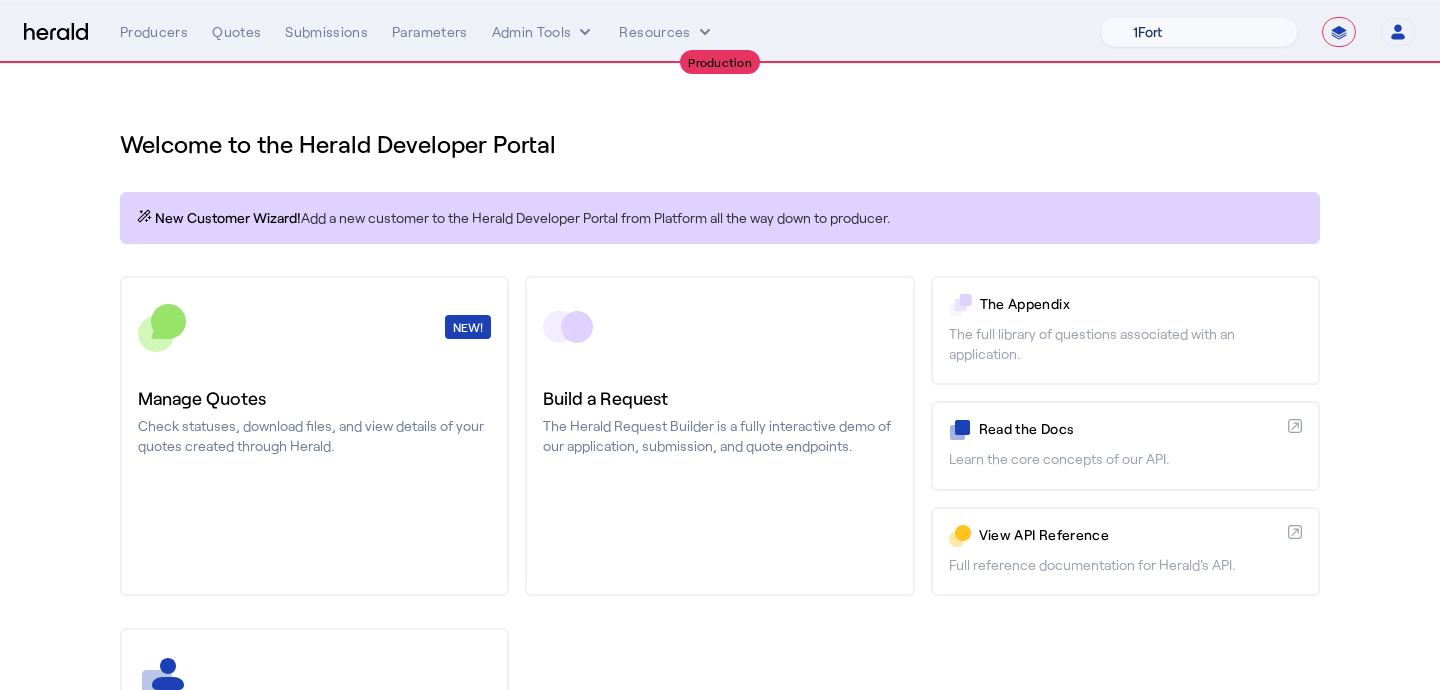 select on "pfm_j8lw_citadel" 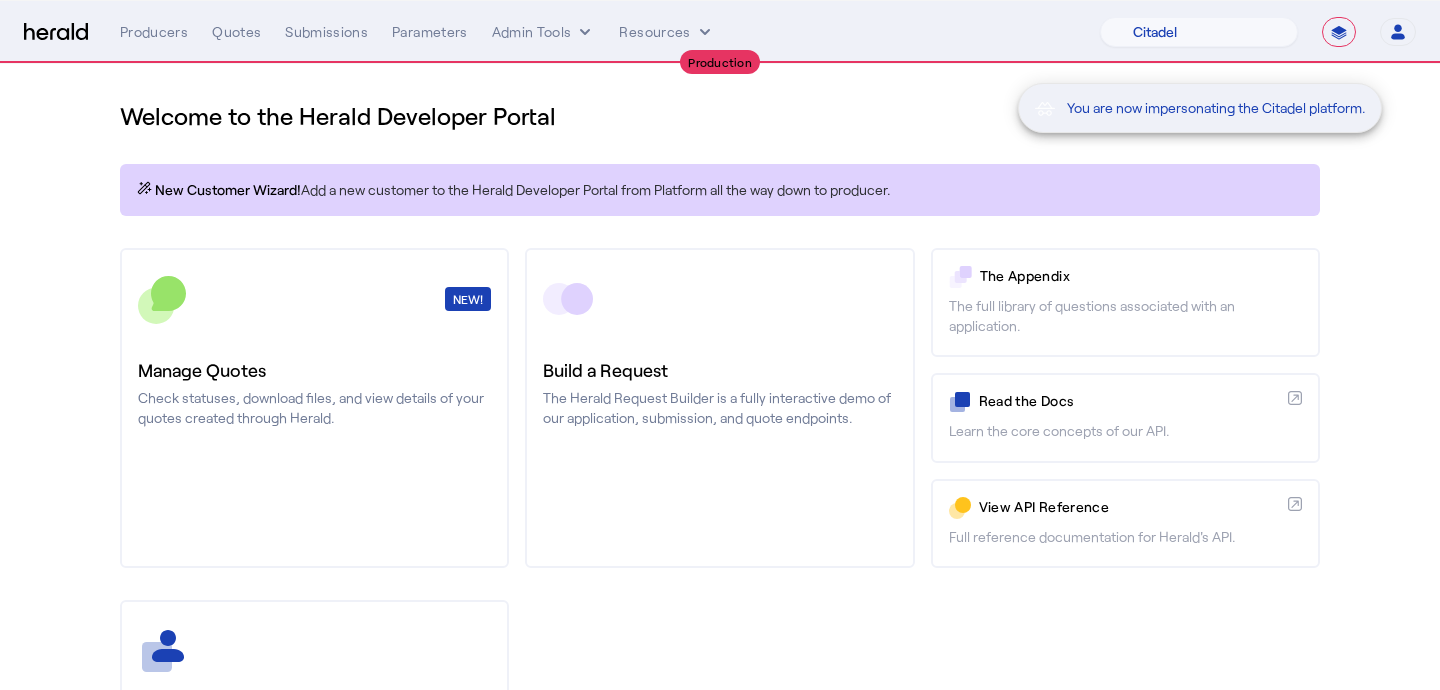 scroll, scrollTop: 29, scrollLeft: 0, axis: vertical 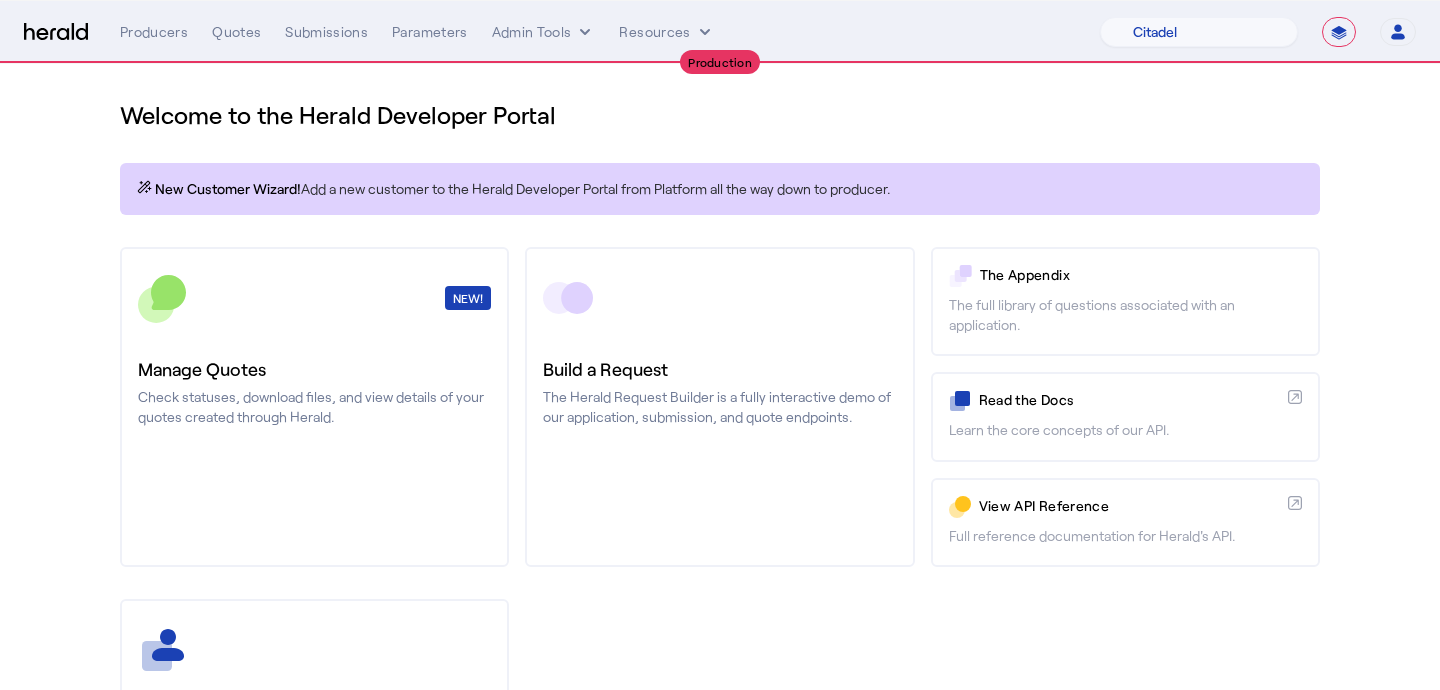 click on "You are now impersonating the Citadel platform." at bounding box center (720, 345) 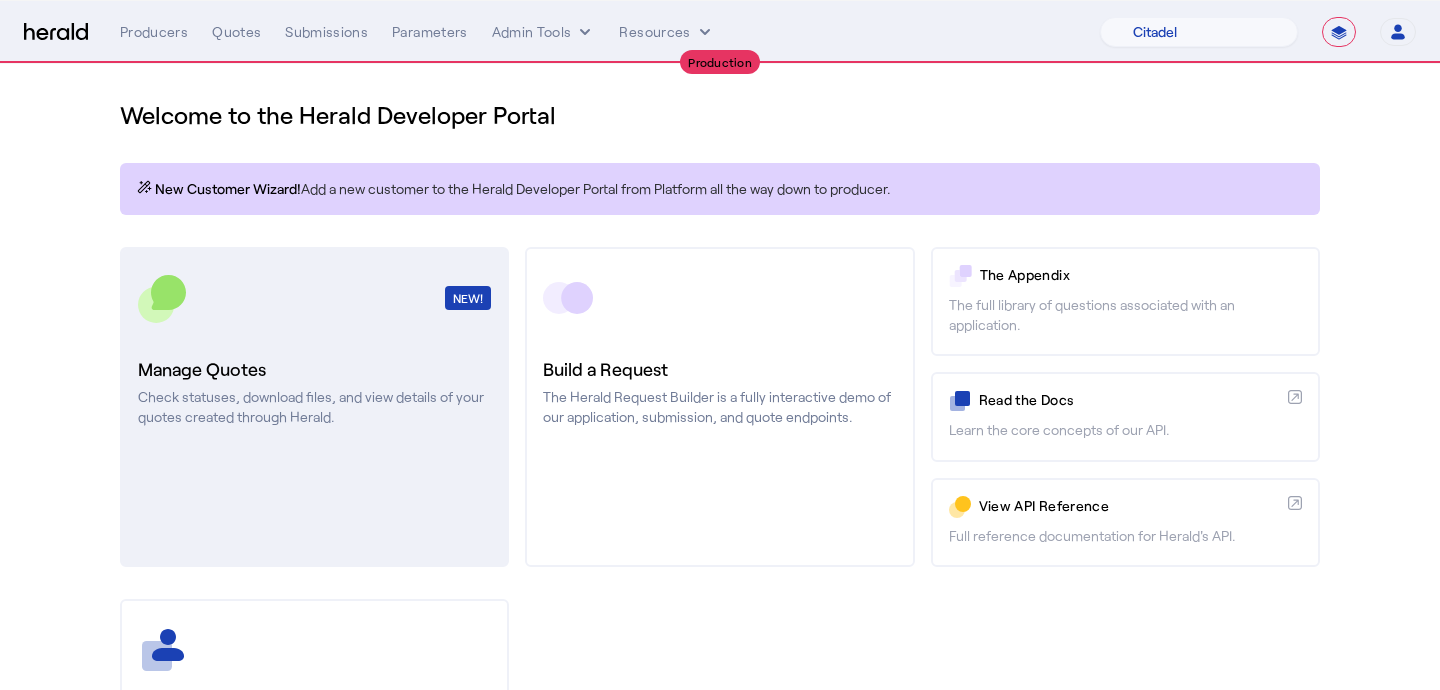 click on "Manage Quotes" 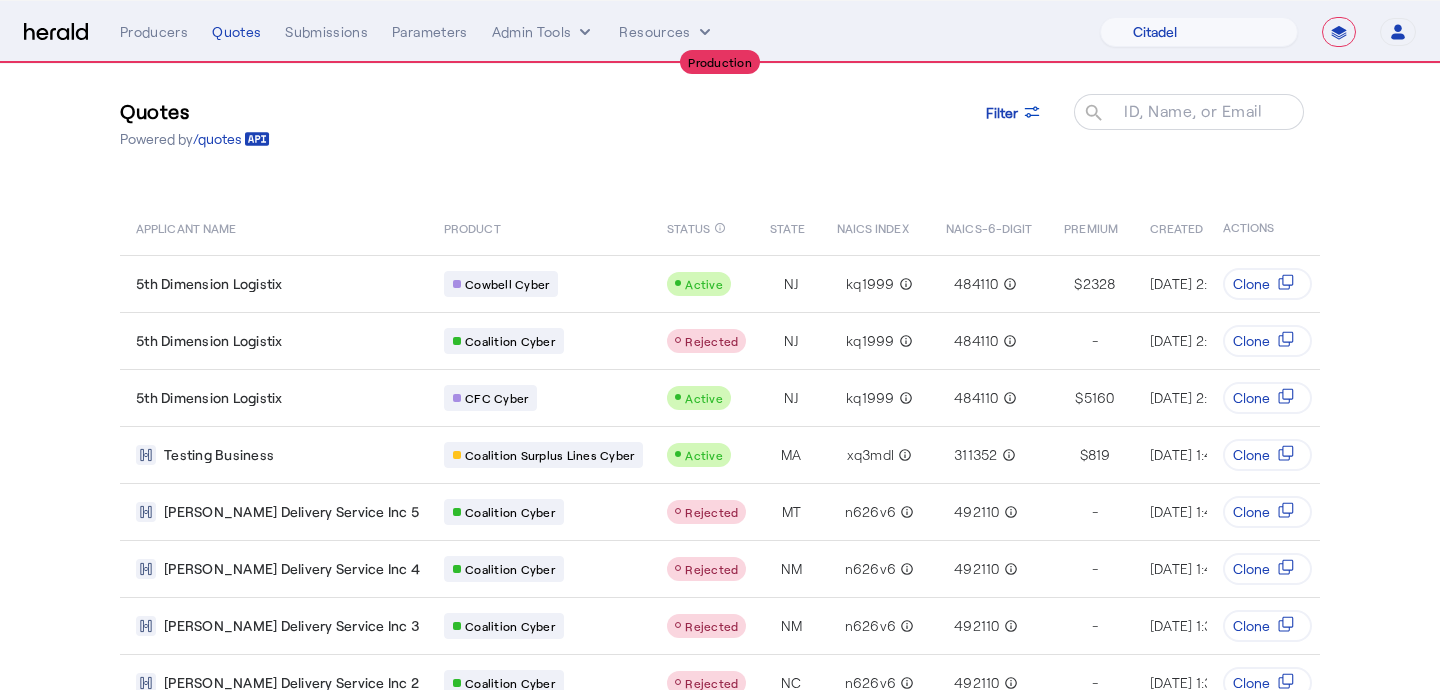 scroll, scrollTop: 32, scrollLeft: 0, axis: vertical 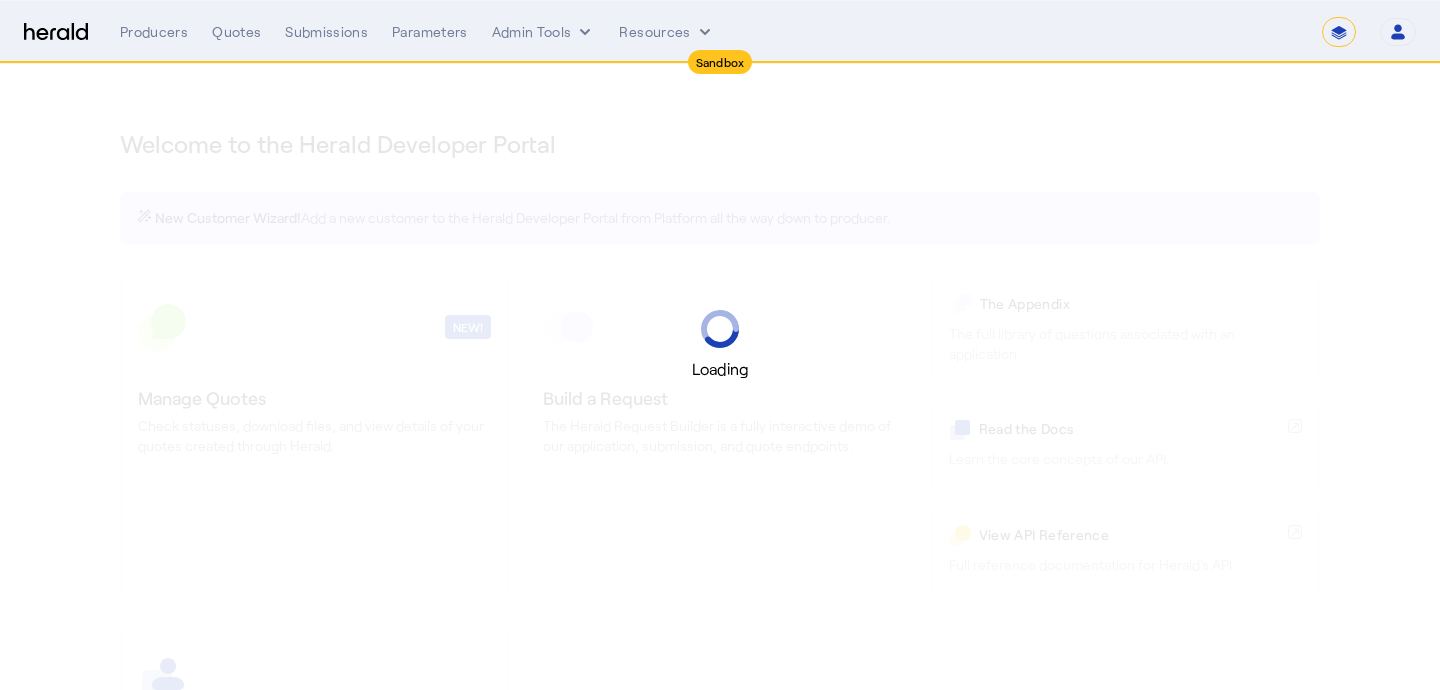 select on "*******" 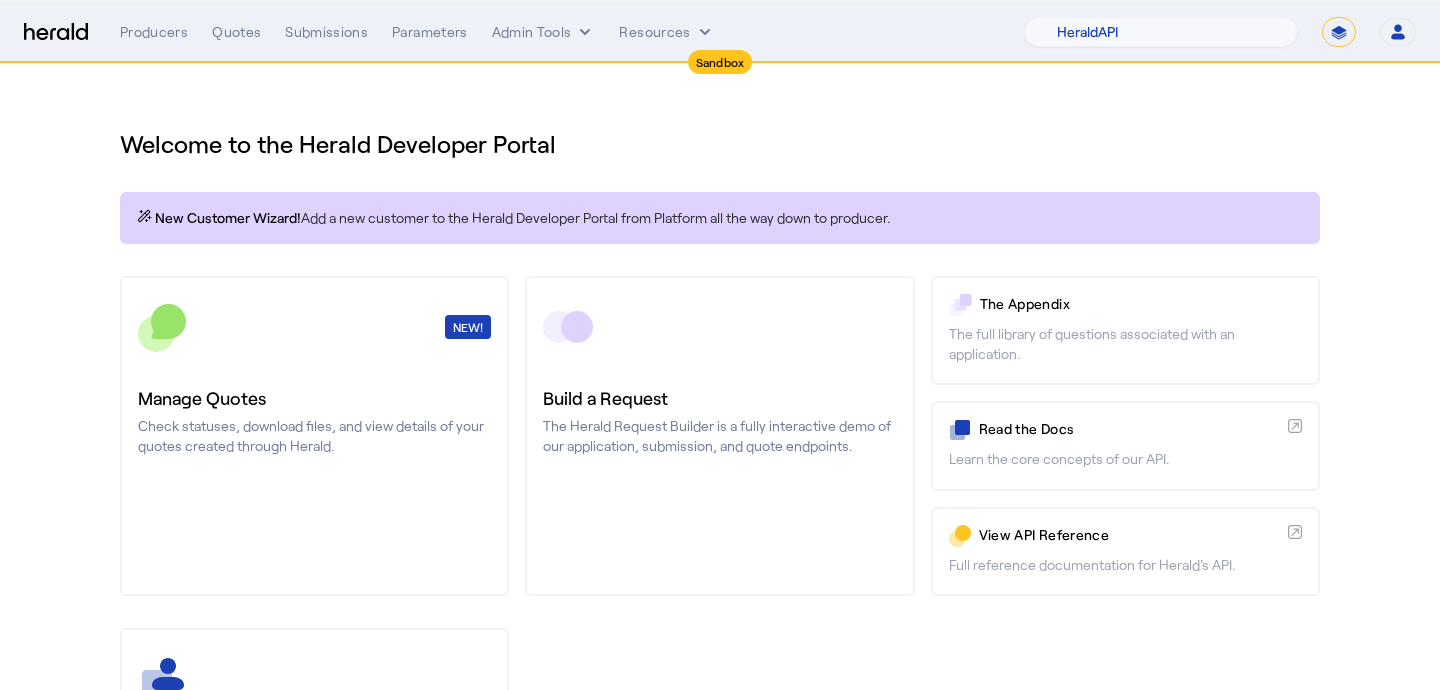 click on "**********" at bounding box center [1339, 32] 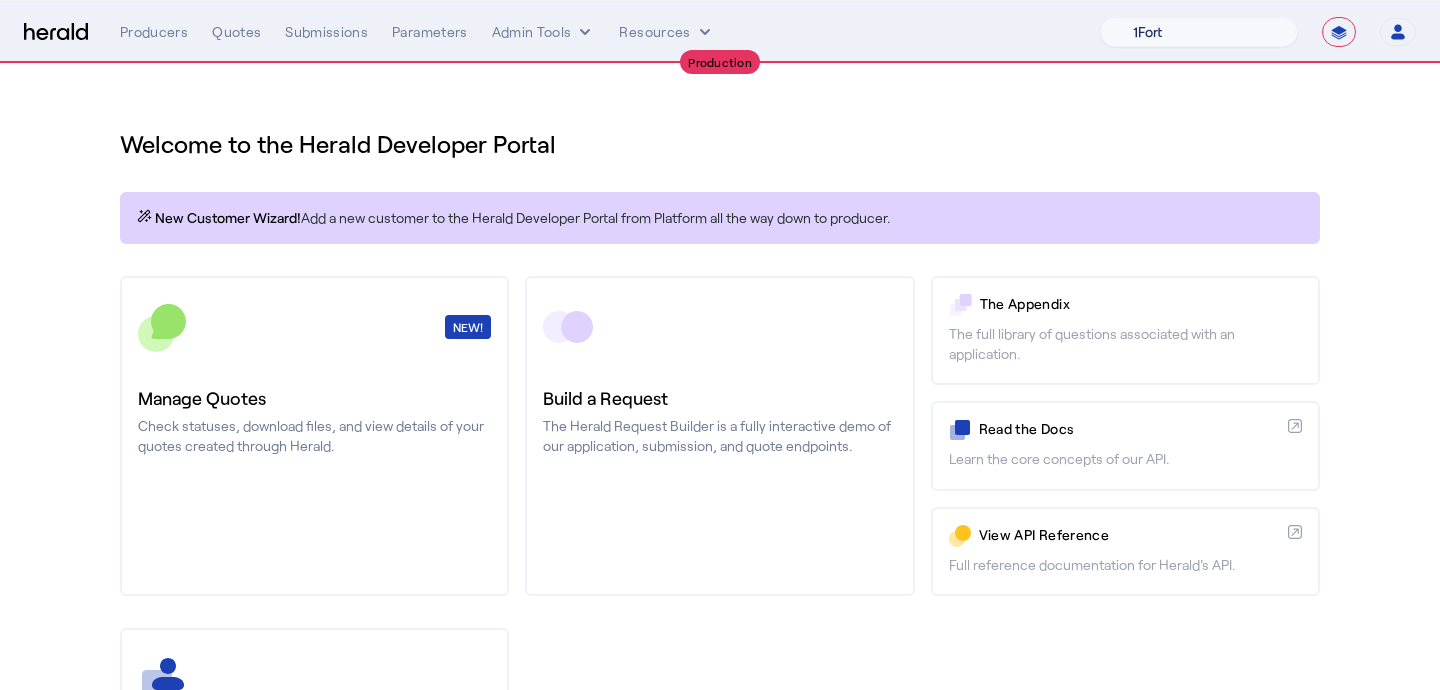click on "1Fort   Billy   BindHQ   Bunker   CRC   Campus Coverage   Citadel   Fifthwall   Flow Specialty (Capitola)   Founder Shield   Growthmill   HIB Marketplace   HeraldAPI   Layr   Limit   Marsh   QuoteWell   Sayata Labs   Semsee   Stere   USI   Vouch   Zywave" at bounding box center (1199, 32) 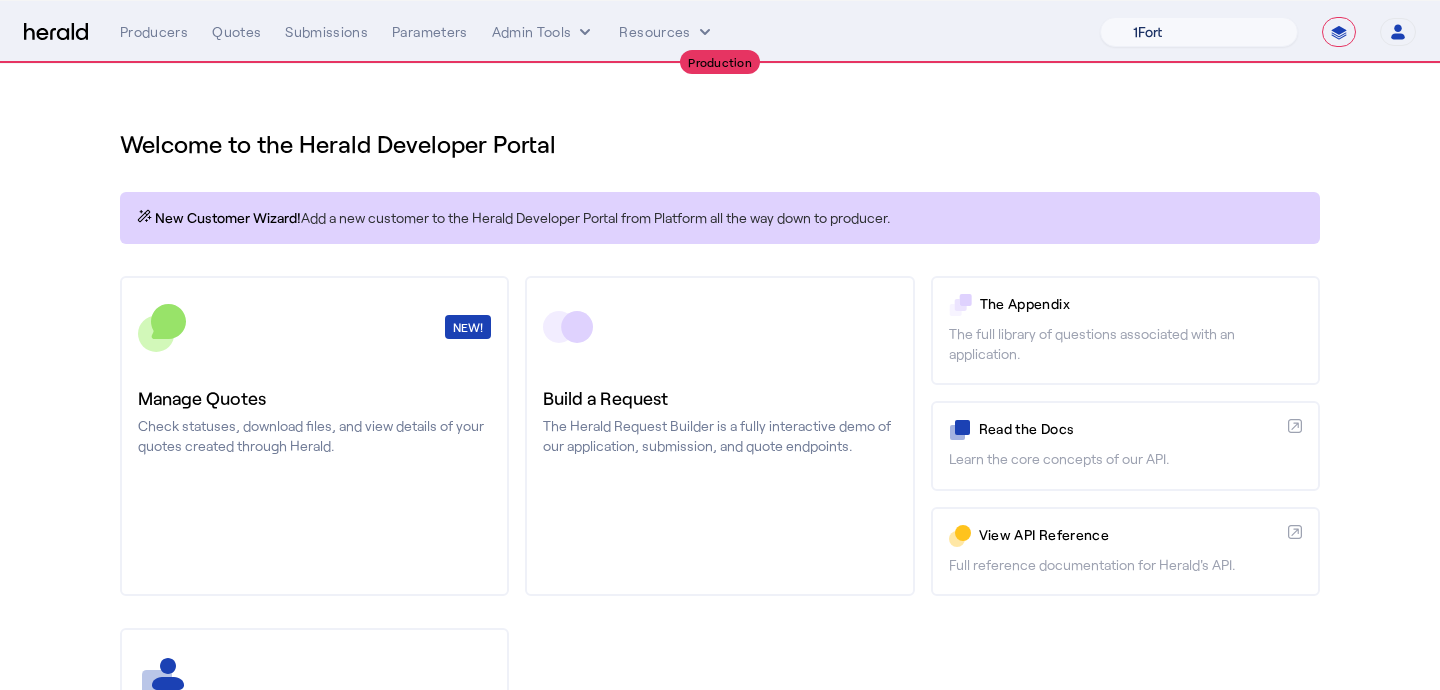 select on "pfm_z9k1_growthmill" 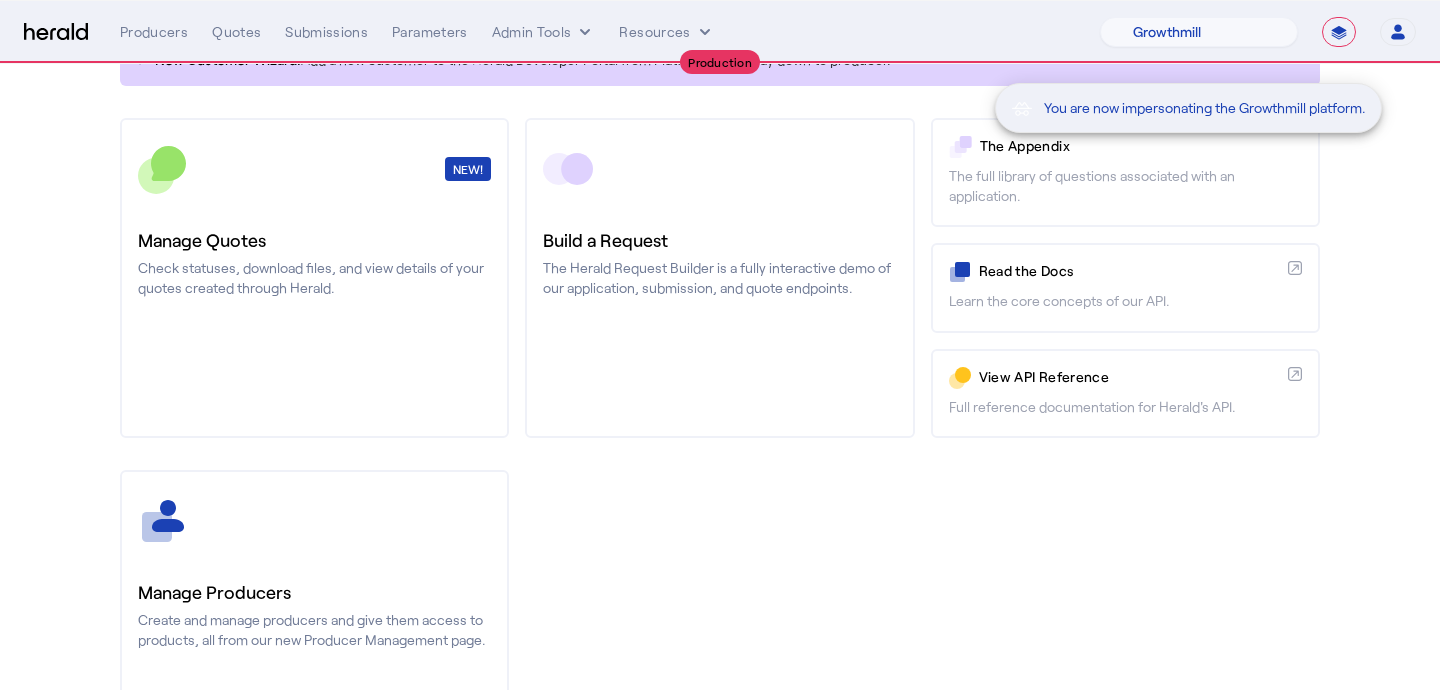 scroll, scrollTop: 159, scrollLeft: 0, axis: vertical 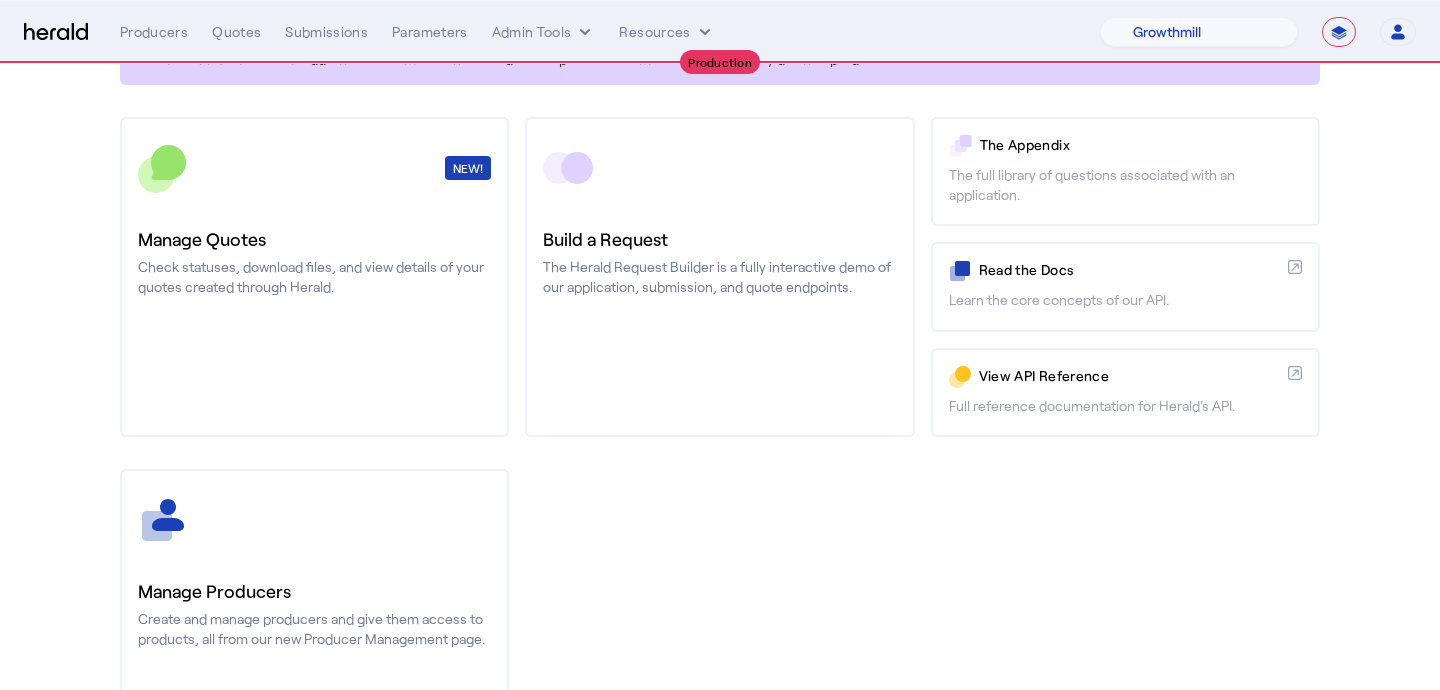 click on "Manage Producers  Create and manage producers and give them access to products, all from our new Producer Management page." 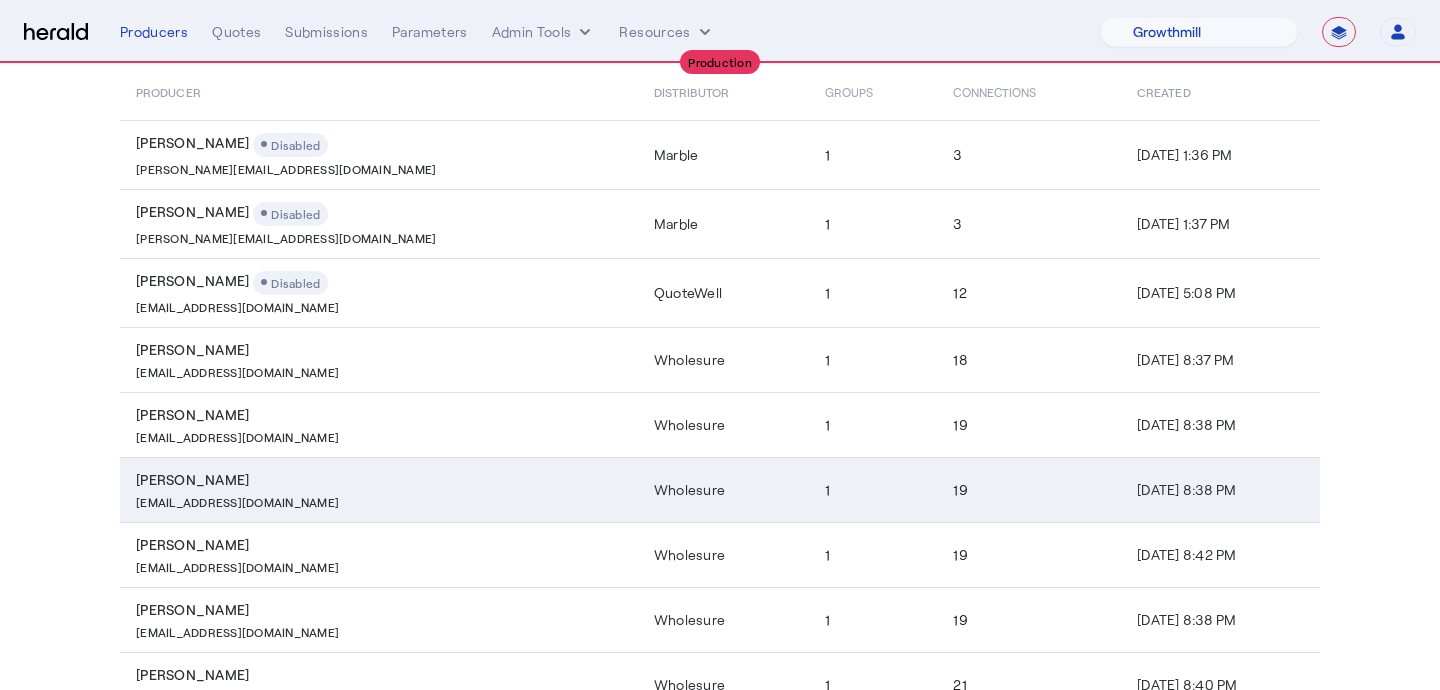 scroll, scrollTop: 406, scrollLeft: 0, axis: vertical 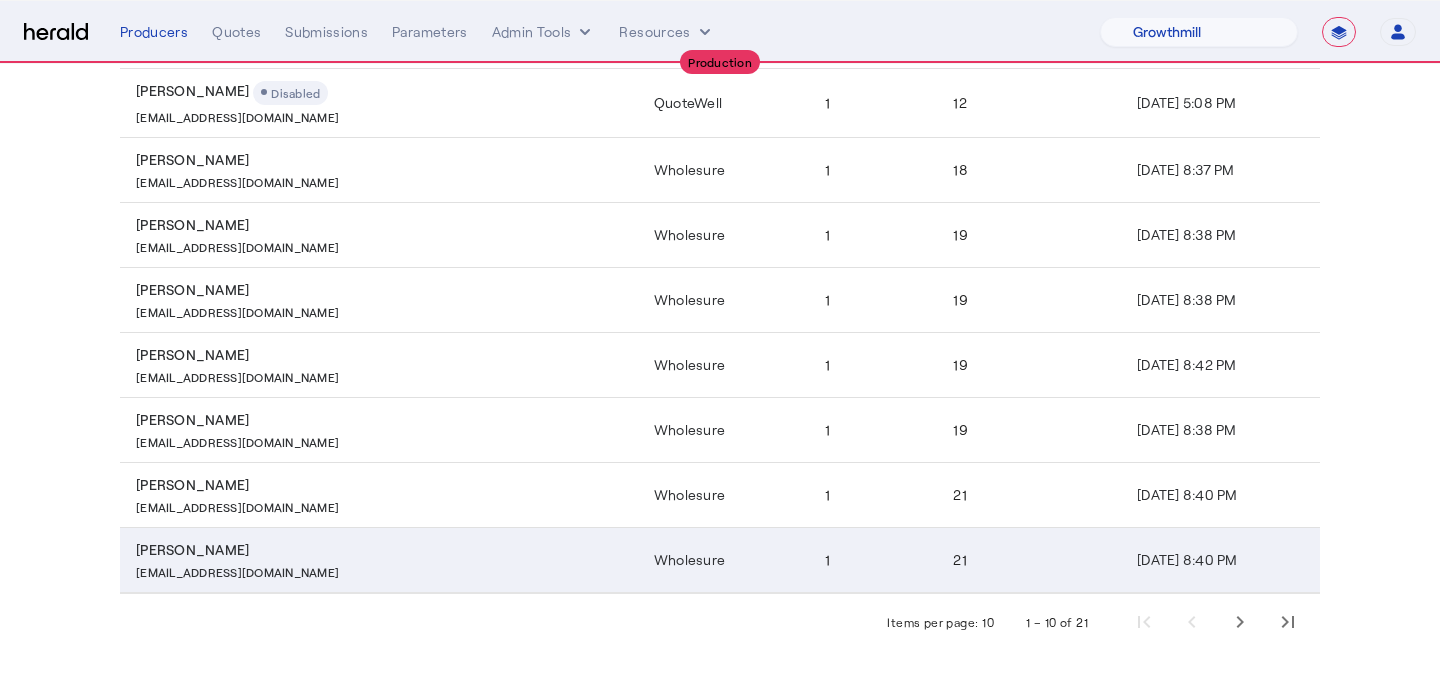 click on "21" 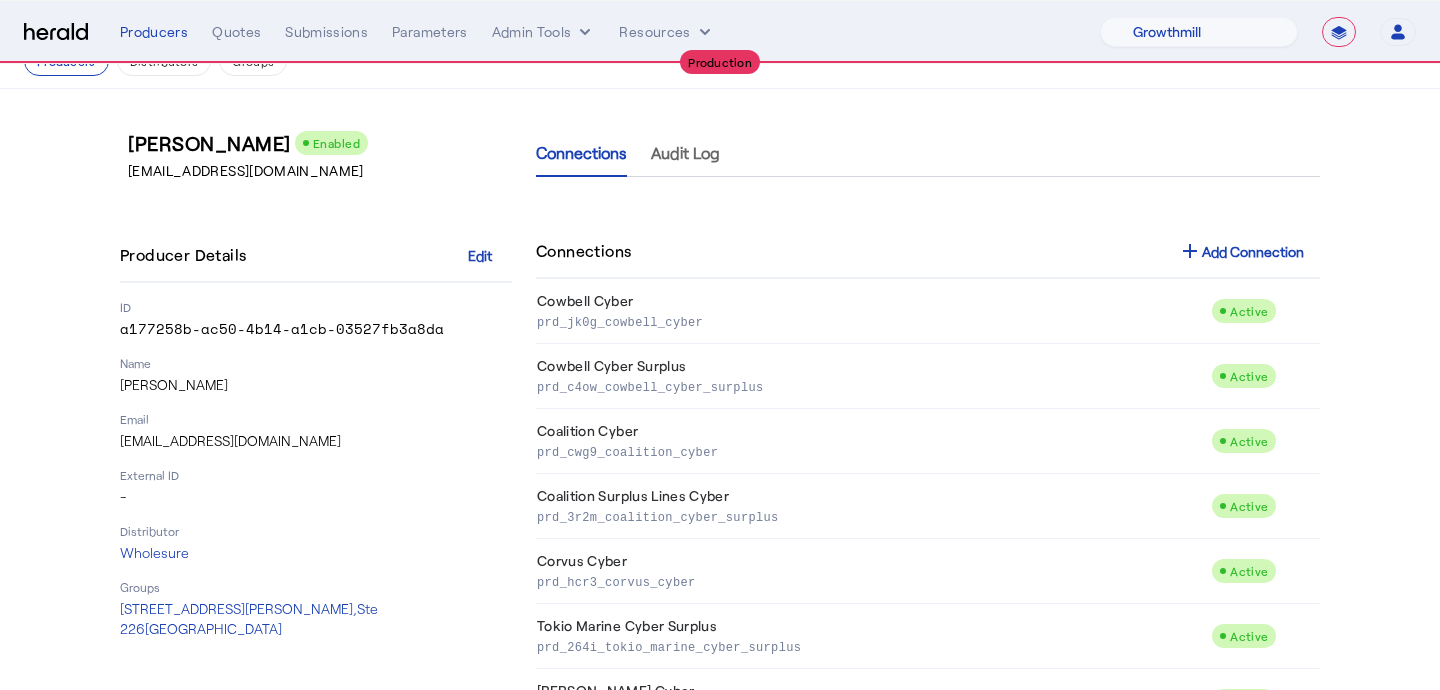 scroll, scrollTop: 0, scrollLeft: 0, axis: both 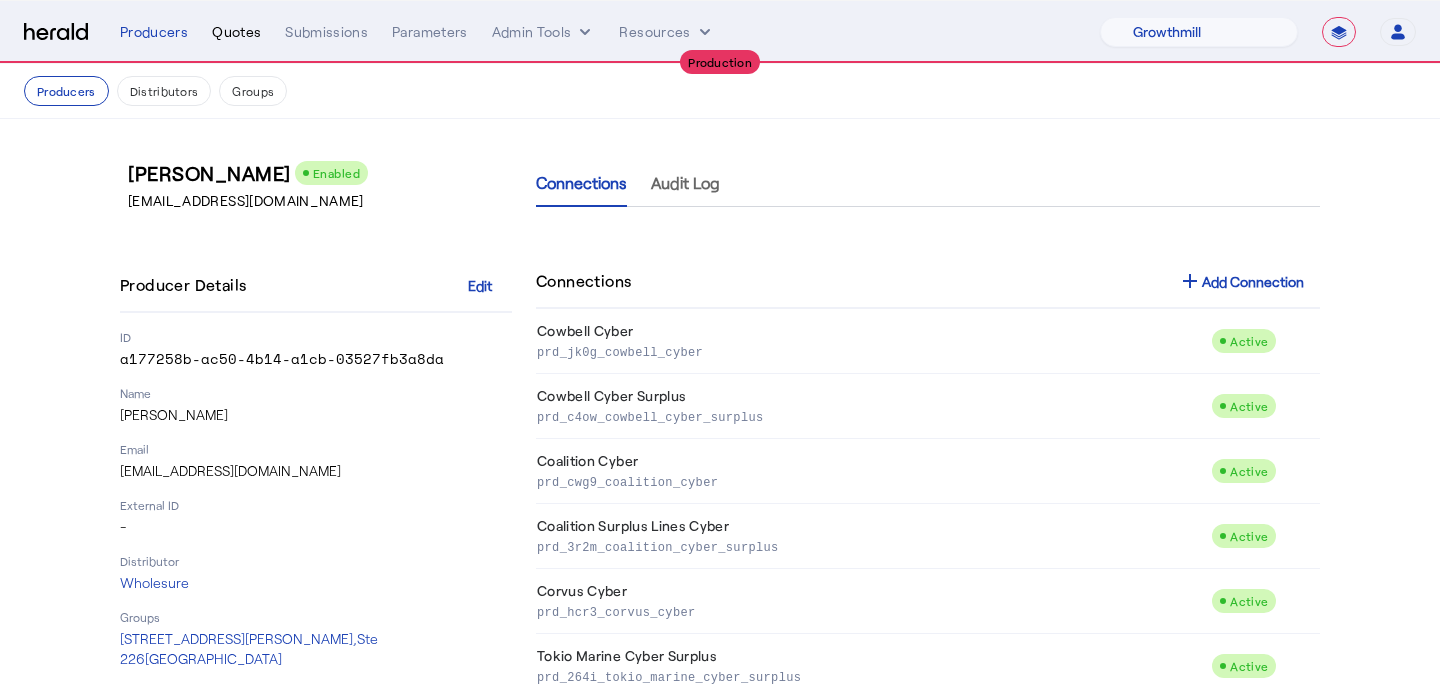 click on "Quotes" at bounding box center [236, 32] 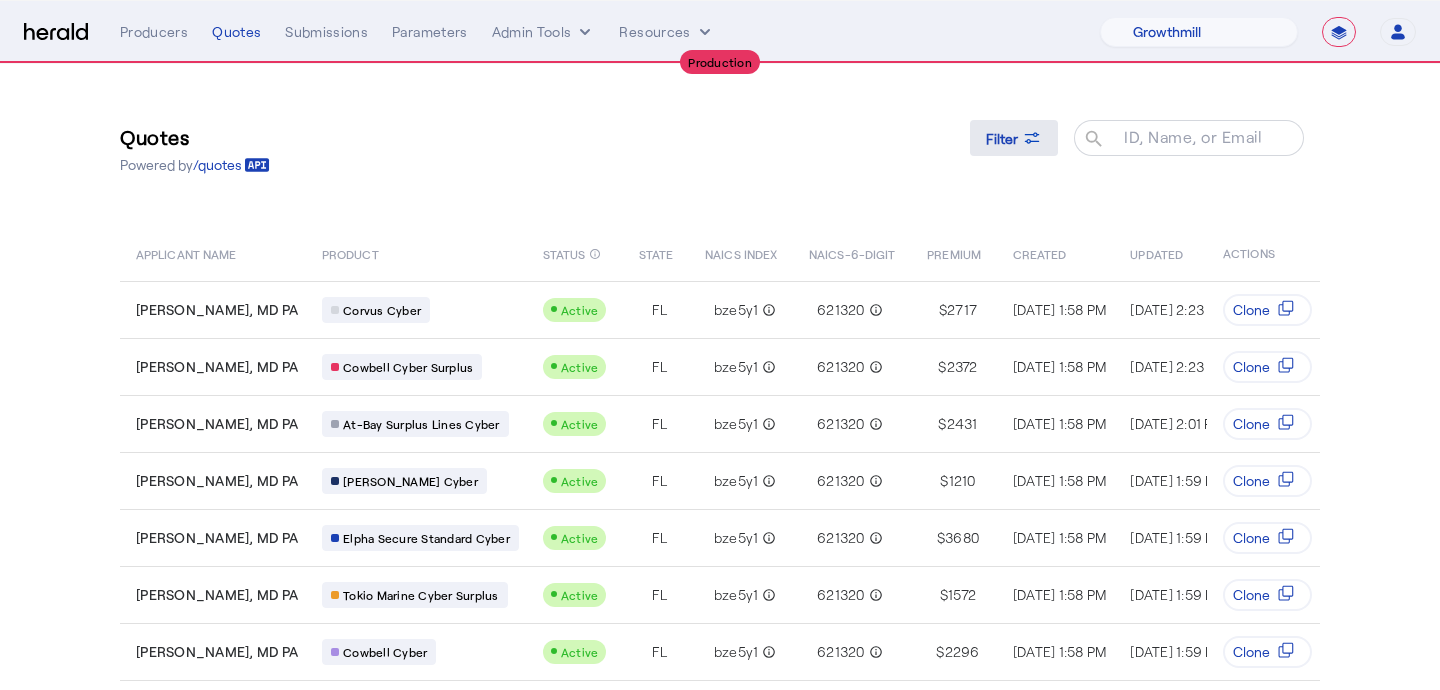 click on "Filter" at bounding box center (1002, 138) 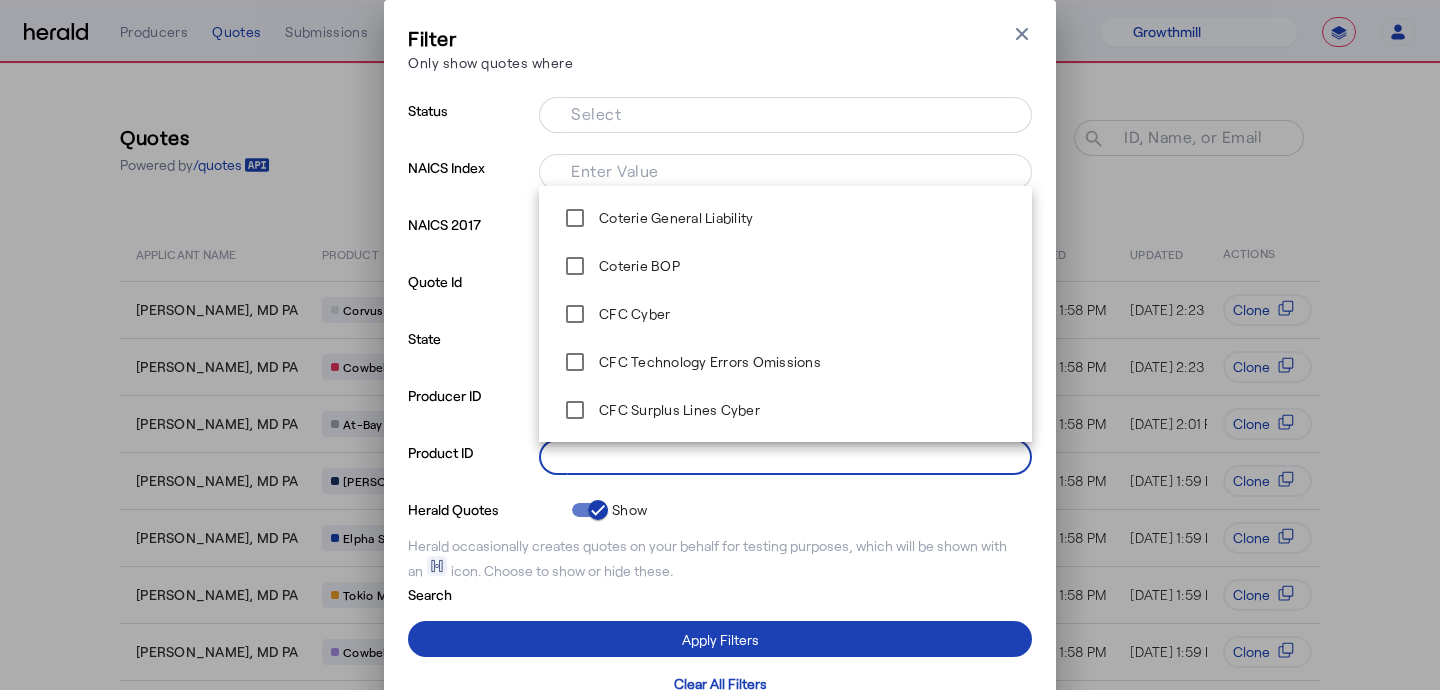 click on "Select" at bounding box center [781, 455] 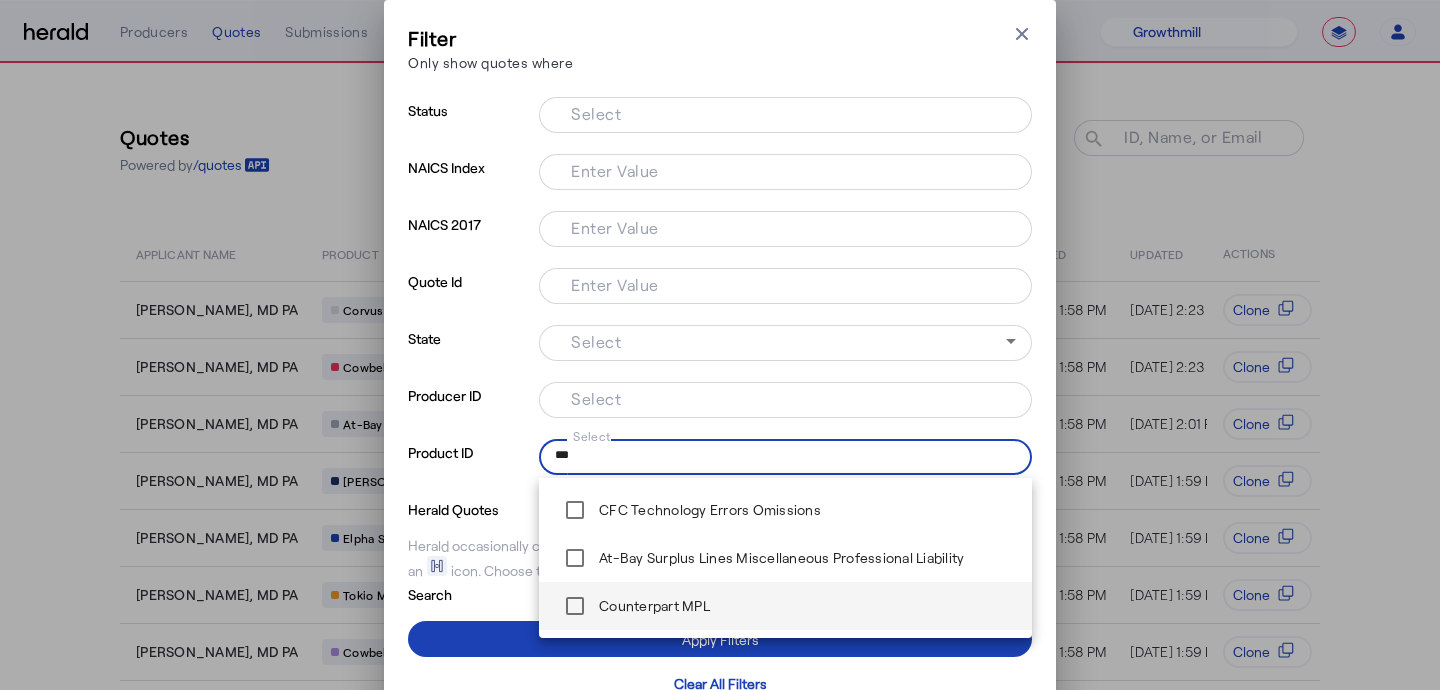 type on "***" 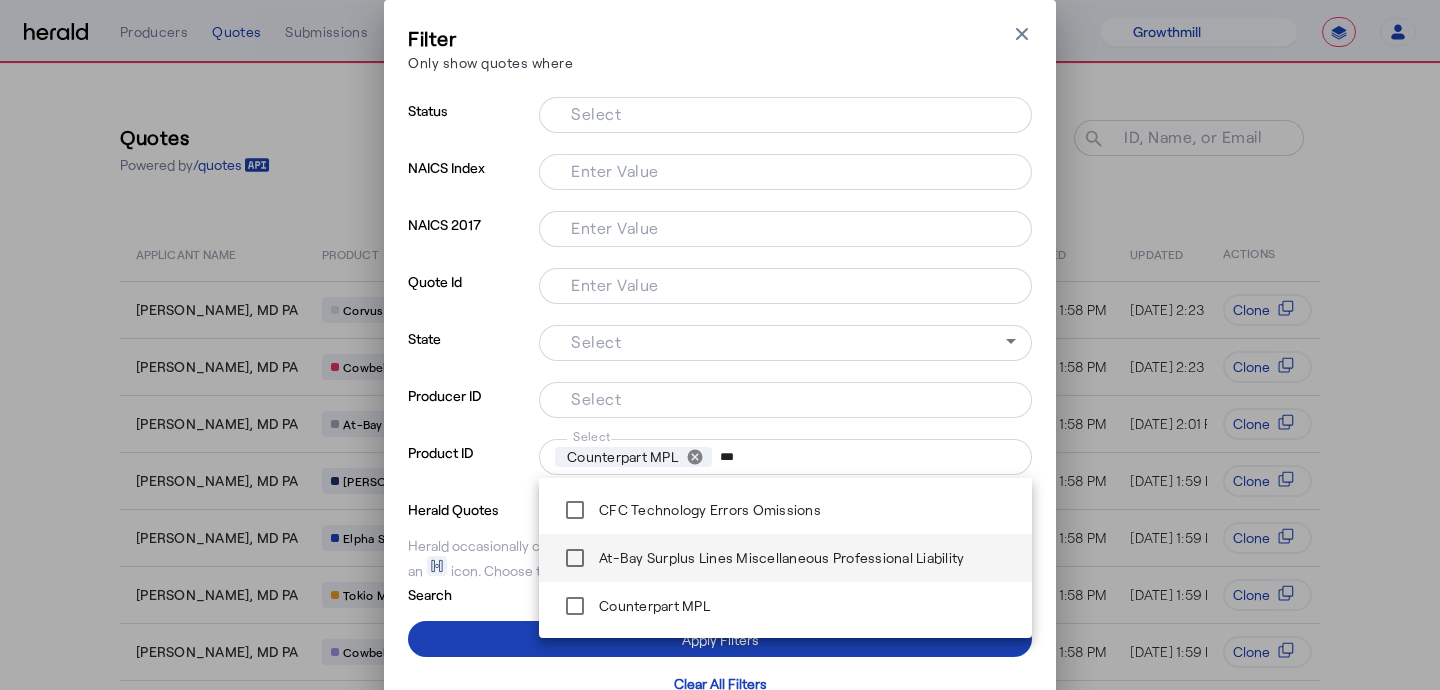 click on "At-Bay Surplus Lines Miscellaneous Professional Liability" at bounding box center [779, 558] 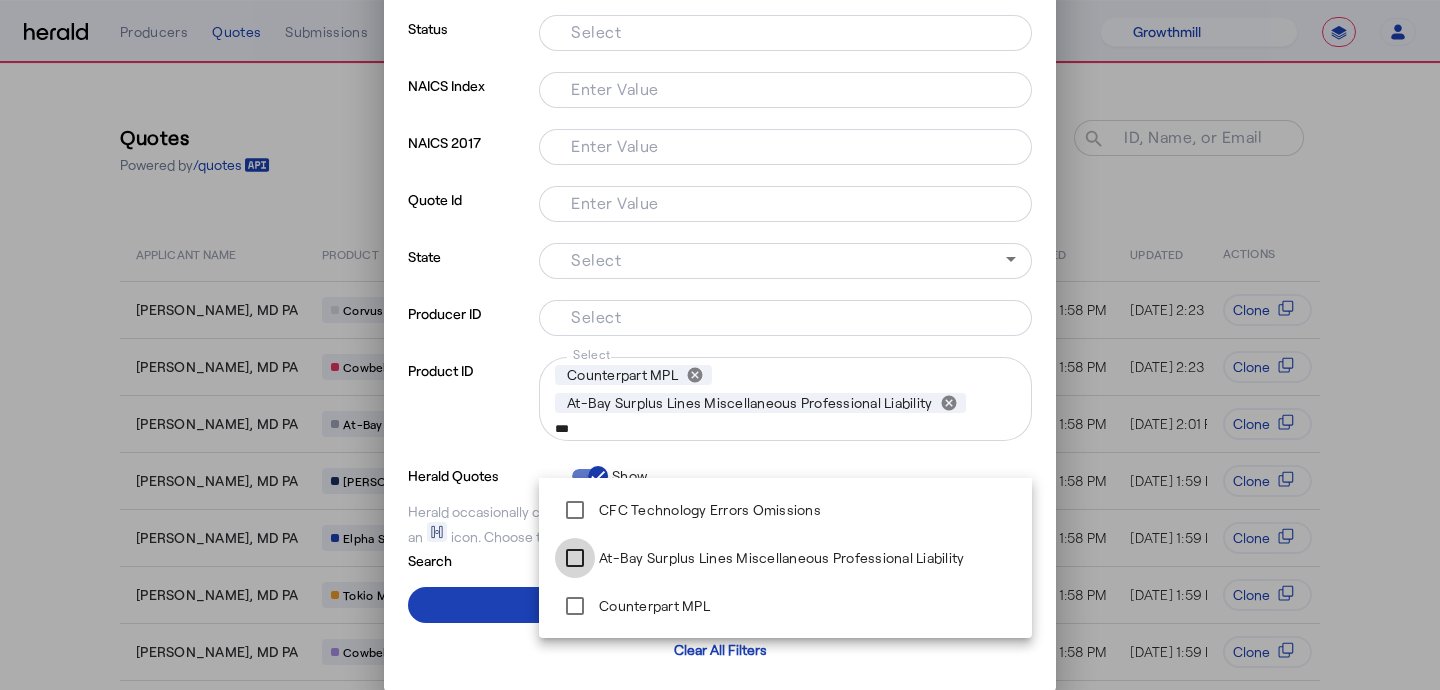 scroll, scrollTop: 86, scrollLeft: 0, axis: vertical 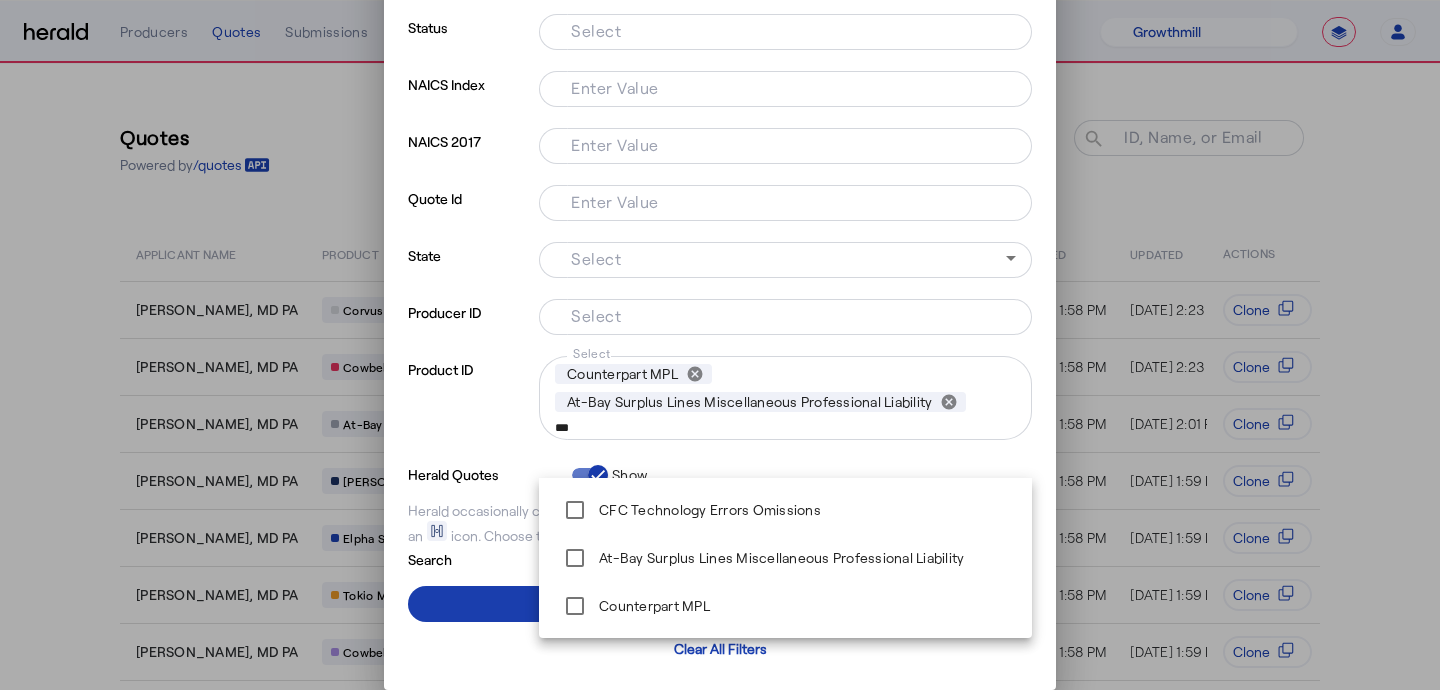 click at bounding box center [720, 604] 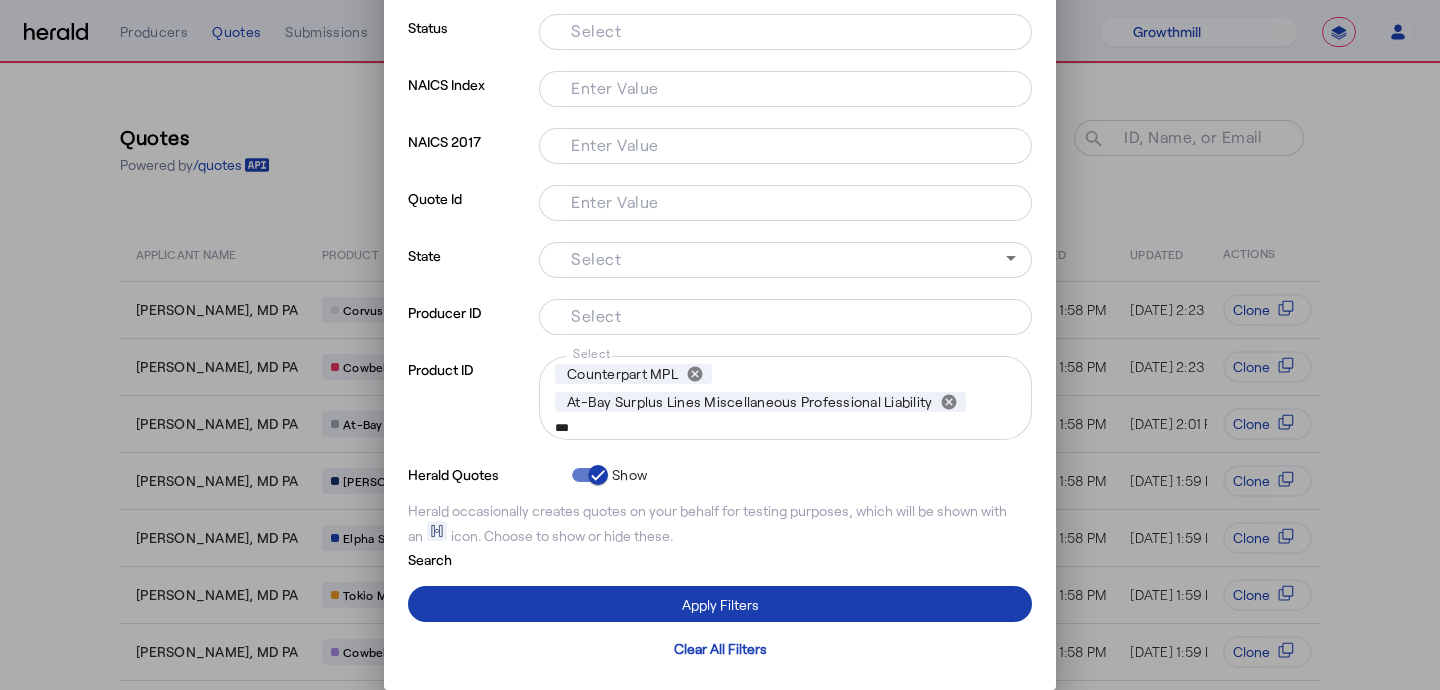 type 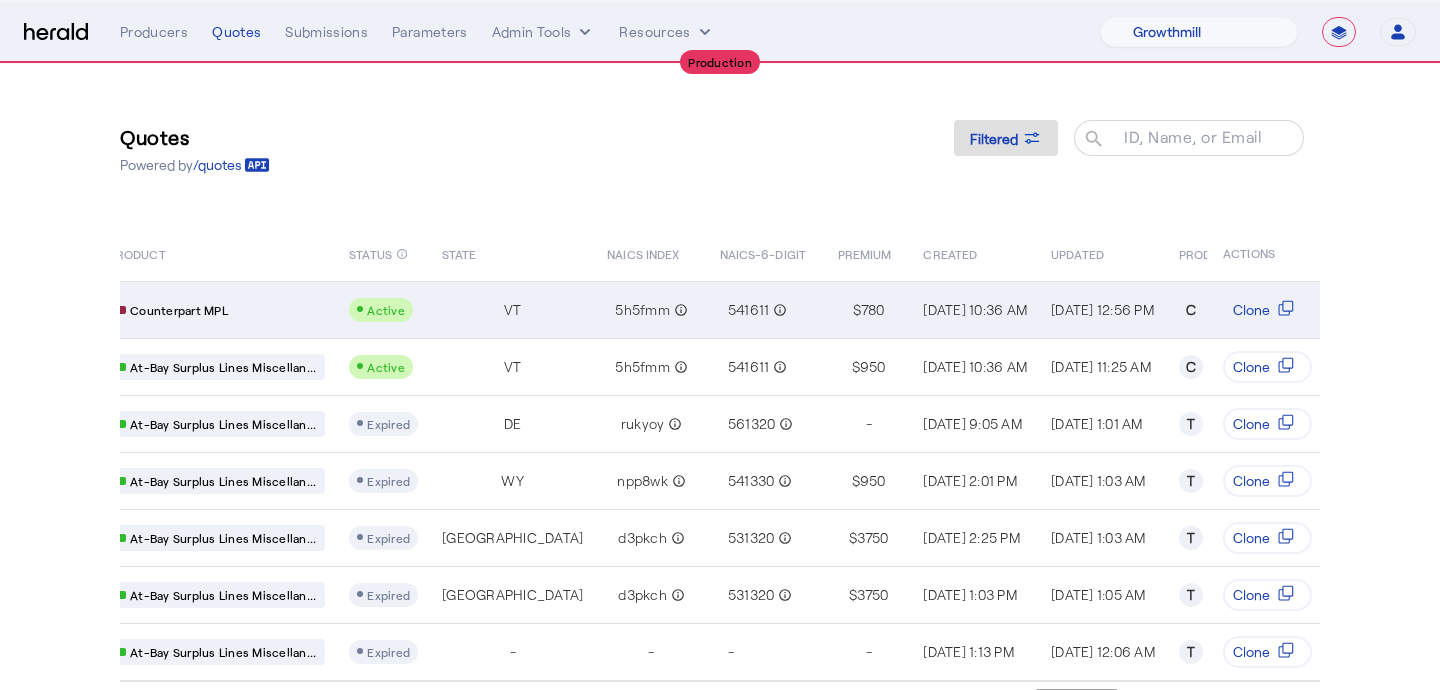 scroll, scrollTop: 0, scrollLeft: 331, axis: horizontal 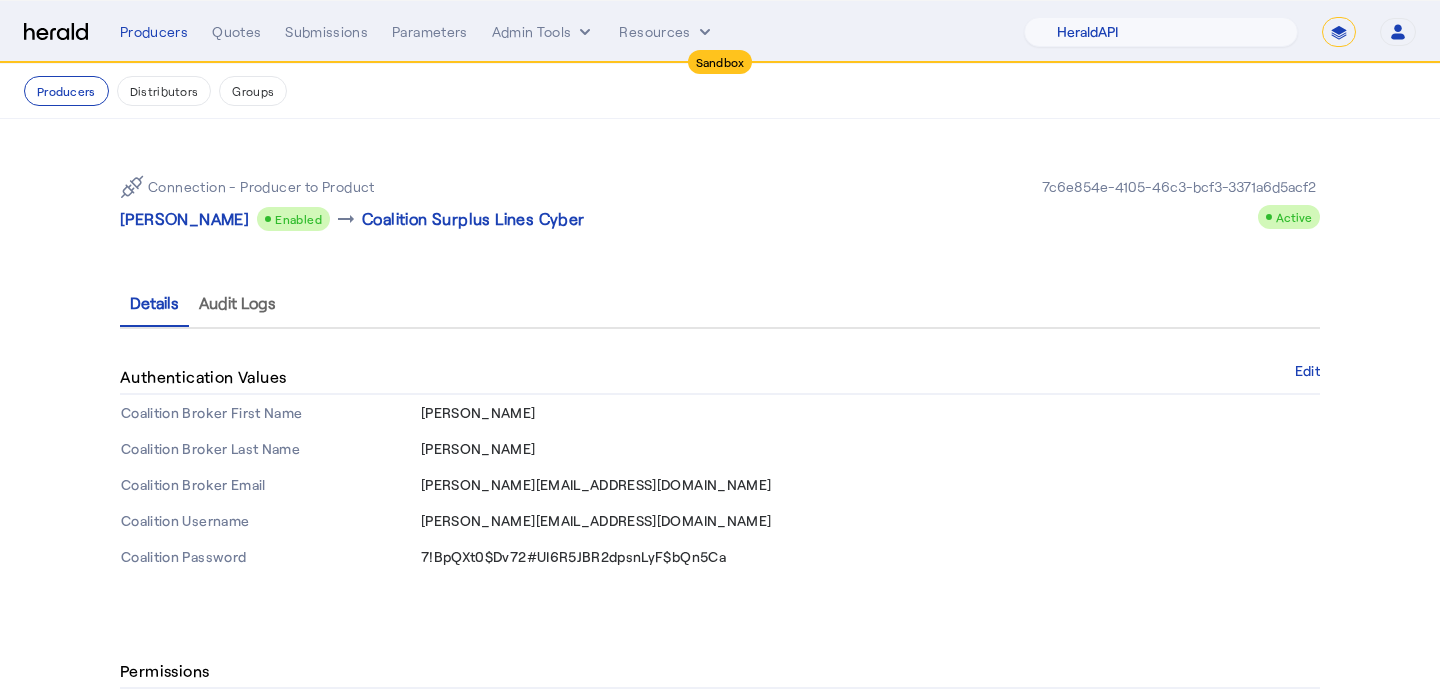 select on "pfm_2v8p_herald_api" 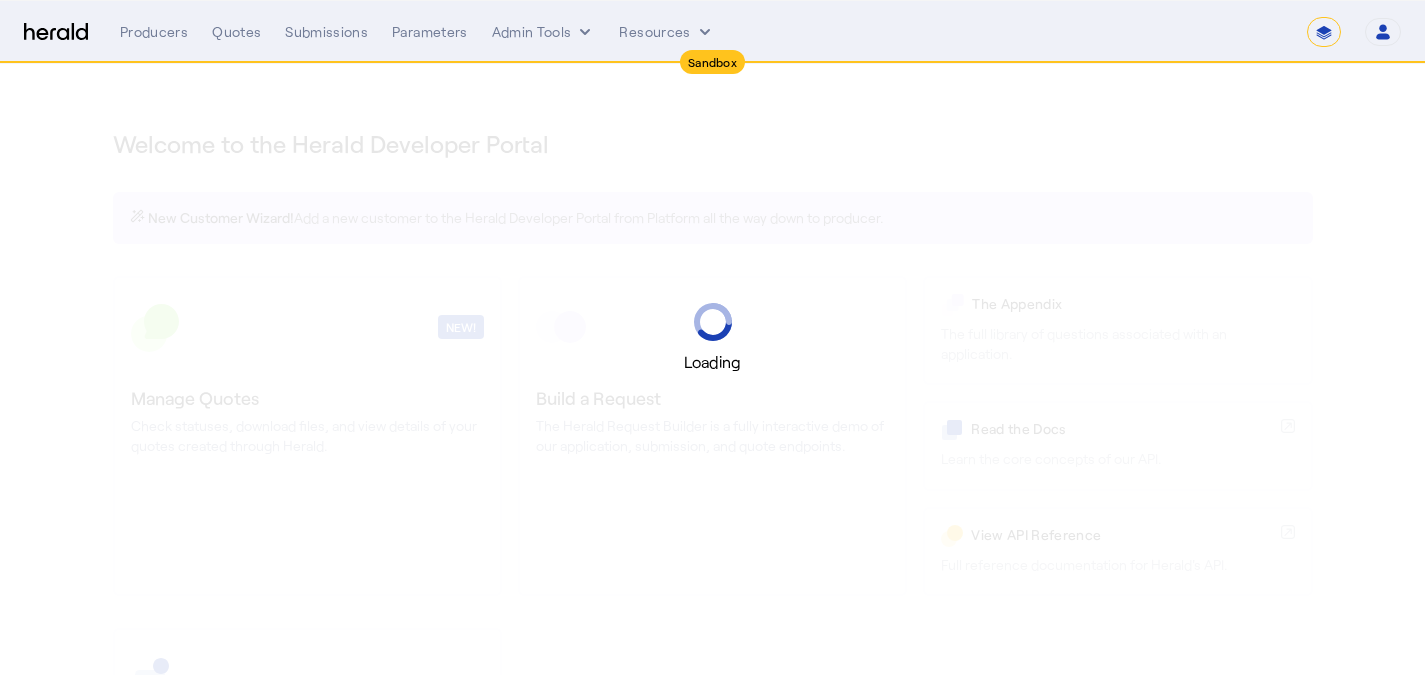 select on "*******" 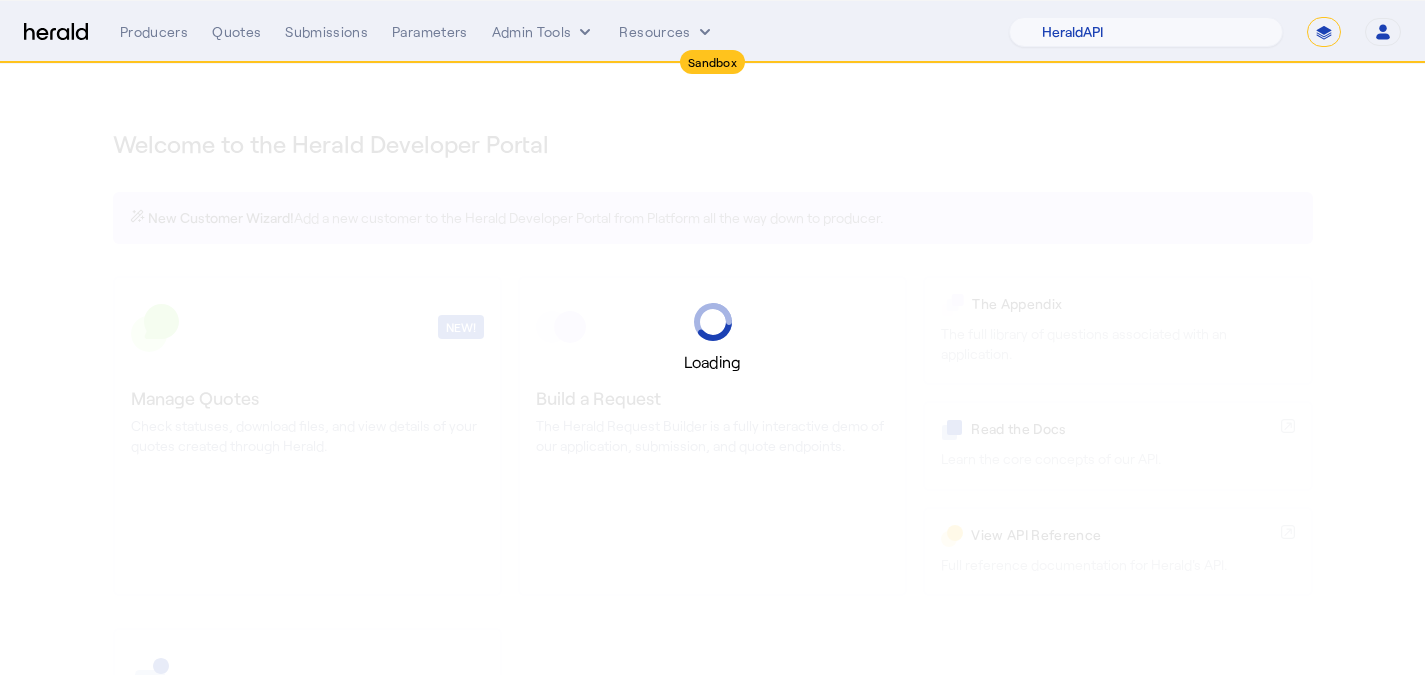 click on "**********" at bounding box center (1324, 32) 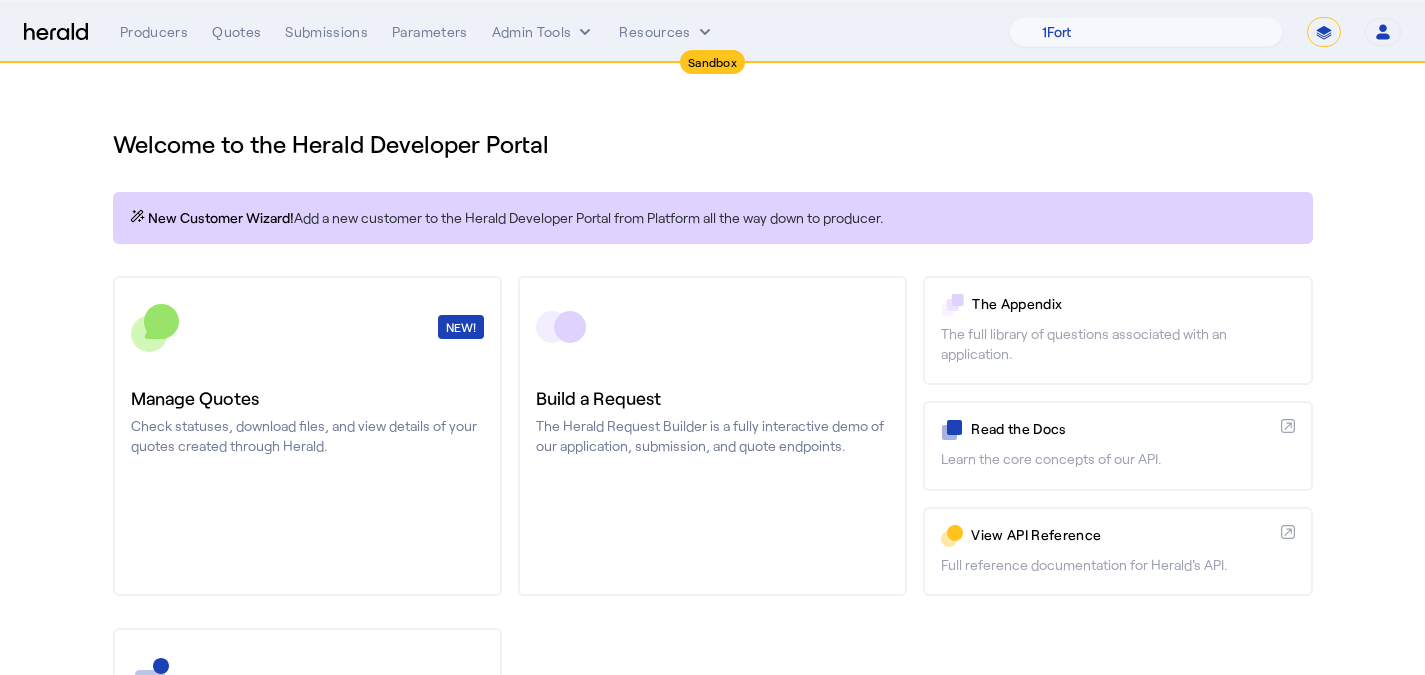 select on "**********" 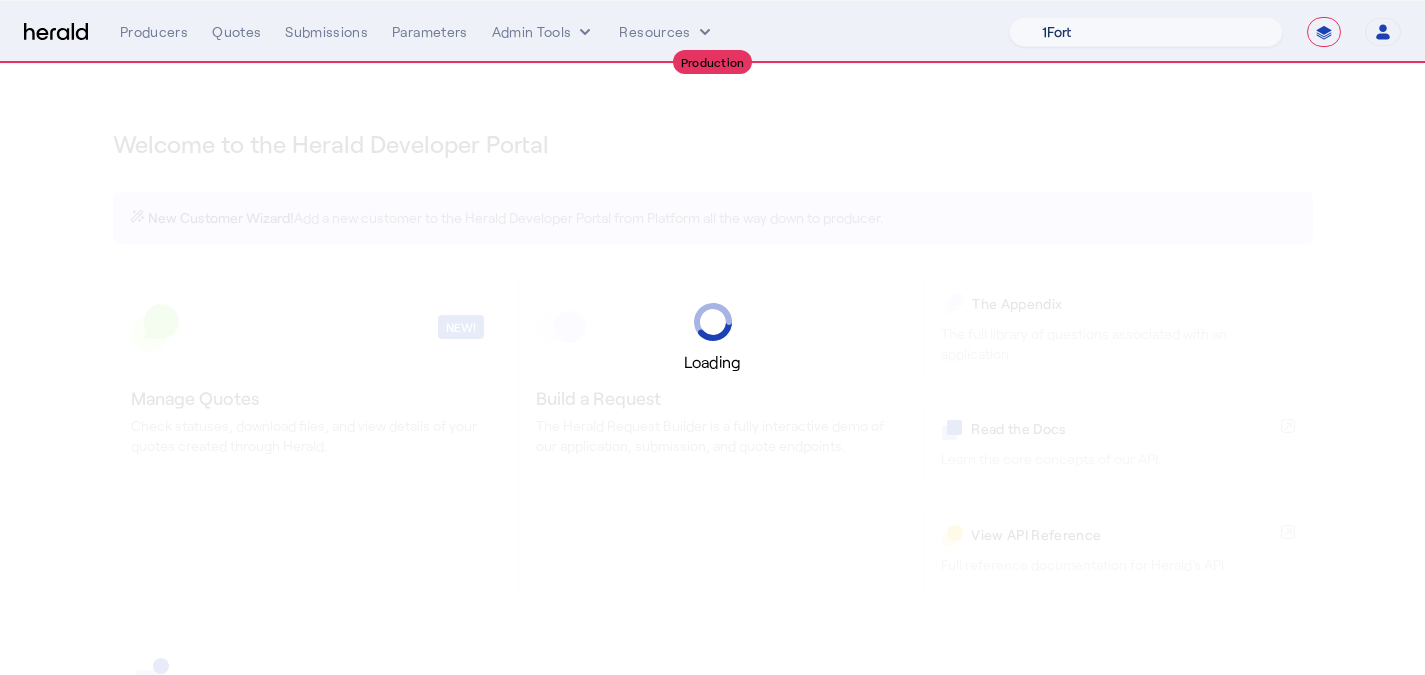 click on "1Fort   Acrisure   Acturis   Affinity Advisors   Affinity Risk   Agentero   AmWins   Anzen   Aon   Appulate   Arch   Assurely   BTIS   Babbix   Berxi   [PERSON_NAME]   BindHQ   Bold Penguin    Bolt   Bond   Boxx   Brightway   Brit Demo Sandbox   Broker Buddha   [PERSON_NAME]   Burns [PERSON_NAME]   CNA Test   CRC   CS onboarding test account   Chubb Test   Citadel   Coalition   Coast   Coterie Test   Counterpart    CoverForce   CoverWallet   Coverdash   Coverhound   Cowbell   Cyber Example Platform   CyberPassport   Defy Insurance   Draftrs   ESpecialty   Embroker   Equal Parts   Exavalu   Ezyagent   Federacy Platform   FifthWall   Flow Speciality (Capitola)   Foundation   Founder Shield   Gaya   Gerent   GloveBox   Glow   Growthmill   [PERSON_NAME]   Hartford Steam Boiler   Hawksoft   [PERSON_NAME] Insurance Brokers   Herald Envoy Testing   HeraldAPI   Hypergato   Inchanted   [URL]   Infinity   [DOMAIN_NAME]   Insuremo   Insuritas   Irys   Jencap   [PERSON_NAME]   LTI Mindtree   Layr   Limit   [PERSON_NAME] Test   [PERSON_NAME]   Novidea" at bounding box center [1146, 32] 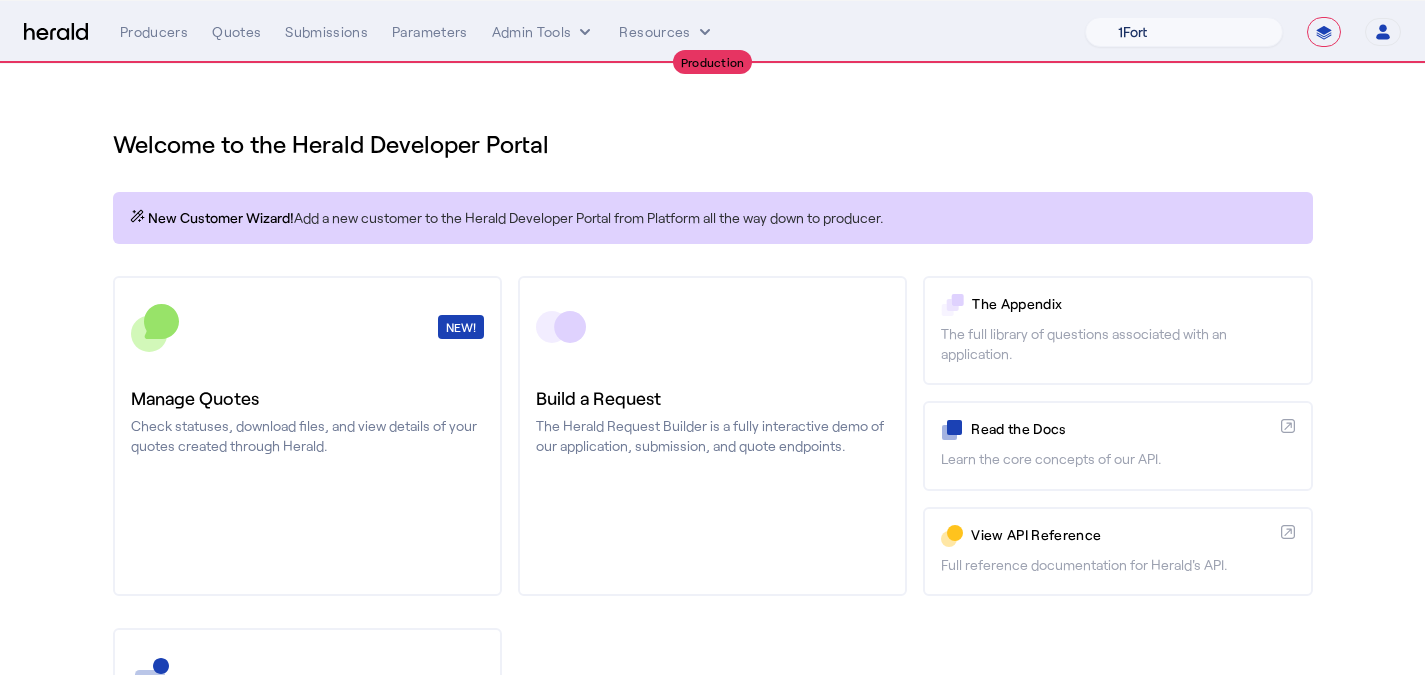 select on "pfm_lx2v_founder_shield" 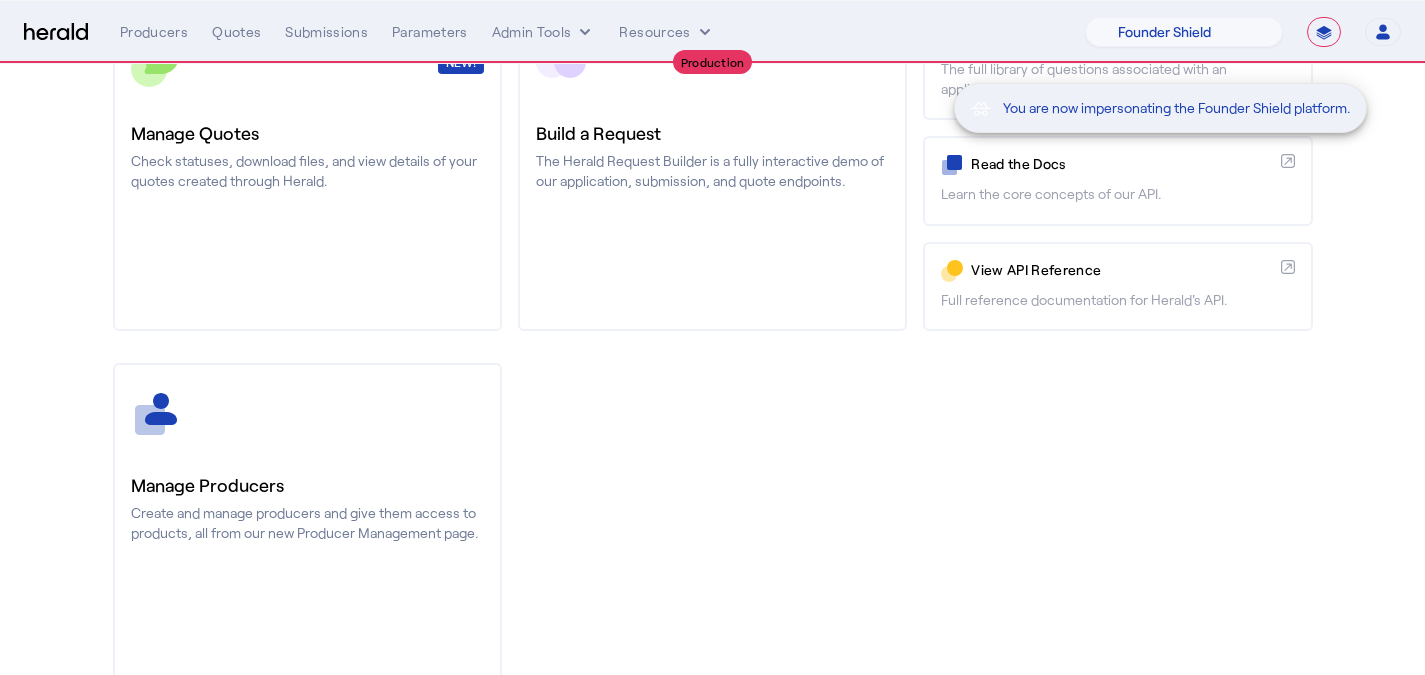 scroll, scrollTop: 313, scrollLeft: 0, axis: vertical 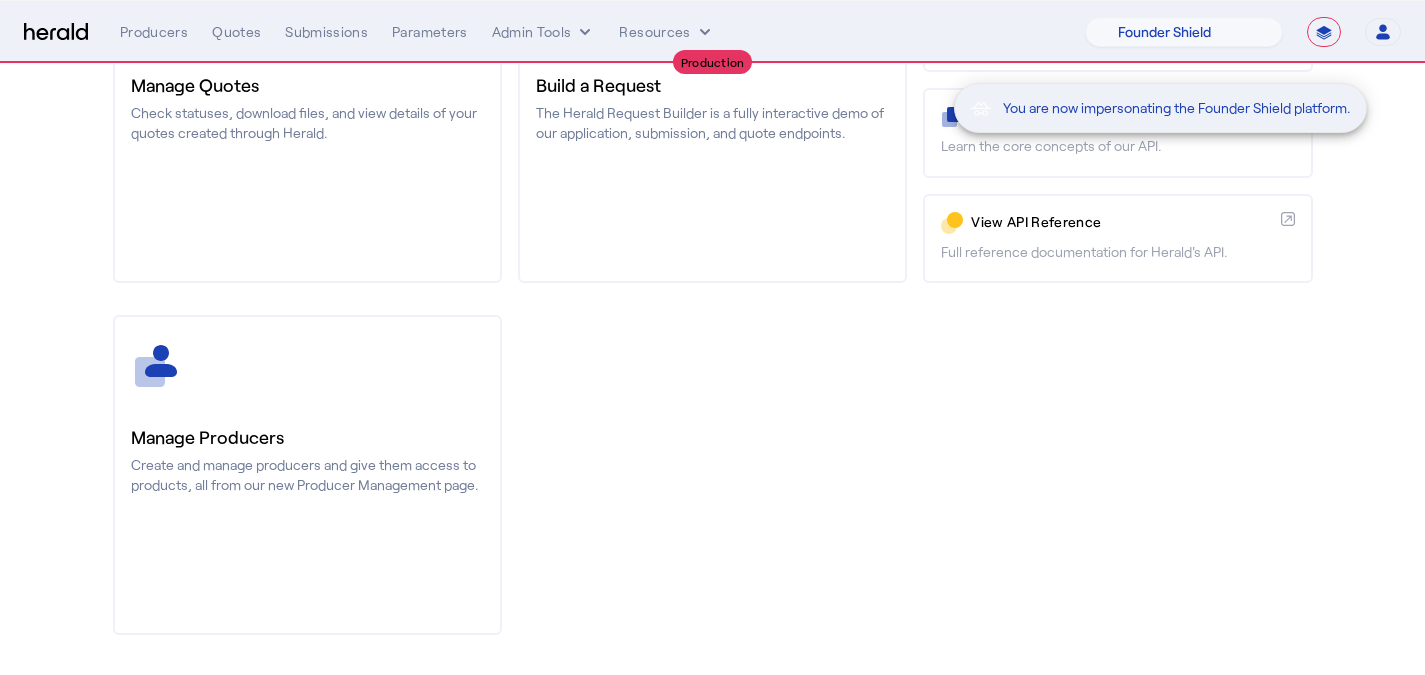 click on "You are now impersonating the Founder Shield platform." at bounding box center (712, 337) 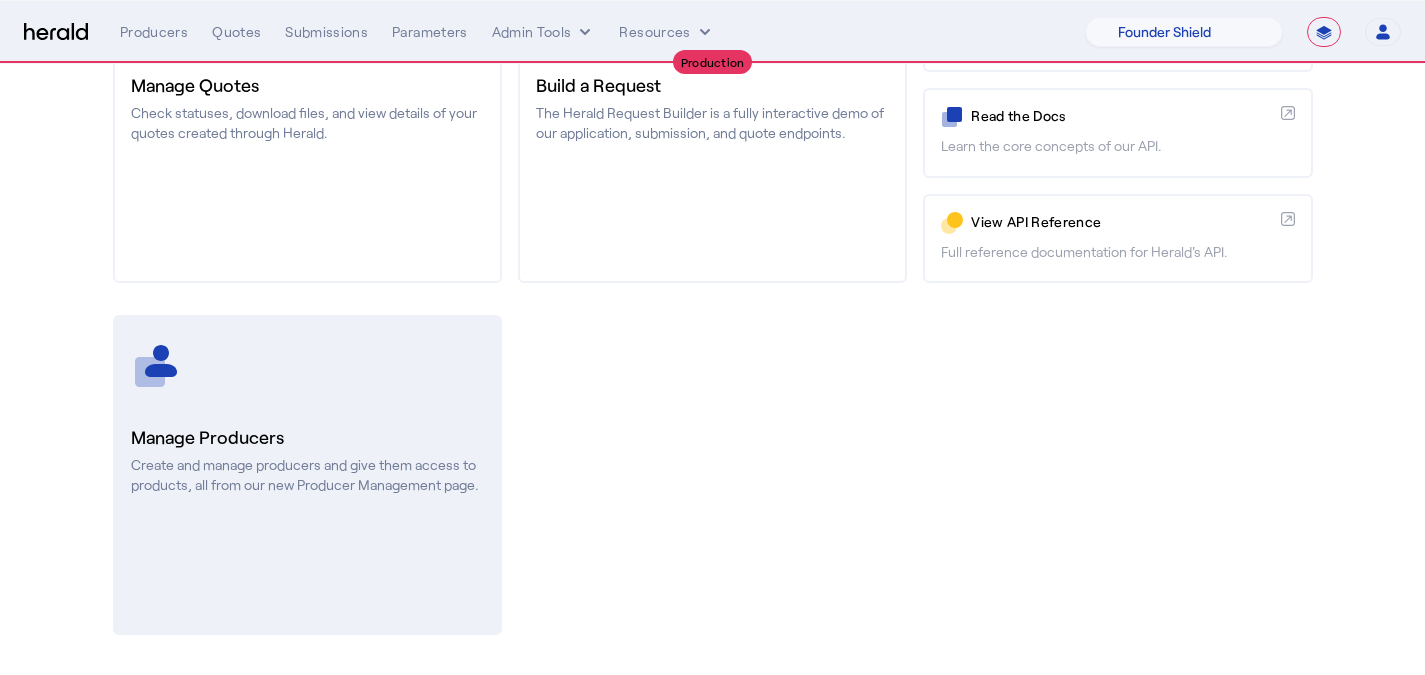 click 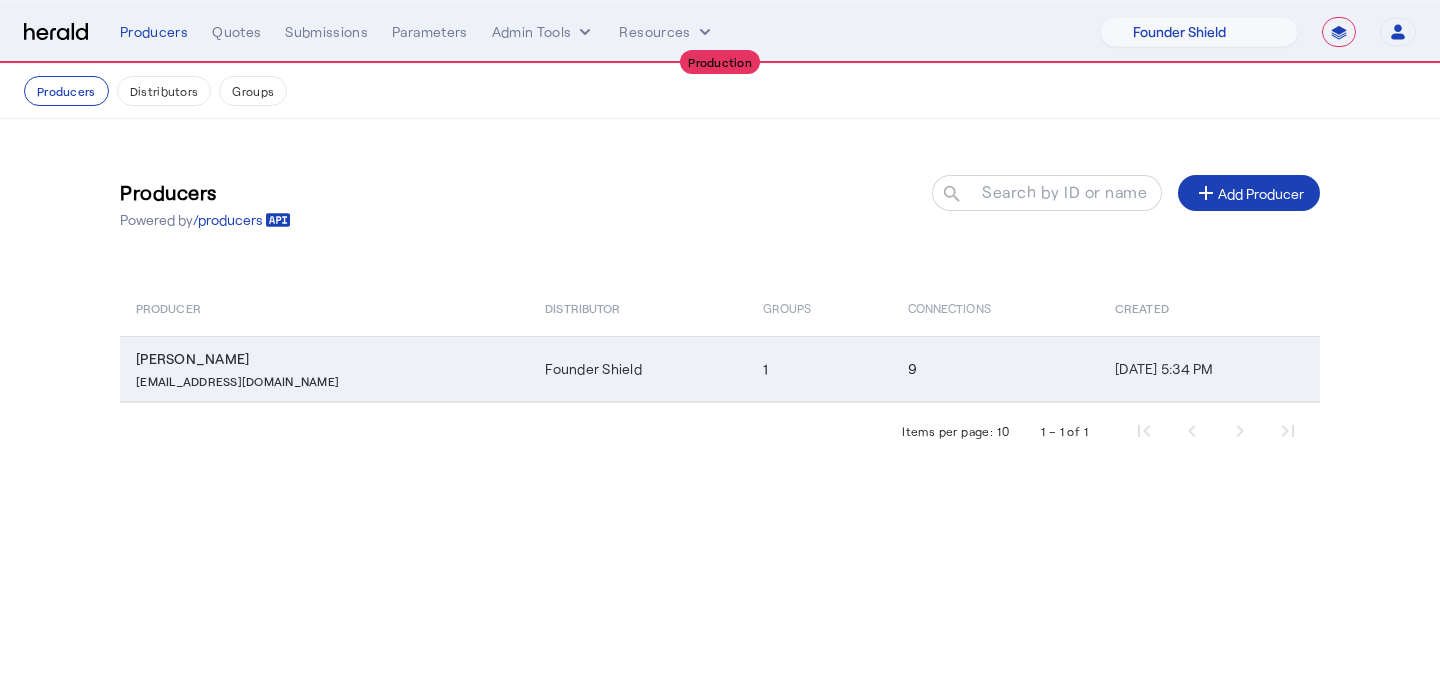 click on "1" 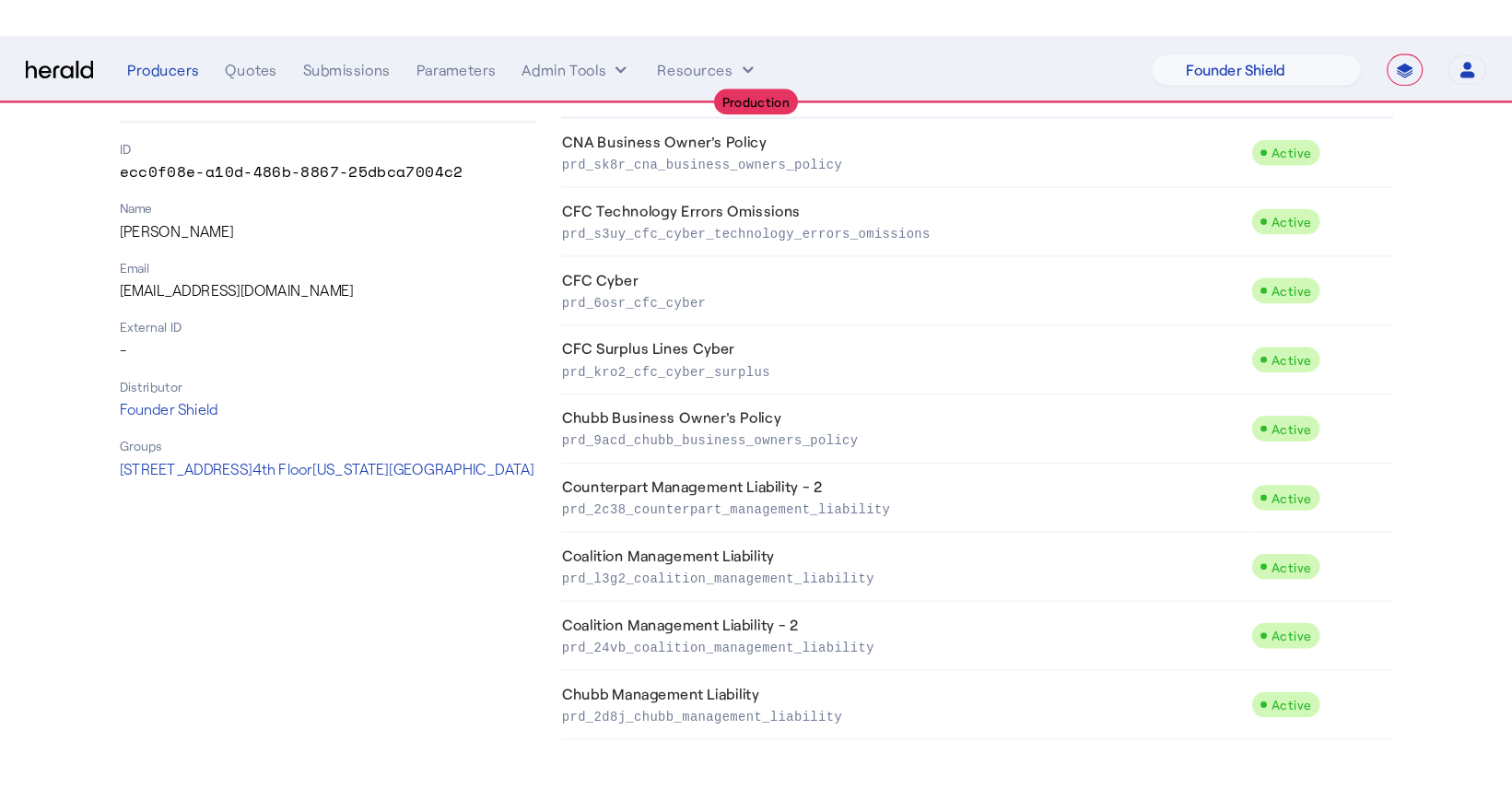scroll, scrollTop: 64, scrollLeft: 0, axis: vertical 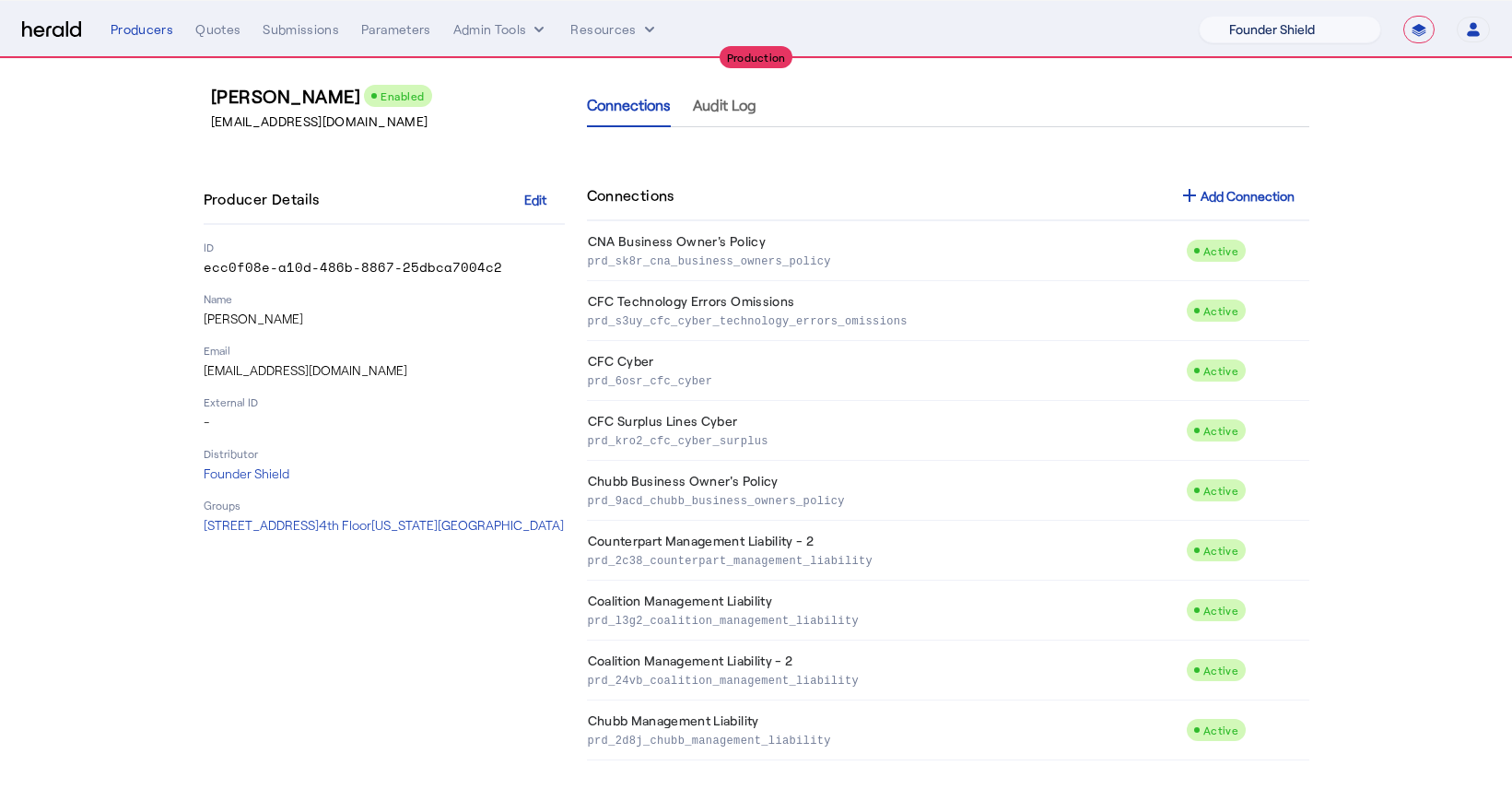 click on "1Fort   [PERSON_NAME]   [PERSON_NAME]   CRC   Campus Coverage   Citadel   Fifthwall   Flow Specialty (Capitola)   Founder Shield   Growthmill   HIB Marketplace   HeraldAPI   Layr   Limit   [PERSON_NAME]   QuoteWell   Sayata Labs   Semsee   Stere   USI   Vouch   Zywave" at bounding box center [1290, 29] 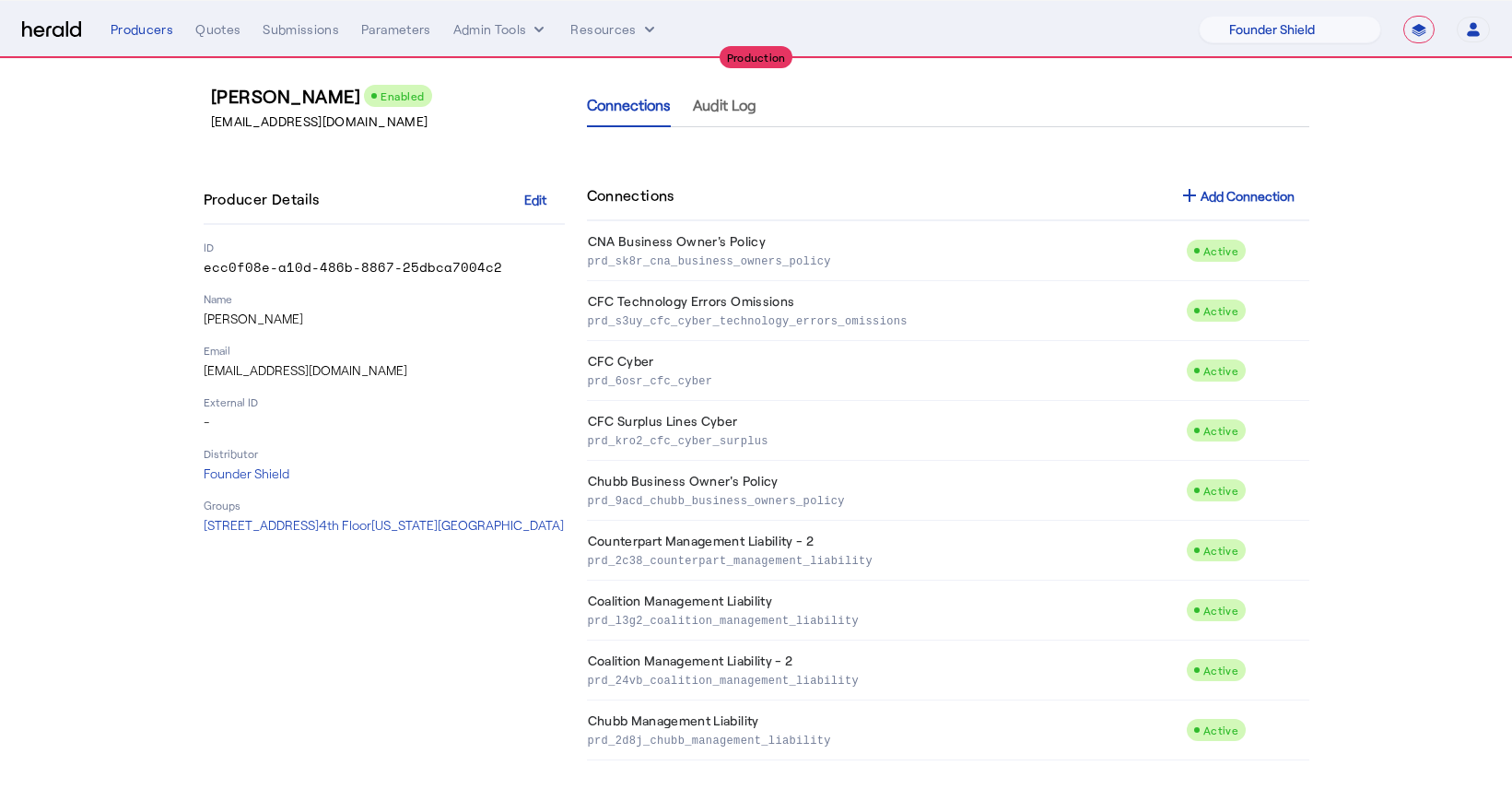 click on "**********" at bounding box center [1344, 29] 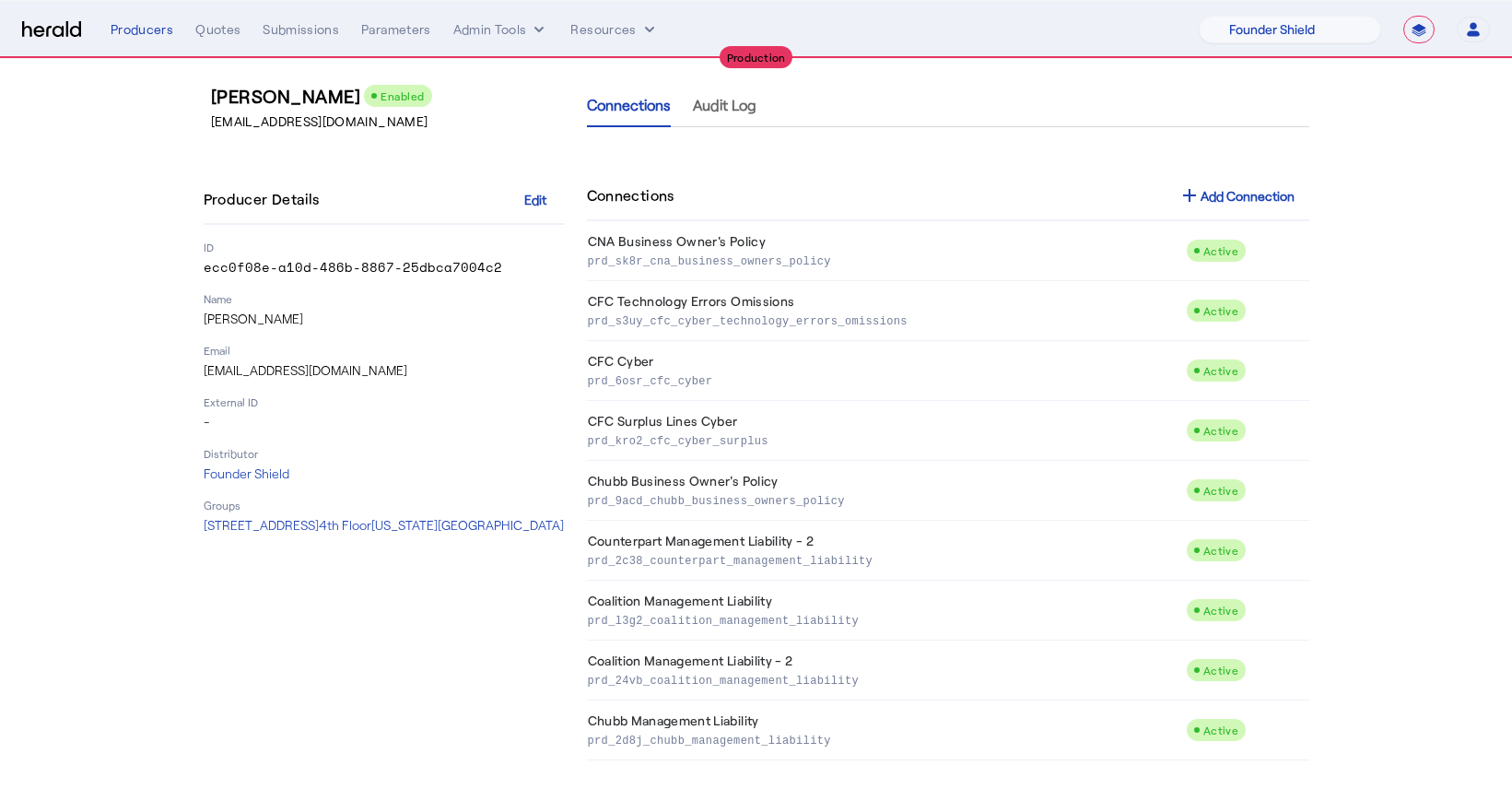 click on "**********" at bounding box center [1419, 29] 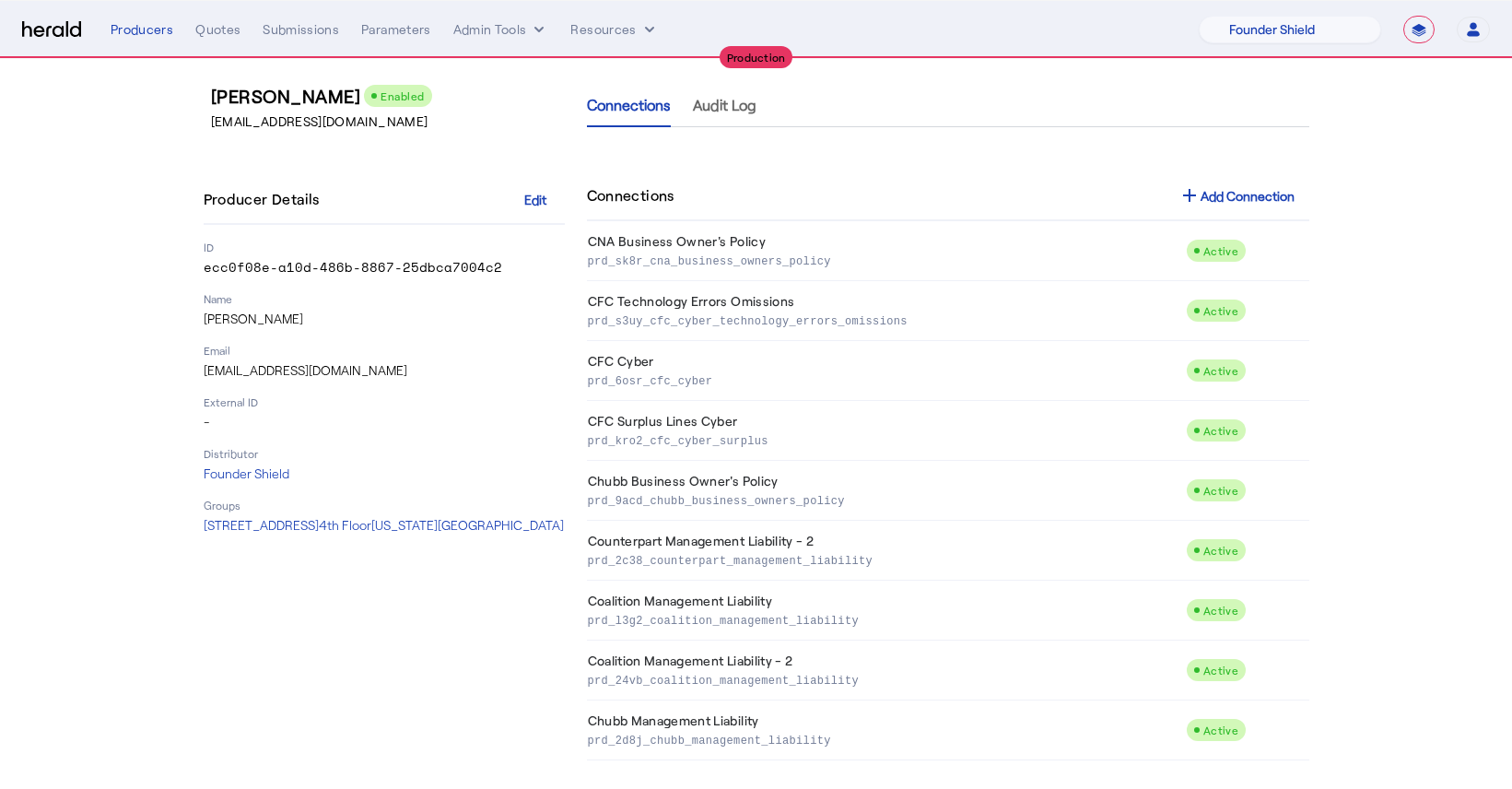 select on "*******" 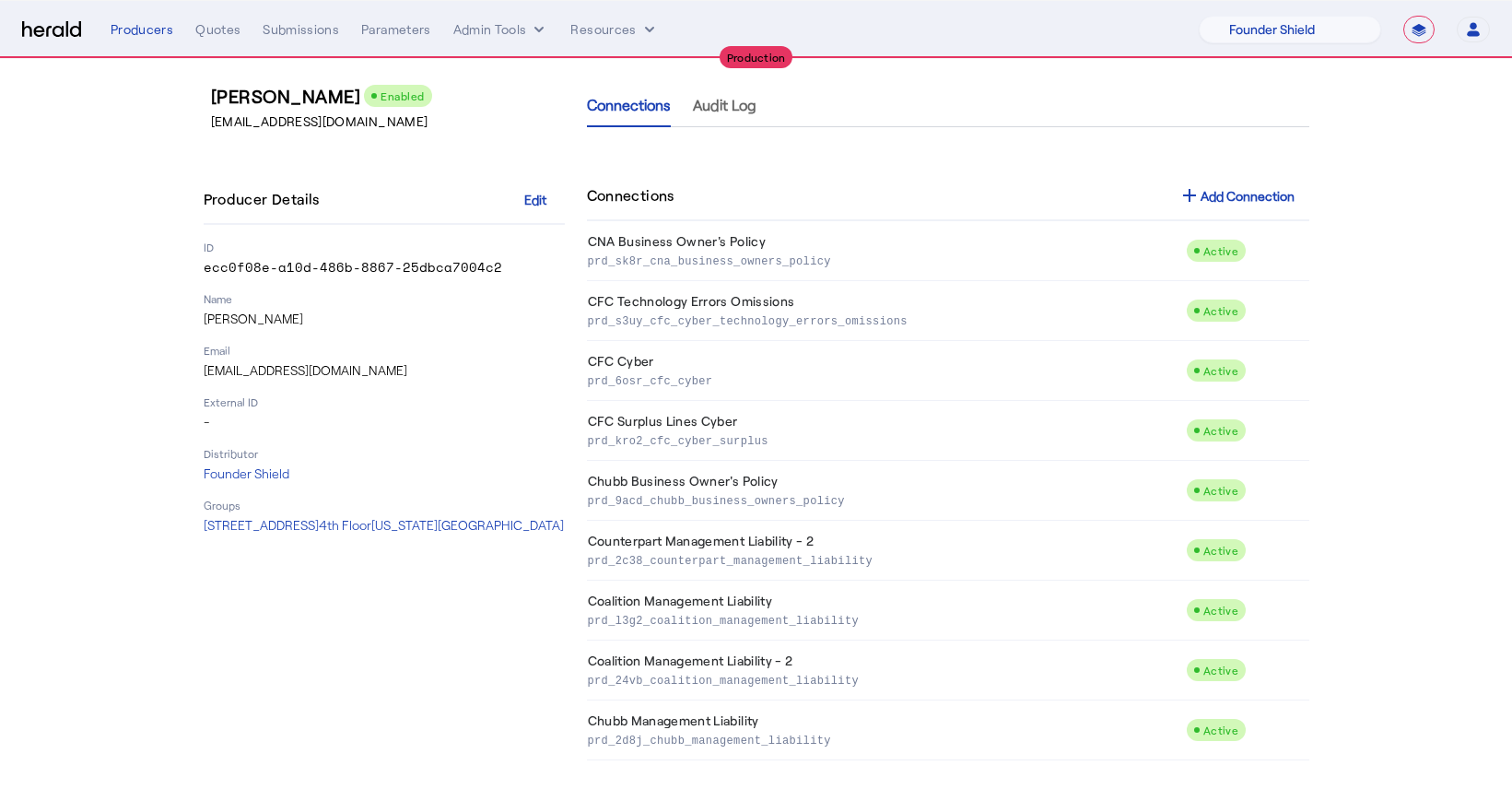 scroll, scrollTop: 0, scrollLeft: 0, axis: both 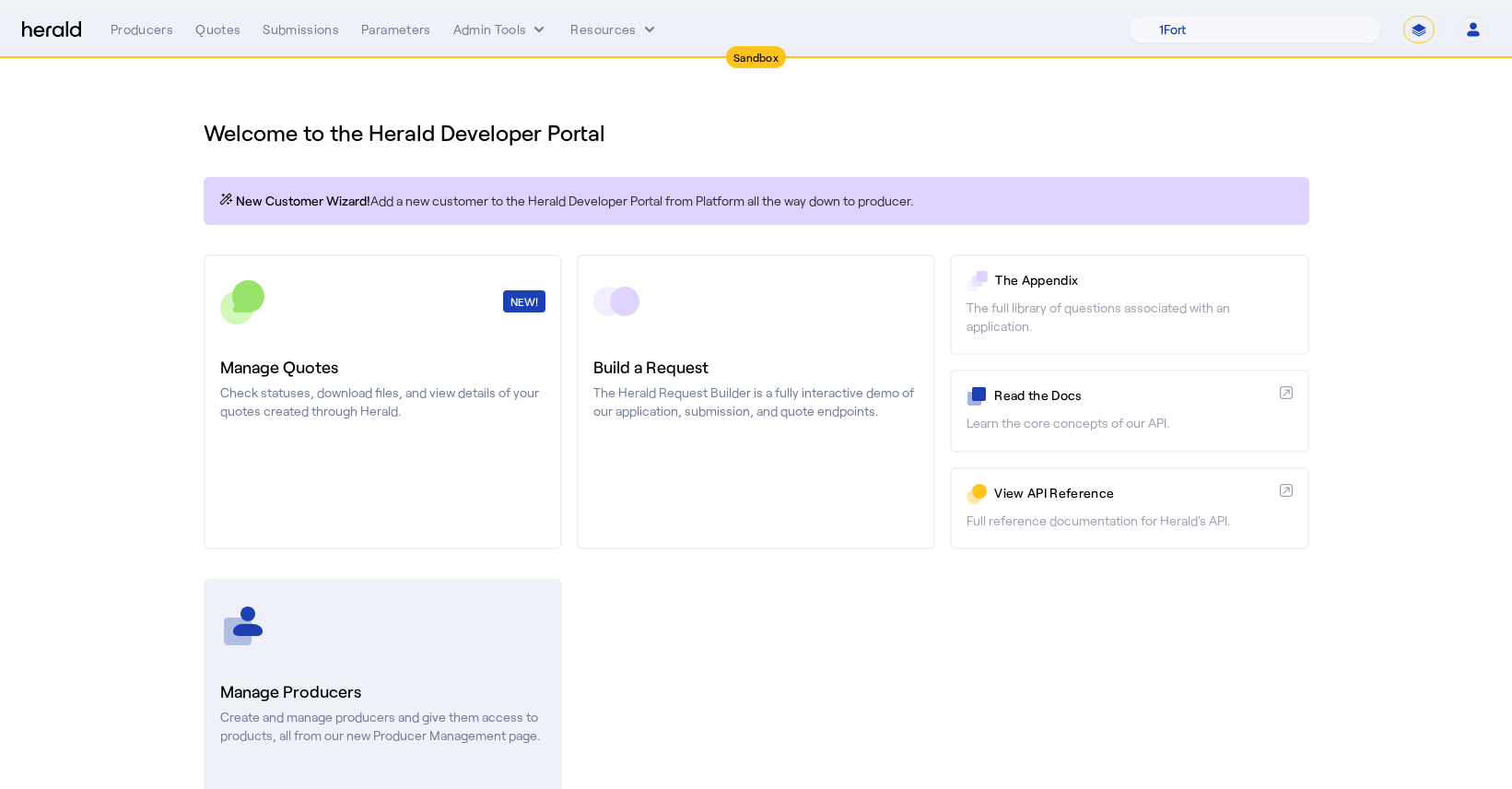 click on "Manage Producers  Create and manage producers and give them access to products, all from our new Producer Management page." 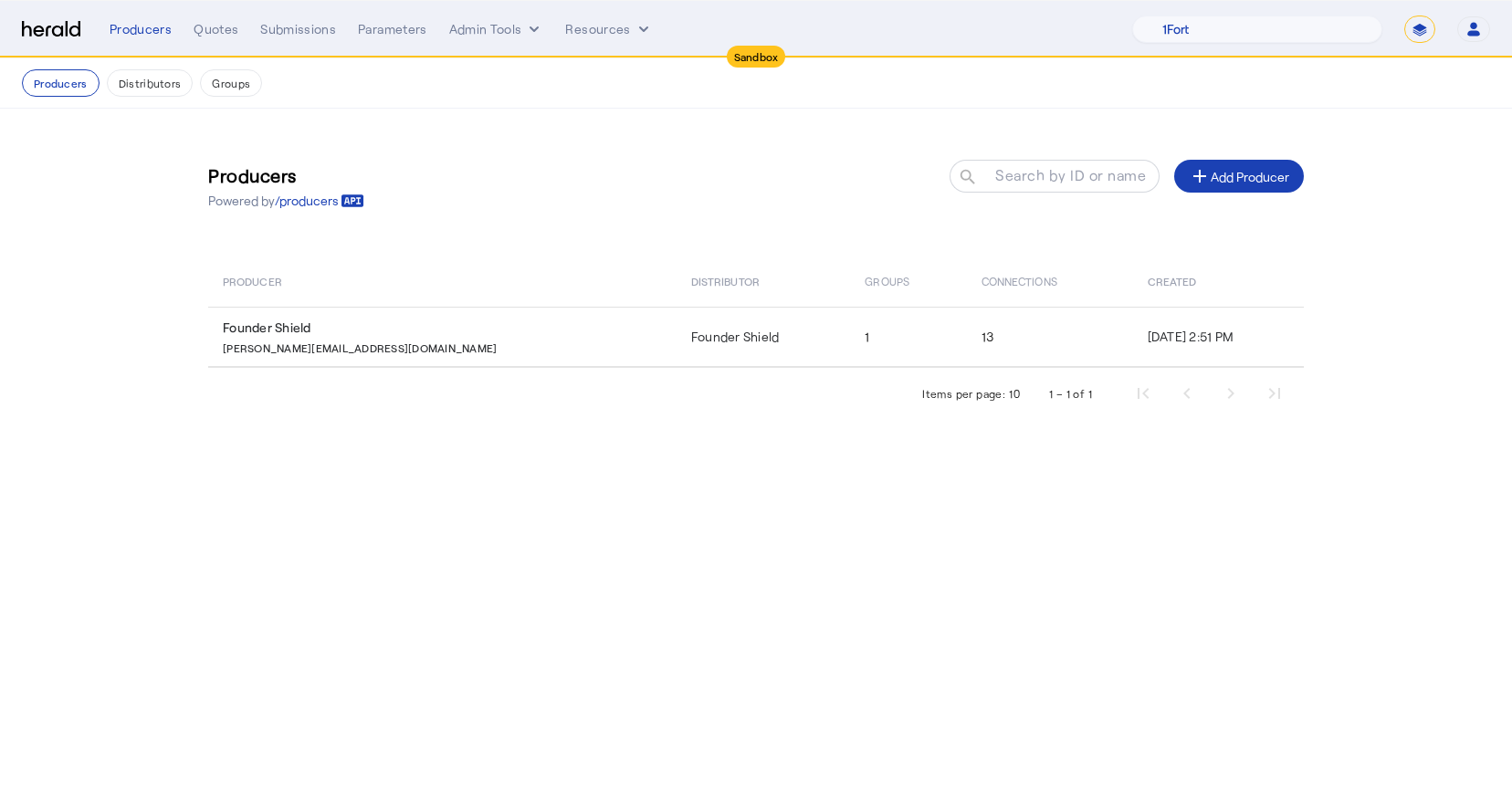 click on "Items per page:  10  1 – 1 of 1" 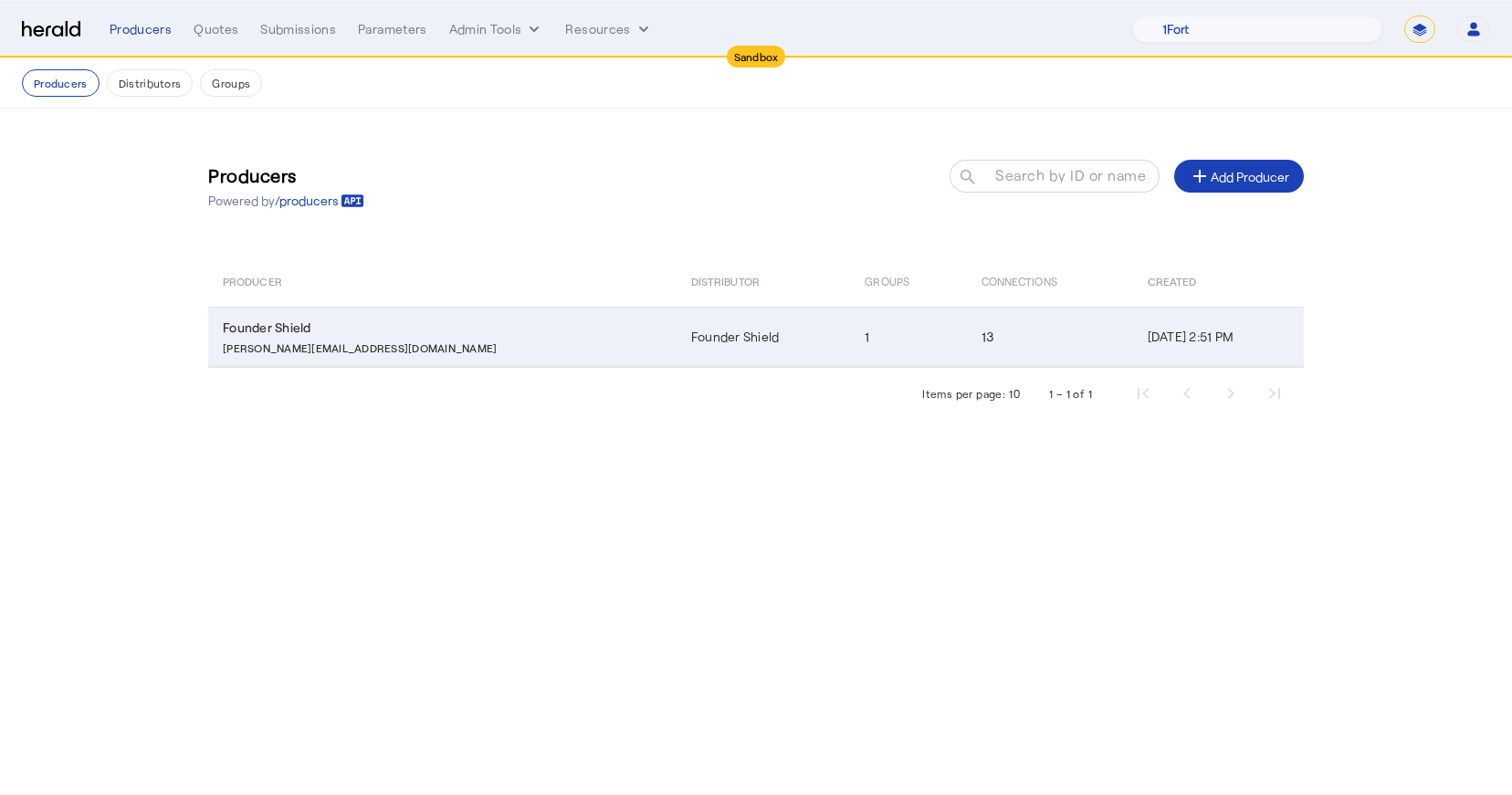 click on "Founder Shield" 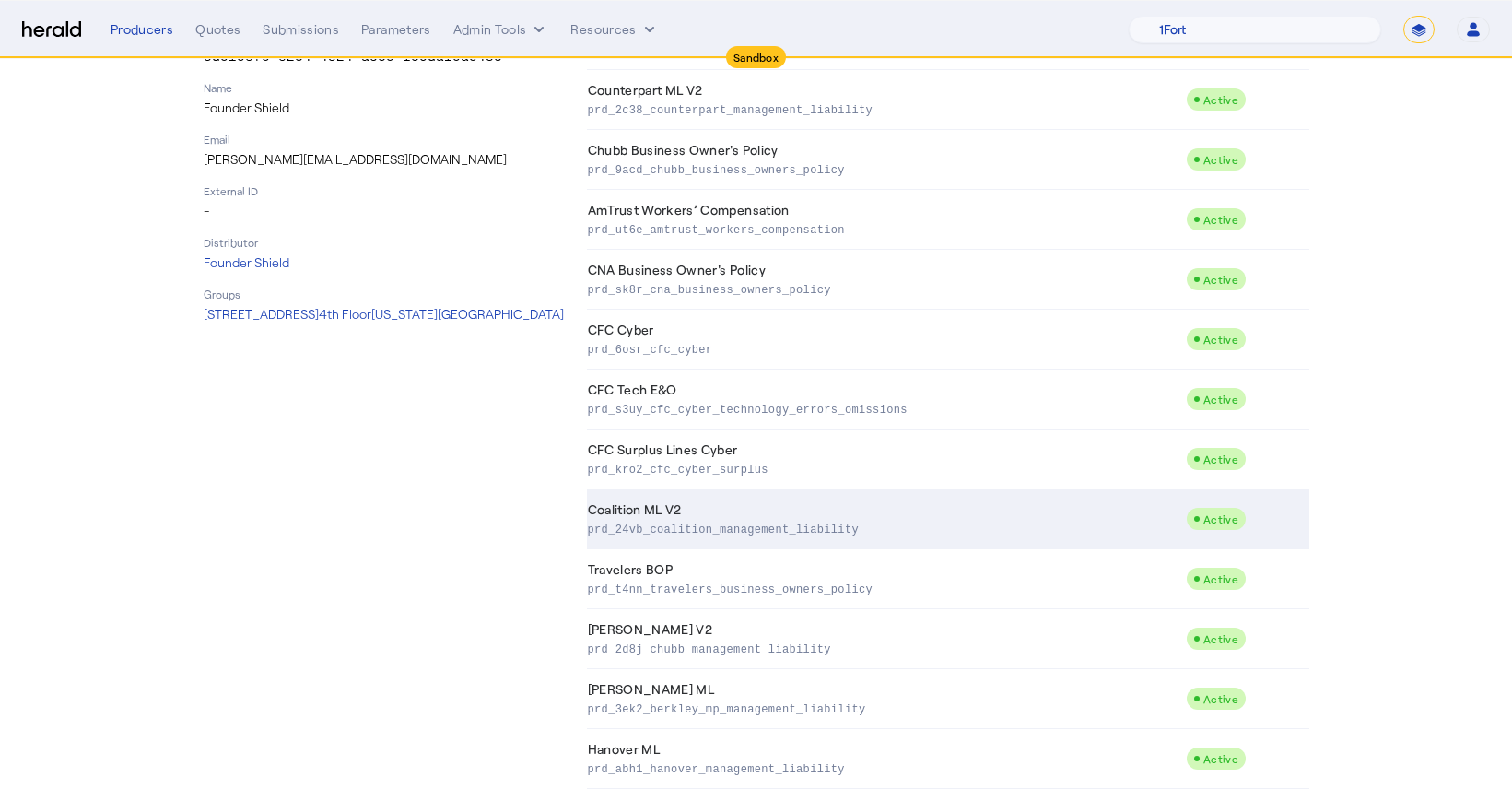 scroll, scrollTop: 312, scrollLeft: 0, axis: vertical 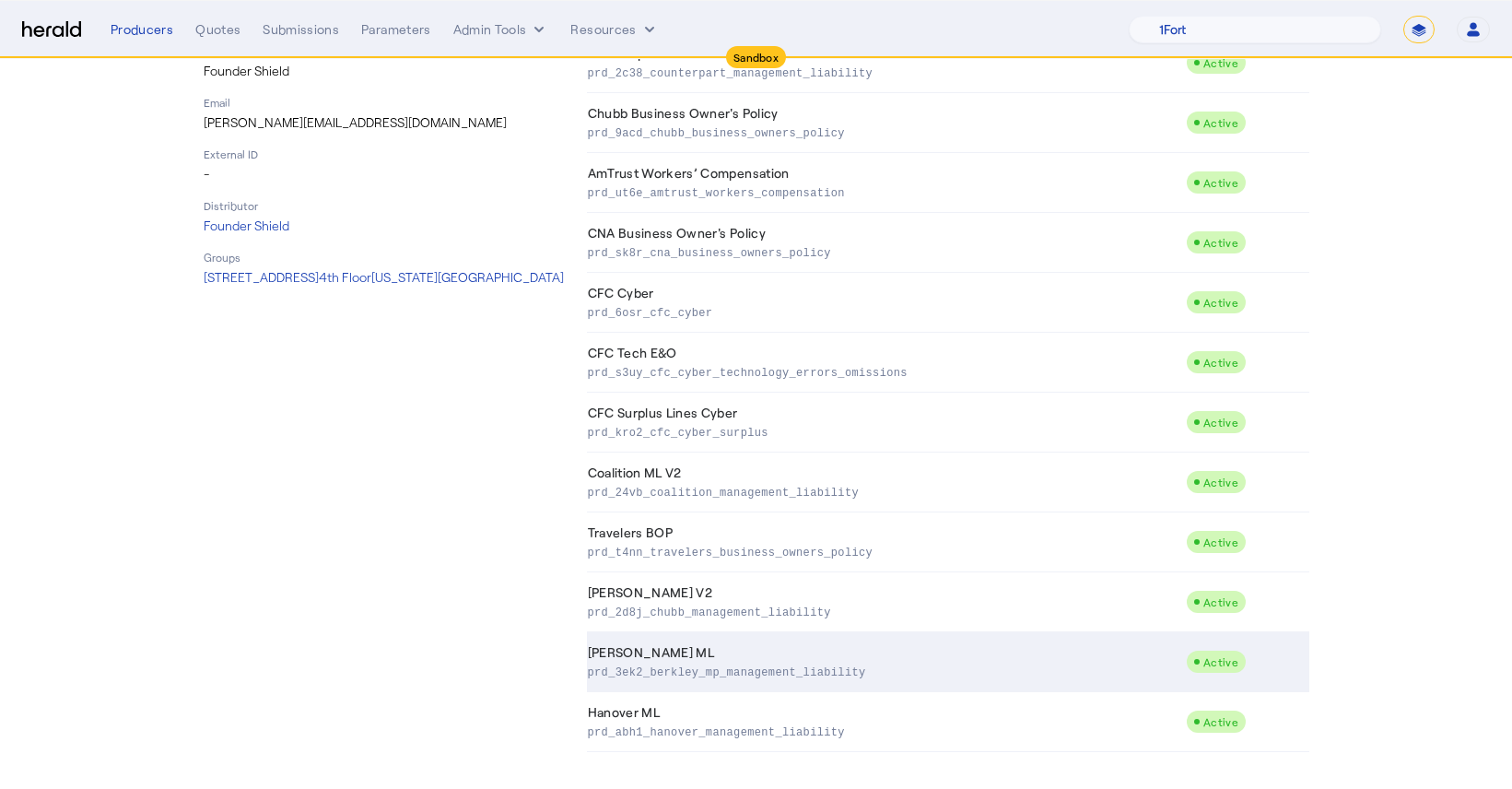 click on "[PERSON_NAME] ML  prd_3ek2_berkley_mp_management_liability" 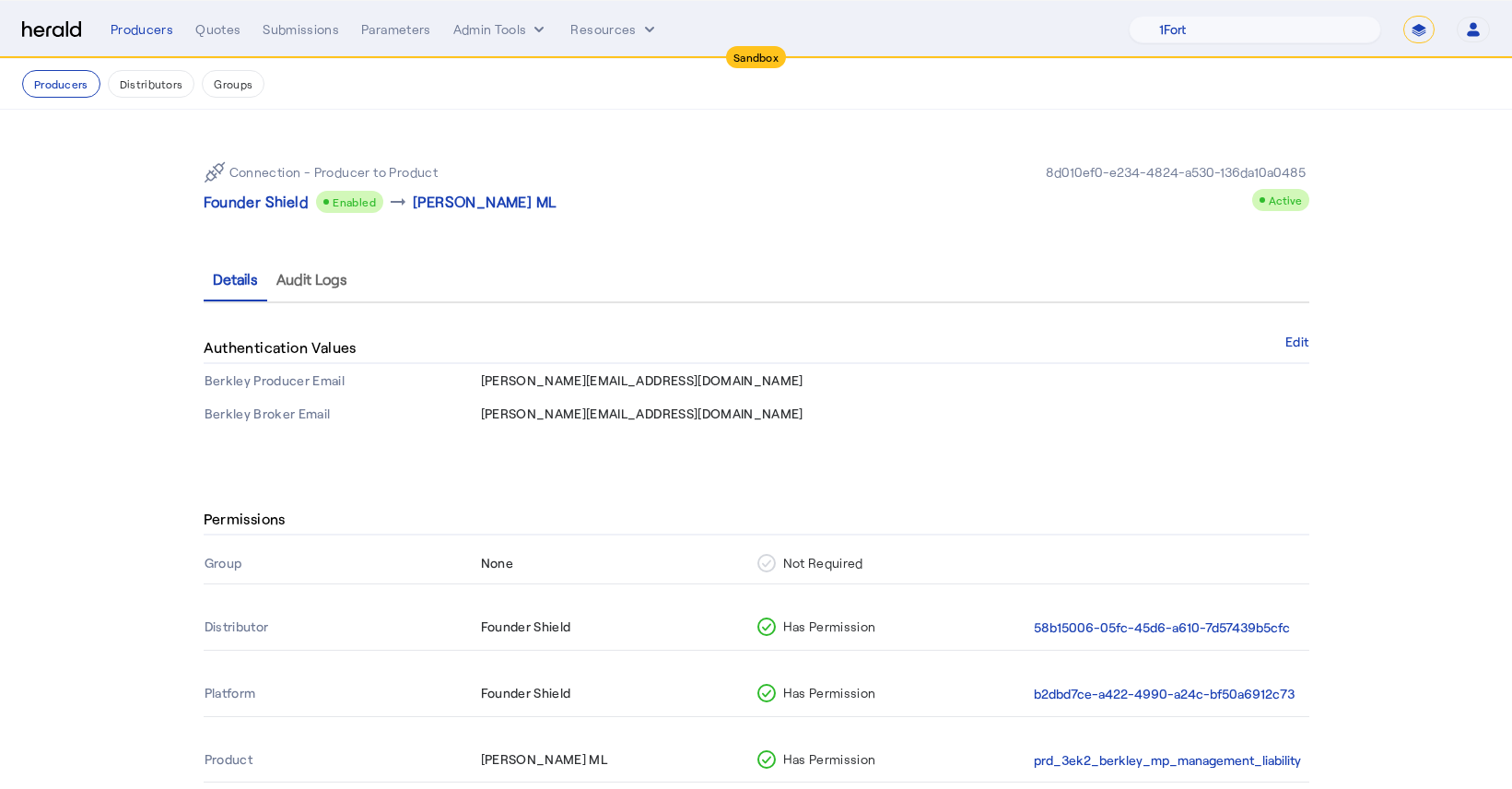 scroll, scrollTop: 53, scrollLeft: 0, axis: vertical 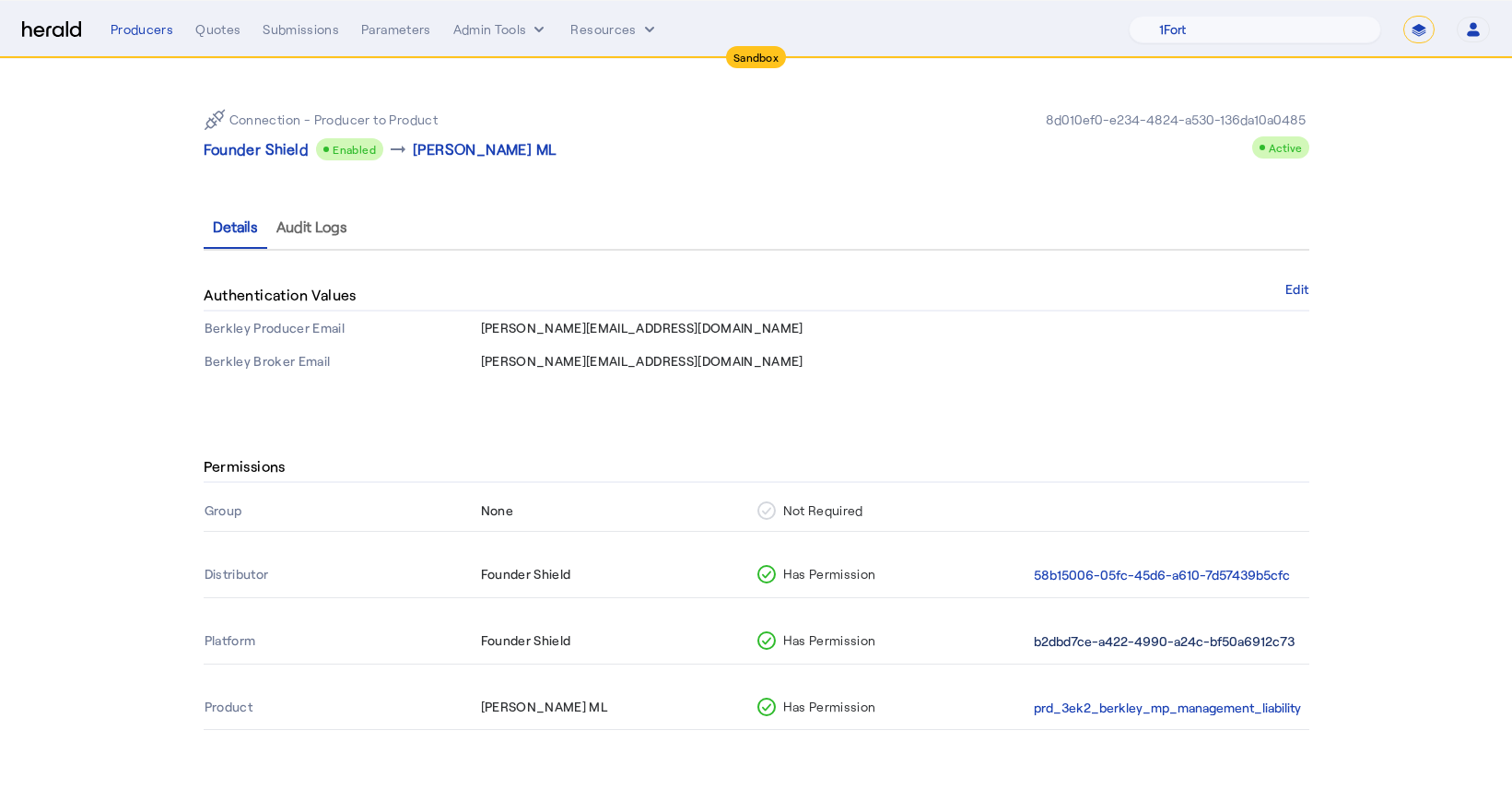 click on "b2dbd7ce-a422-4990-a24c-bf50a6912c73" 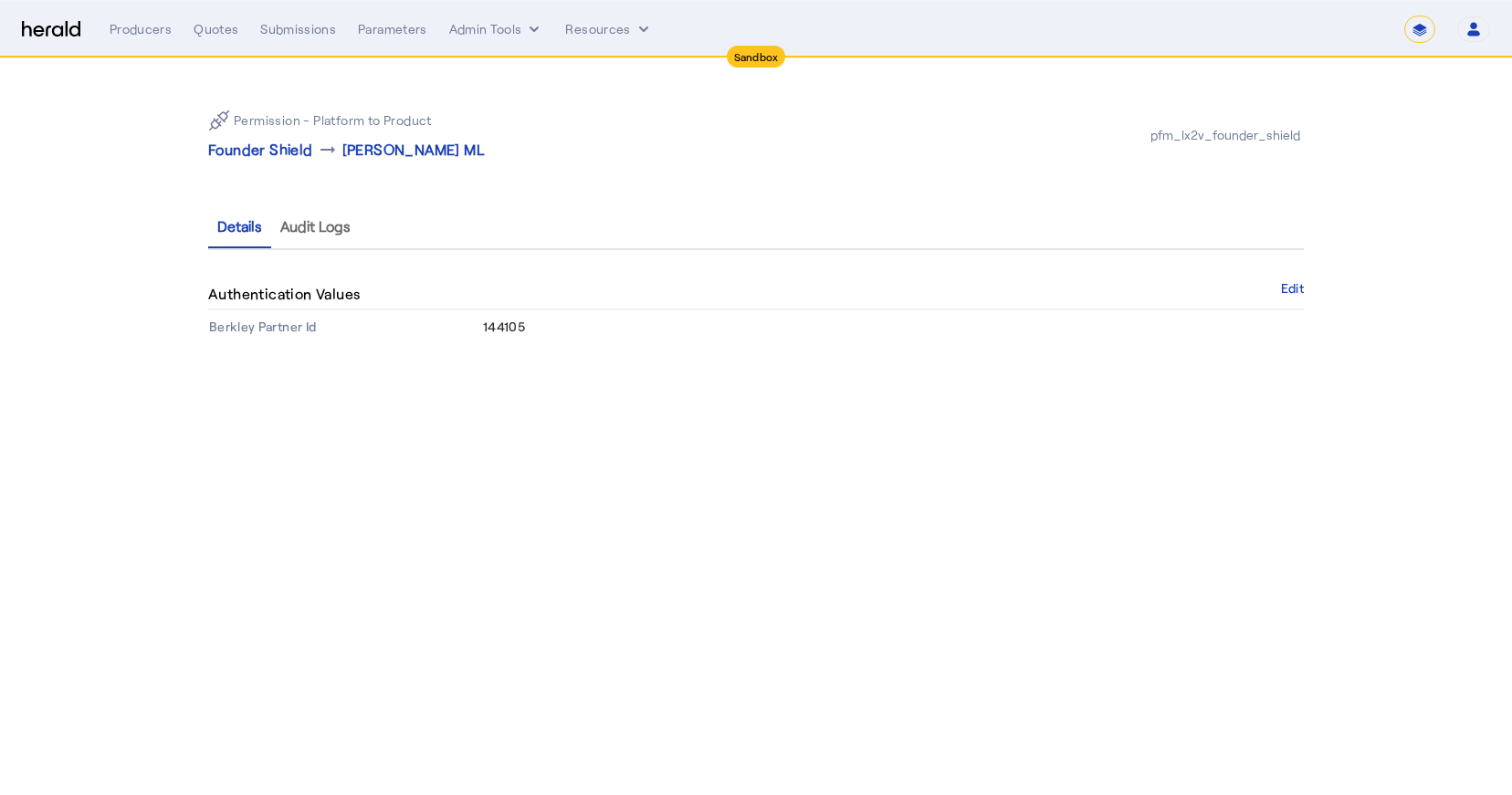 click on "144105" at bounding box center [504, 326] 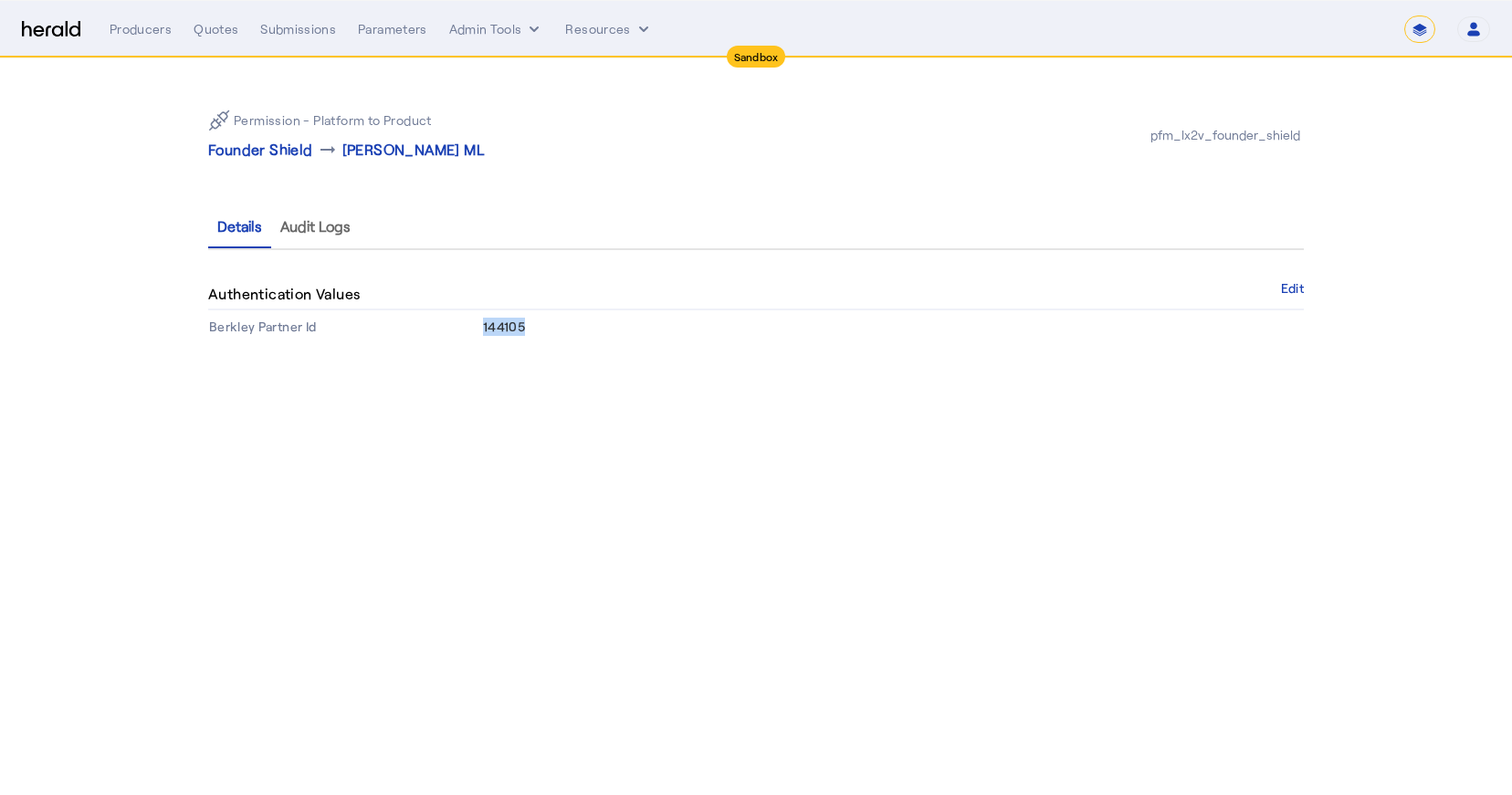 click on "144105" at bounding box center (504, 326) 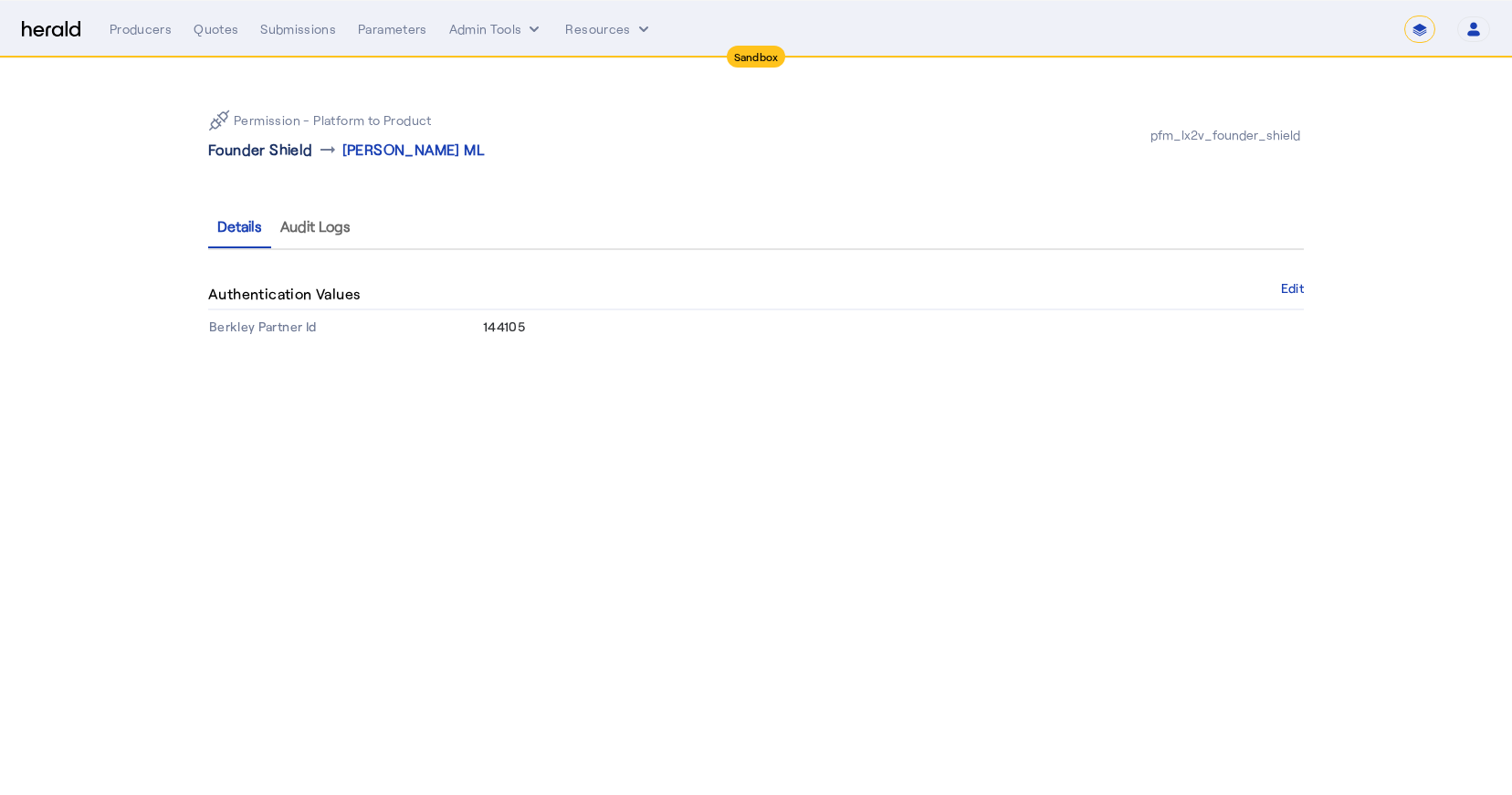 click on "Founder Shield" 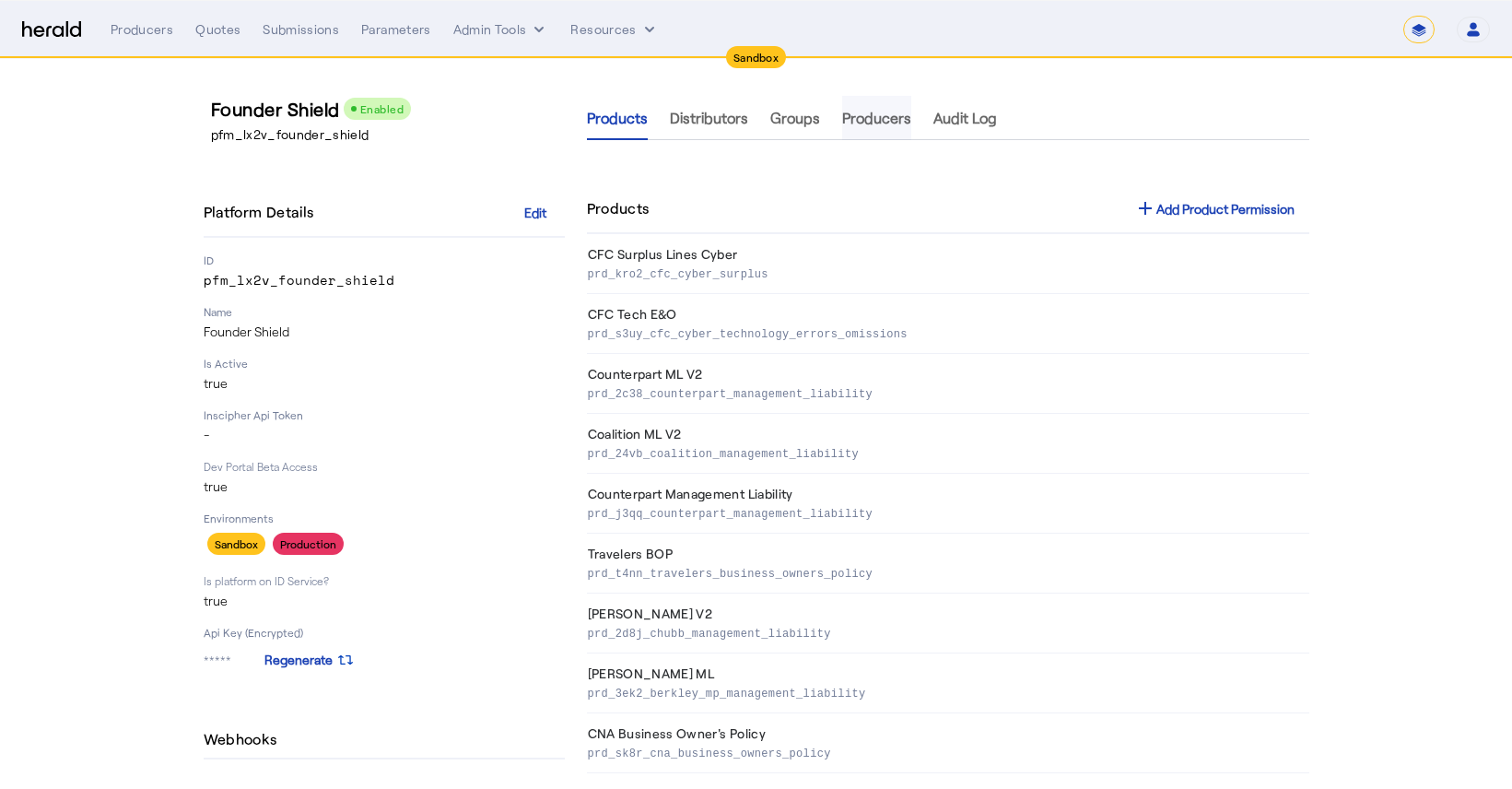 click on "Producers" at bounding box center (876, 118) 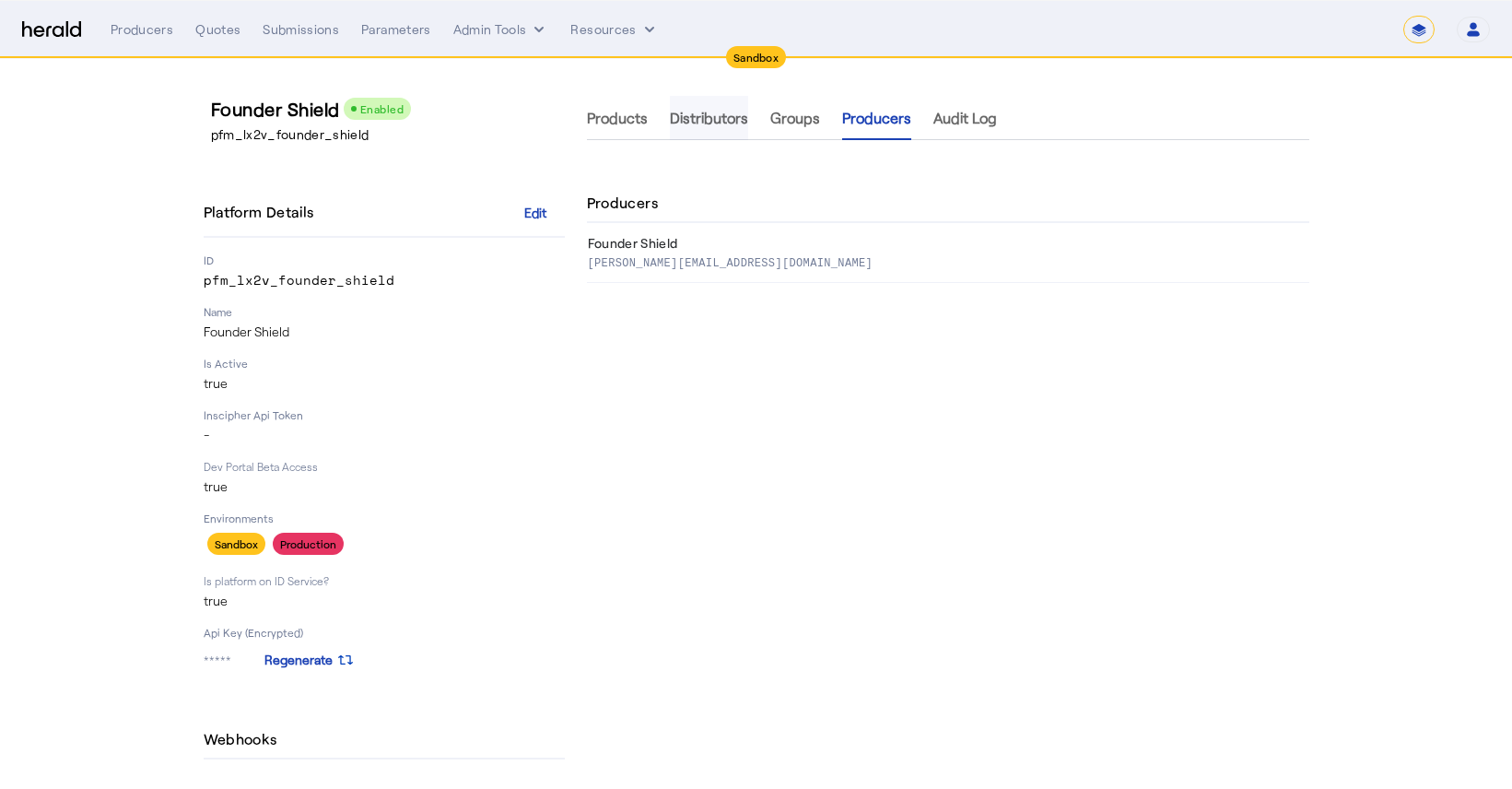 click on "Distributors" at bounding box center (709, 118) 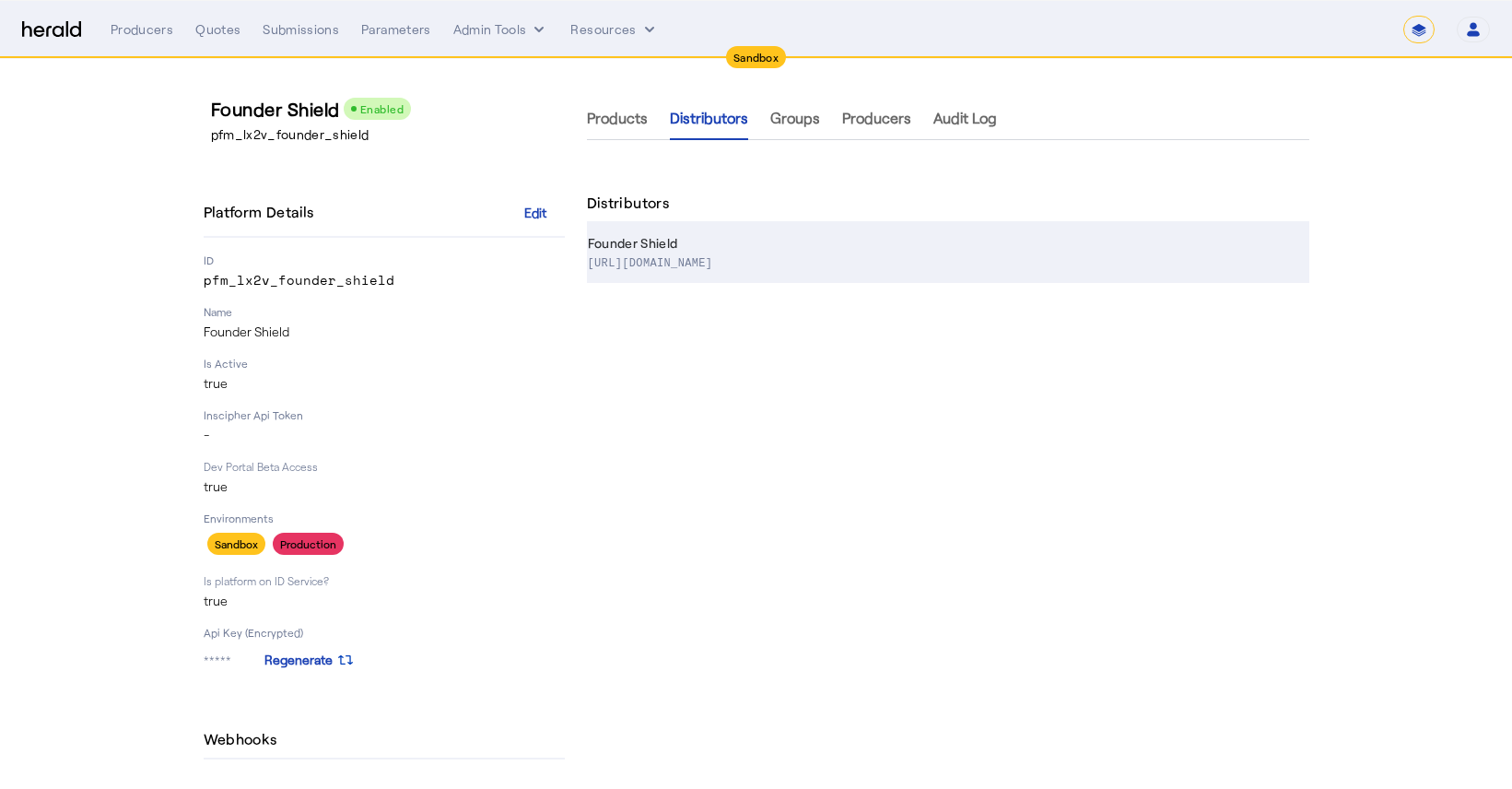 click on "https://foundershield.com/" 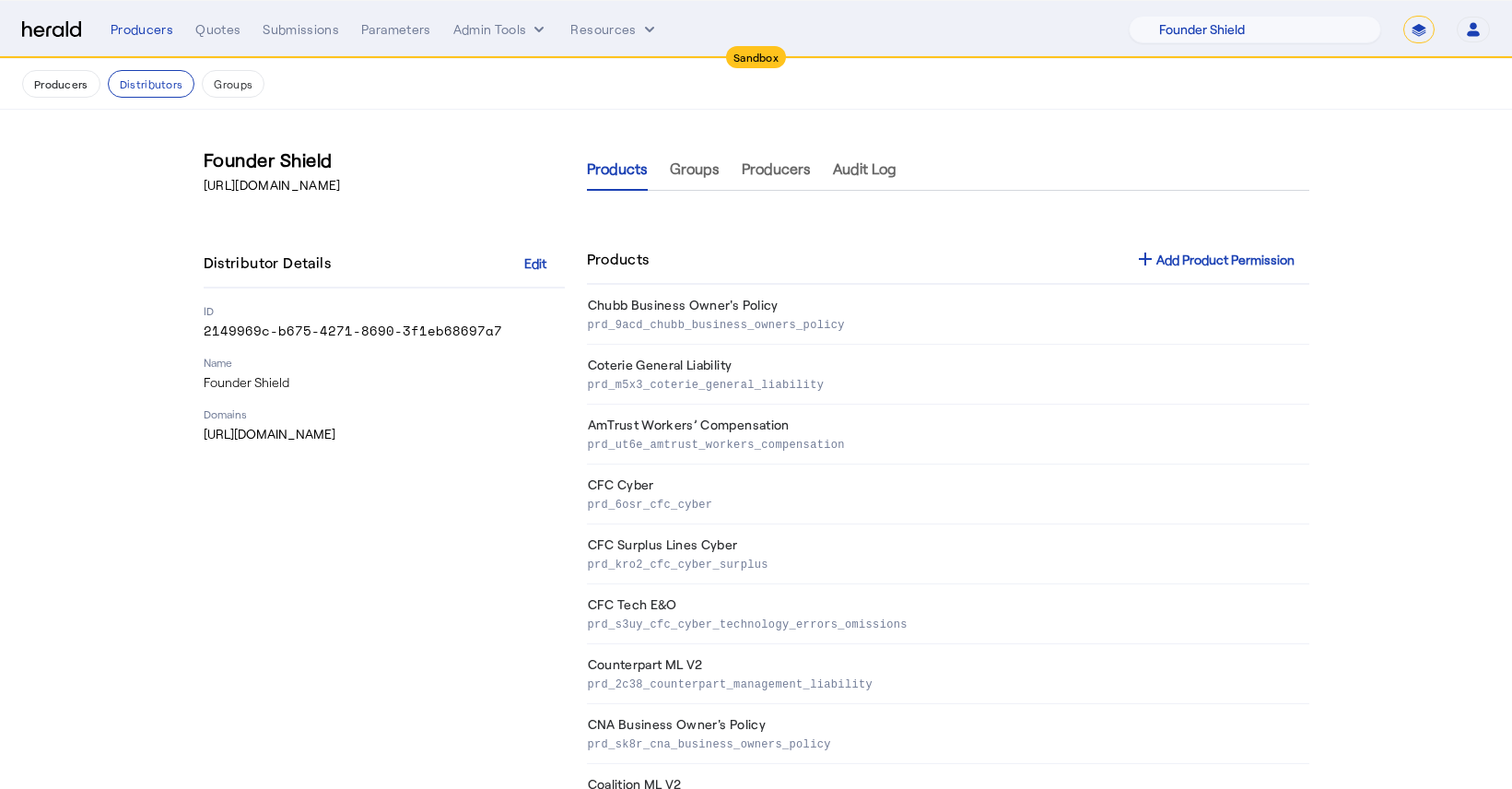 scroll, scrollTop: 312, scrollLeft: 0, axis: vertical 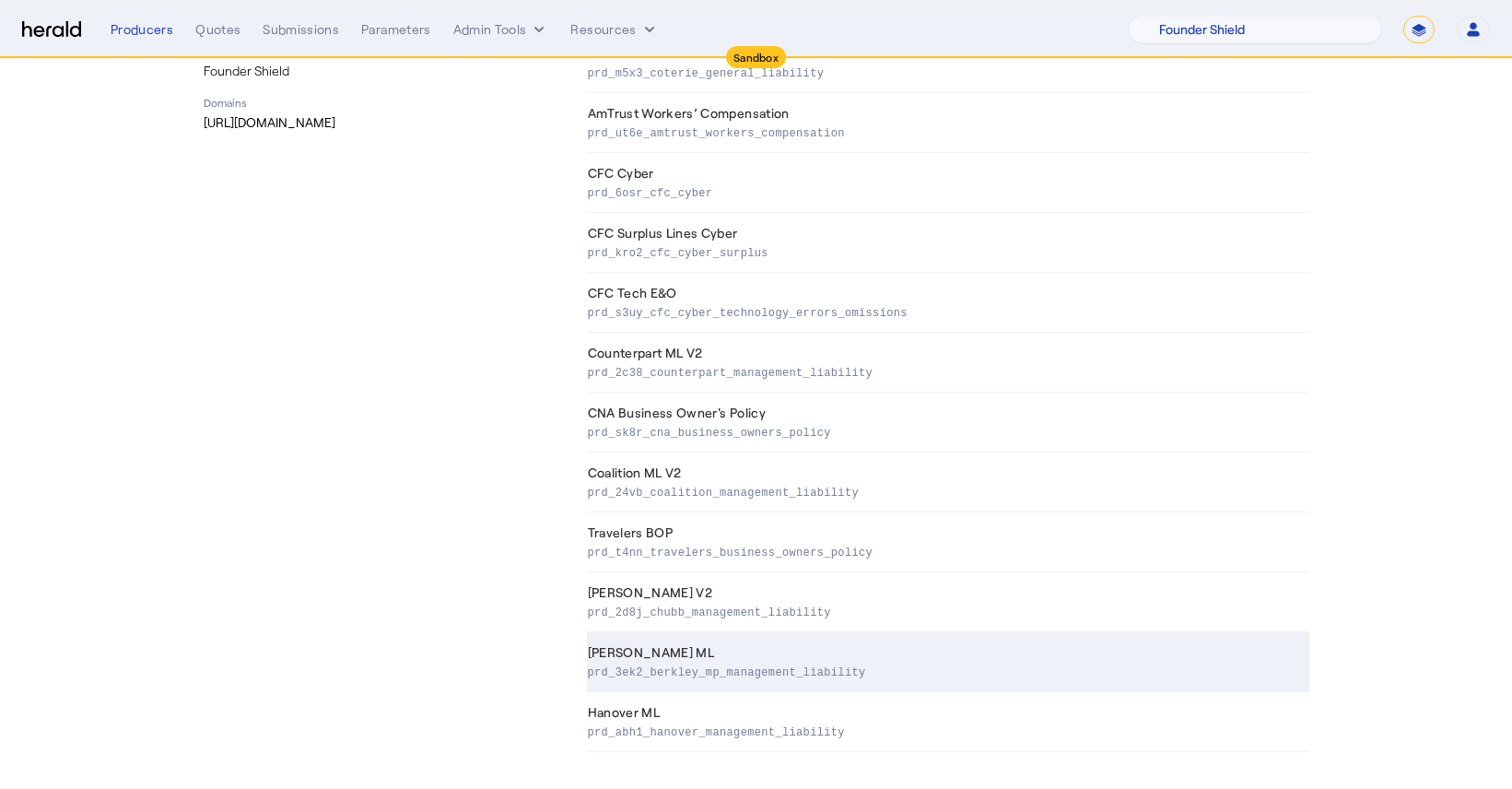 click on "prd_3ek2_berkley_mp_management_liability" 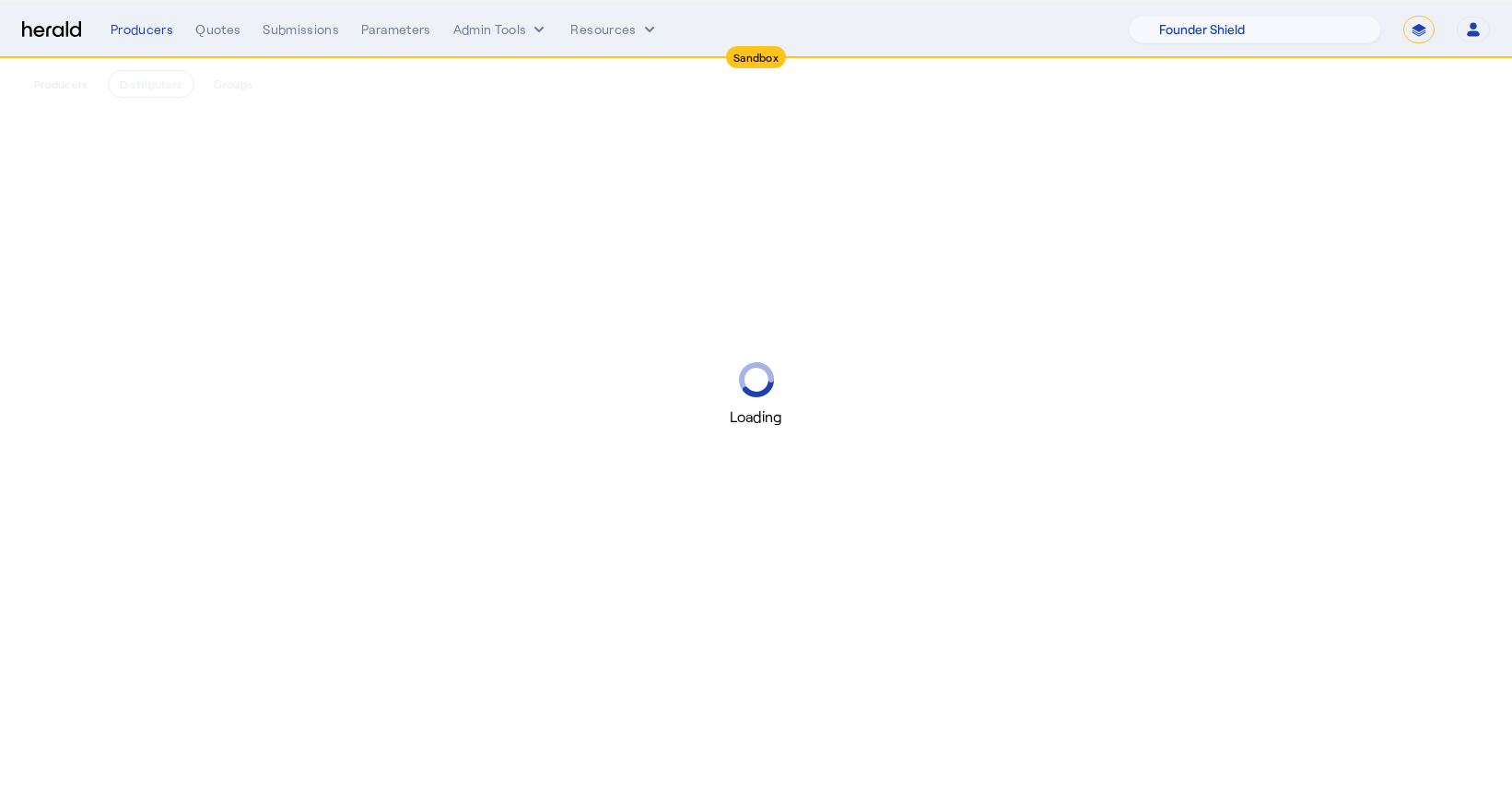 scroll, scrollTop: 0, scrollLeft: 0, axis: both 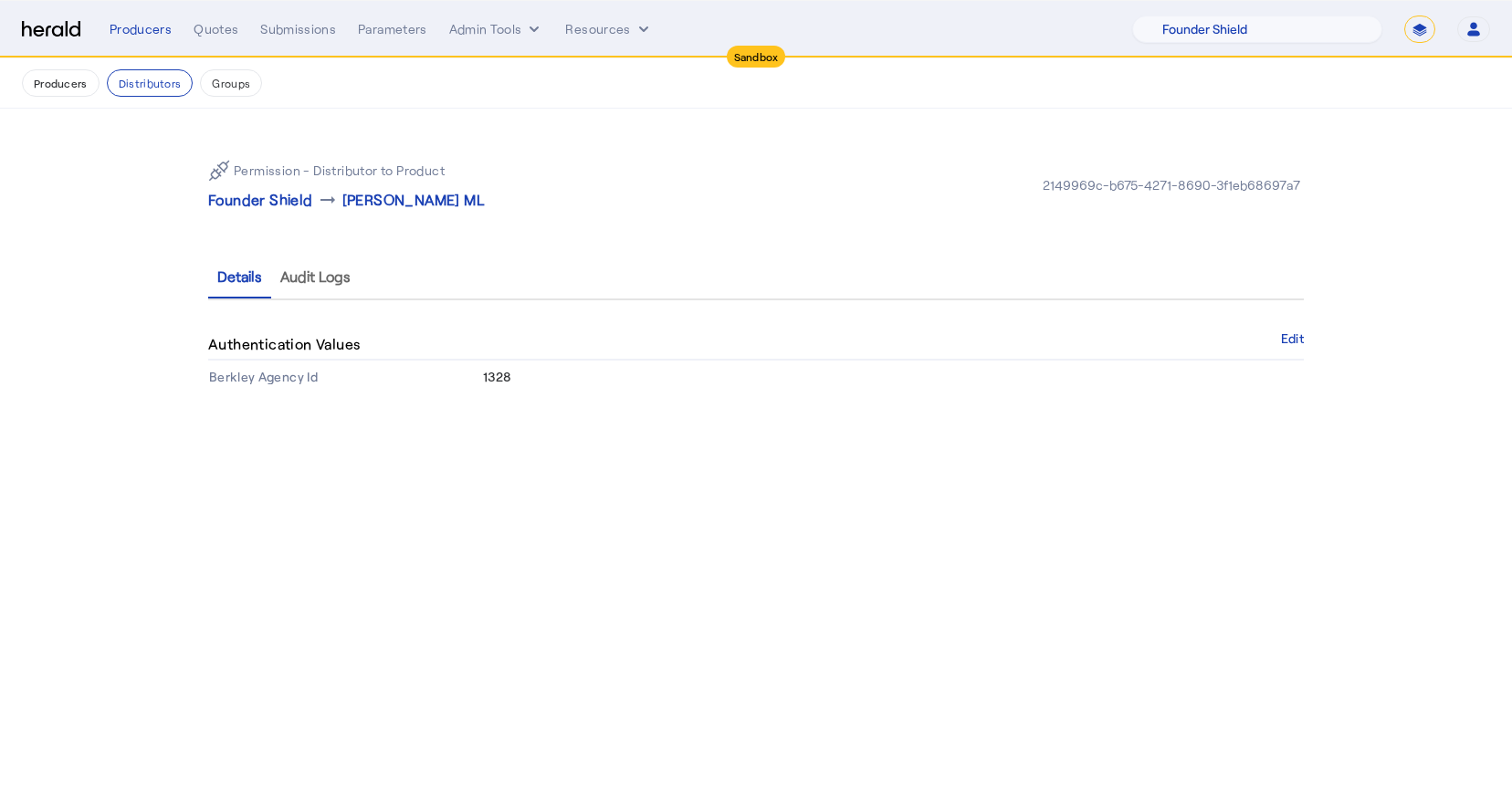 click on "1328" at bounding box center (497, 376) 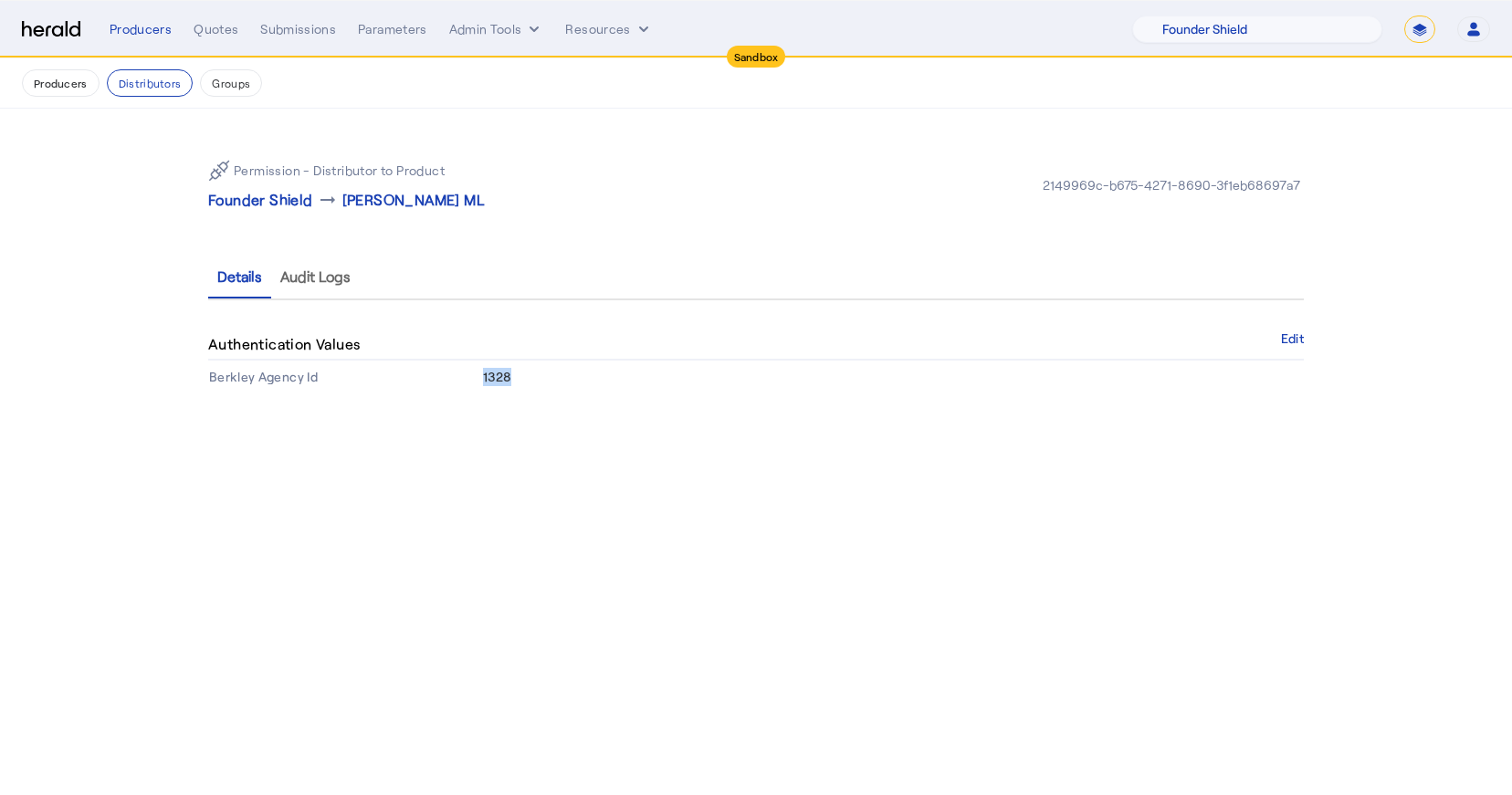 click on "1328" at bounding box center (497, 376) 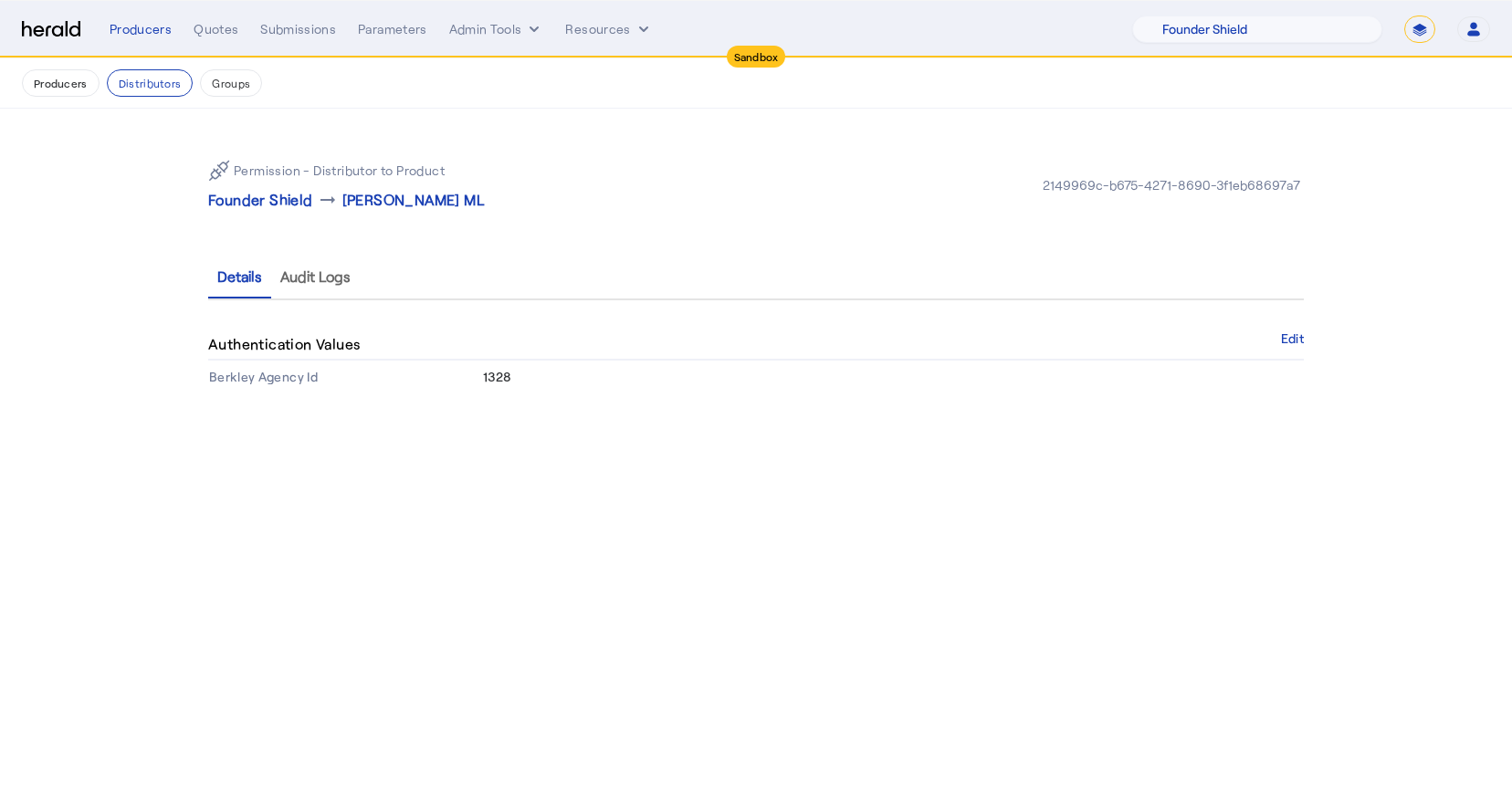 click on "Sandbox
Menu
Producers   Quotes   Submissions   Parameters   Admin Tools
Resources
1Fort   Acrisure   Acturis   Affinity Advisors   Affinity Risk   Agentero   AmWins   Anzen   Aon   Appulate   Arch   Assurely   BTIS   Babbix   Berxi   Billy   BindHQ   Bold Penguin    Bolt   Bond   Boxx   Brightway   Brit Demo Sandbox   Broker Buddha   Buddy   Bunker   Burns Wilcox   CNA Test   CRC   CS onboarding test account   Chubb Test   Citadel   Coalition   Coast   Coterie Test   Counterpart    CoverForce   CoverWallet   Coverdash   Coverhound   Cowbell   Cyber Example Platform   CyberPassport   Defy Insurance   Draftrs   ESpecialty   Embroker   Equal Parts   Exavalu   Ezyagent   Federacy Platform   FifthWall   Flow Speciality (Capitola)   Foundation   Founder Shield   Gaya   Gerent   GloveBox   Glow   Growthmill   HW Kaufman   Hartford Steam Boiler   Hawksoft   Heffernan Insurance Brokers   HeraldAPI" at bounding box center (756, 397) 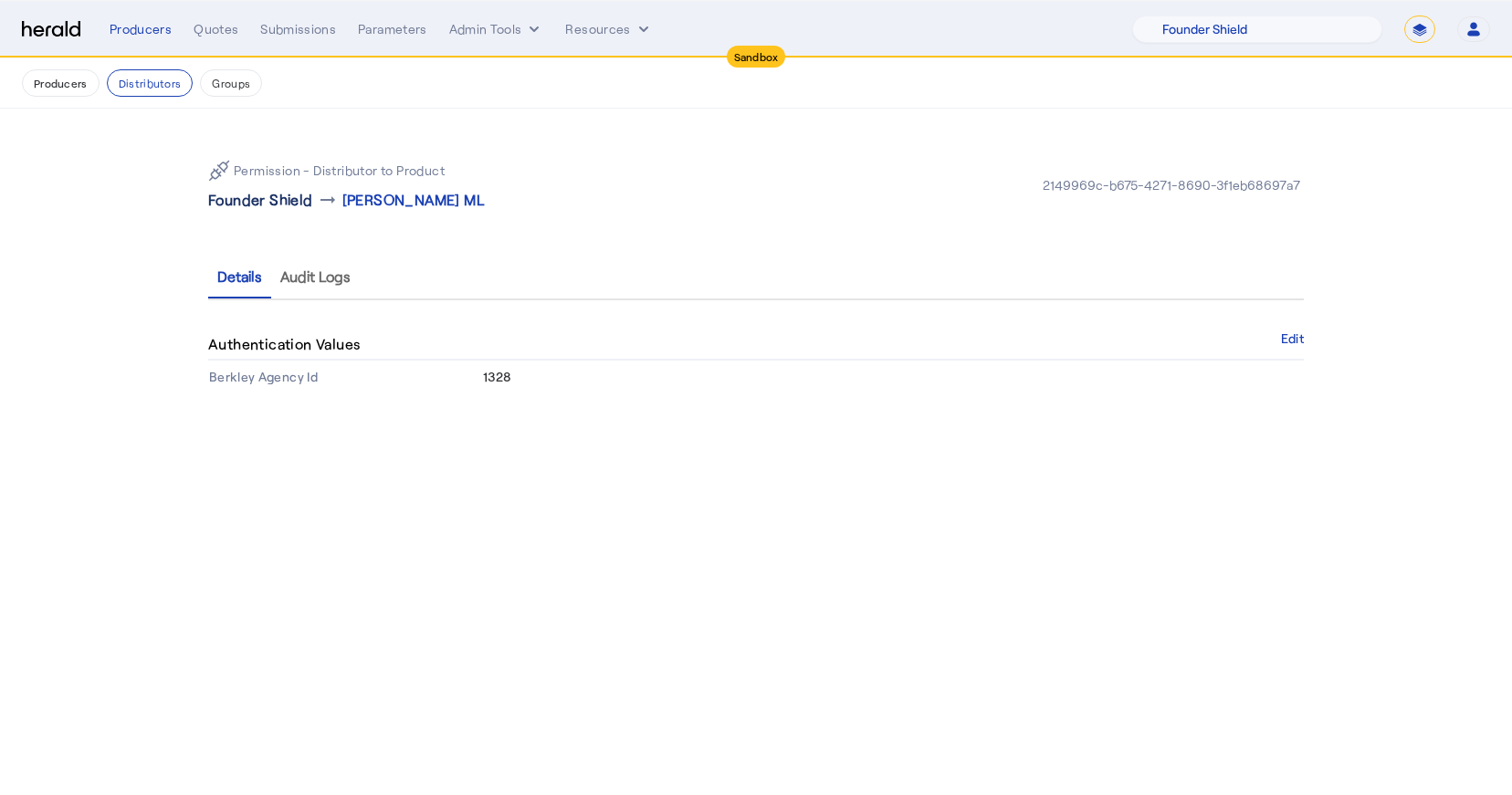 click on "Founder Shield" 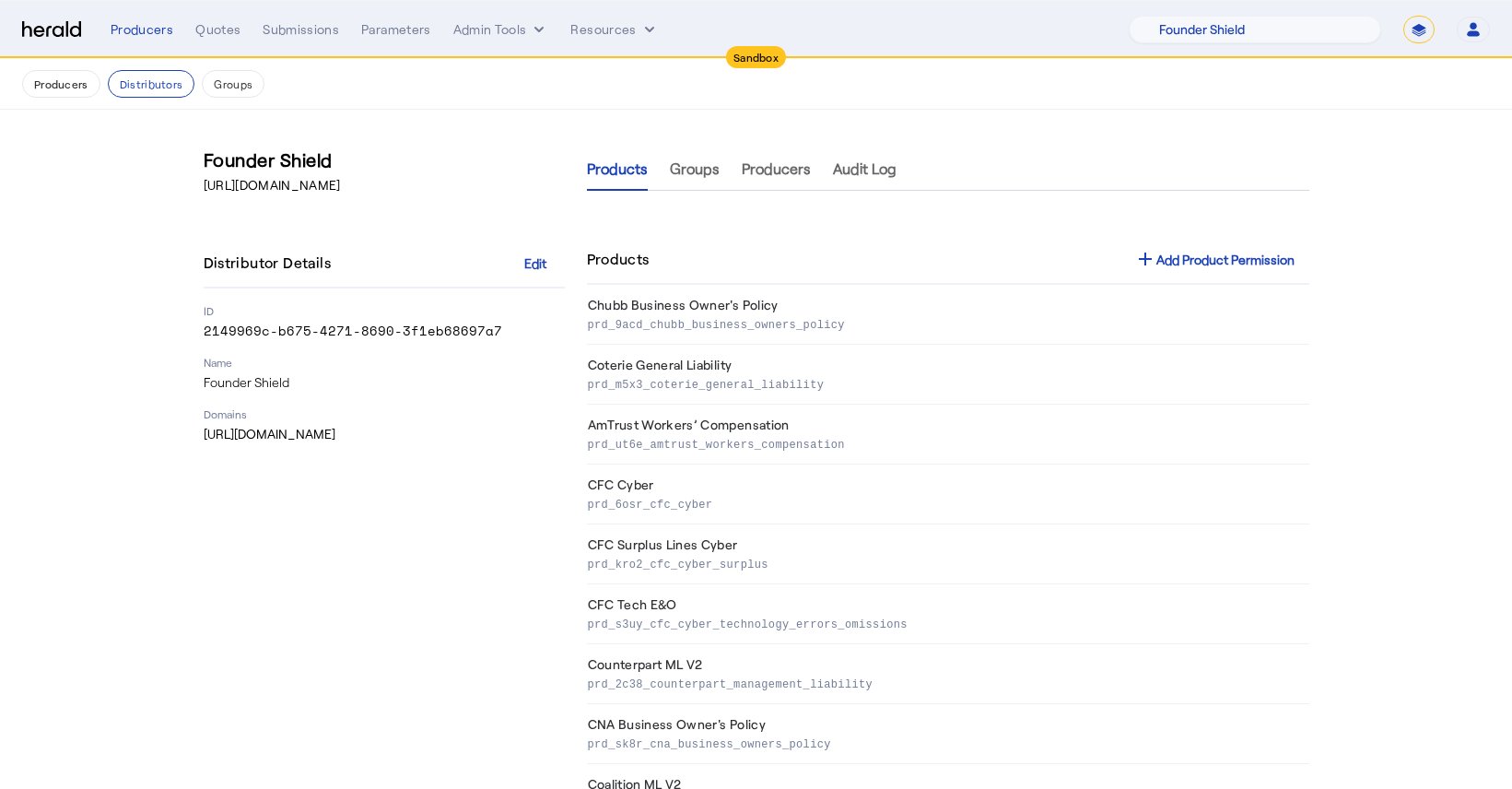 click on "Groups" at bounding box center [233, 84] 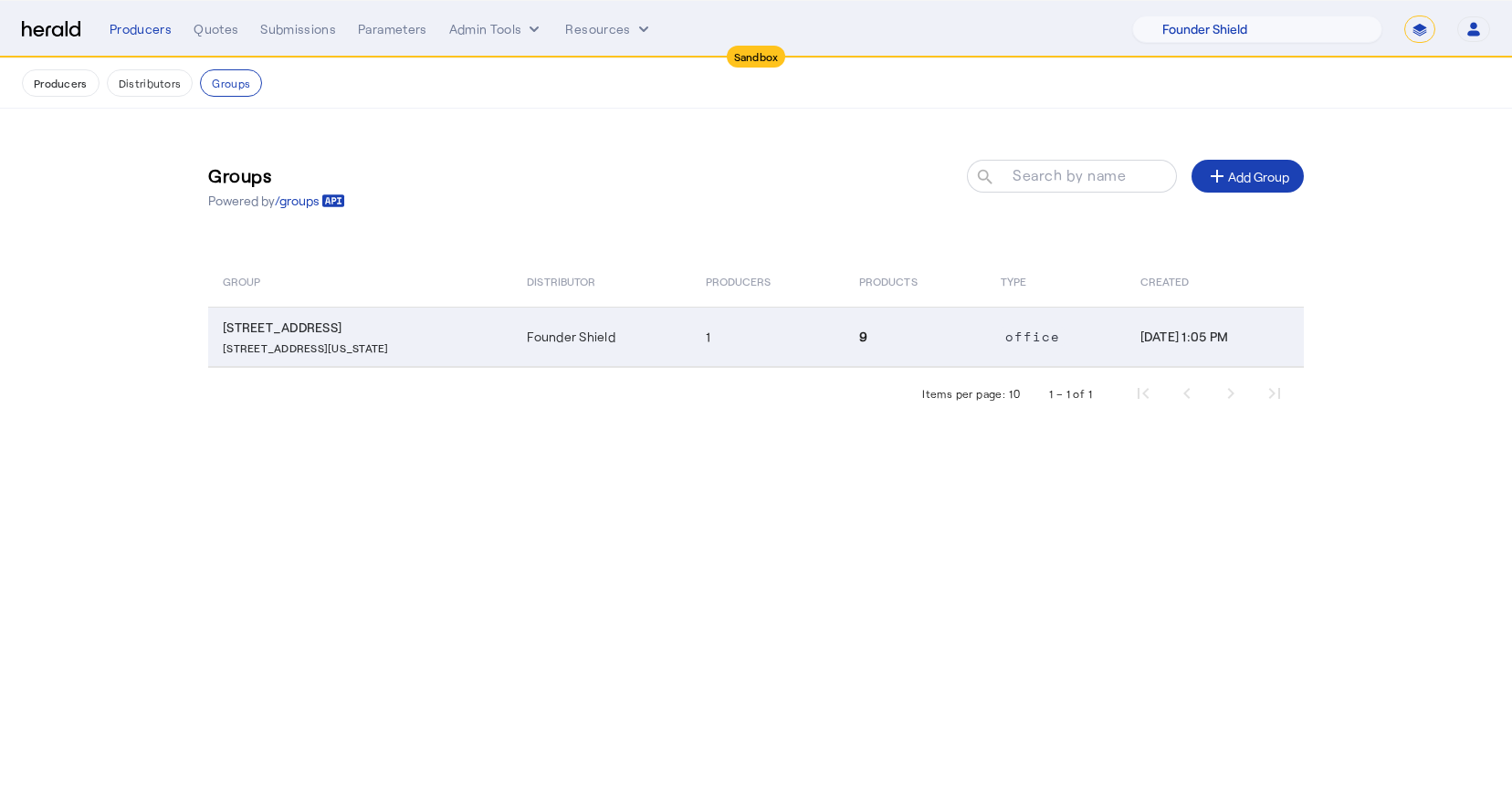 click on "1" 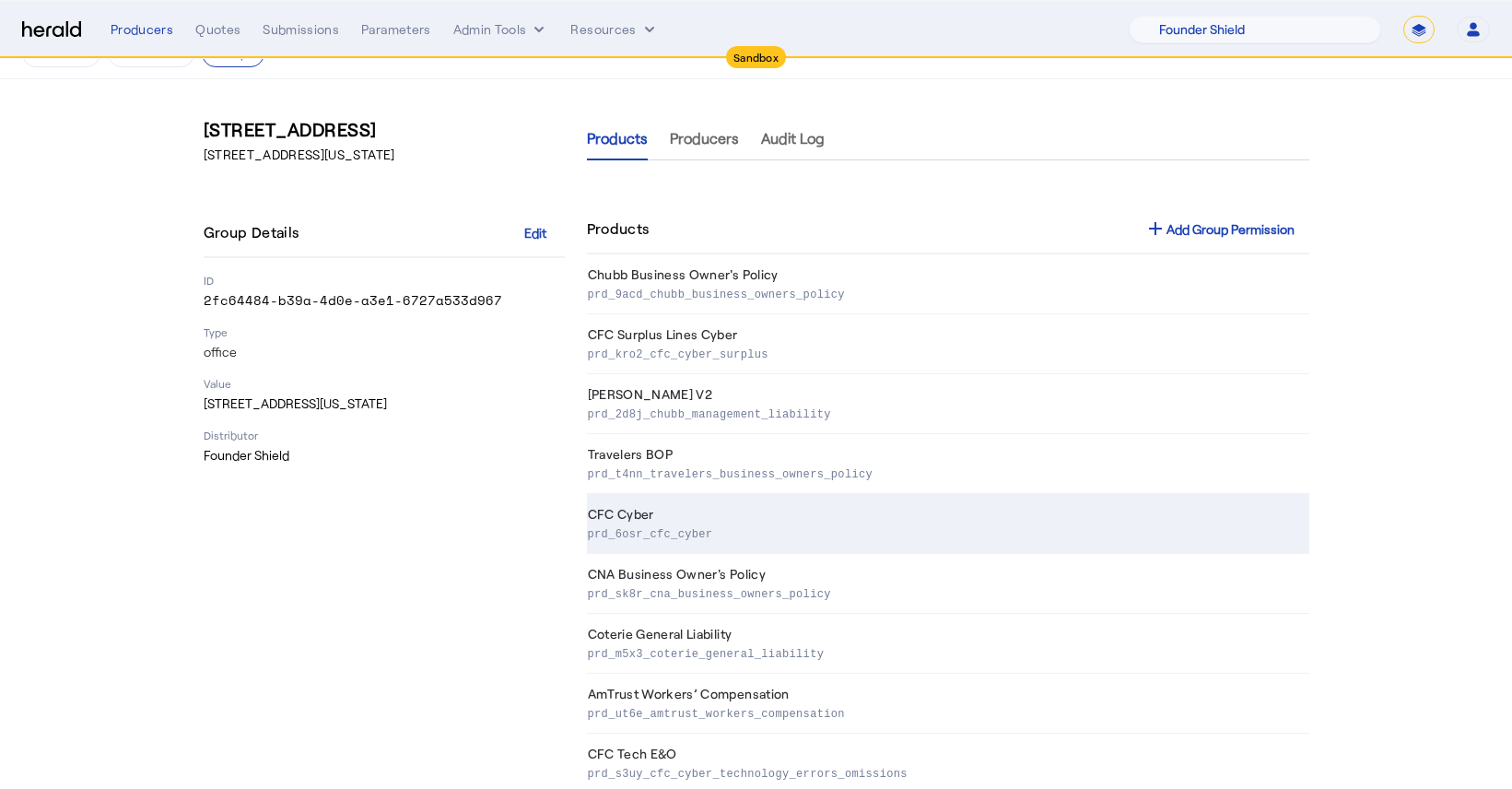 scroll, scrollTop: 0, scrollLeft: 0, axis: both 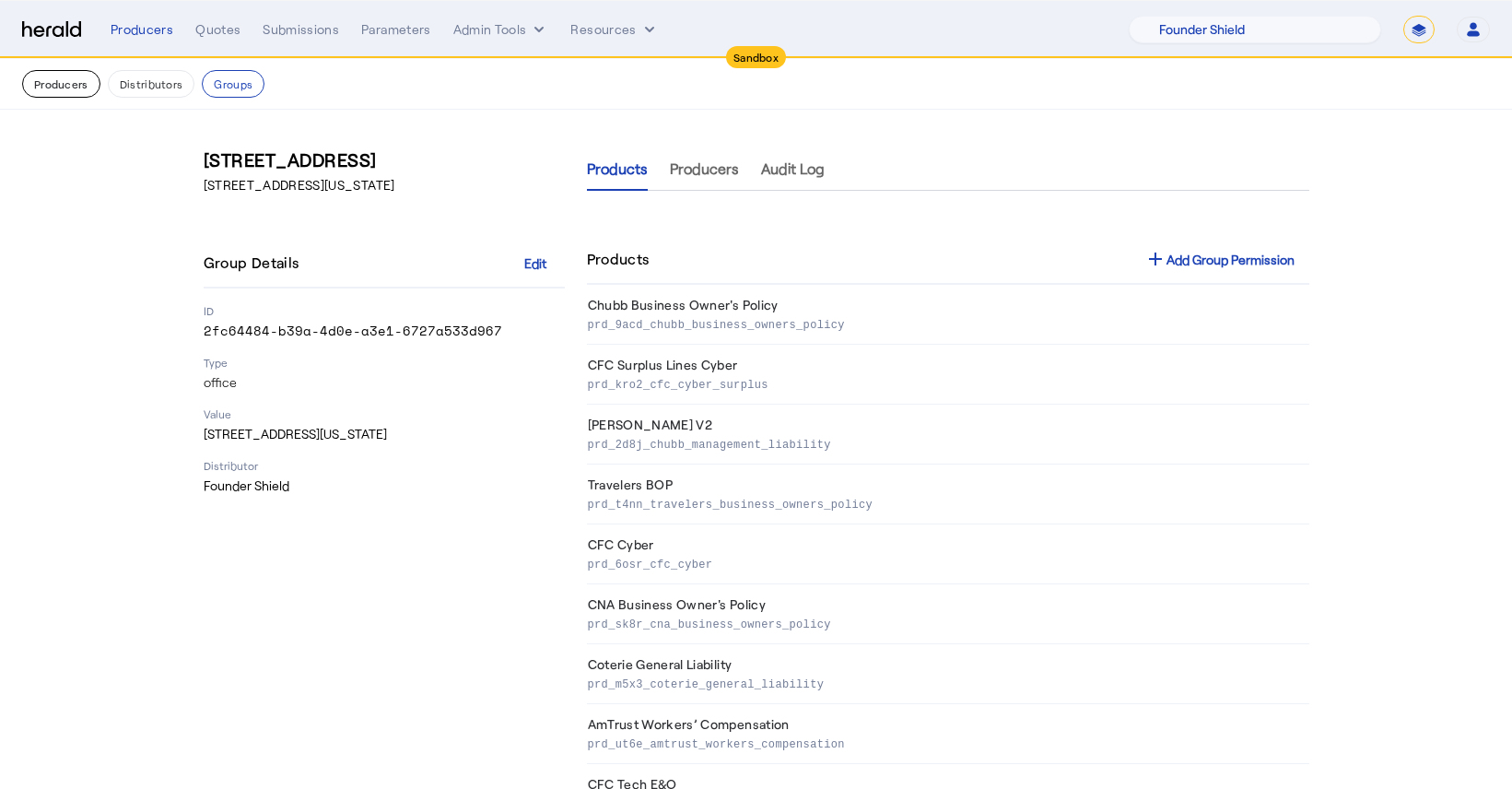 click on "Producers" at bounding box center (61, 84) 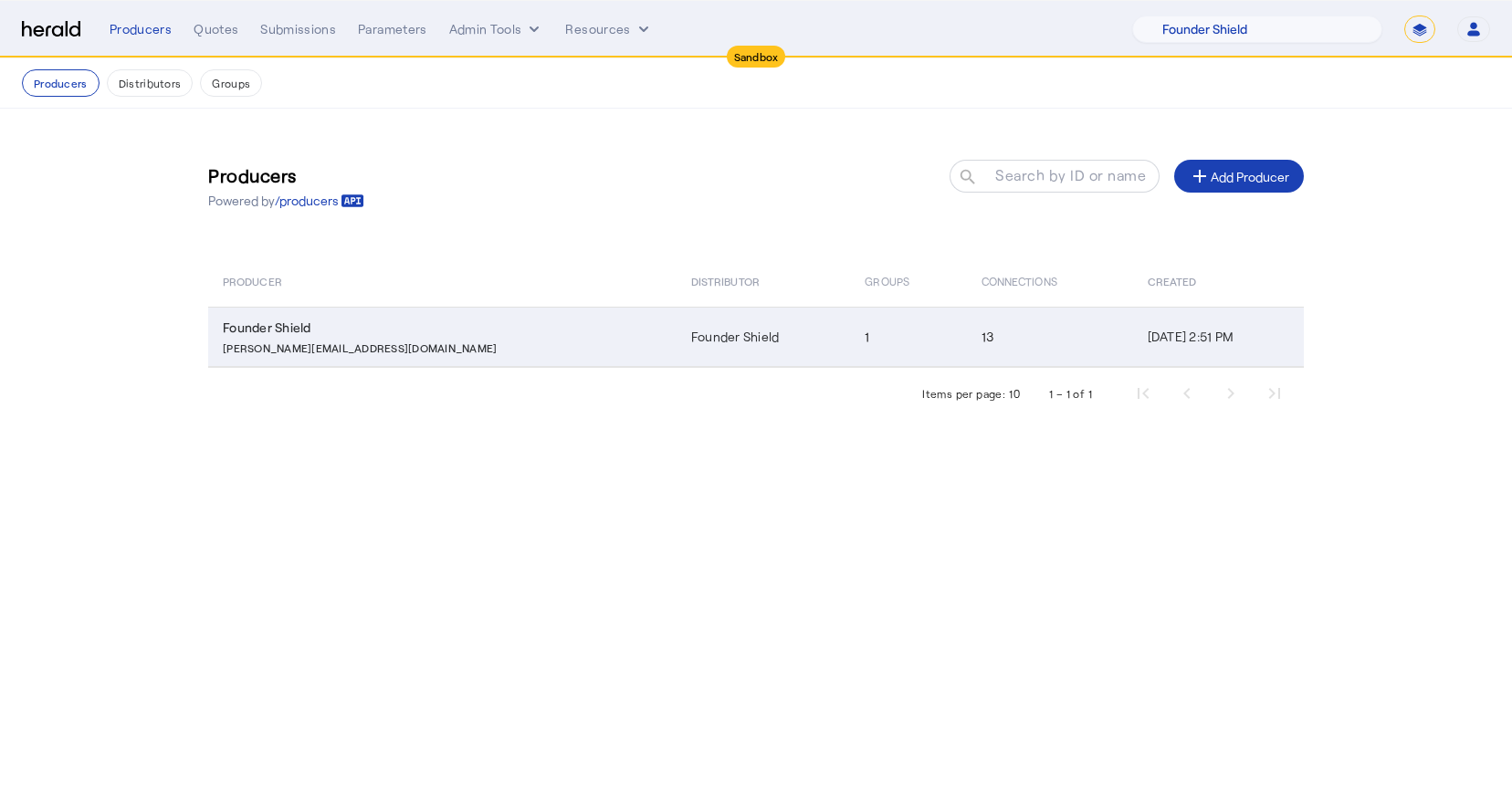 click on "13" 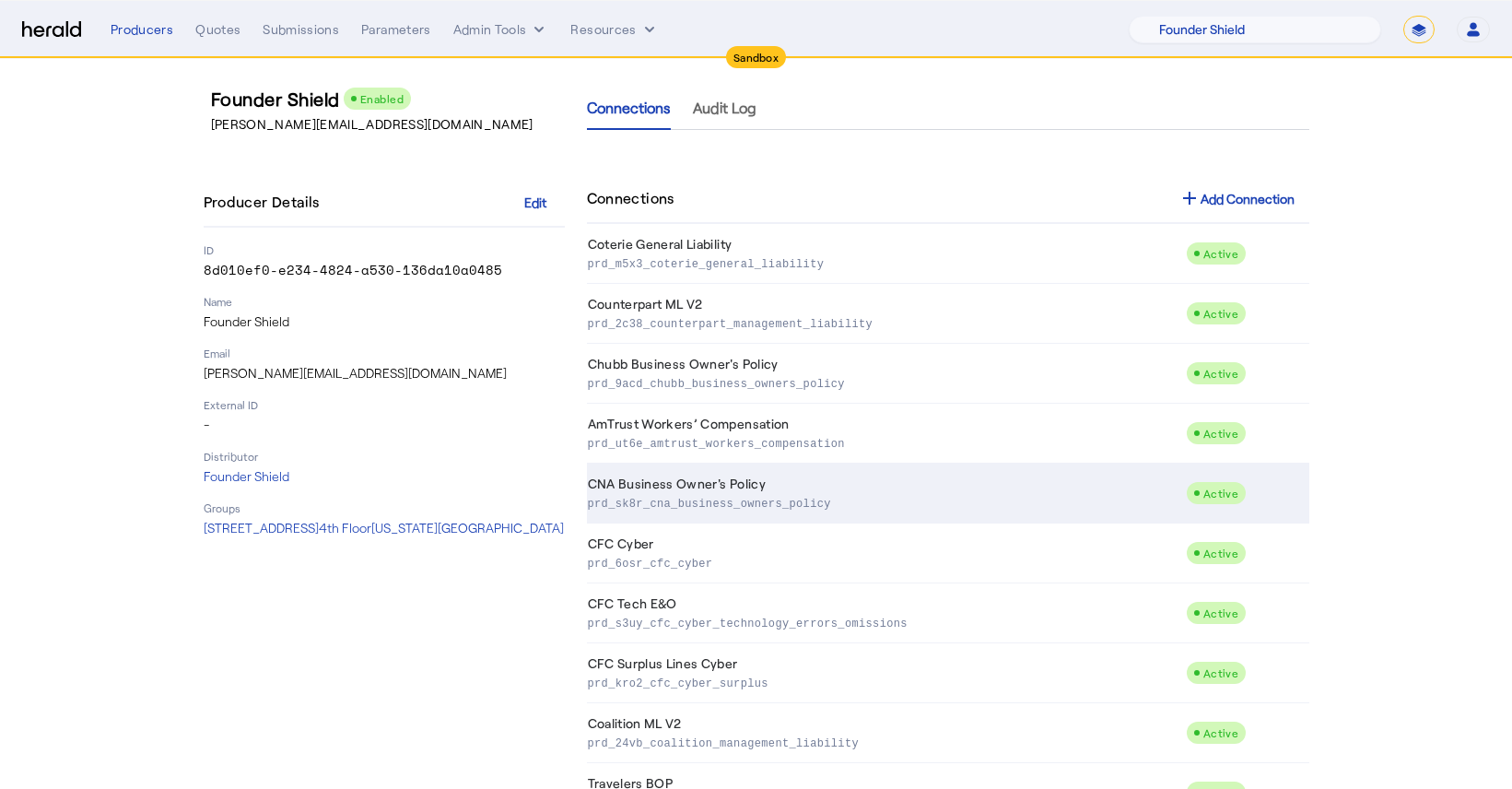 scroll, scrollTop: 312, scrollLeft: 0, axis: vertical 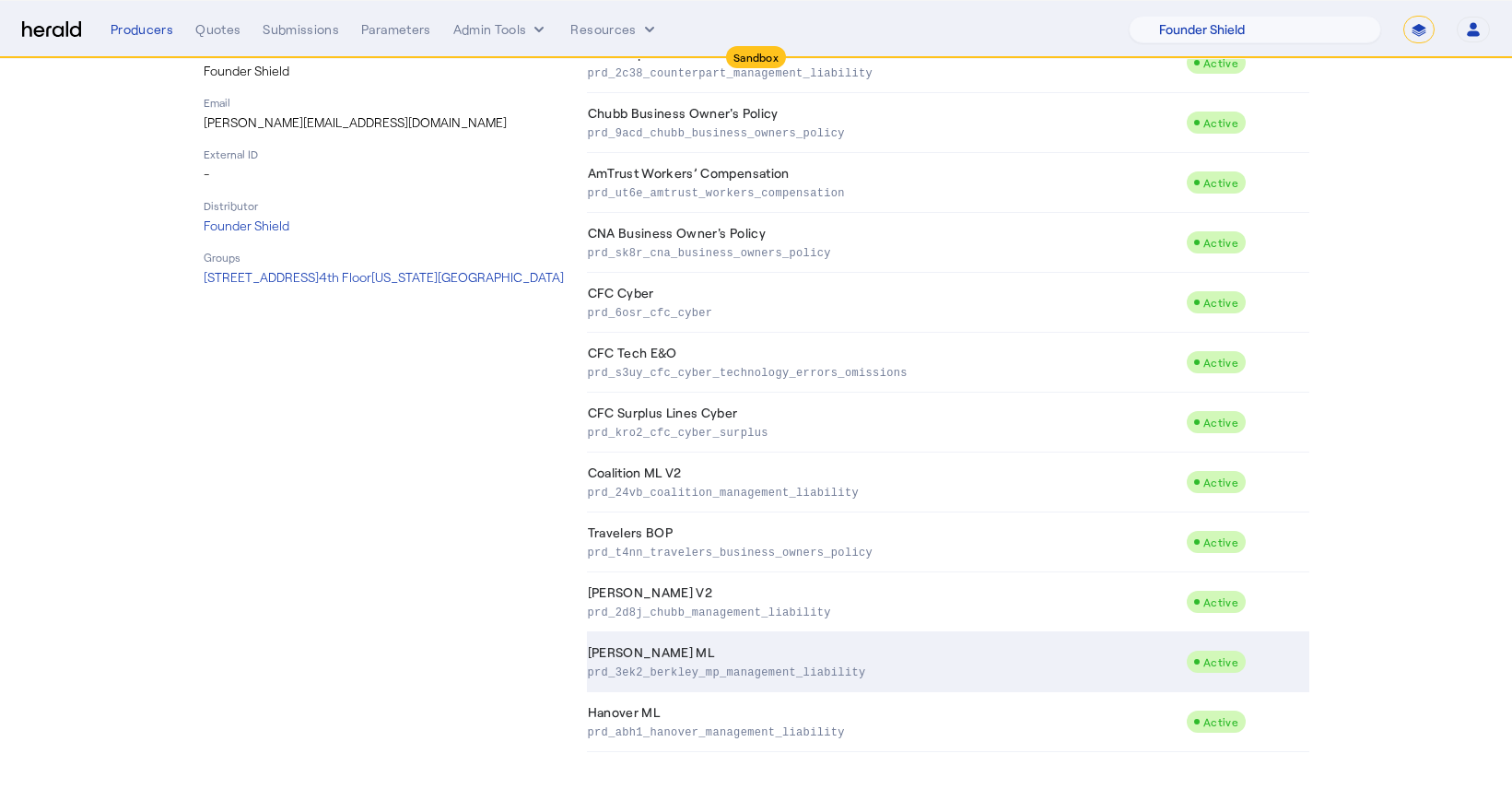 click on "prd_3ek2_berkley_mp_management_liability" 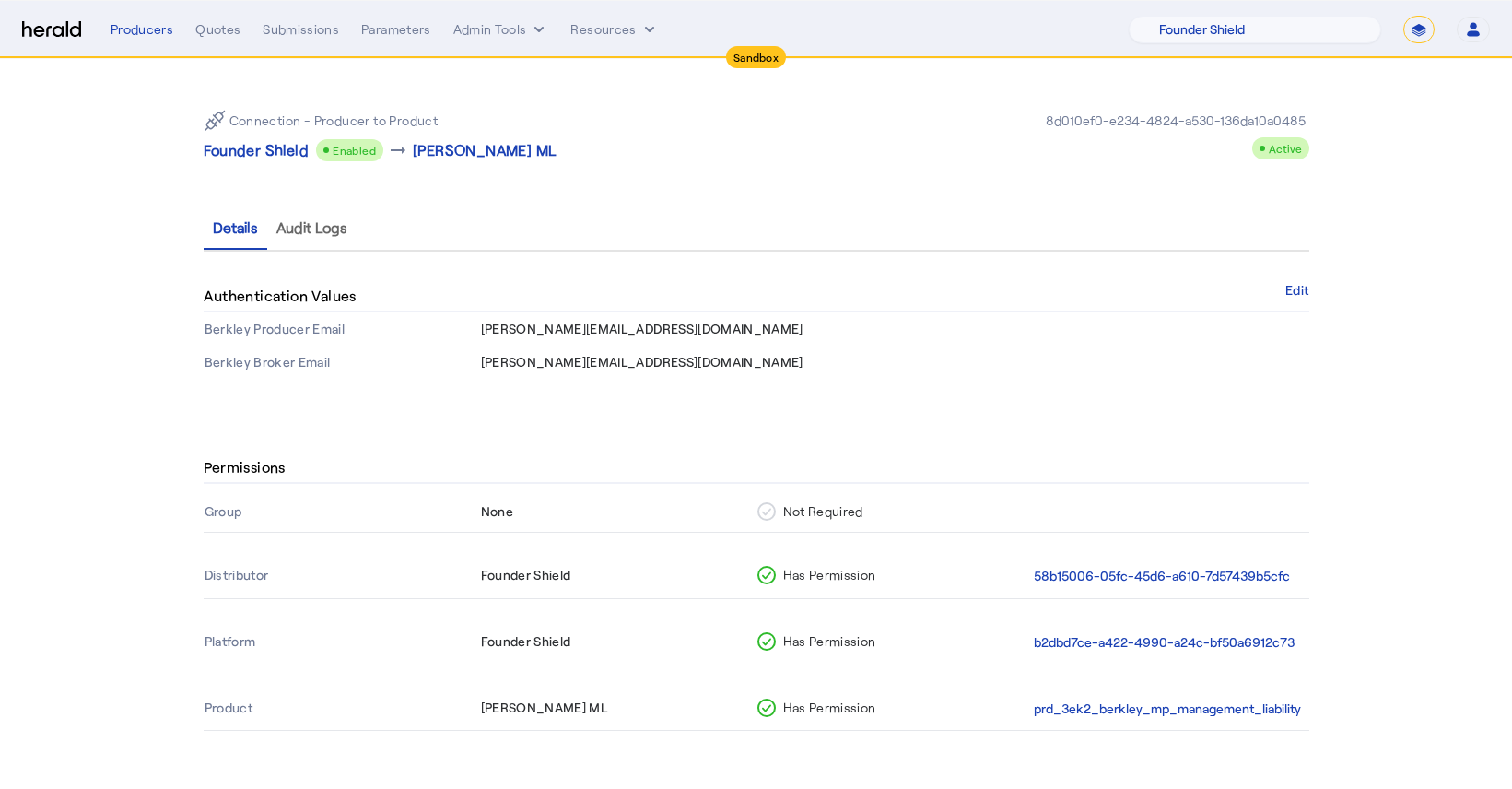 scroll, scrollTop: 53, scrollLeft: 0, axis: vertical 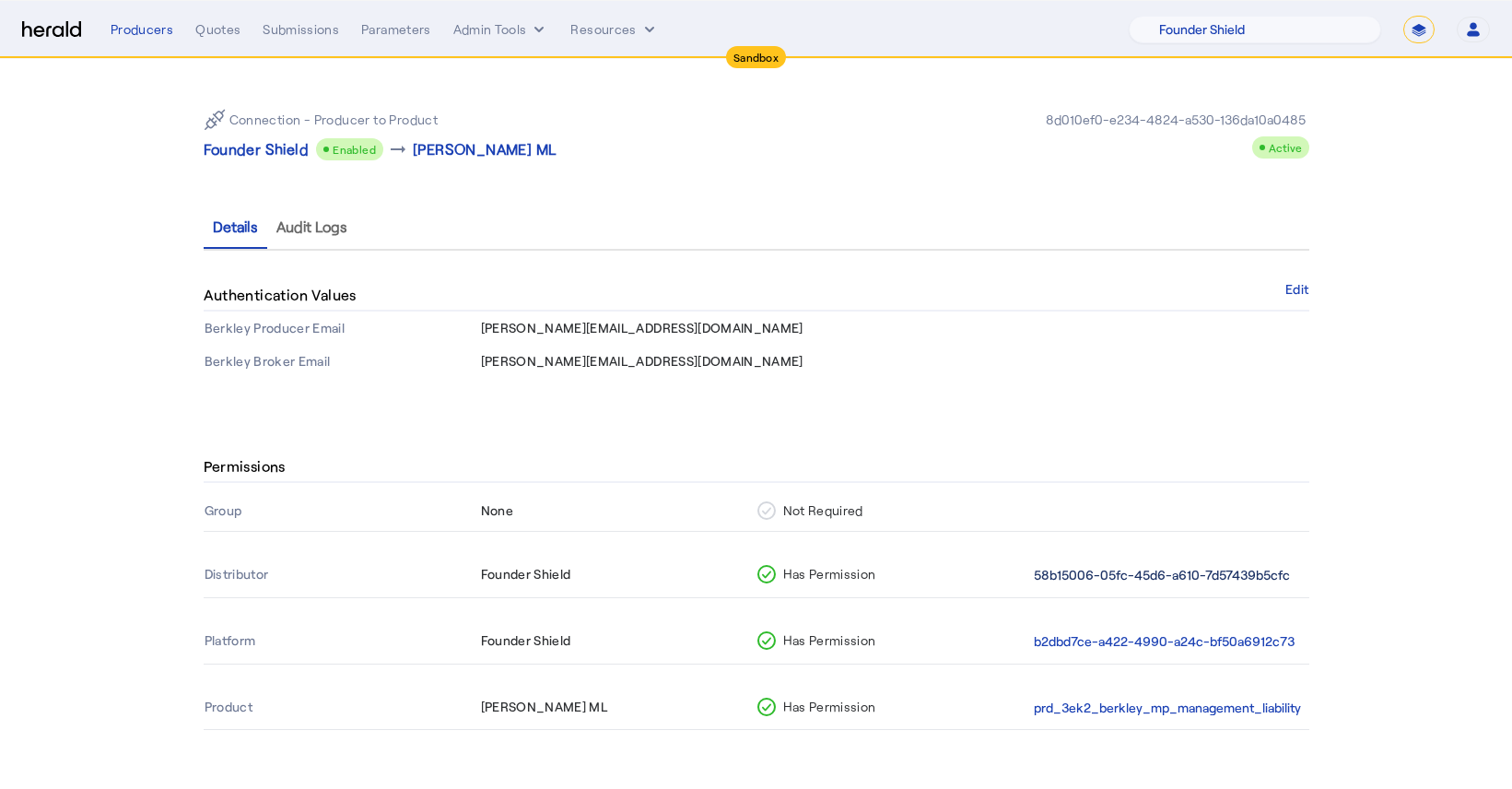 click on "58b15006-05fc-45d6-a610-7d57439b5cfc" 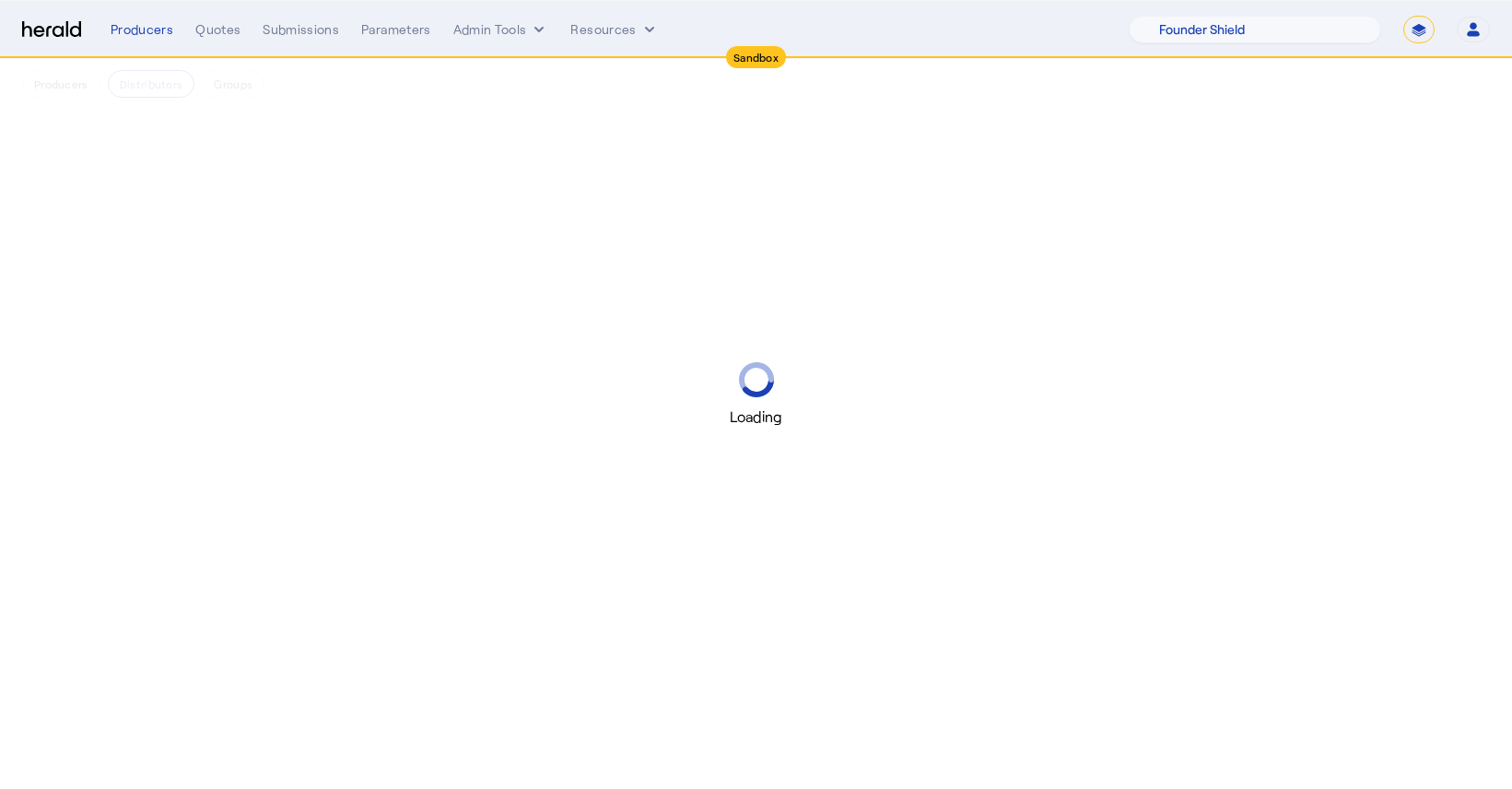 scroll, scrollTop: 0, scrollLeft: 0, axis: both 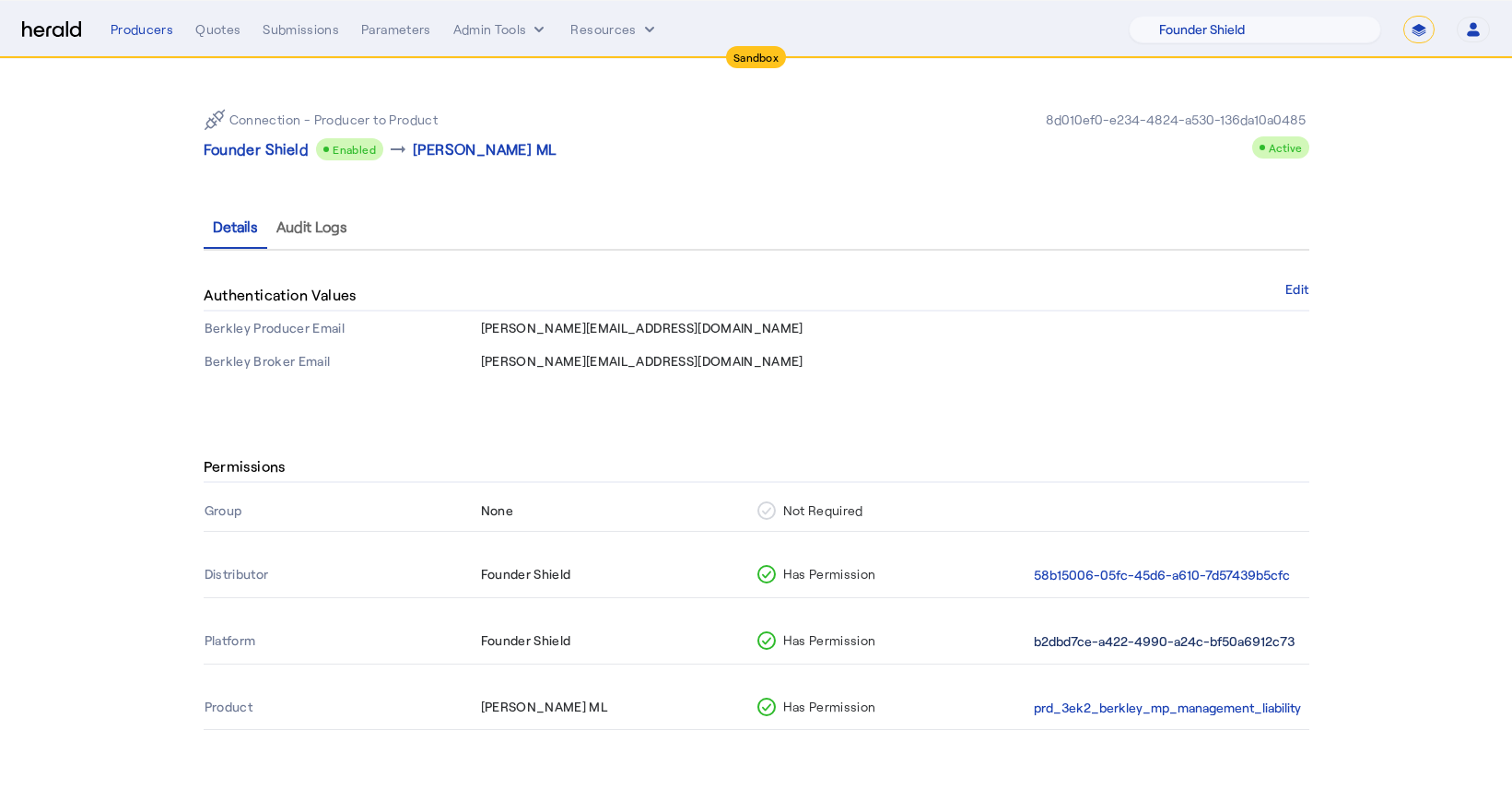 click on "b2dbd7ce-a422-4990-a24c-bf50a6912c73" 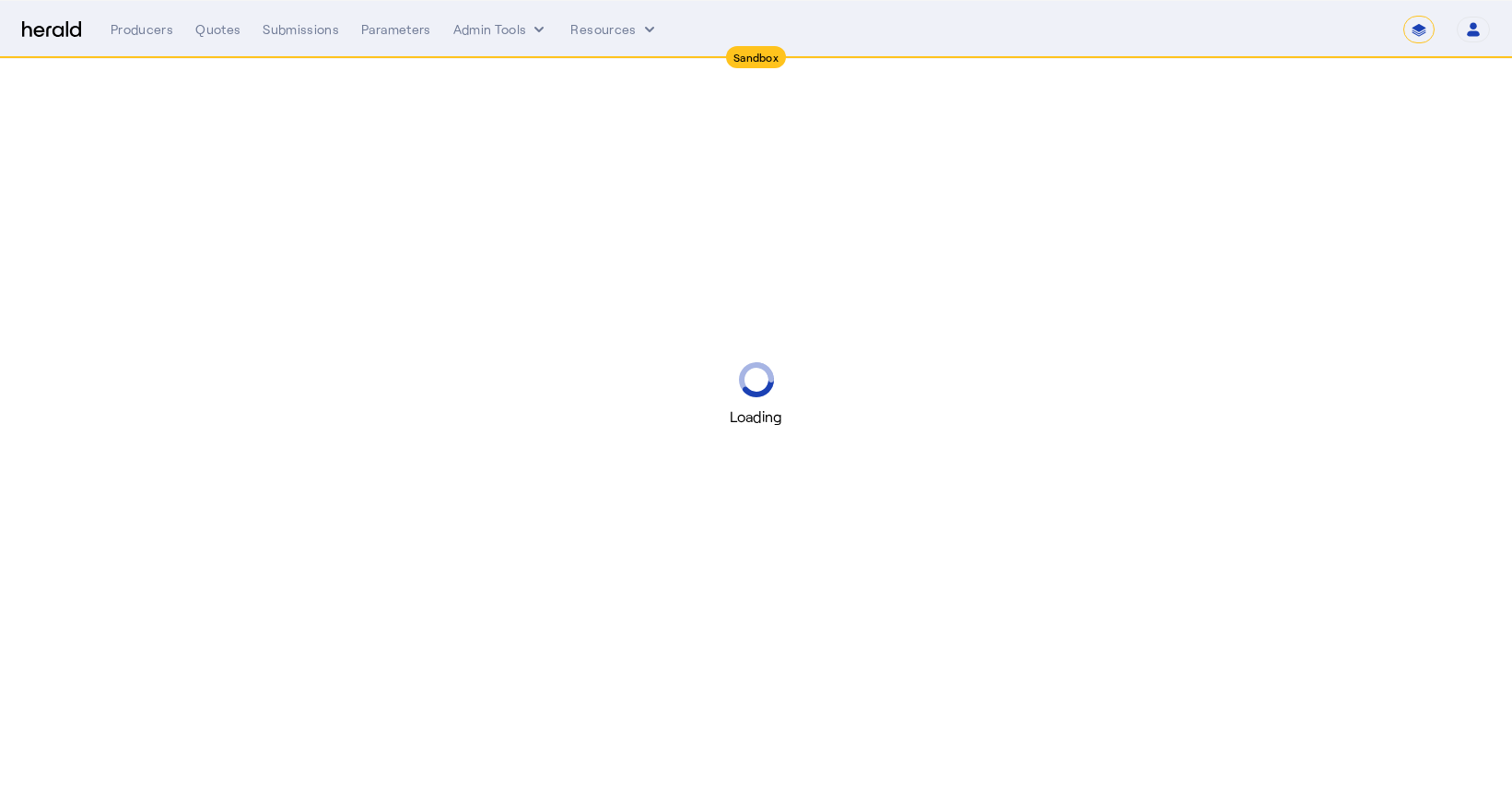 scroll, scrollTop: 0, scrollLeft: 0, axis: both 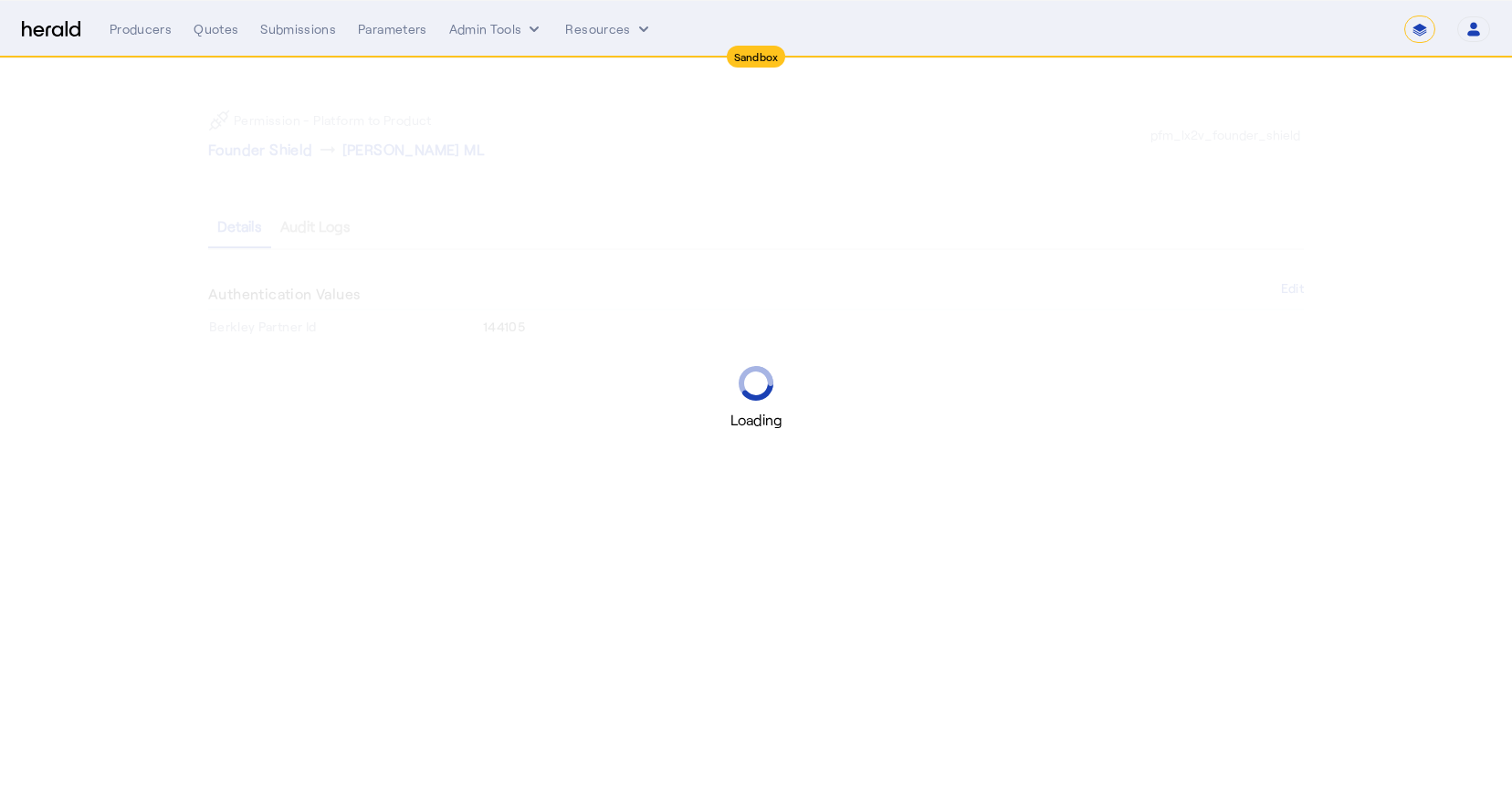 select on "pfm_lx2v_founder_shield" 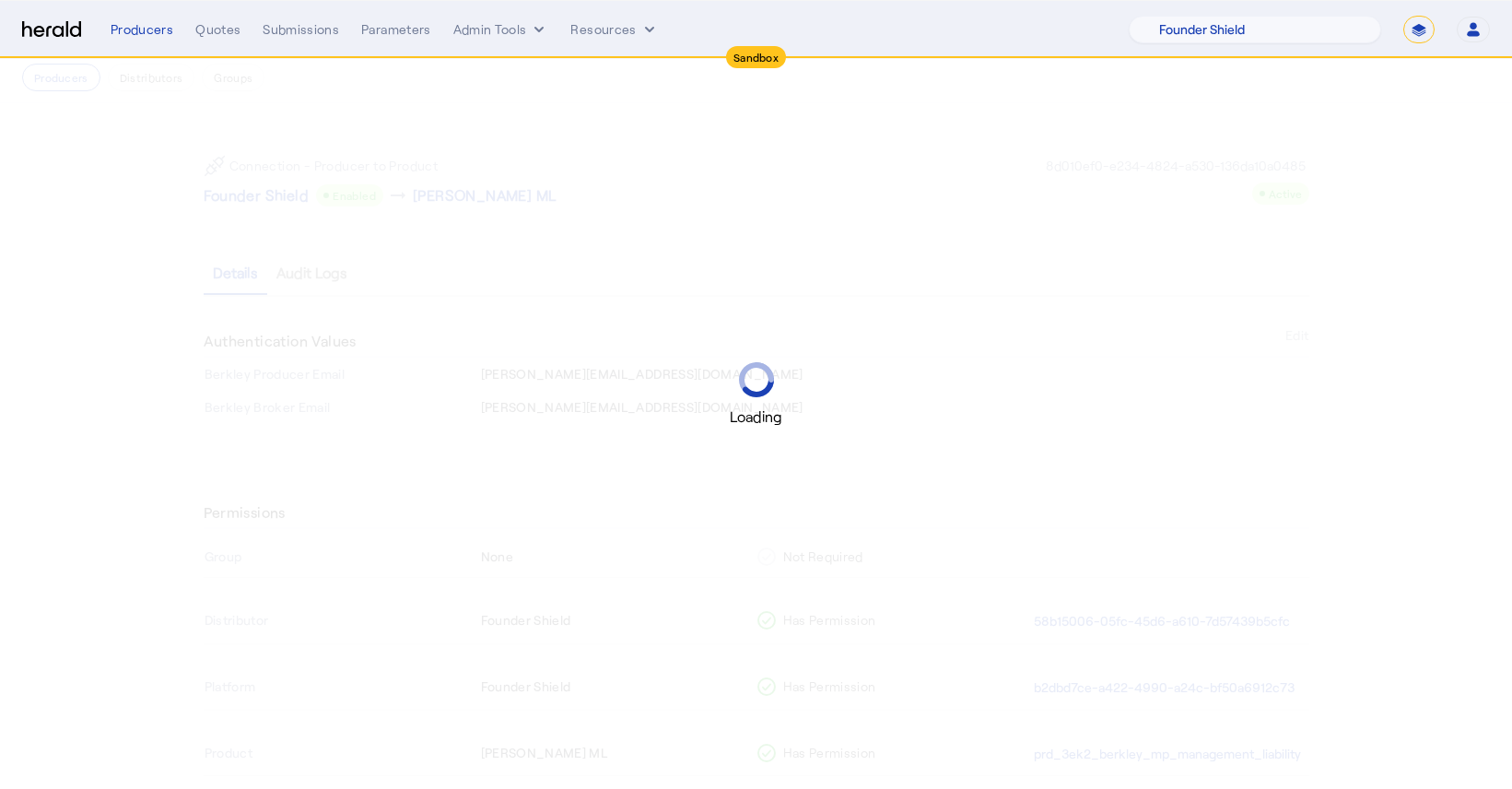 scroll, scrollTop: 53, scrollLeft: 0, axis: vertical 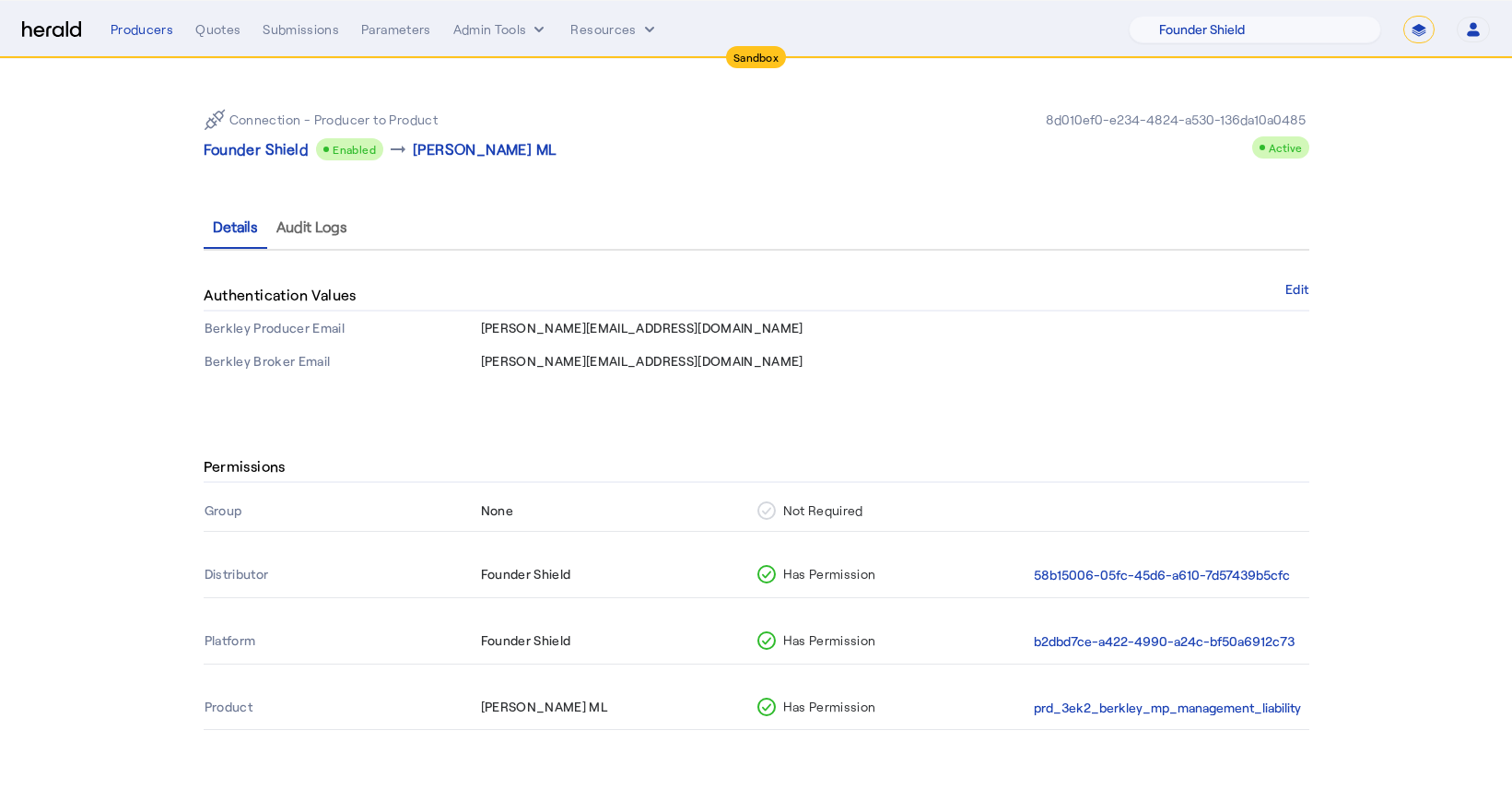 click on "prd_3ek2_berkley_mp_management_liability" 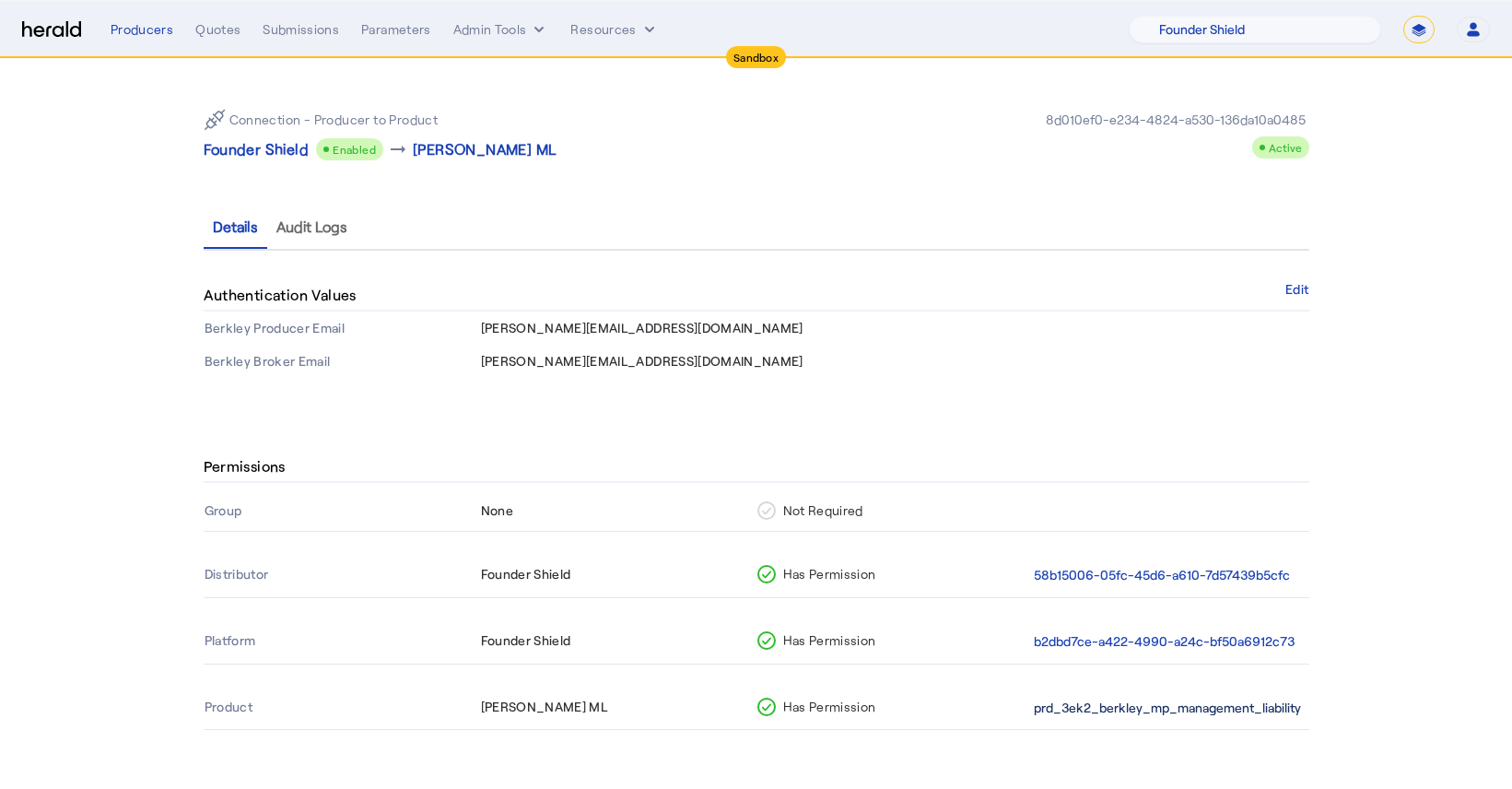 click on "prd_3ek2_berkley_mp_management_liability" 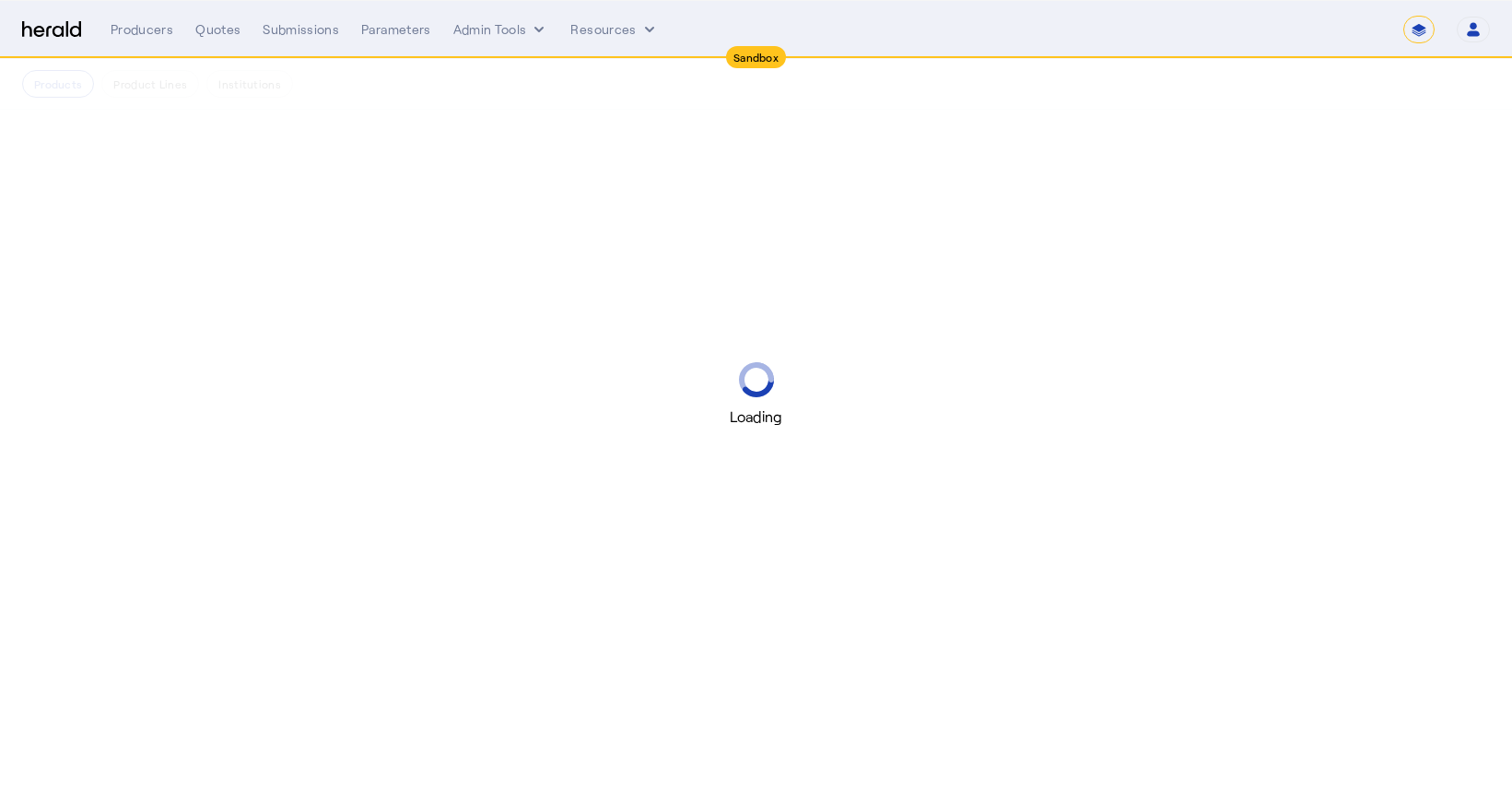 scroll, scrollTop: 0, scrollLeft: 0, axis: both 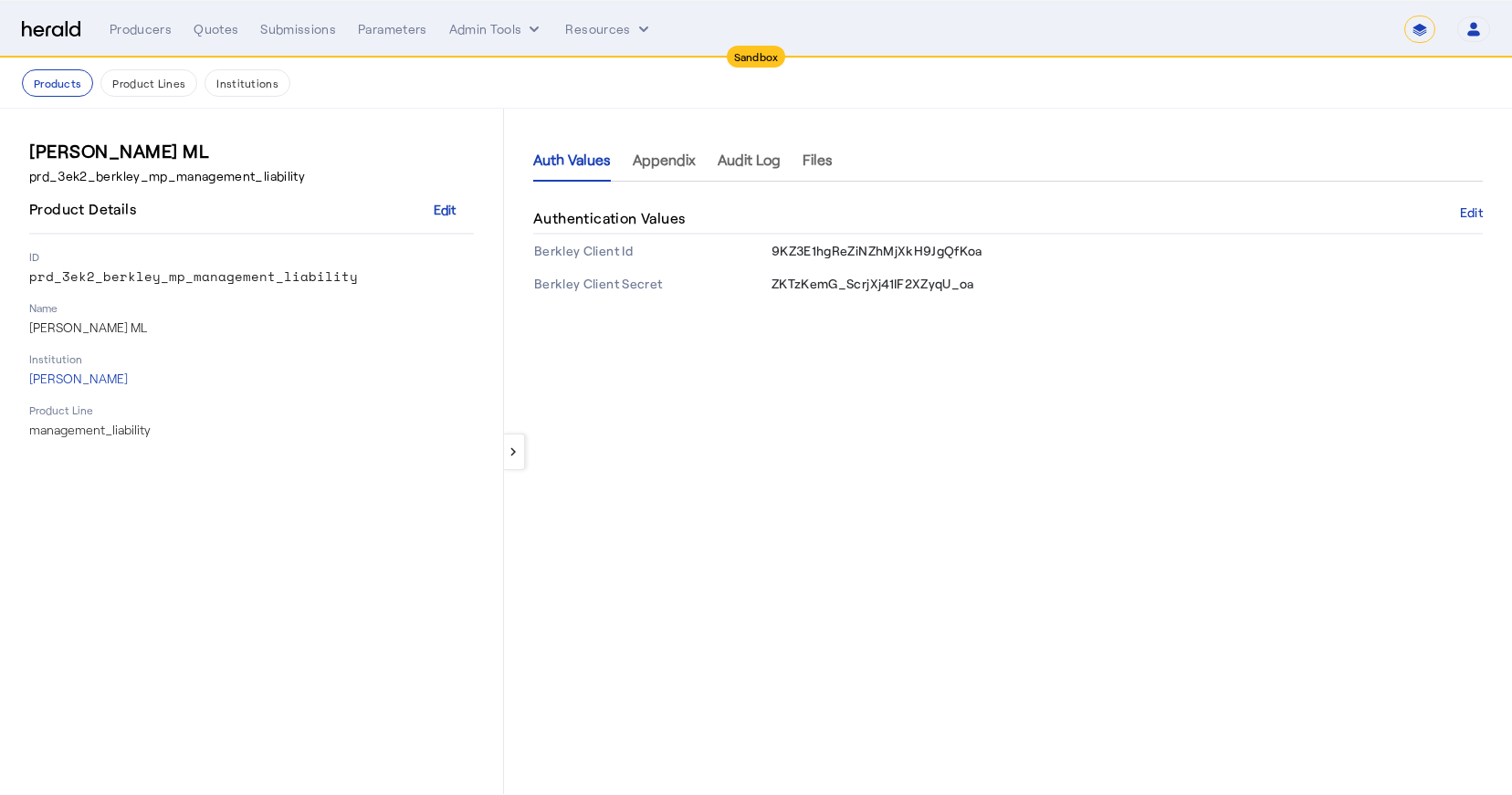 click on "9KZ3E1hgReZiNZhMjXkH9JgQfKoa" 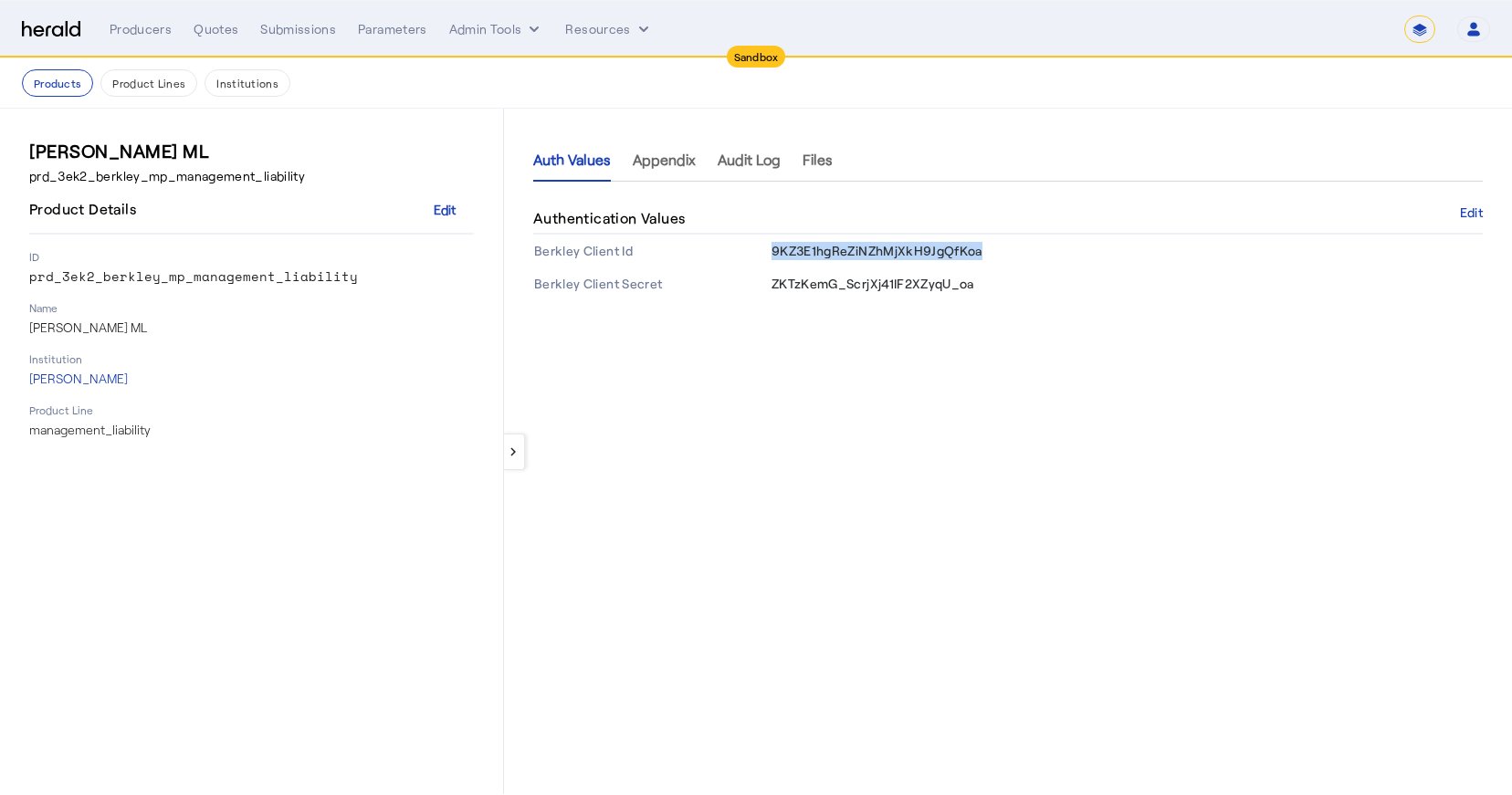 click on "9KZ3E1hgReZiNZhMjXkH9JgQfKoa" 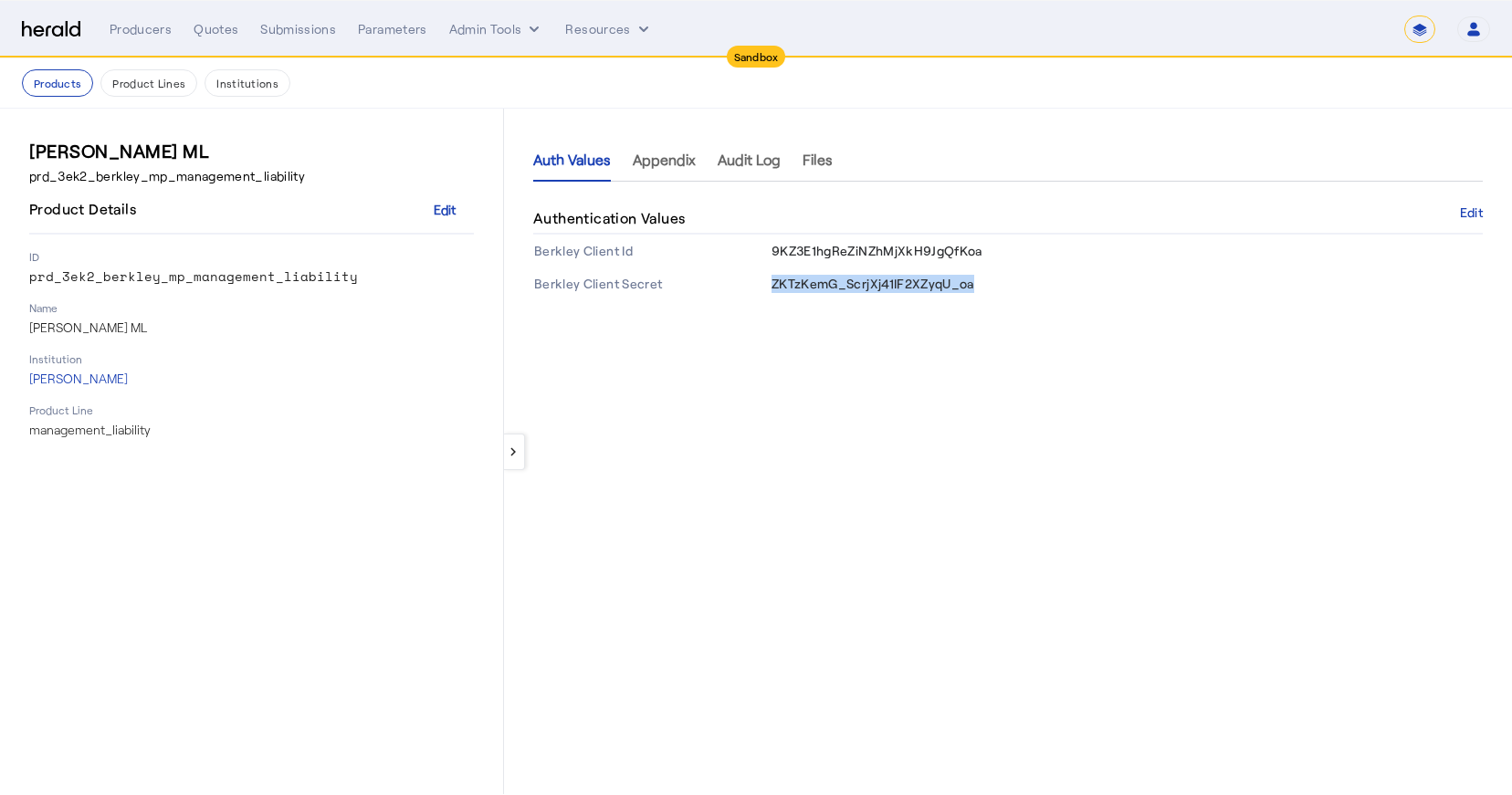 click on "ZKTzKemG_ScrjXj41IF2XZyqU_oa" 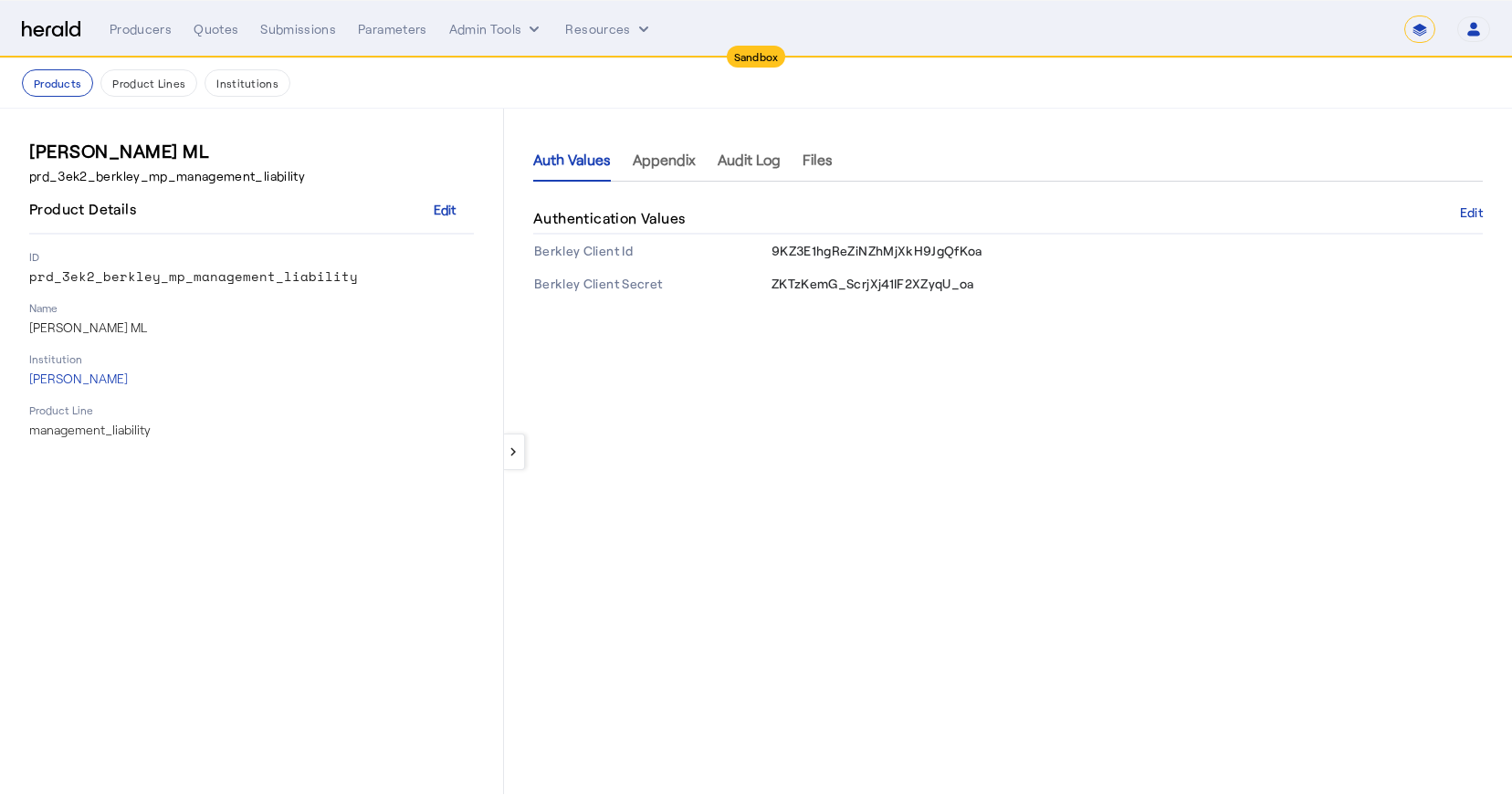 click on "keyboard_arrow_left  Auth Values   Appendix   Audit Log   Files  Authentication Values  Edit   Berkley Client Id 9KZ3E1hgReZiNZhMjXkH9JgQfKoa  Berkley Client Secret ZKTzKemG_ScrjXj41IF2XZyqU_oa" 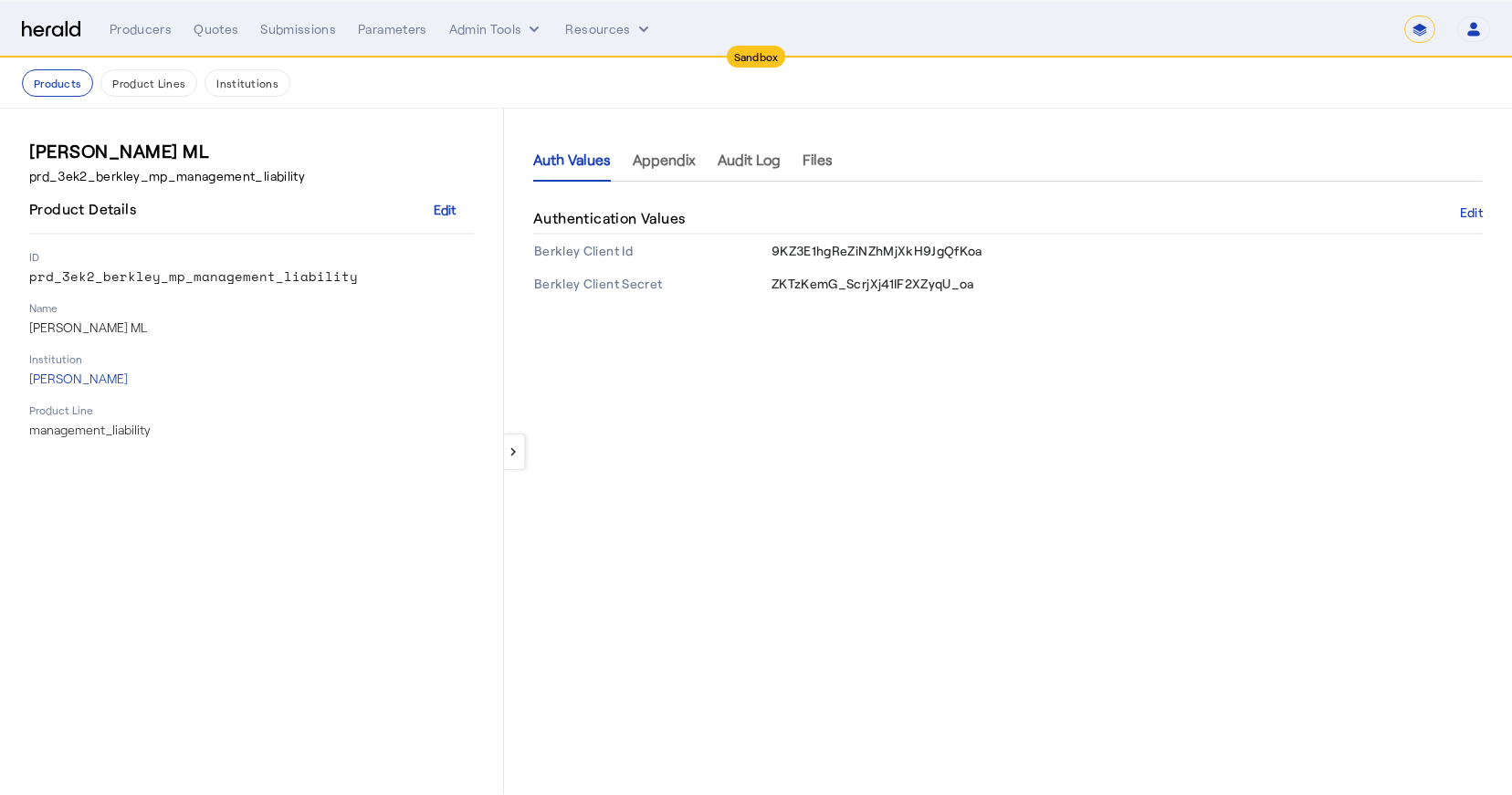 click on "**********" at bounding box center [1420, 29] 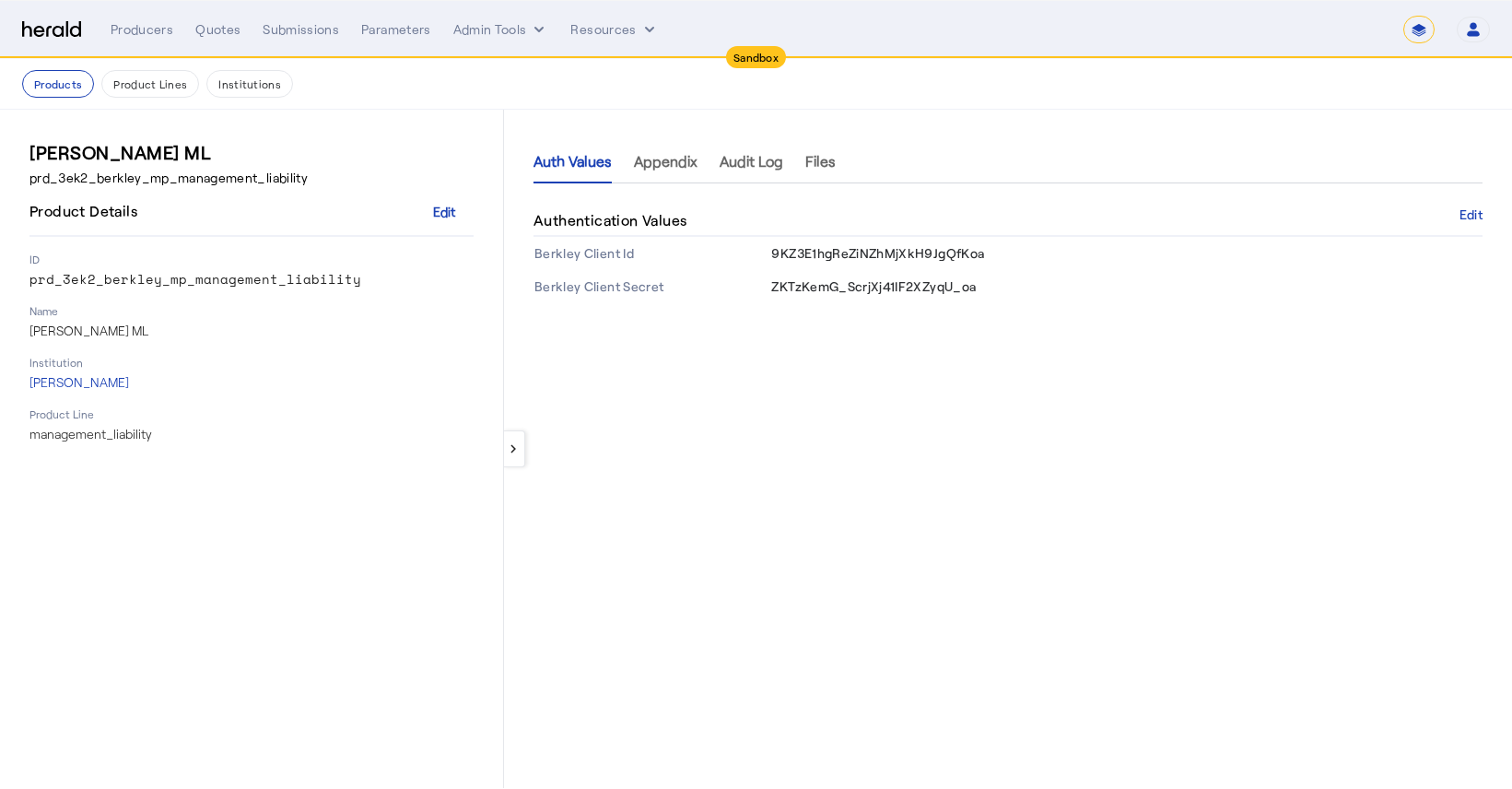 select on "pfm_lx2v_founder_shield" 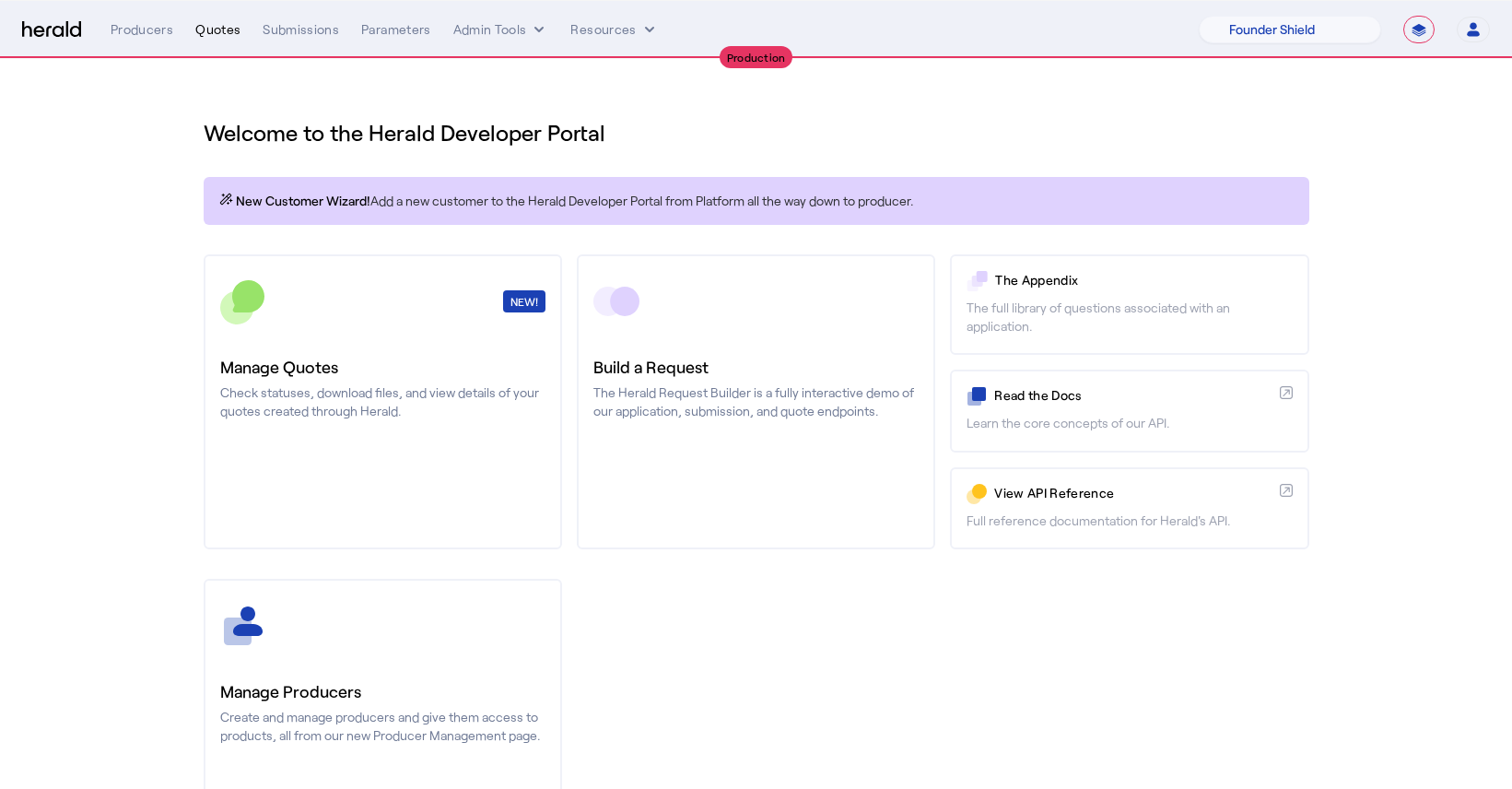 click on "Quotes" at bounding box center [217, 29] 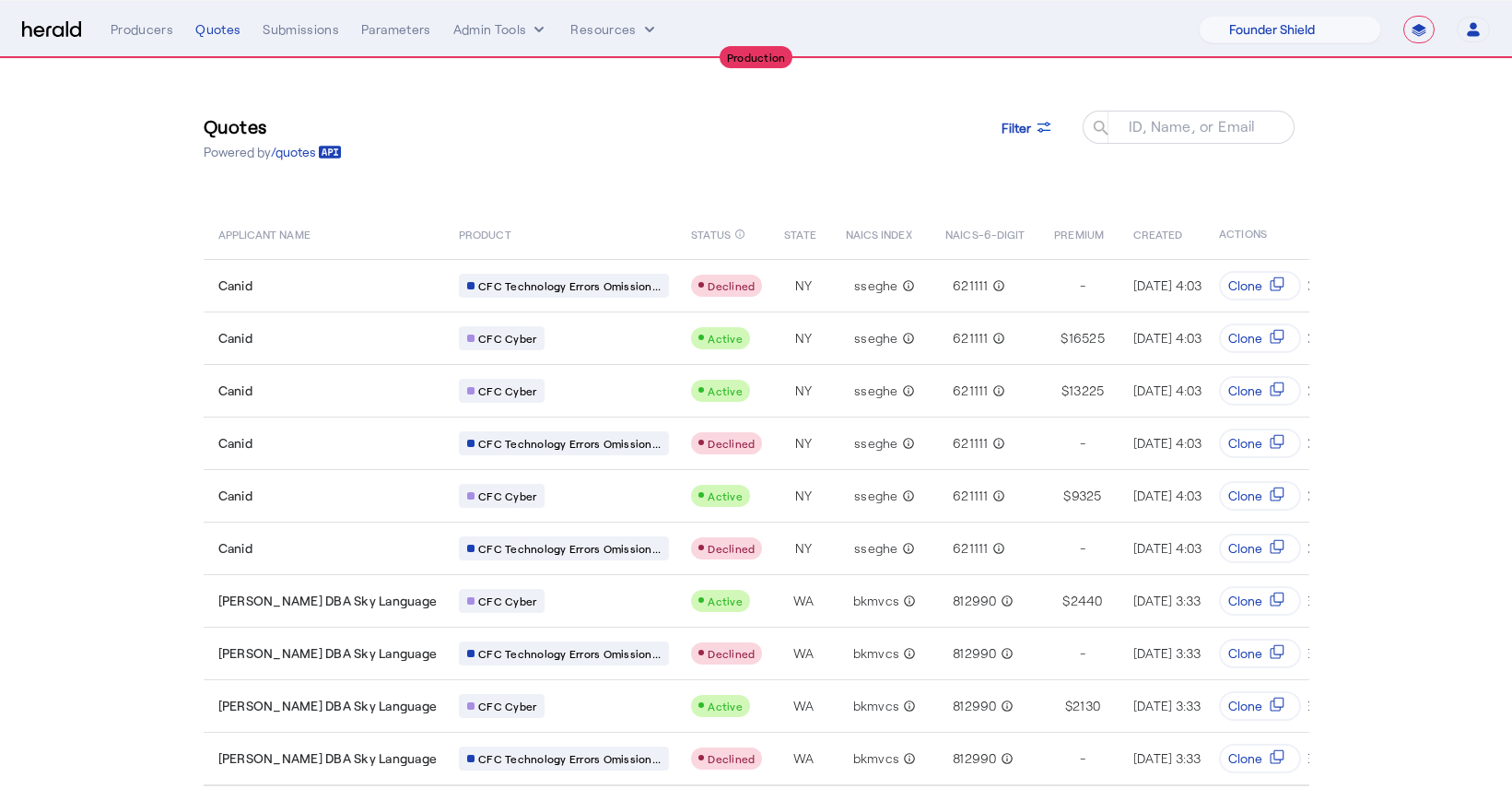 click on "**********" at bounding box center [800, 29] 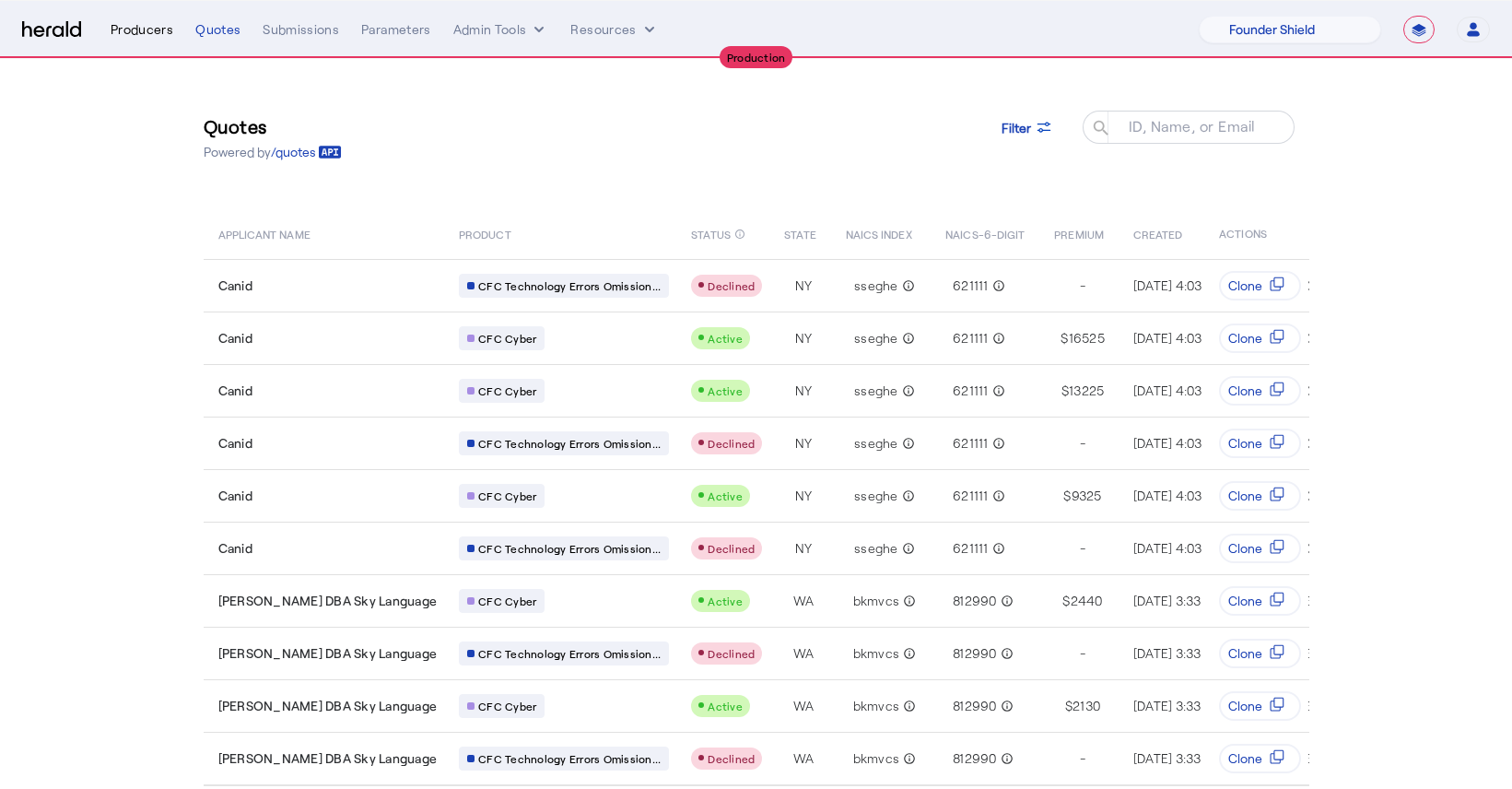 click on "Producers" at bounding box center (142, 29) 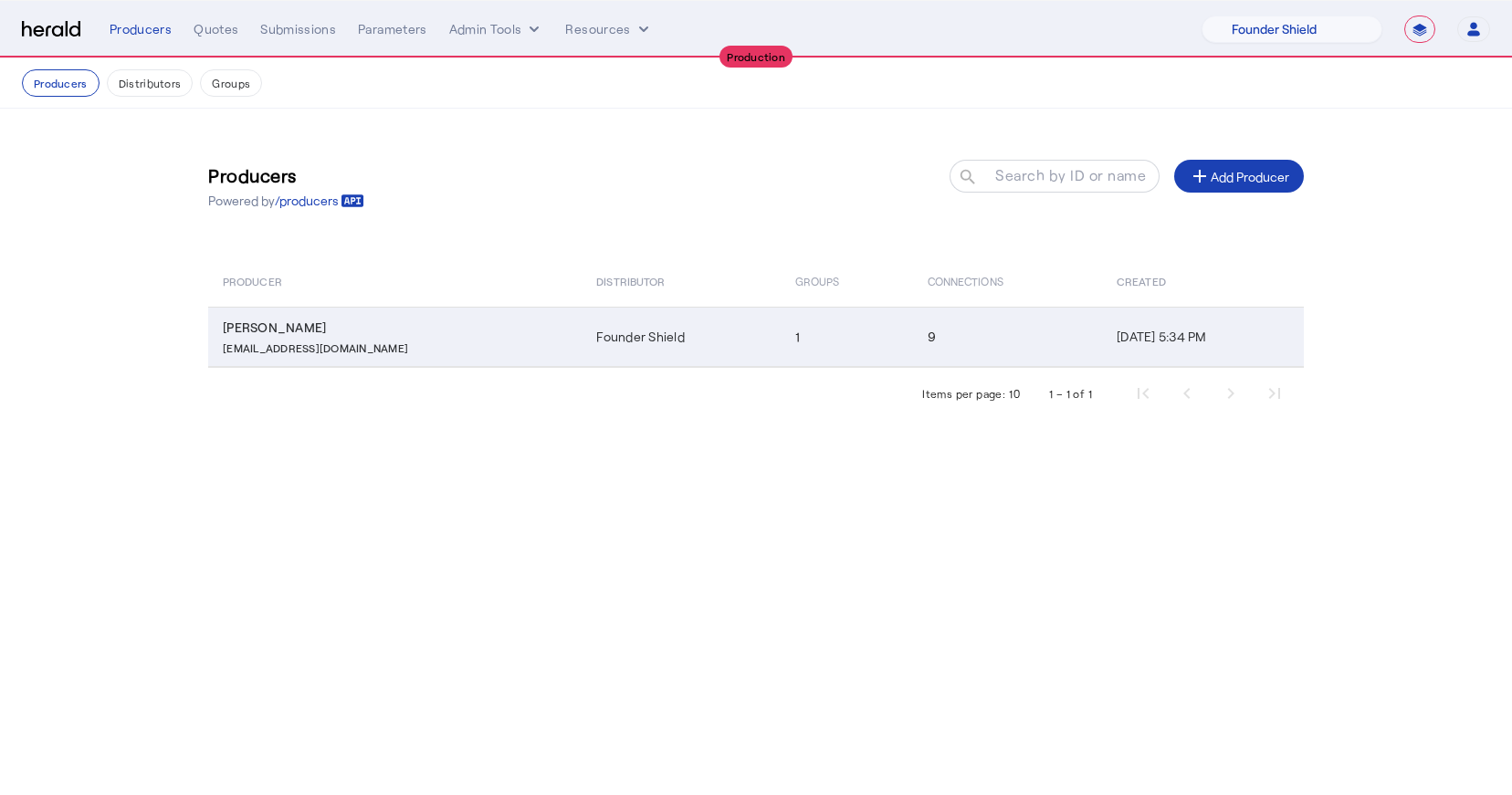 click on "Founder Shield" 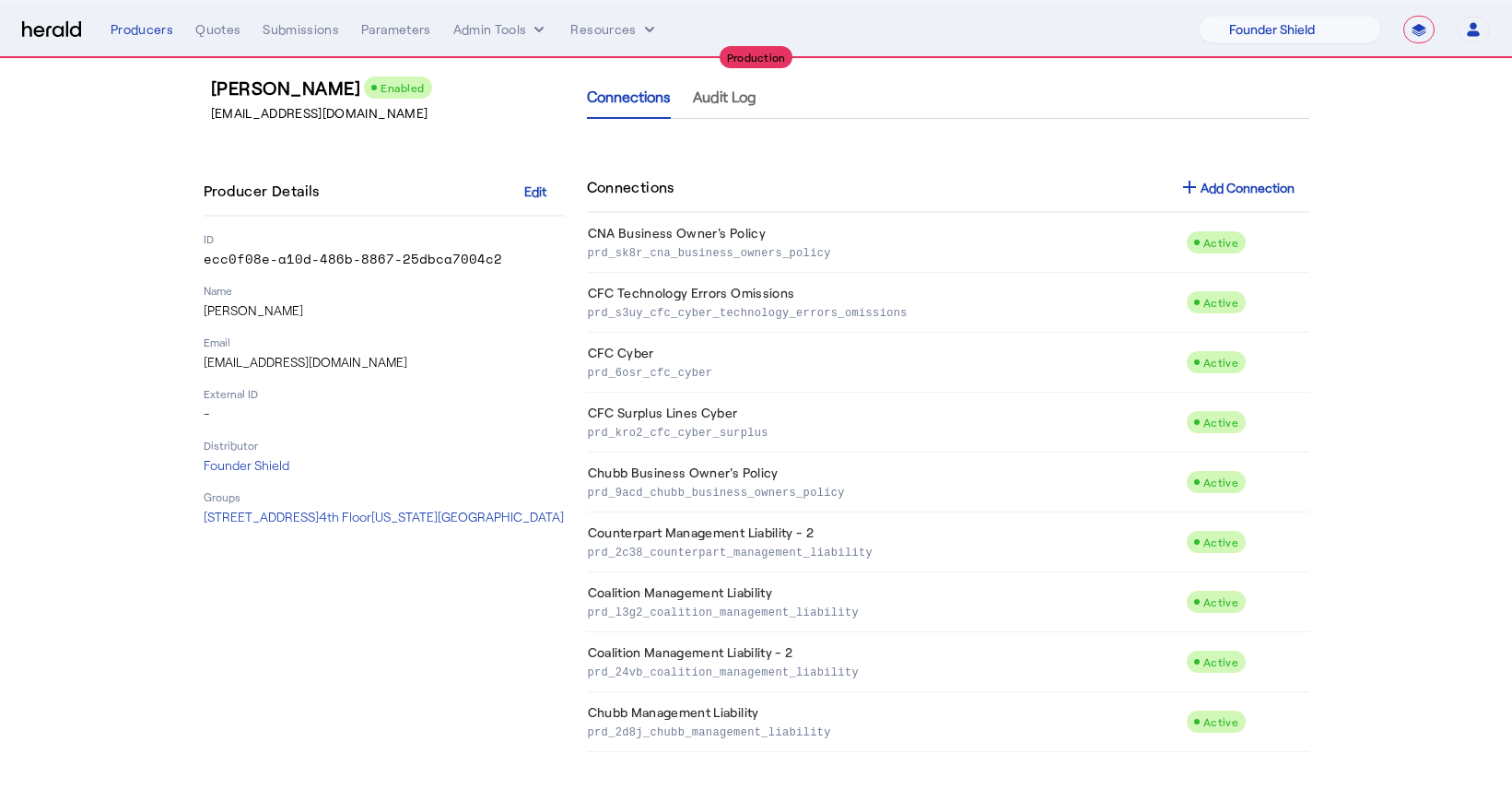 scroll, scrollTop: 0, scrollLeft: 0, axis: both 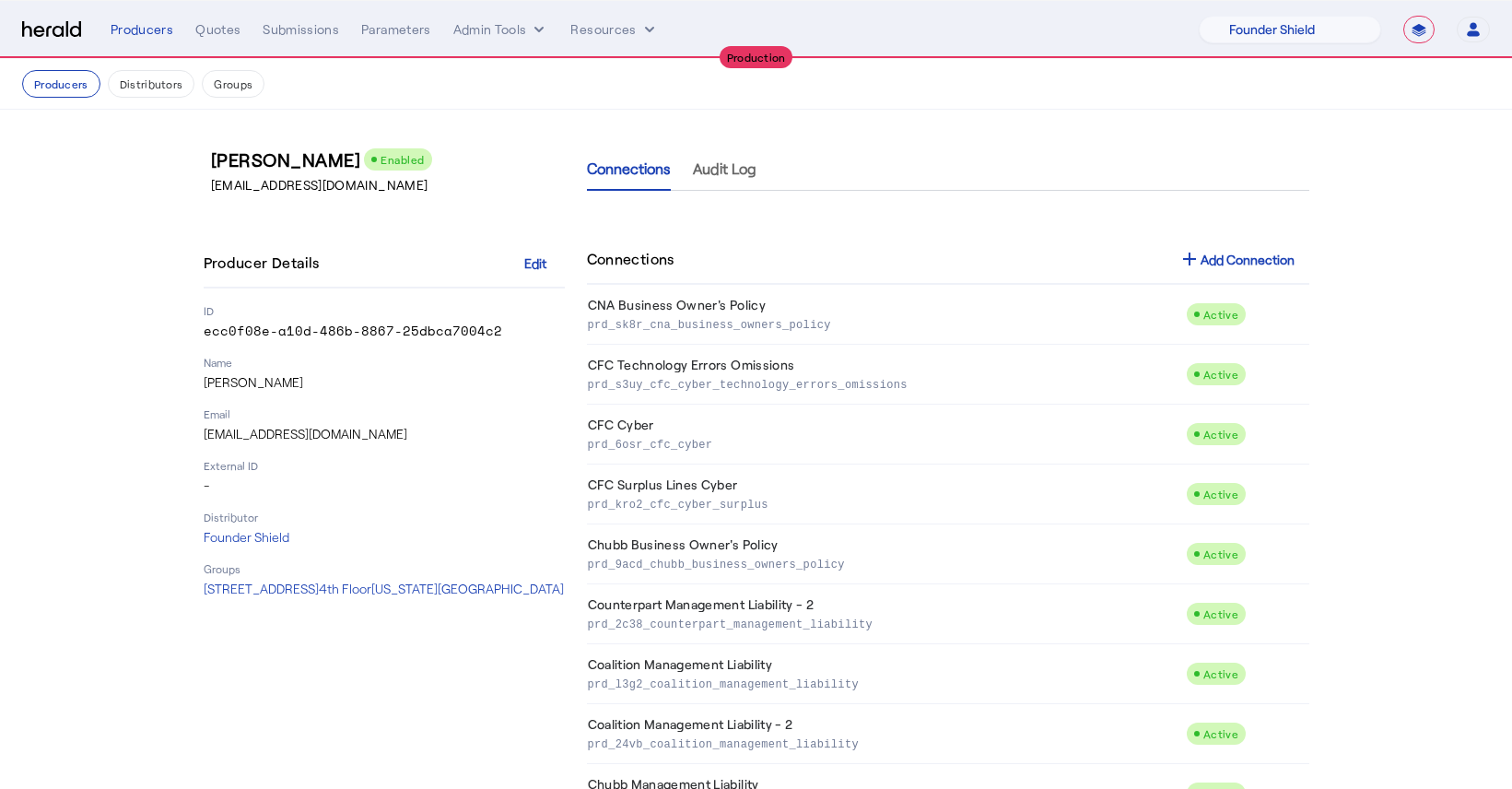 drag, startPoint x: 507, startPoint y: 106, endPoint x: 504, endPoint y: 94, distance: 12.369317 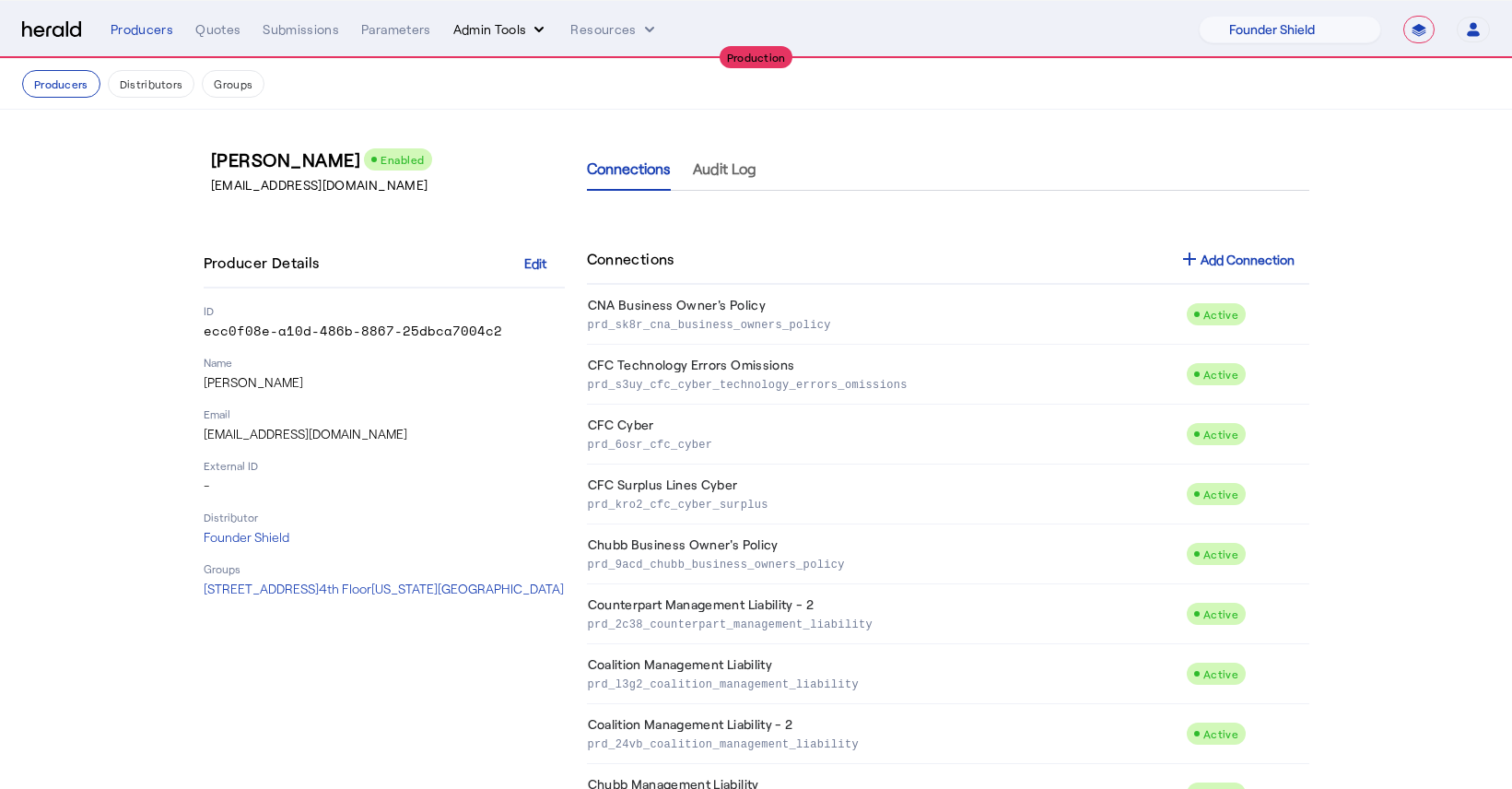 click on "Admin Tools" at bounding box center (501, 29) 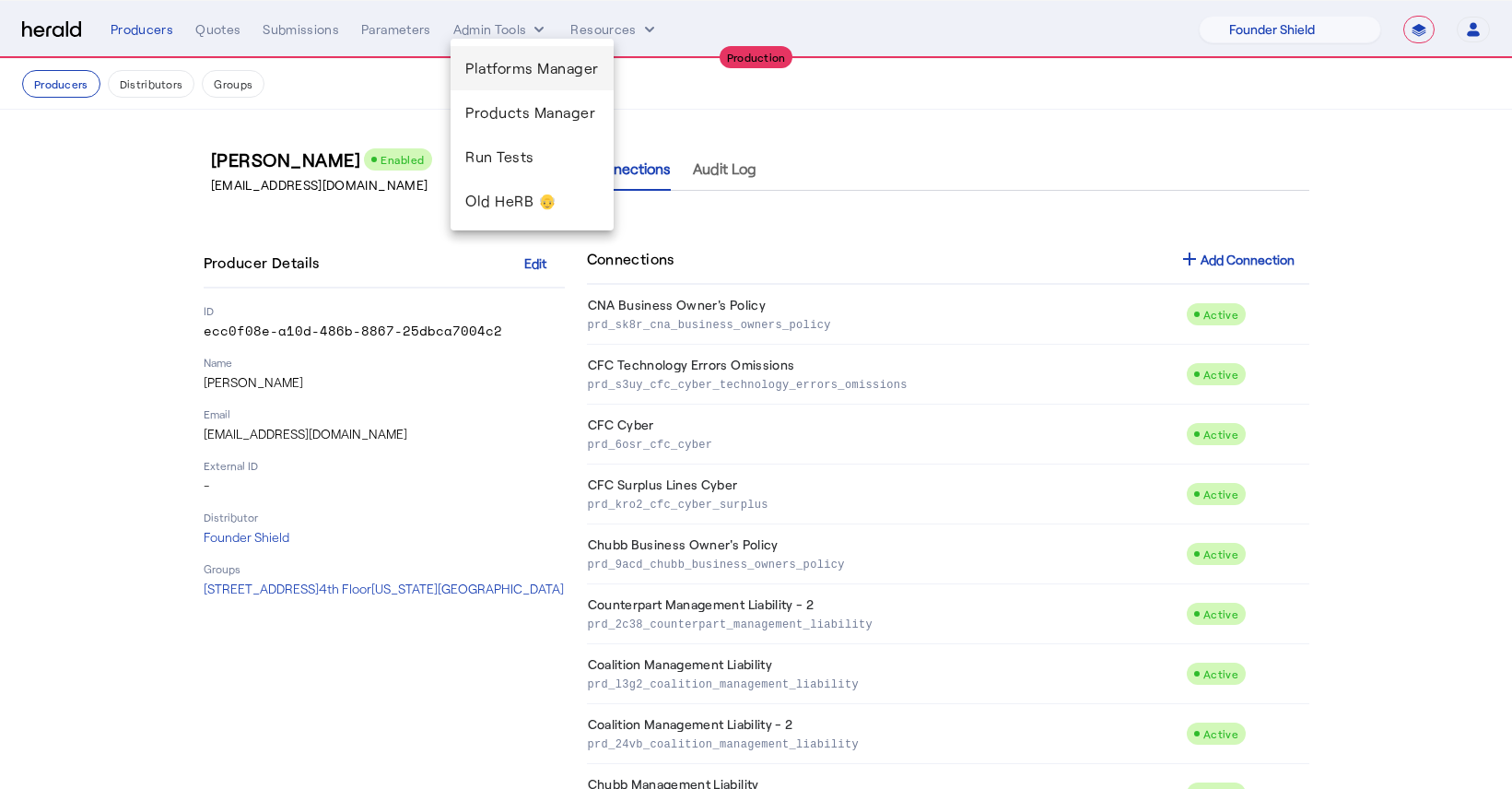 click on "Platforms Manager" at bounding box center (532, 68) 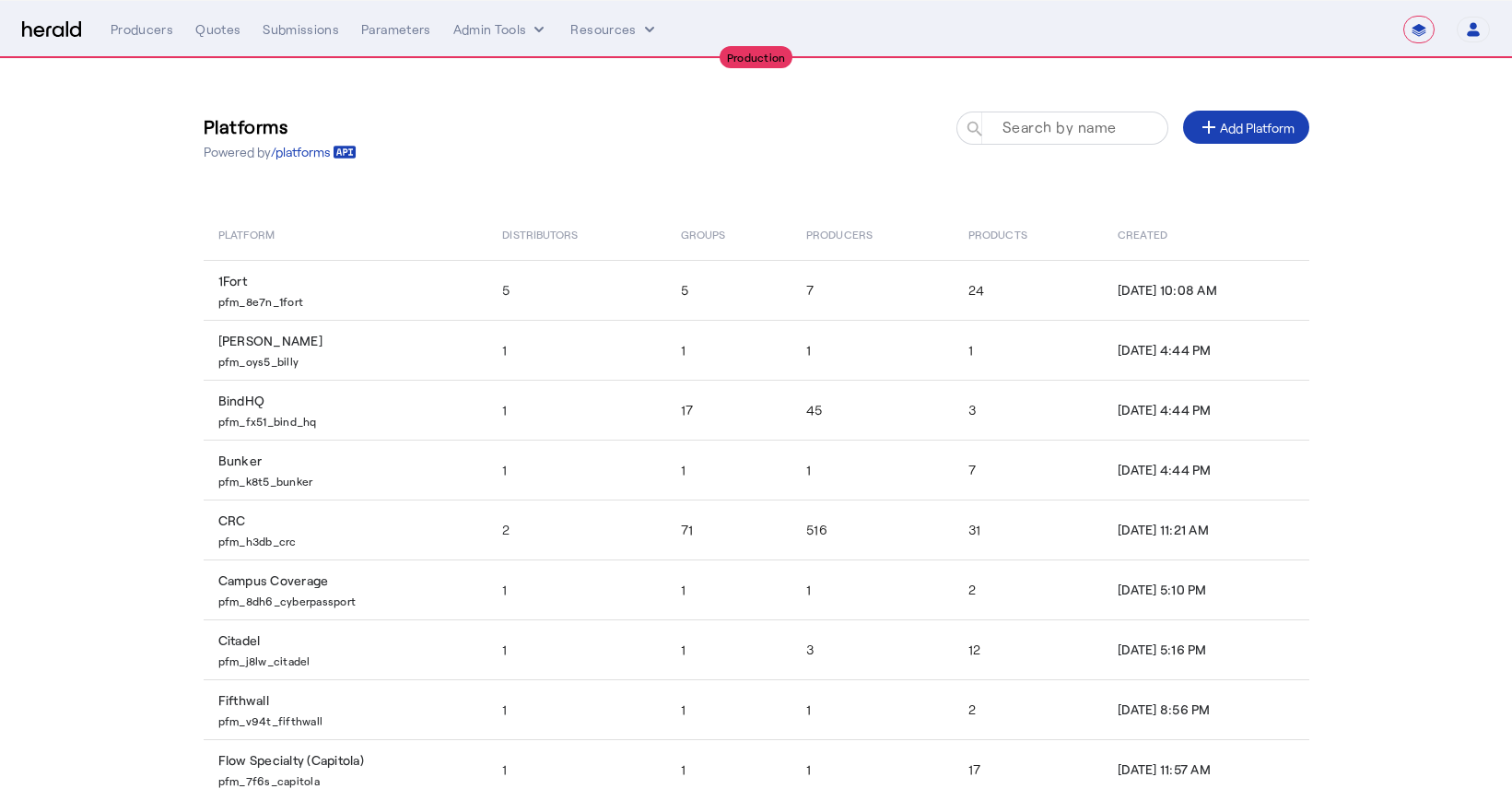 click at bounding box center (1071, 137) 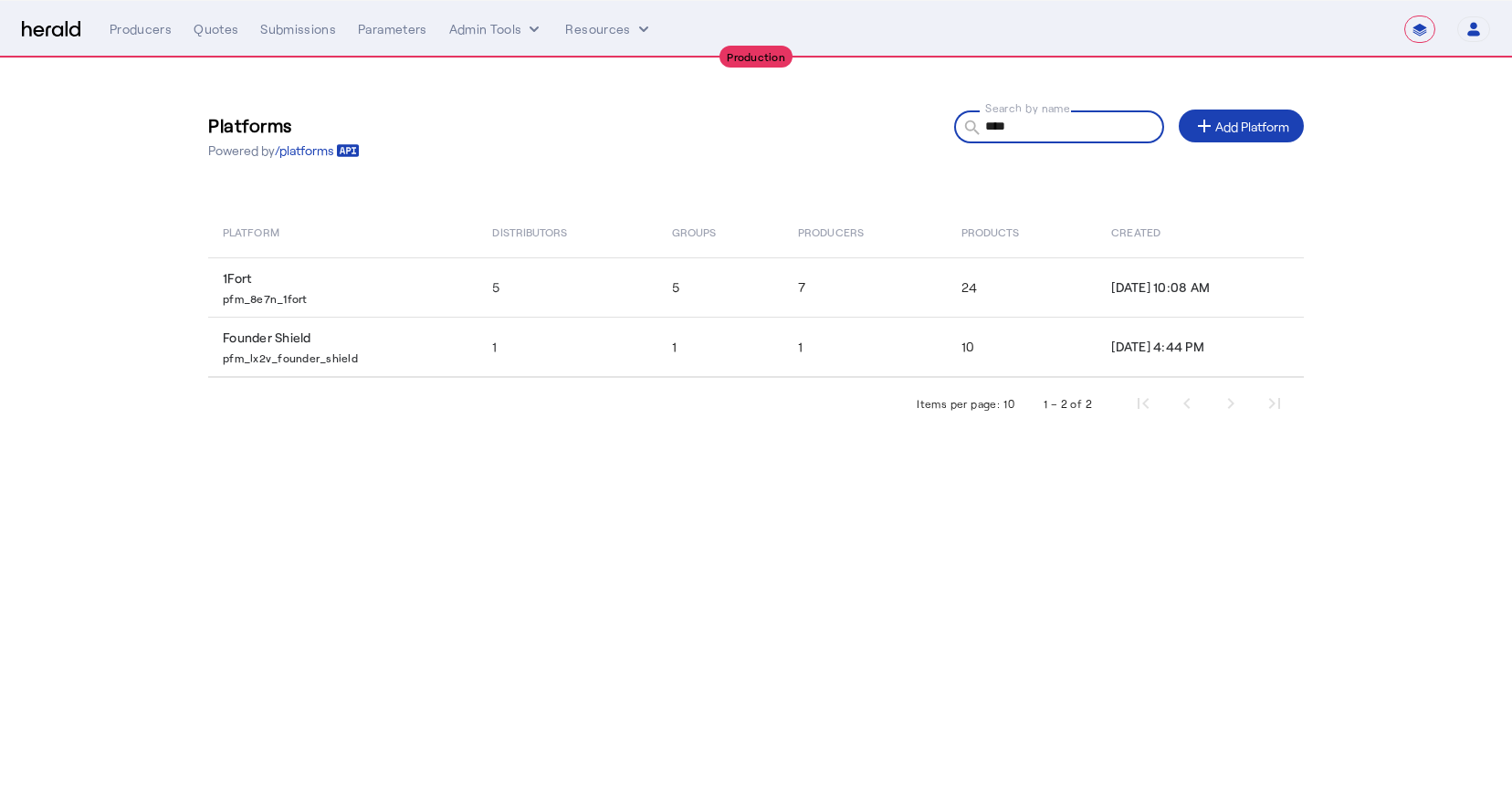 type on "*****" 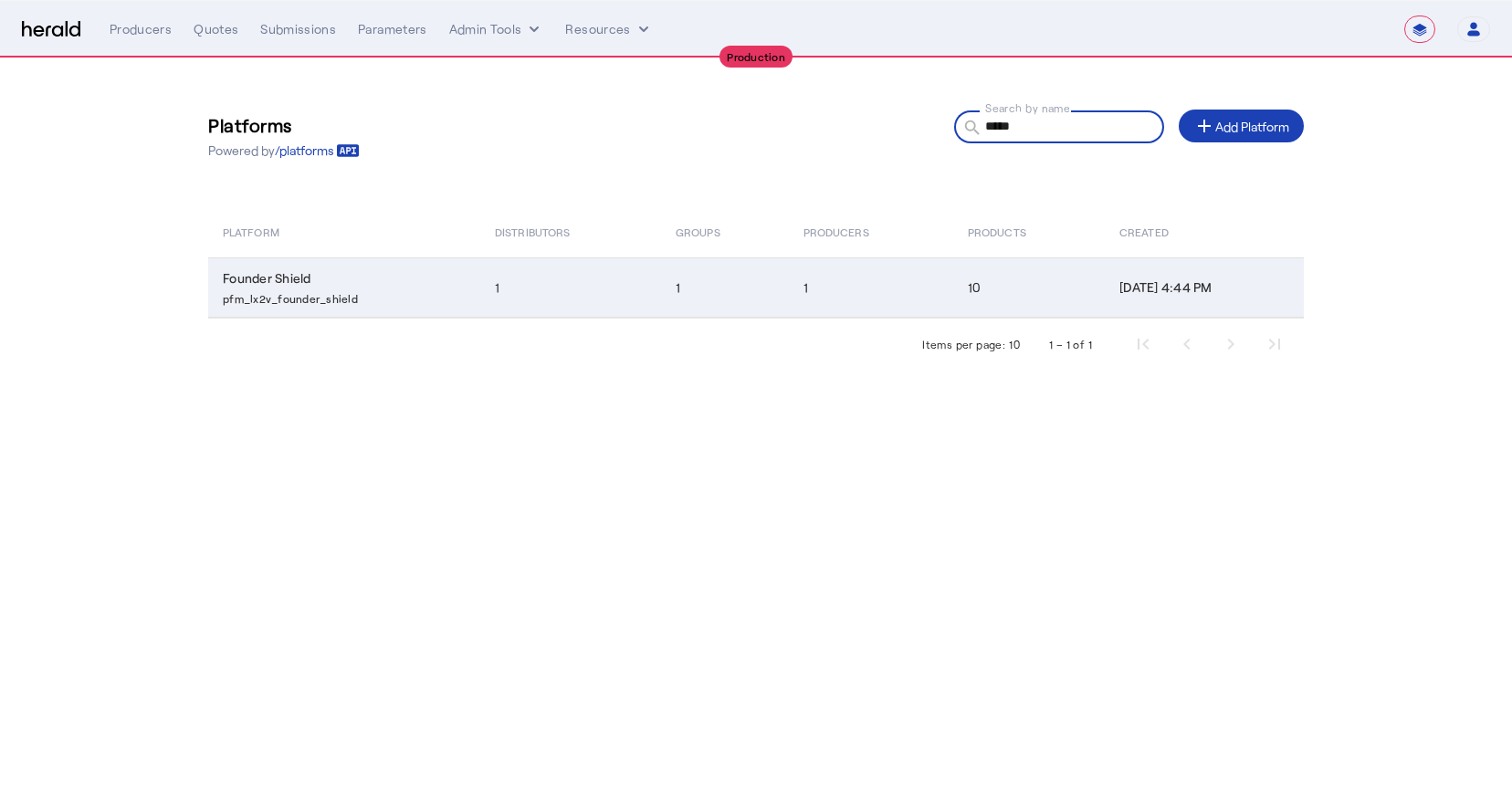click on "1" 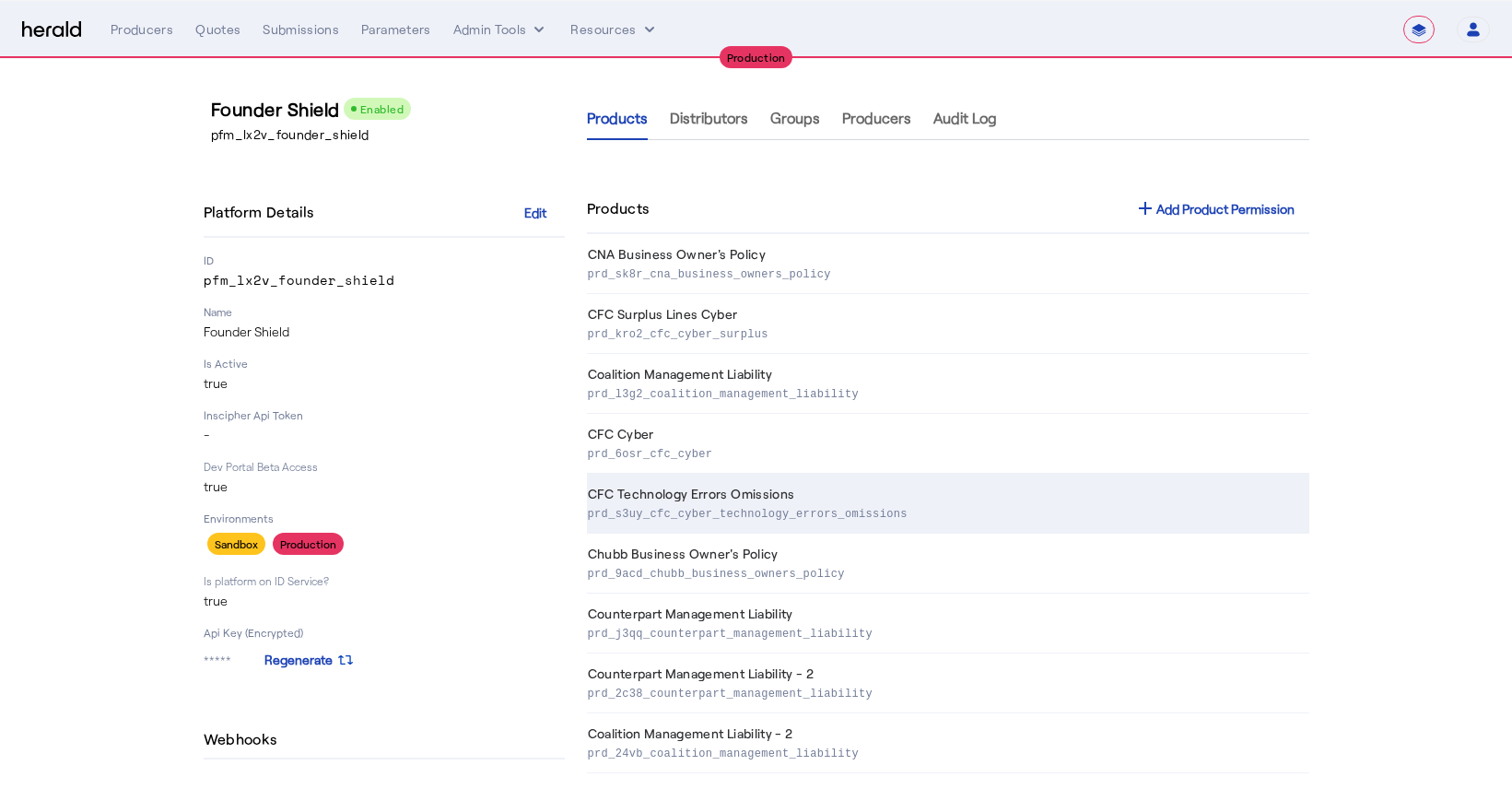 scroll, scrollTop: 81, scrollLeft: 0, axis: vertical 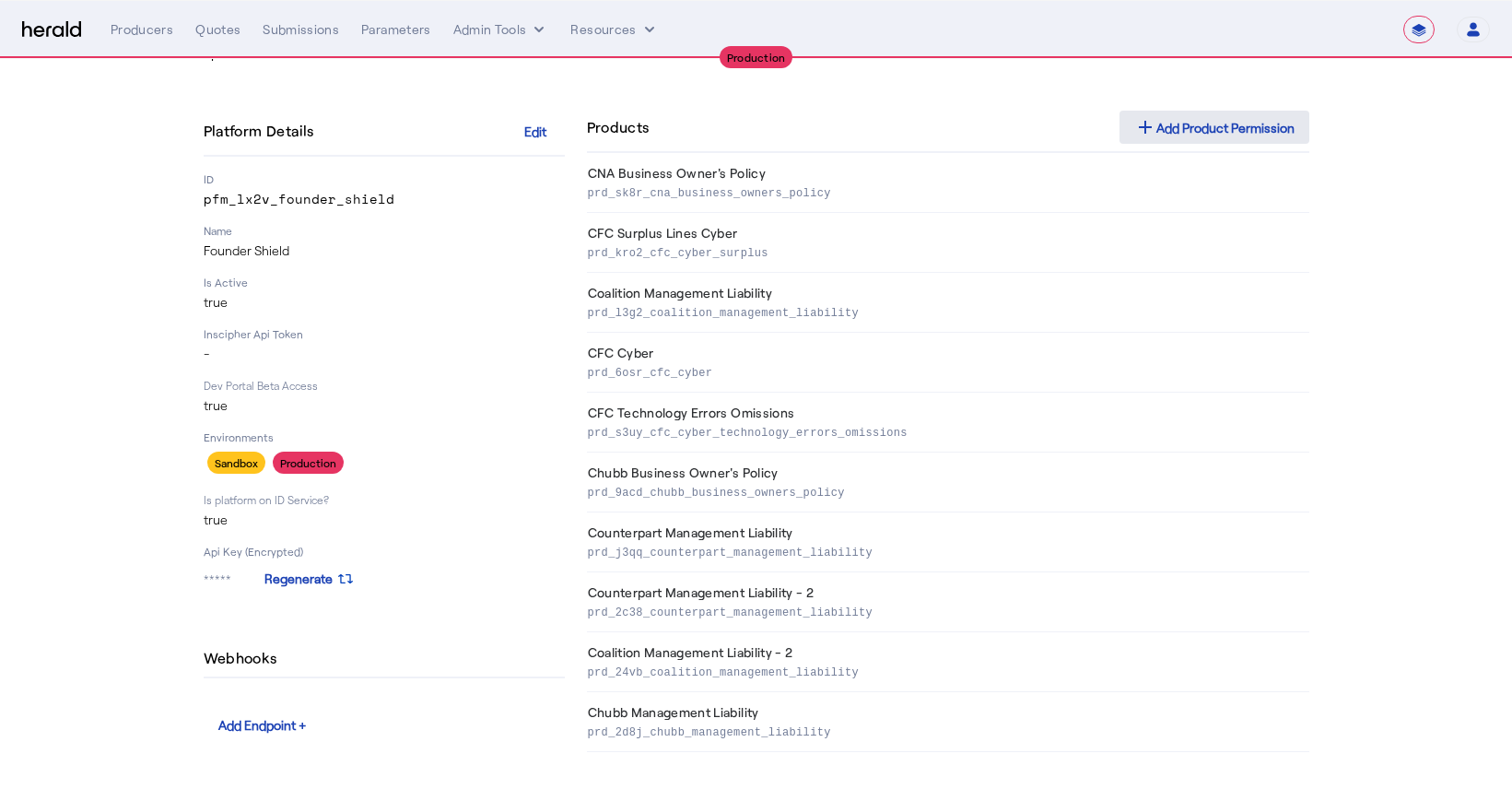 click at bounding box center (1214, 127) 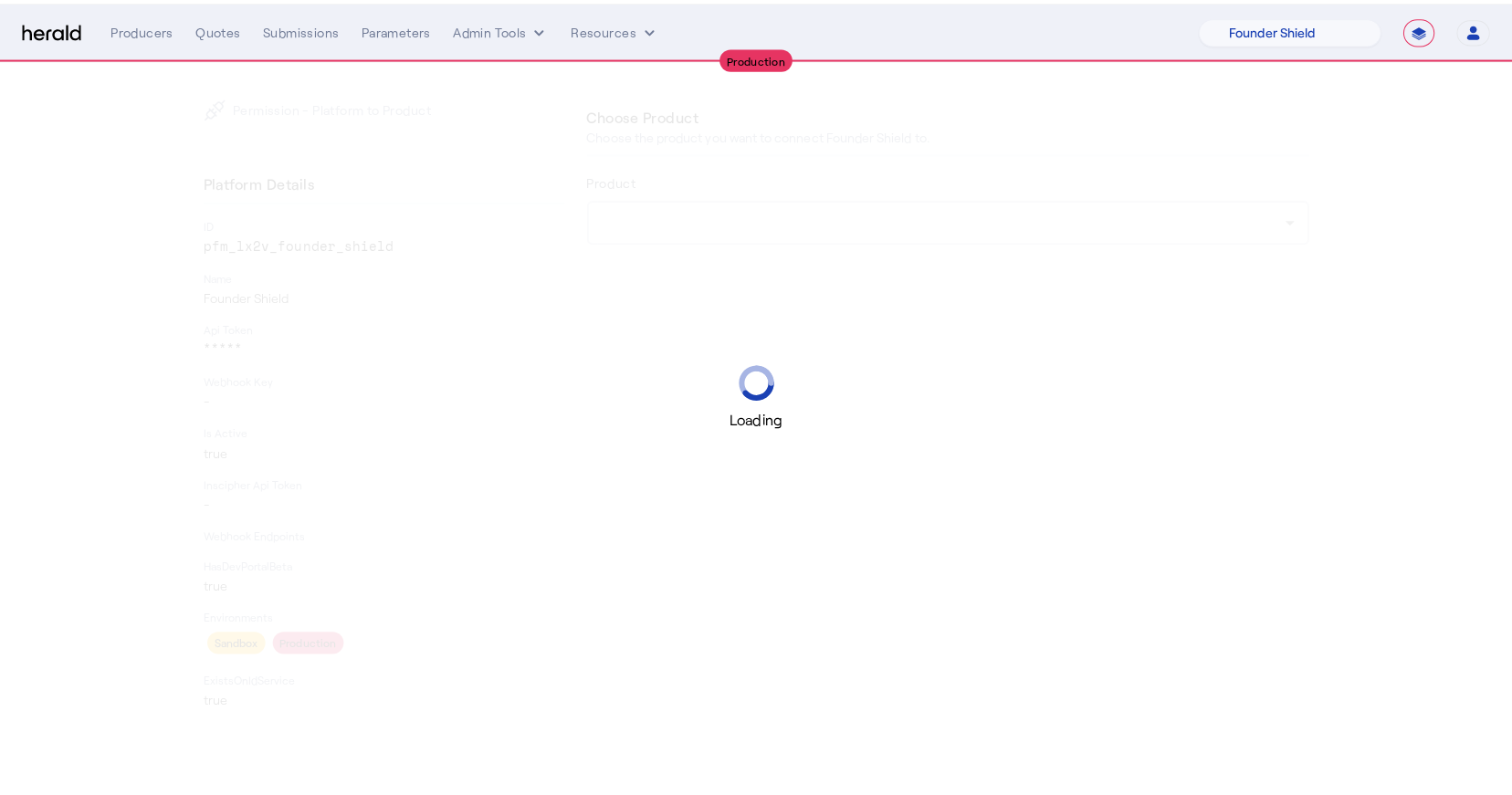 scroll, scrollTop: 0, scrollLeft: 0, axis: both 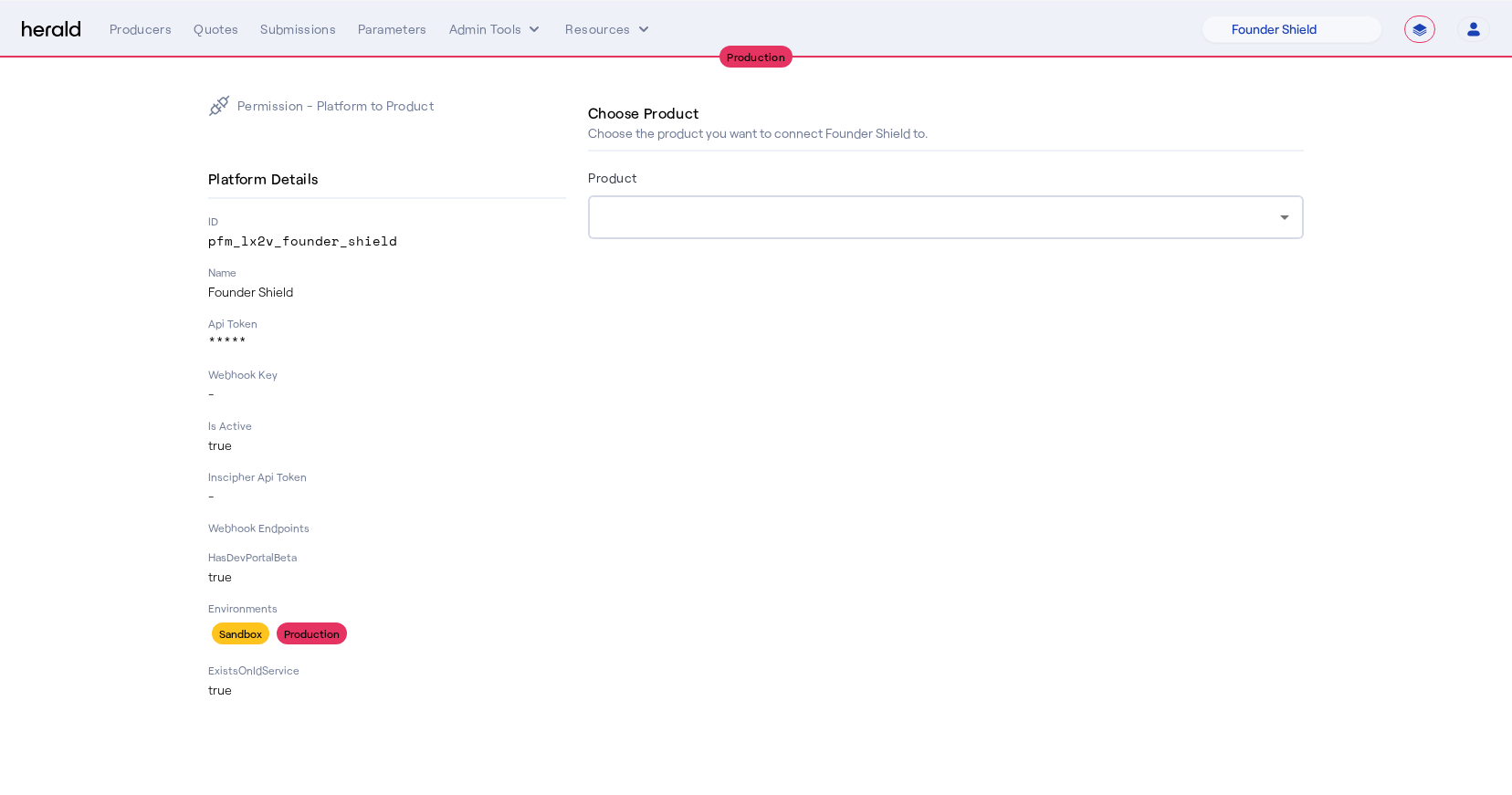 click at bounding box center (941, 217) 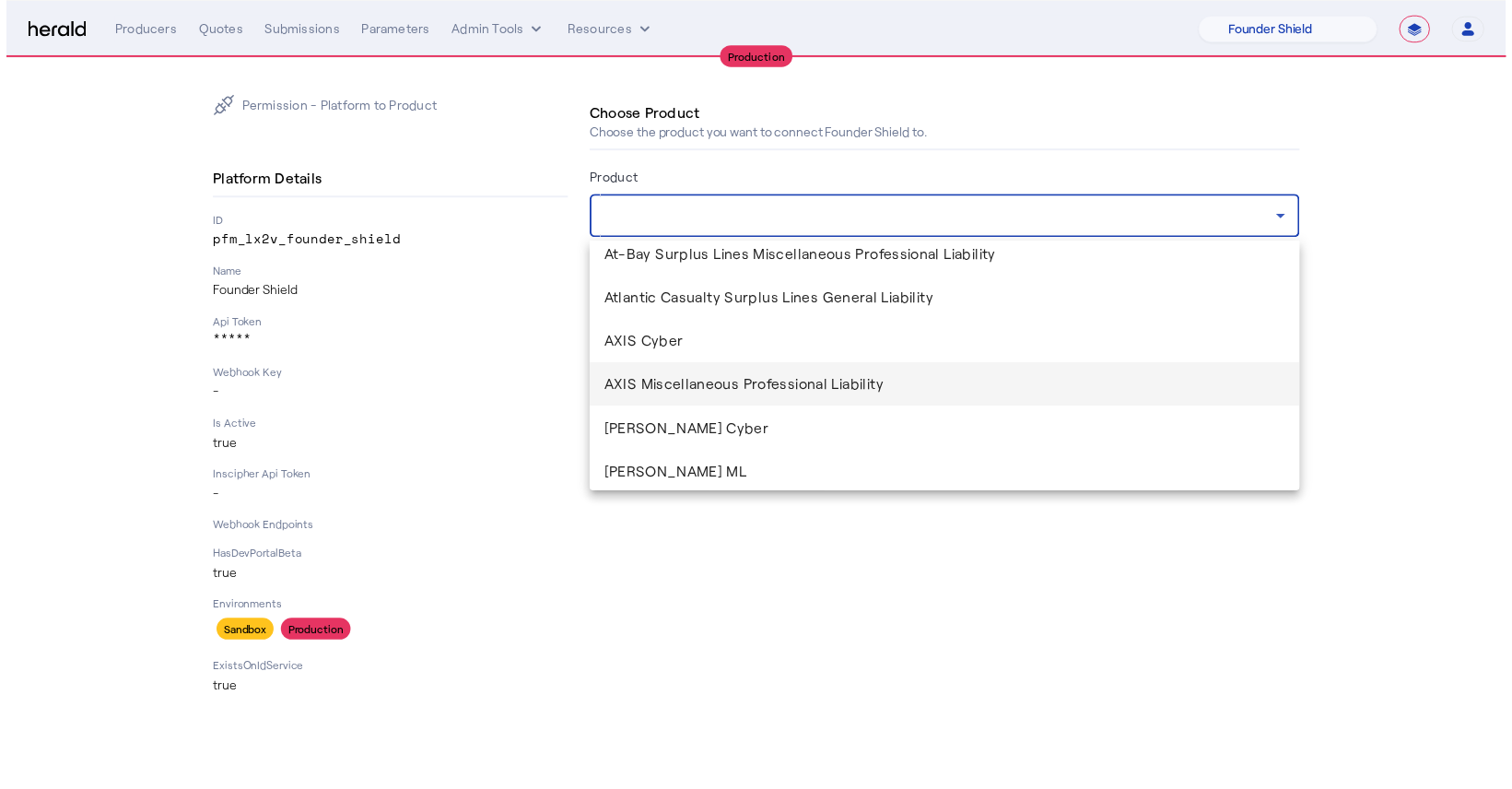 scroll, scrollTop: 386, scrollLeft: 0, axis: vertical 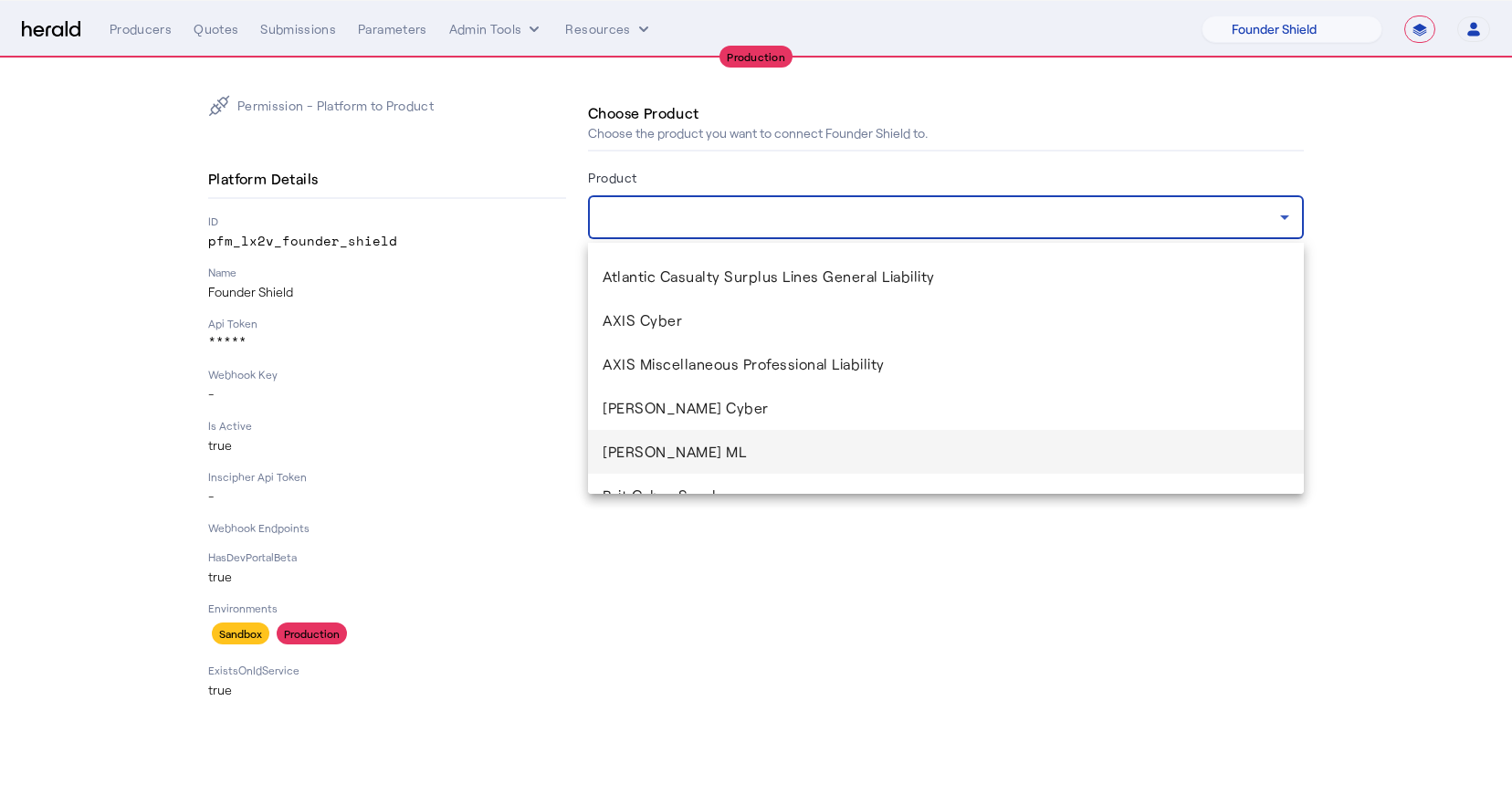 click on "Berkley MP ML" at bounding box center [946, 452] 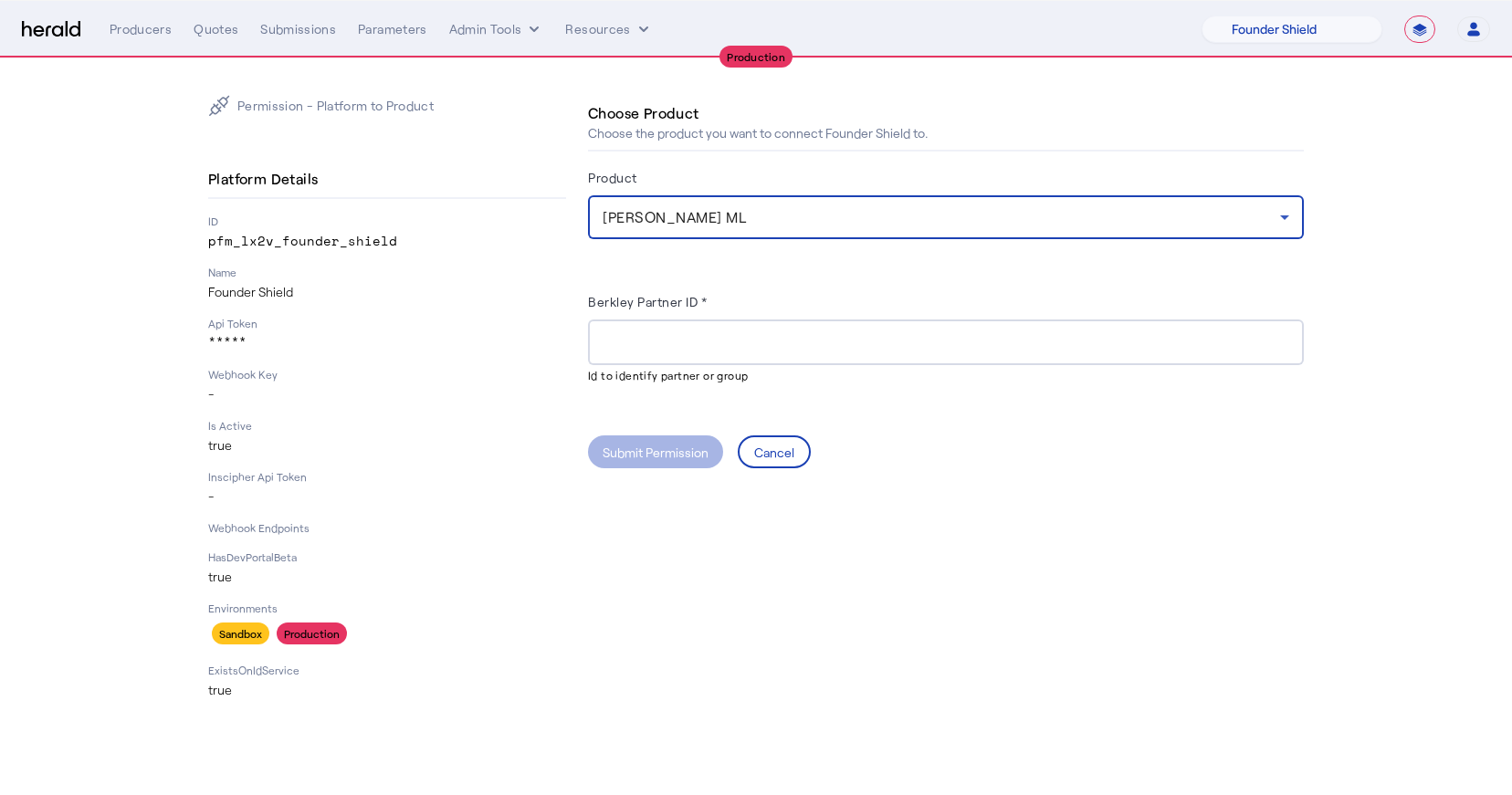 click on "Berkley Partner ID *" at bounding box center (946, 343) 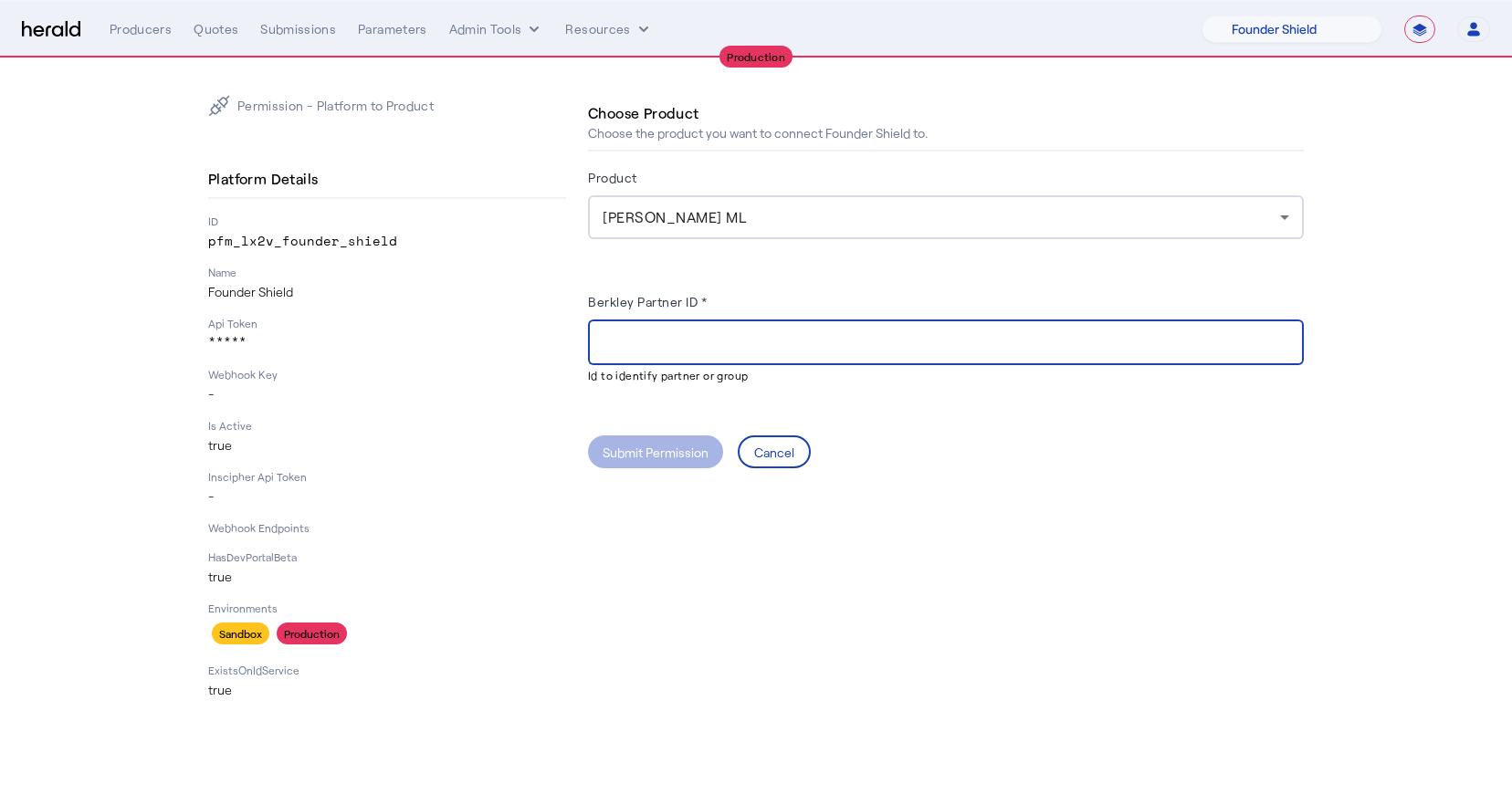 paste on "******" 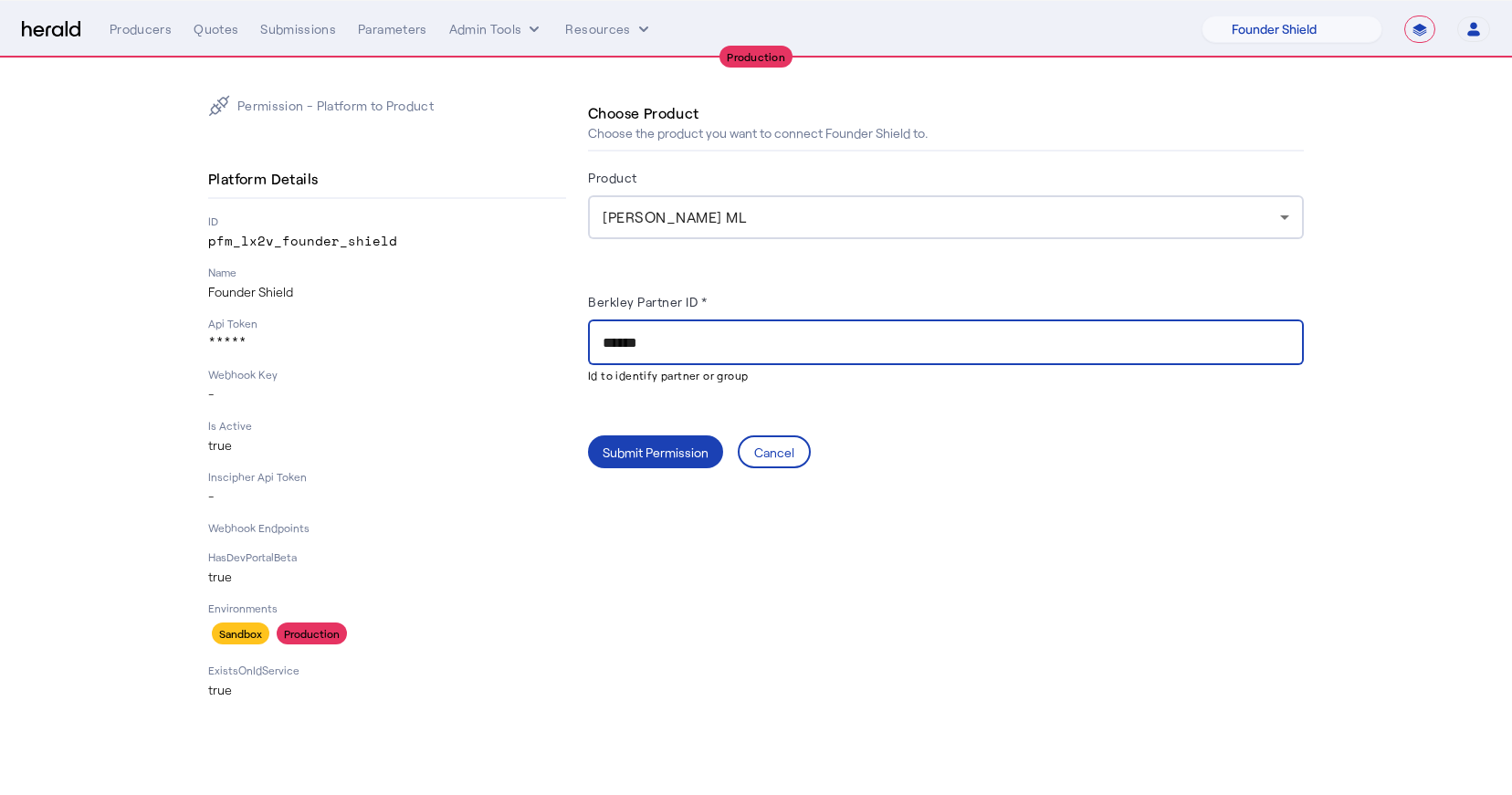 type on "******" 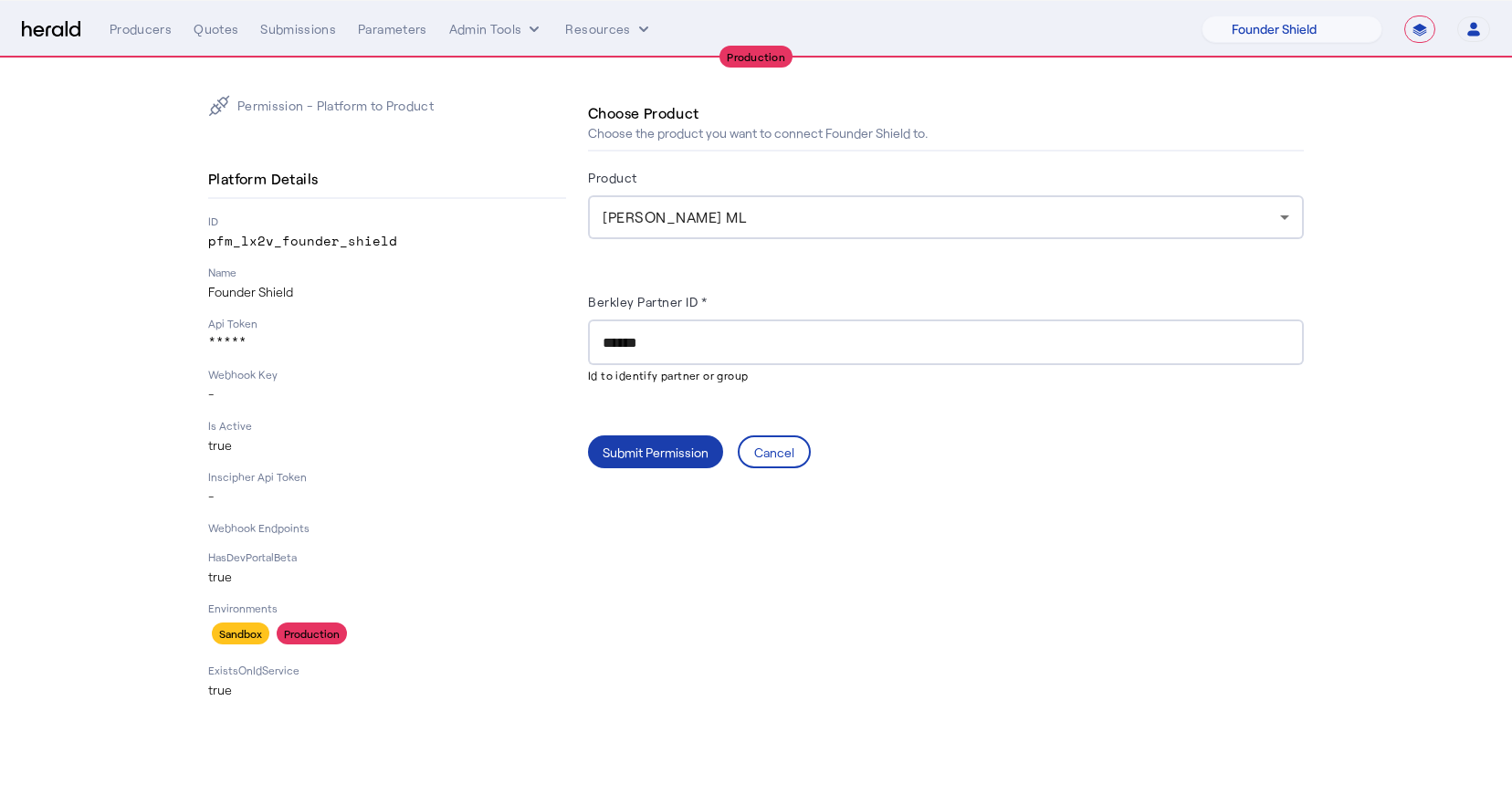 click on "Submit Permission" 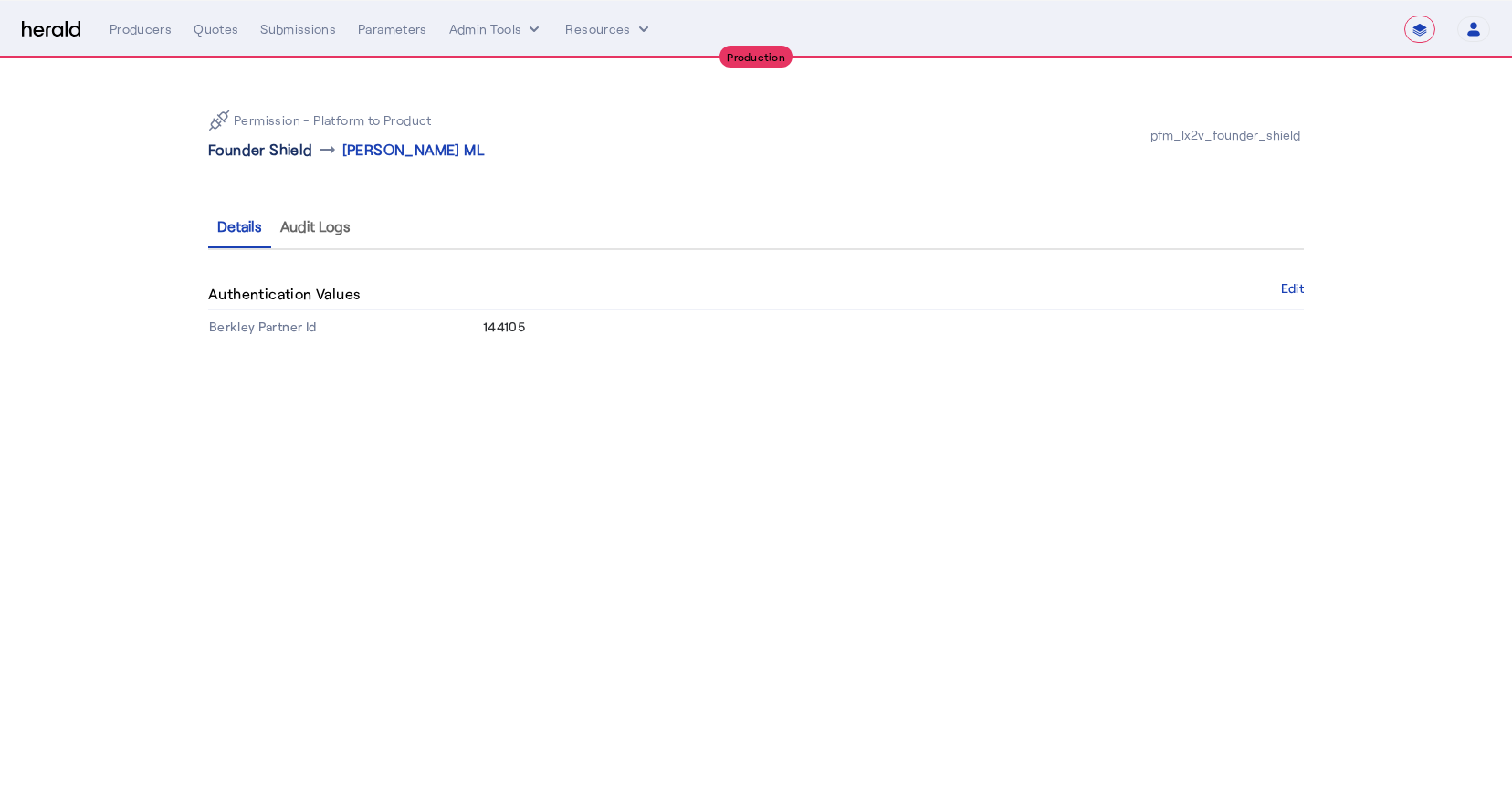click on "Founder Shield" 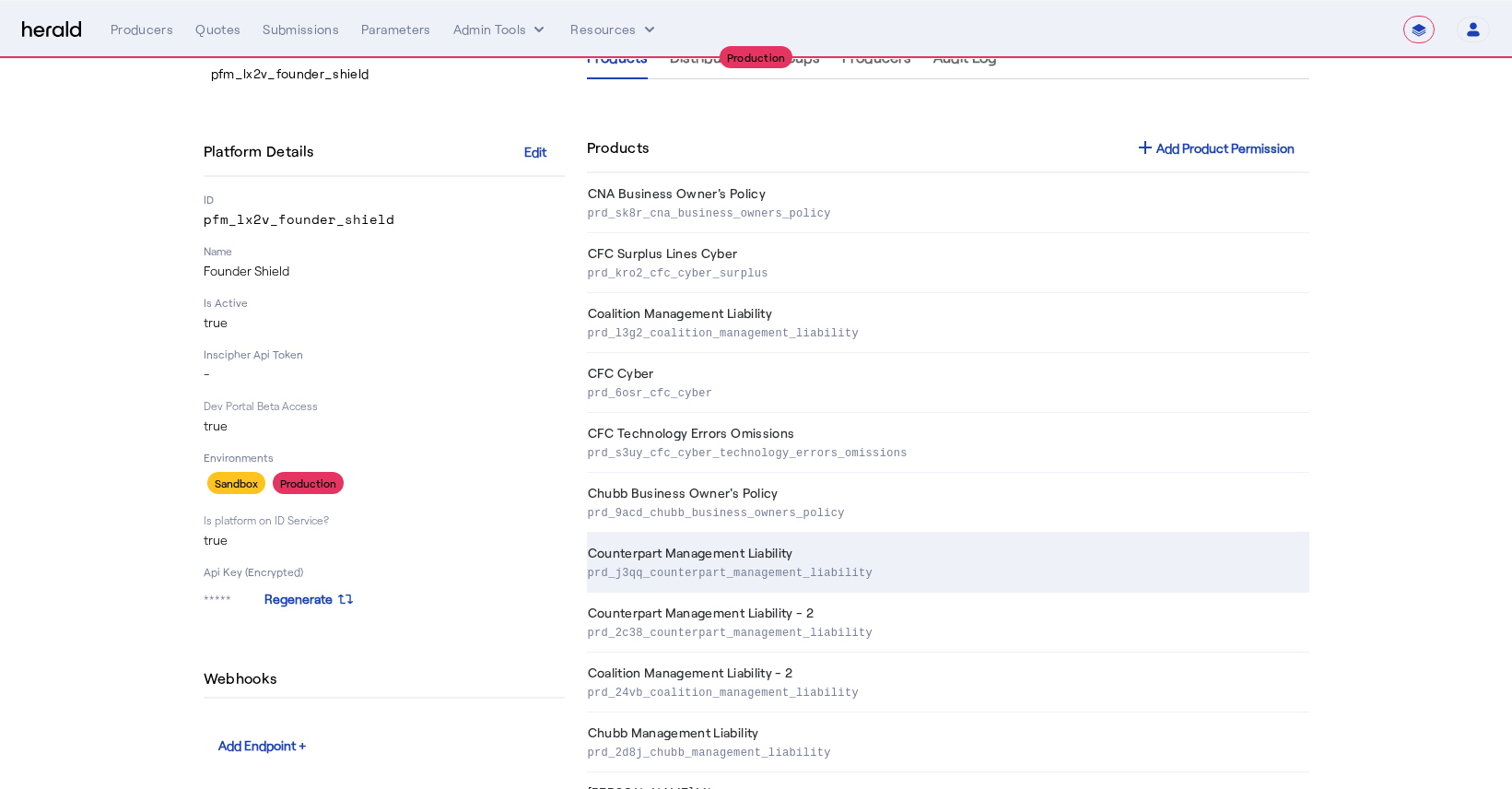scroll, scrollTop: 0, scrollLeft: 0, axis: both 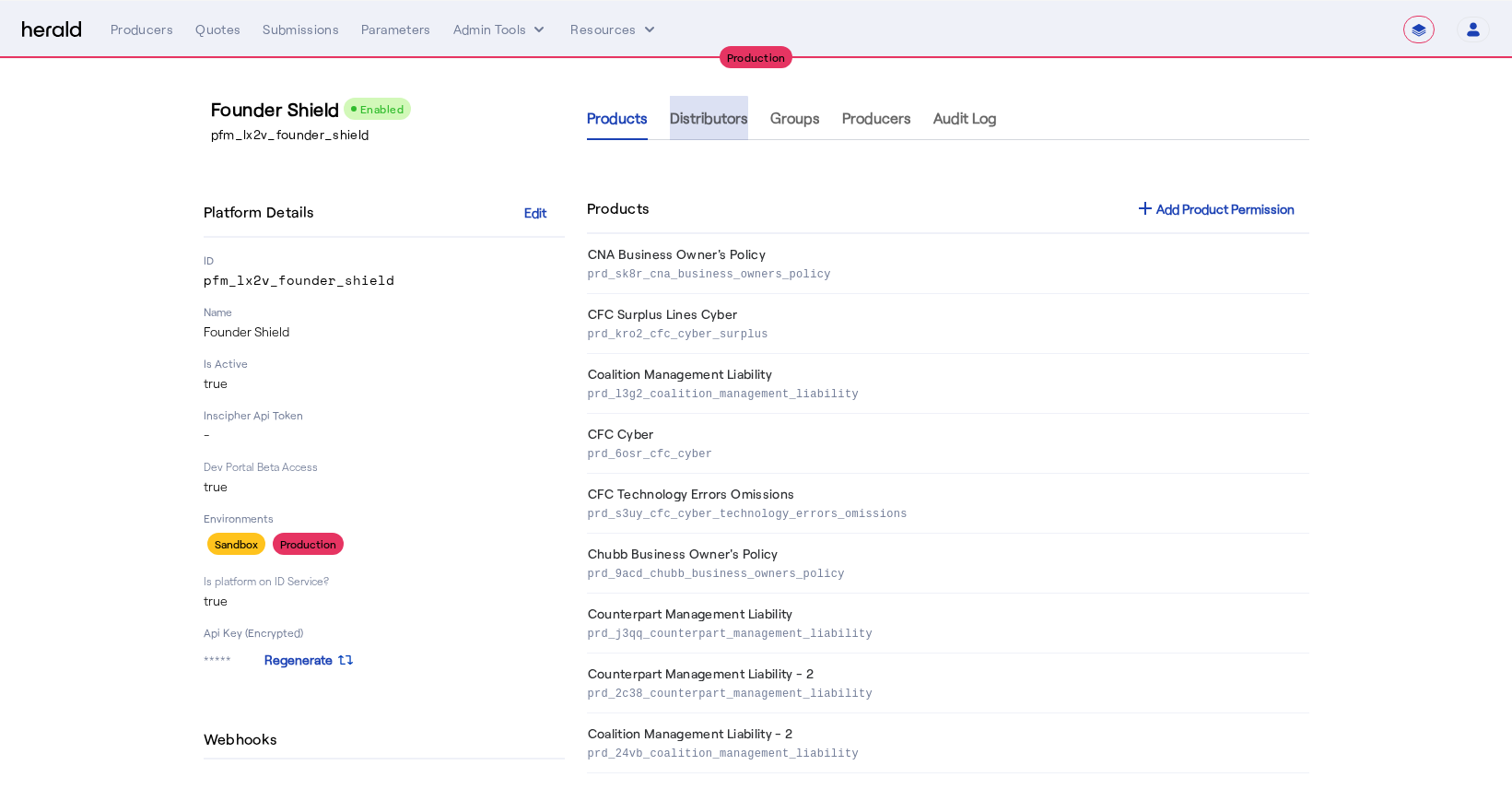 click on "Distributors" at bounding box center (709, 118) 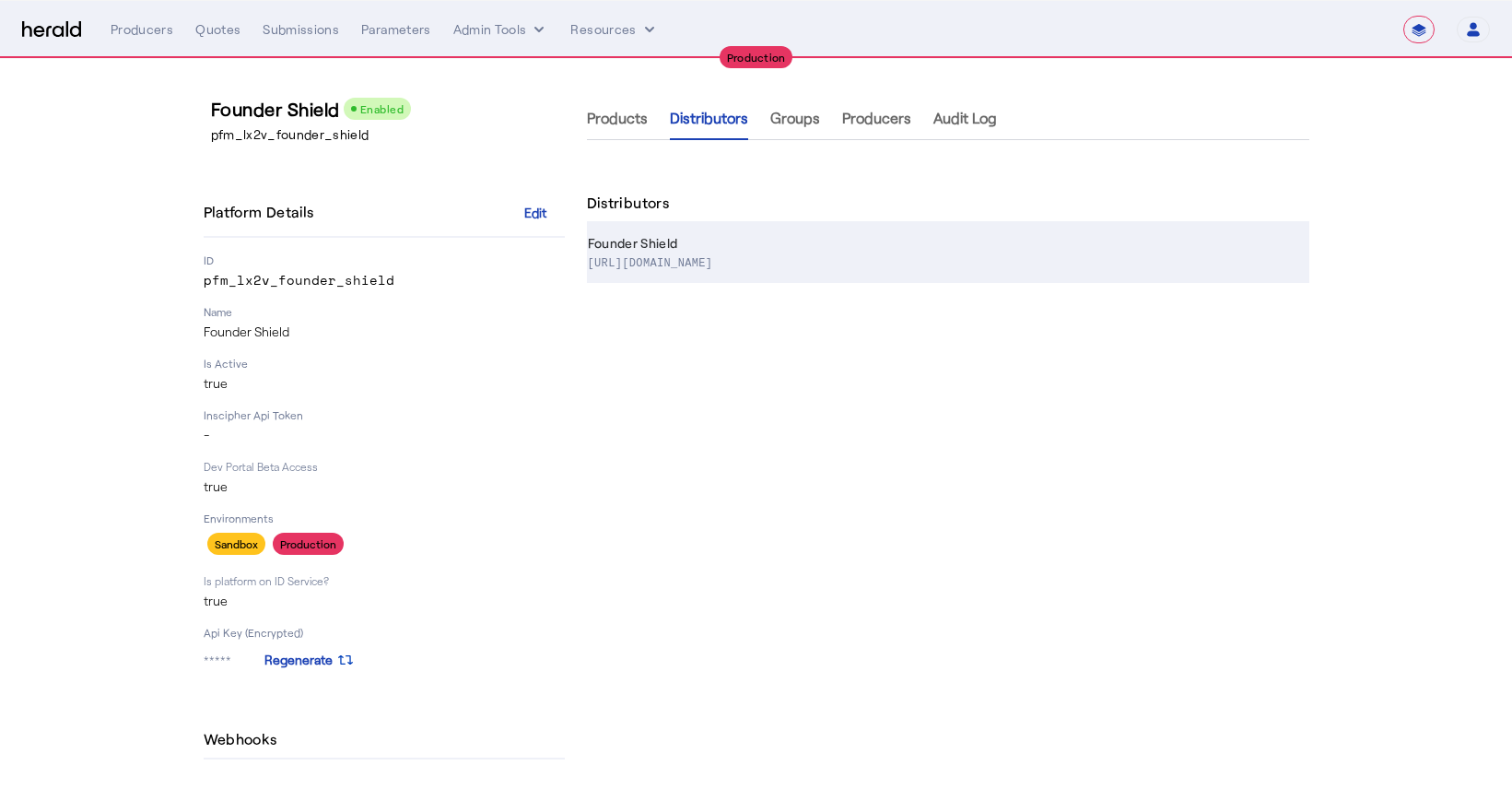 click on "https://foundershield.com/" 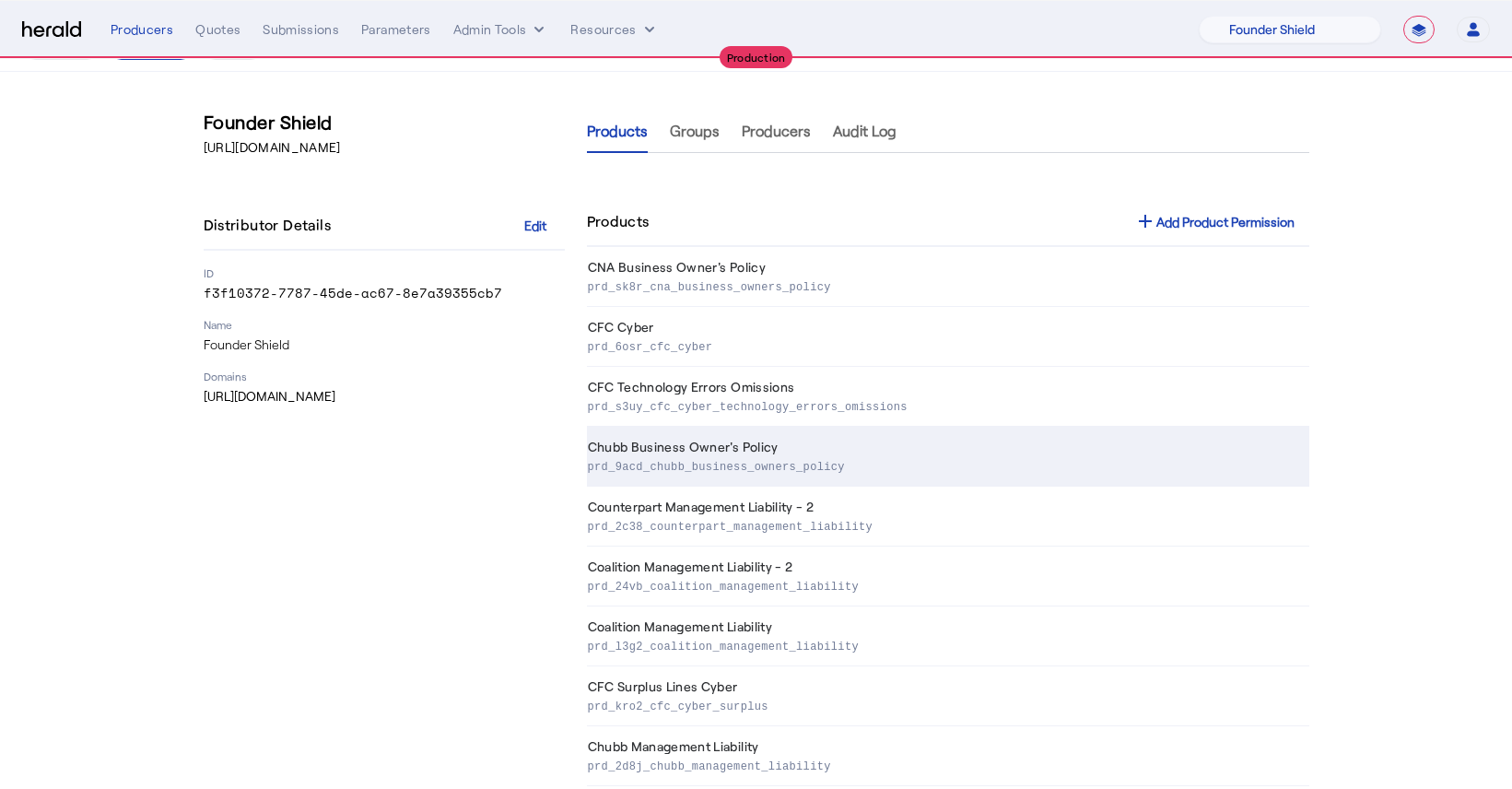 scroll, scrollTop: 72, scrollLeft: 0, axis: vertical 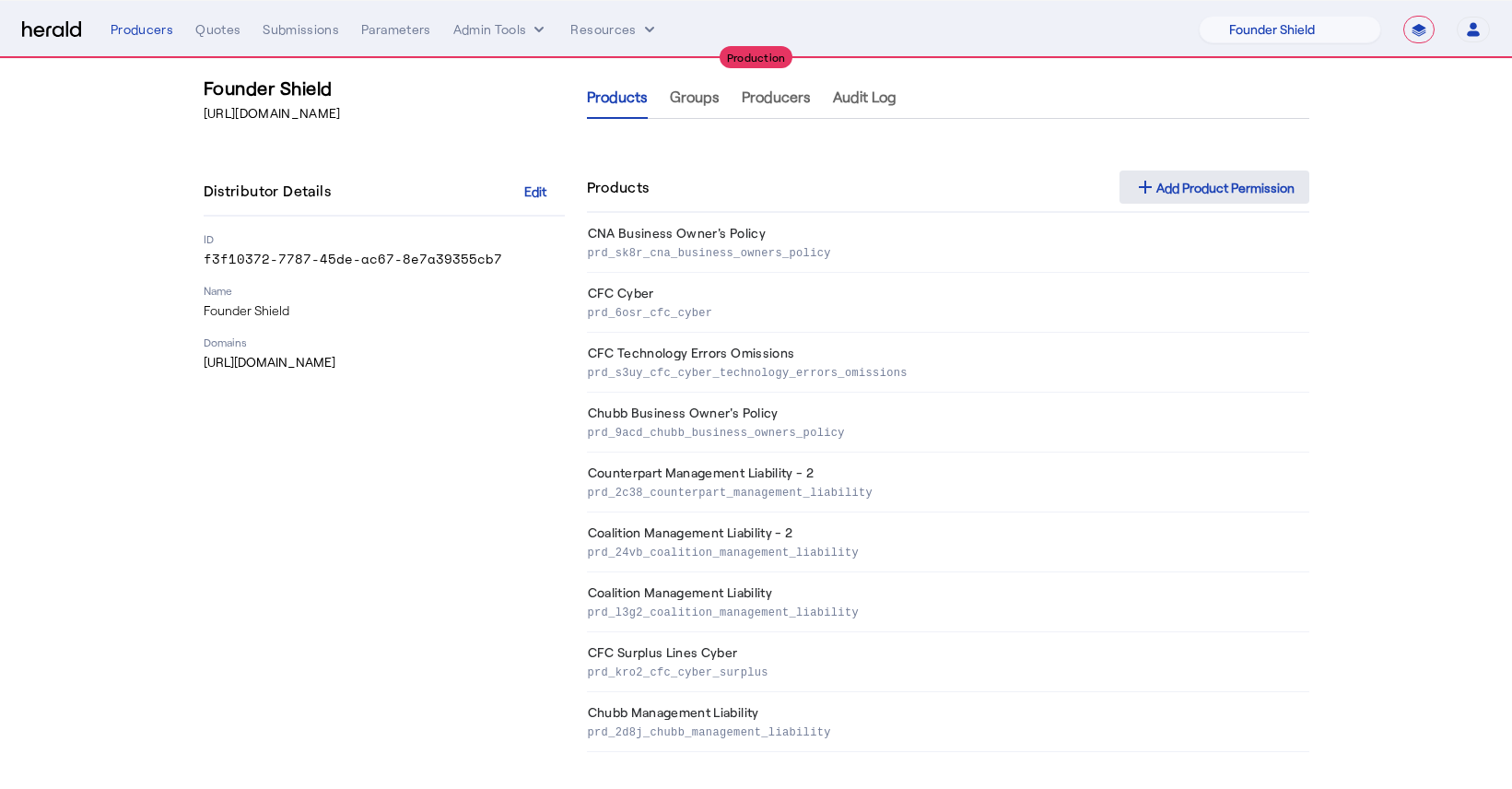 click at bounding box center [1214, 187] 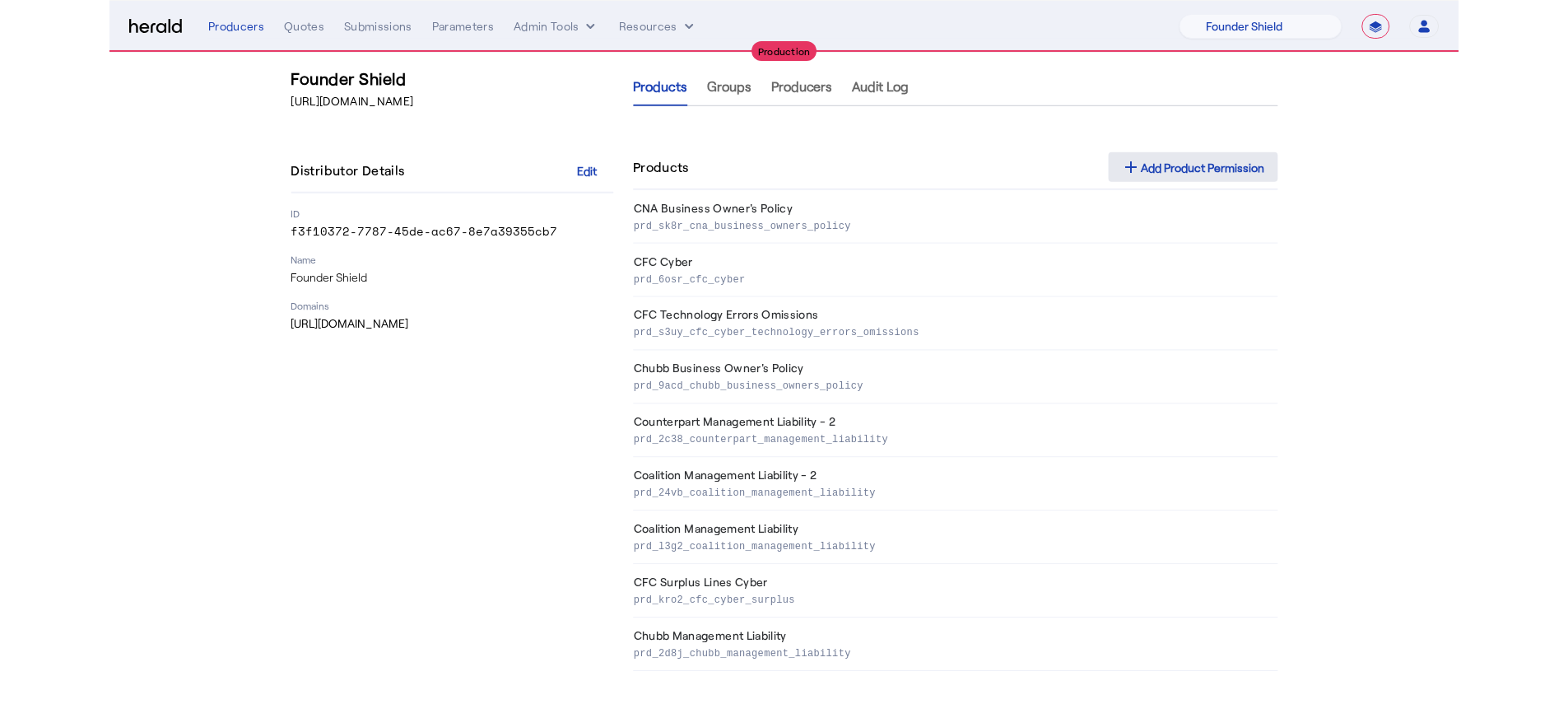 scroll, scrollTop: 0, scrollLeft: 0, axis: both 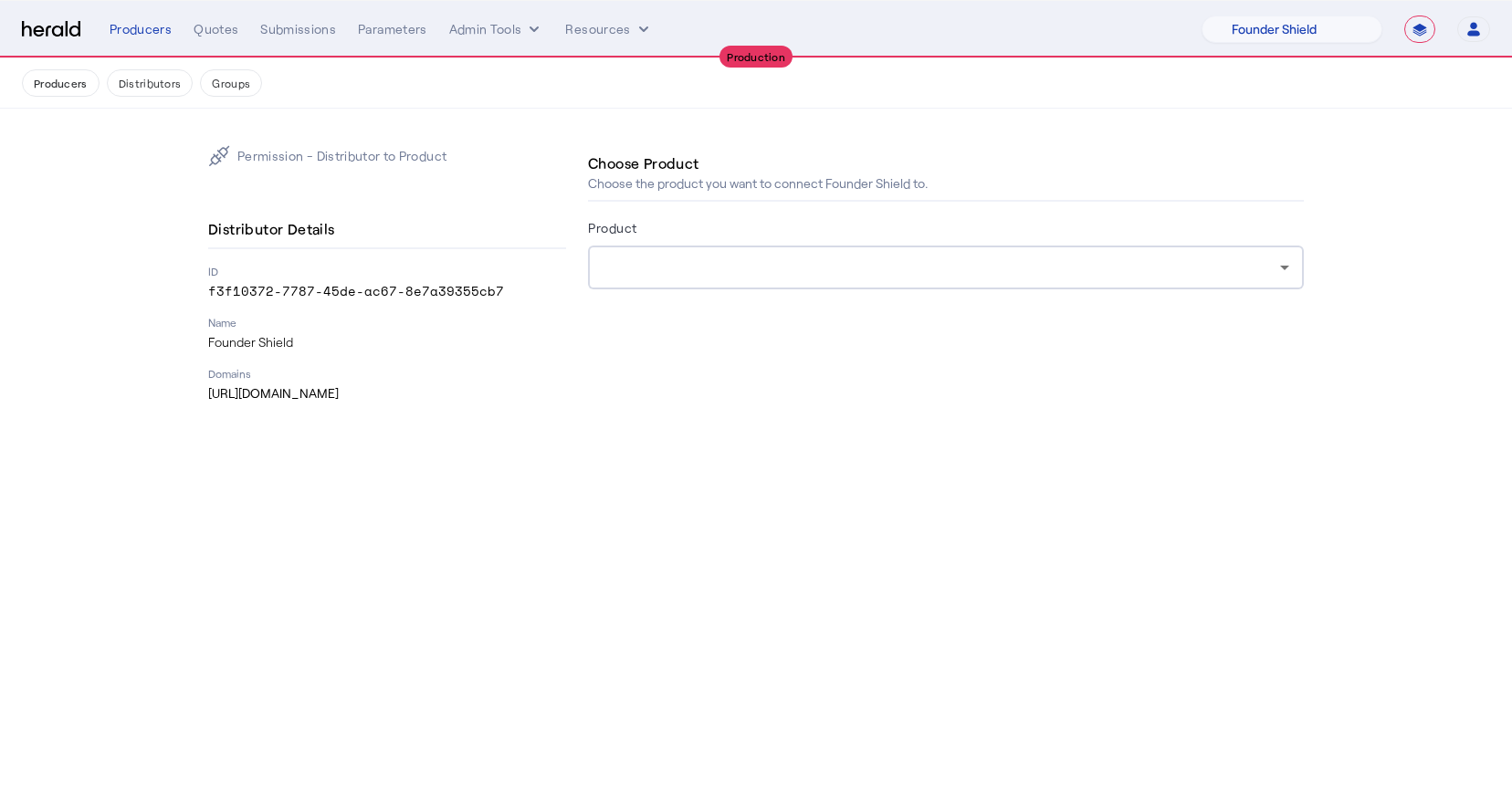 click on "Product" 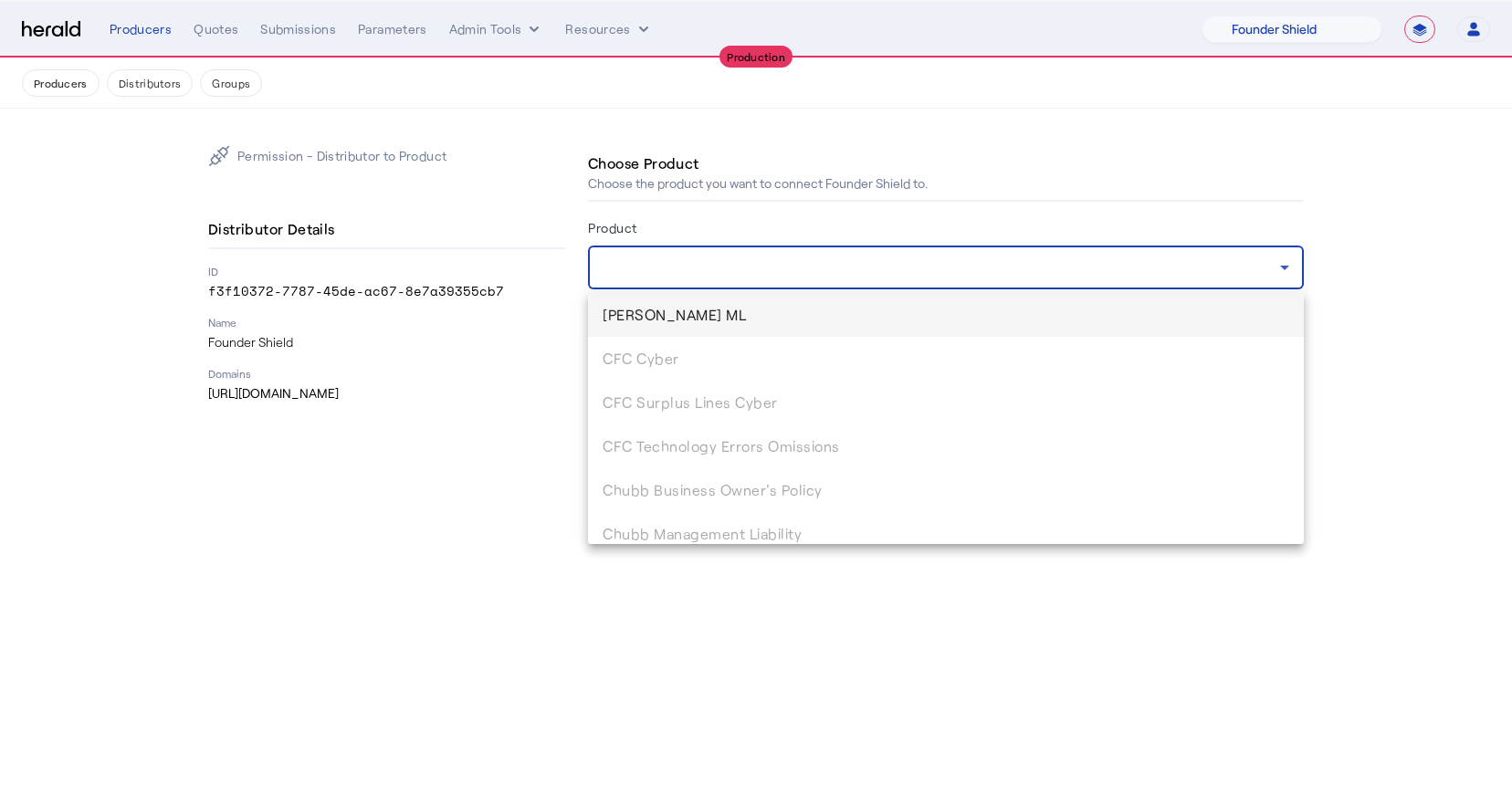 click on "Berkley MP ML" at bounding box center (946, 315) 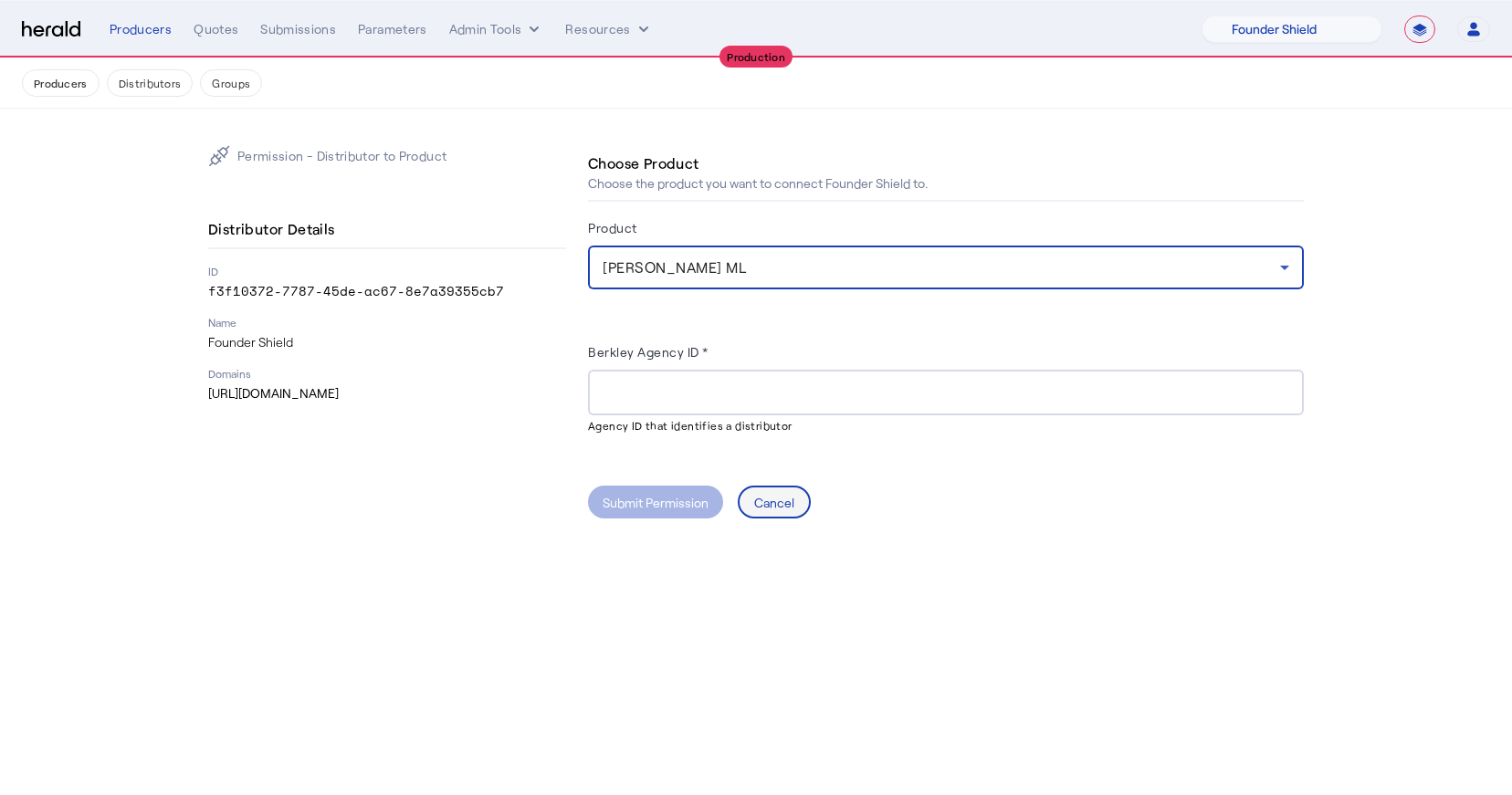 click on "Cancel" 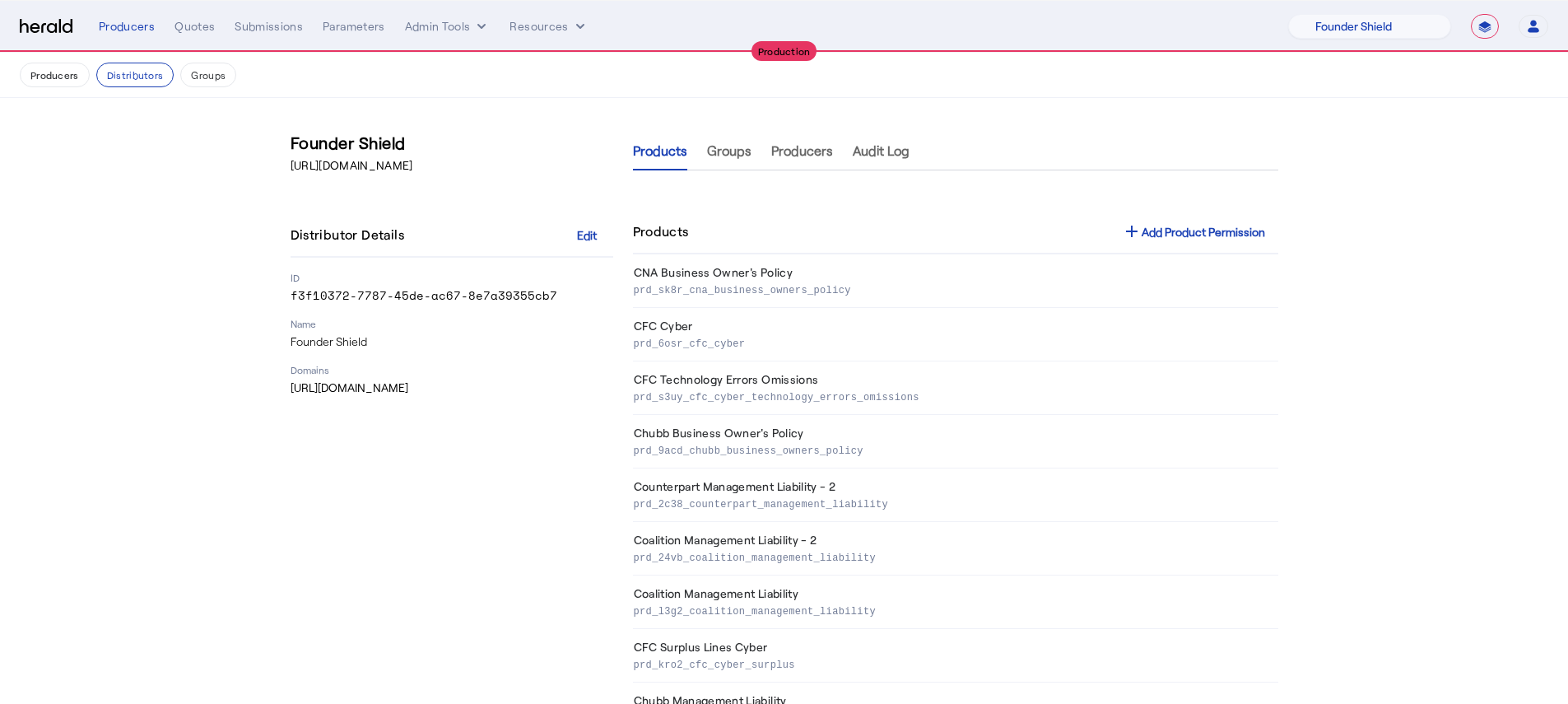 click on "**********" at bounding box center [784, 26] 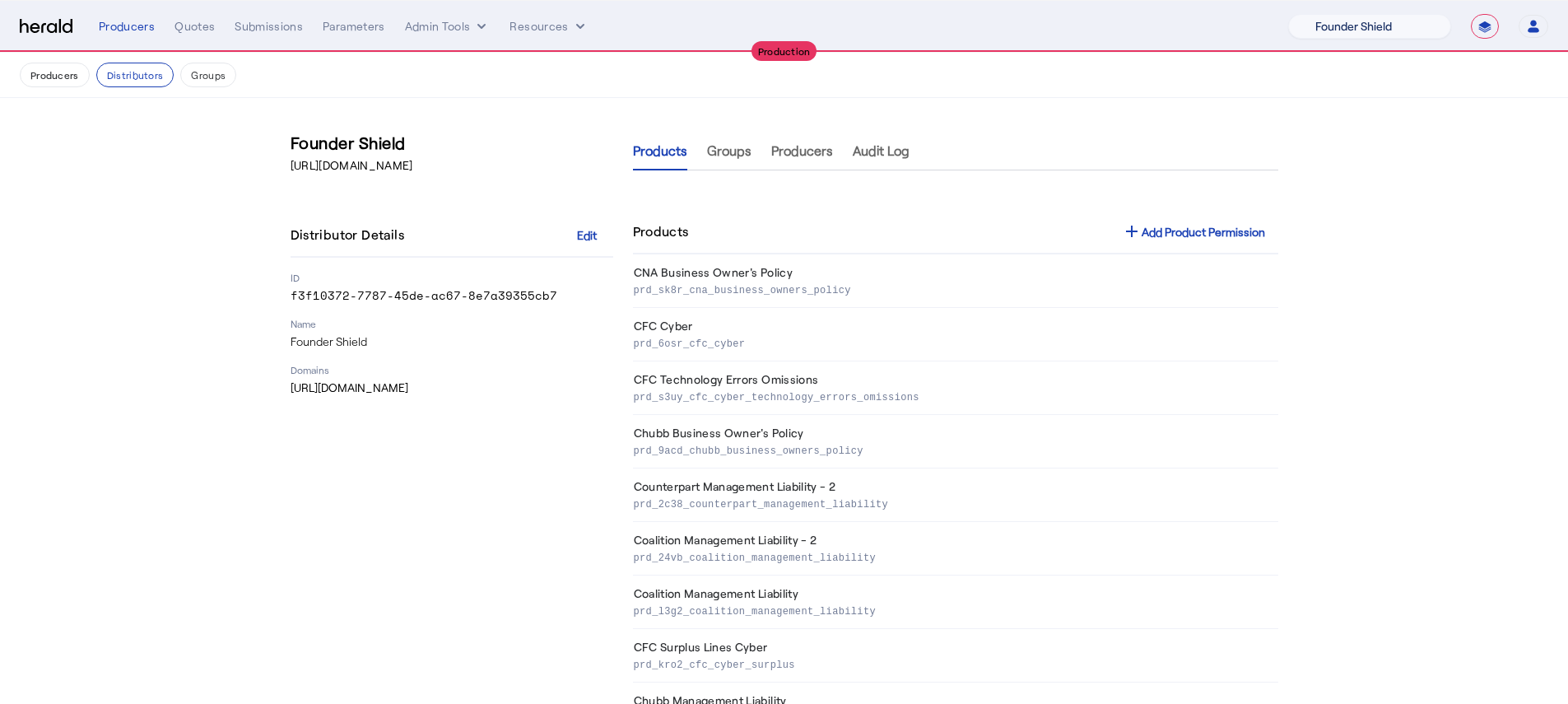 click on "1Fort   Billy   BindHQ   Bunker   CRC   Campus Coverage   Citadel   Fifthwall   Flow Specialty (Capitola)   Founder Shield   Growthmill   HIB Marketplace   HeraldAPI   Layr   Limit   Marsh   QuoteWell   Sayata Labs   Semsee   Stere   USI   Vouch   Zywave" at bounding box center (1370, 26) 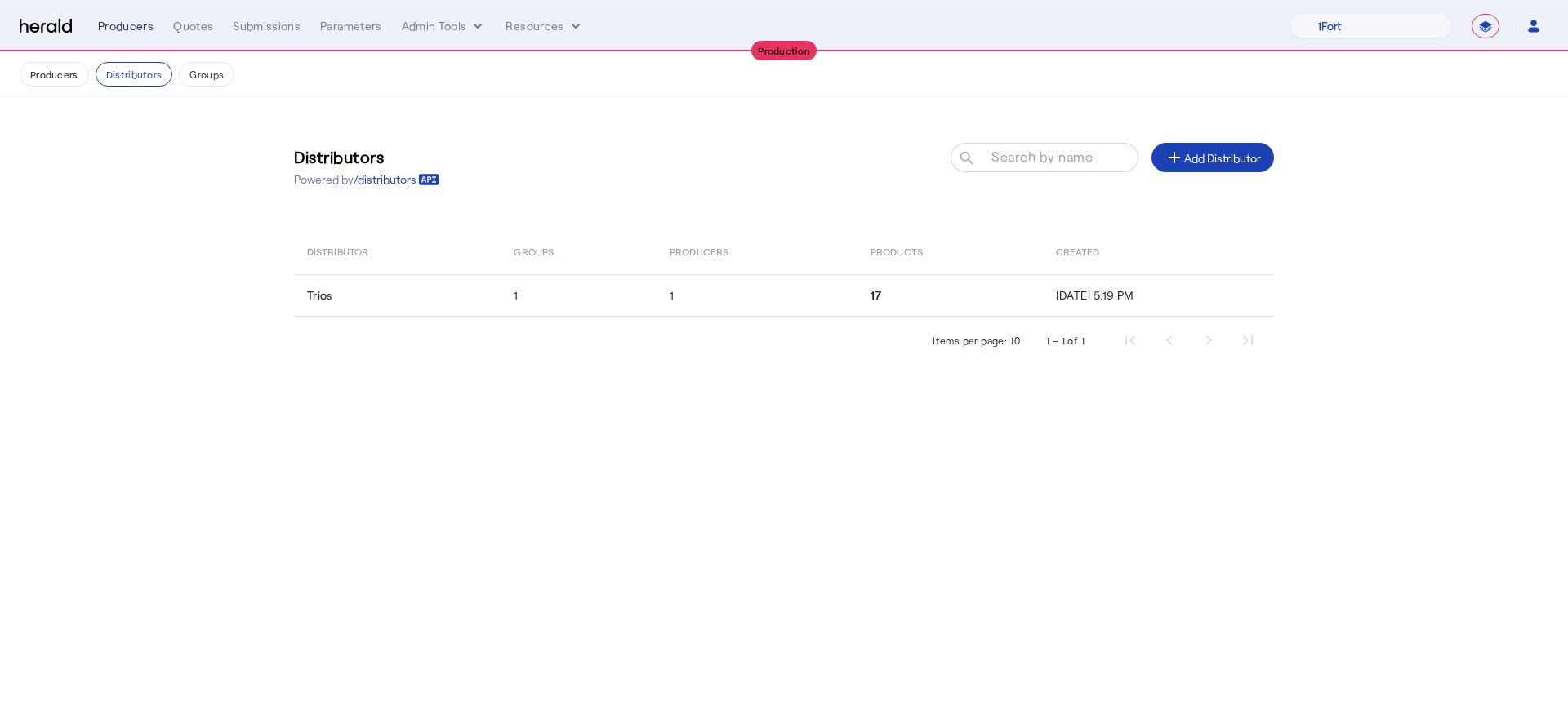 click on "Producers" at bounding box center [126, 26] 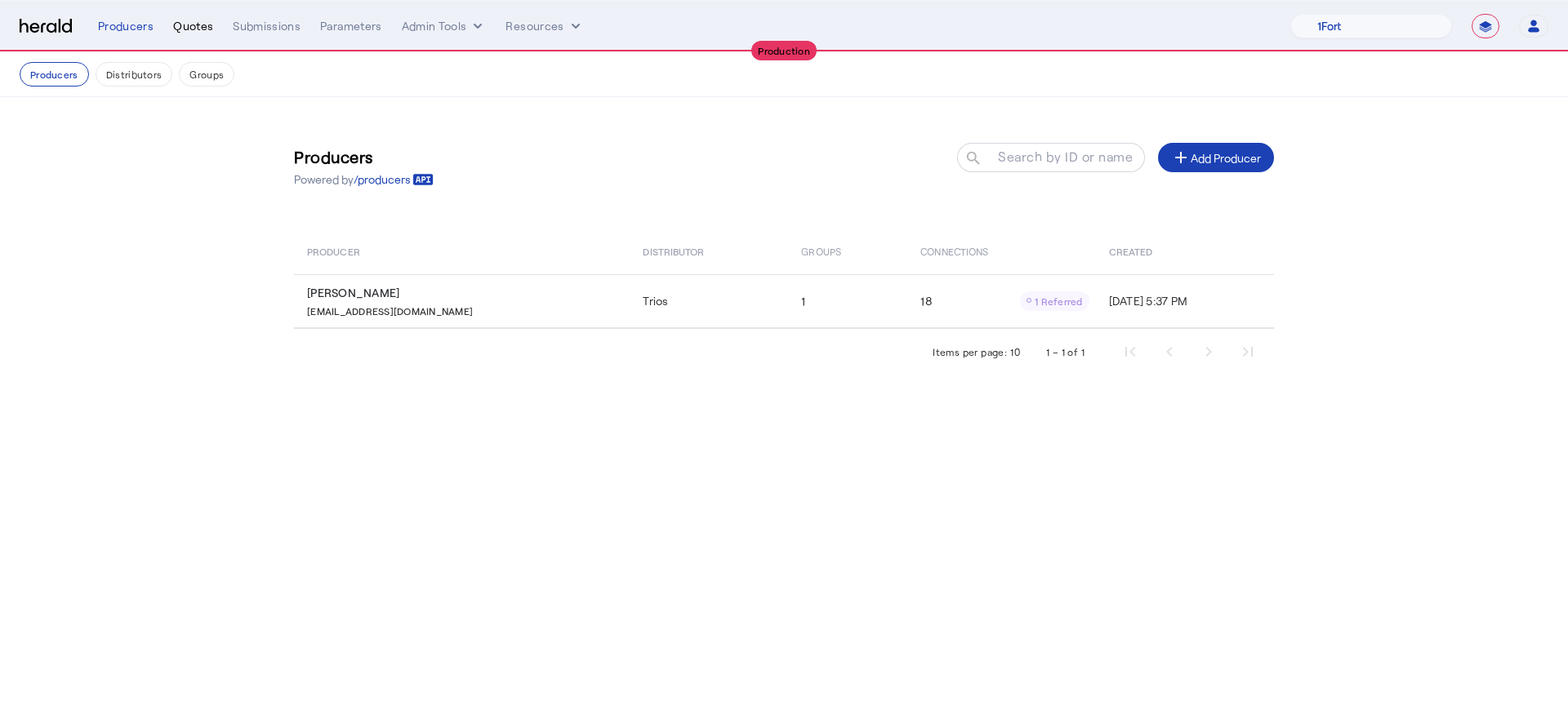 click on "Quotes" at bounding box center (193, 26) 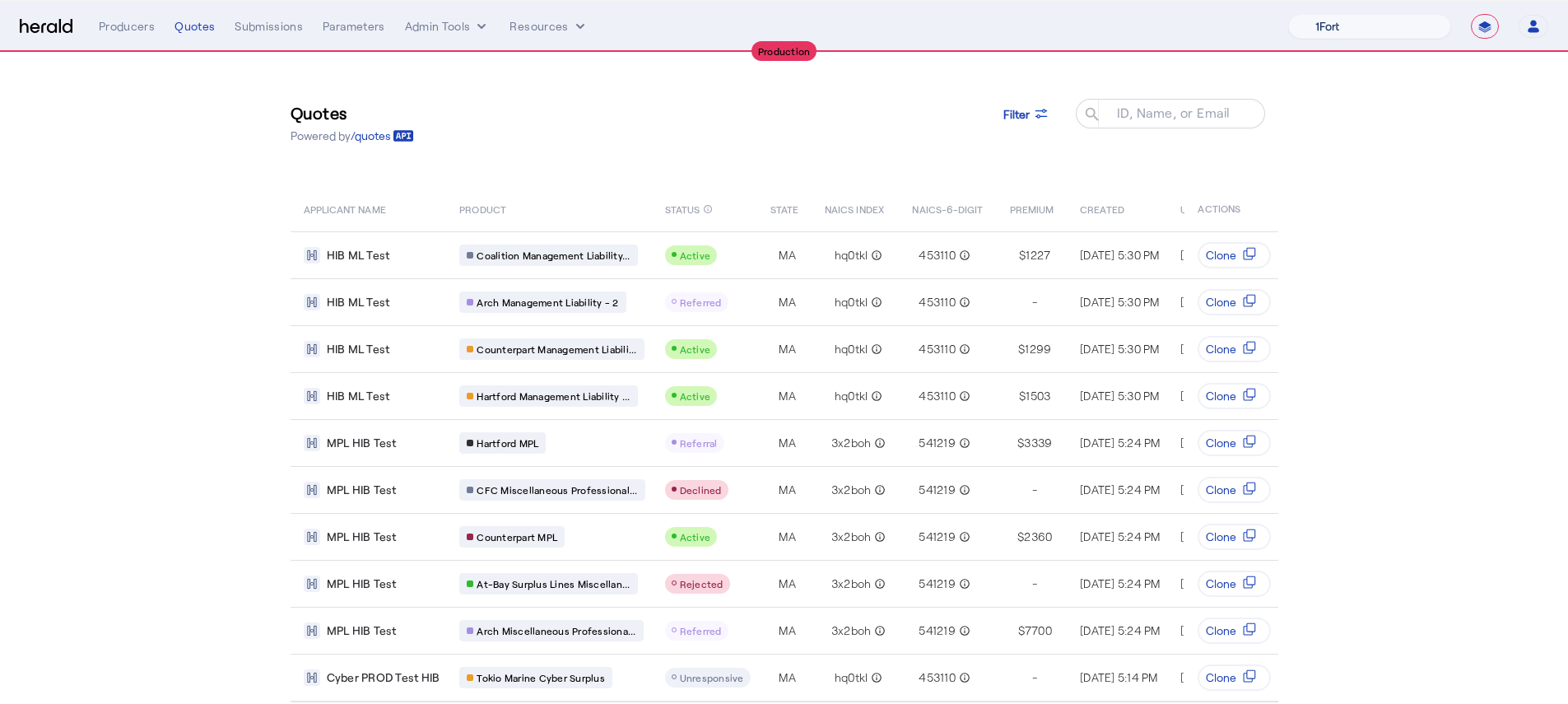 click on "1Fort   Billy   BindHQ   Bunker   CRC   Campus Coverage   Citadel   Fifthwall   Flow Specialty (Capitola)   Founder Shield   Growthmill   HIB Marketplace   HeraldAPI   Layr   Limit   Marsh   QuoteWell   Sayata Labs   Semsee   Stere   USI   Vouch   Zywave" at bounding box center [1370, 26] 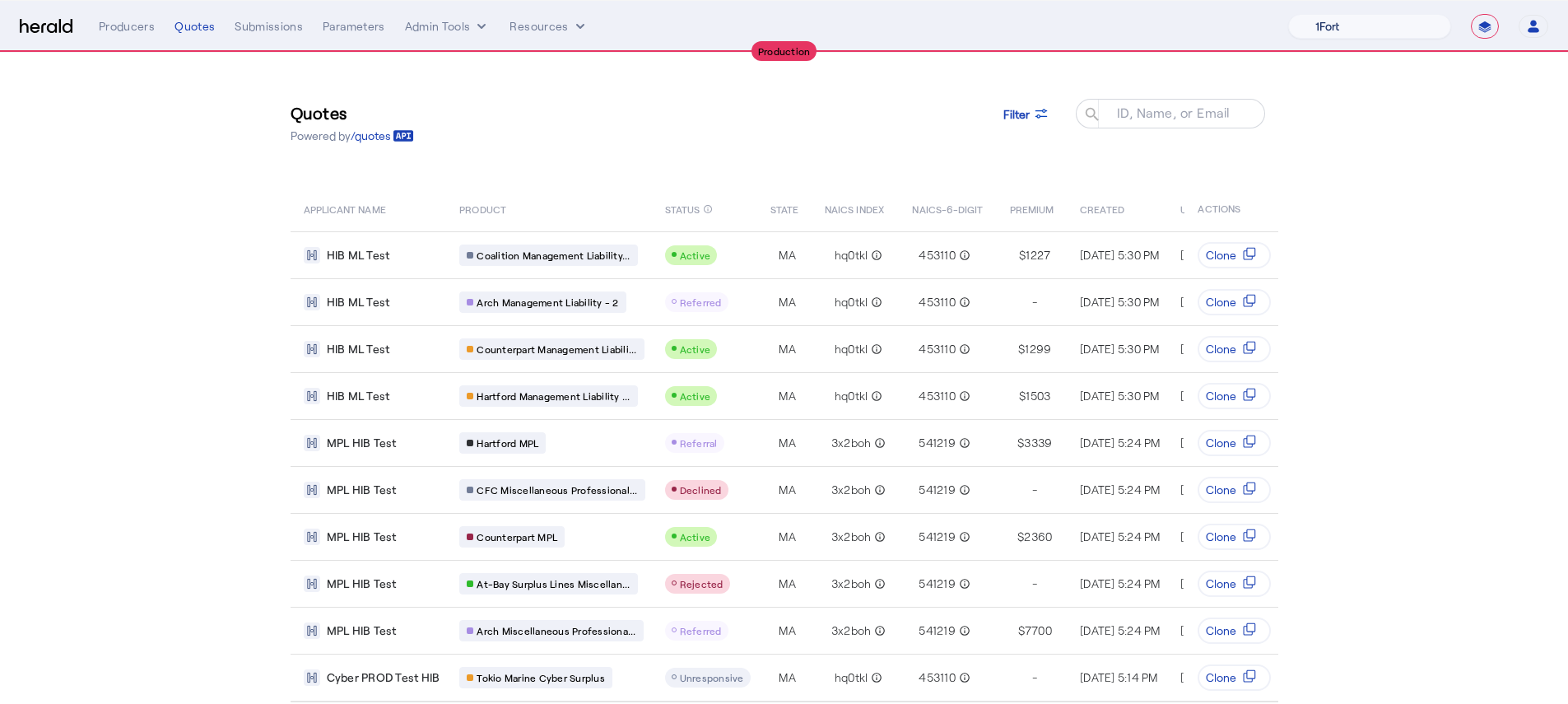 select on "pfm_z9k1_growthmill" 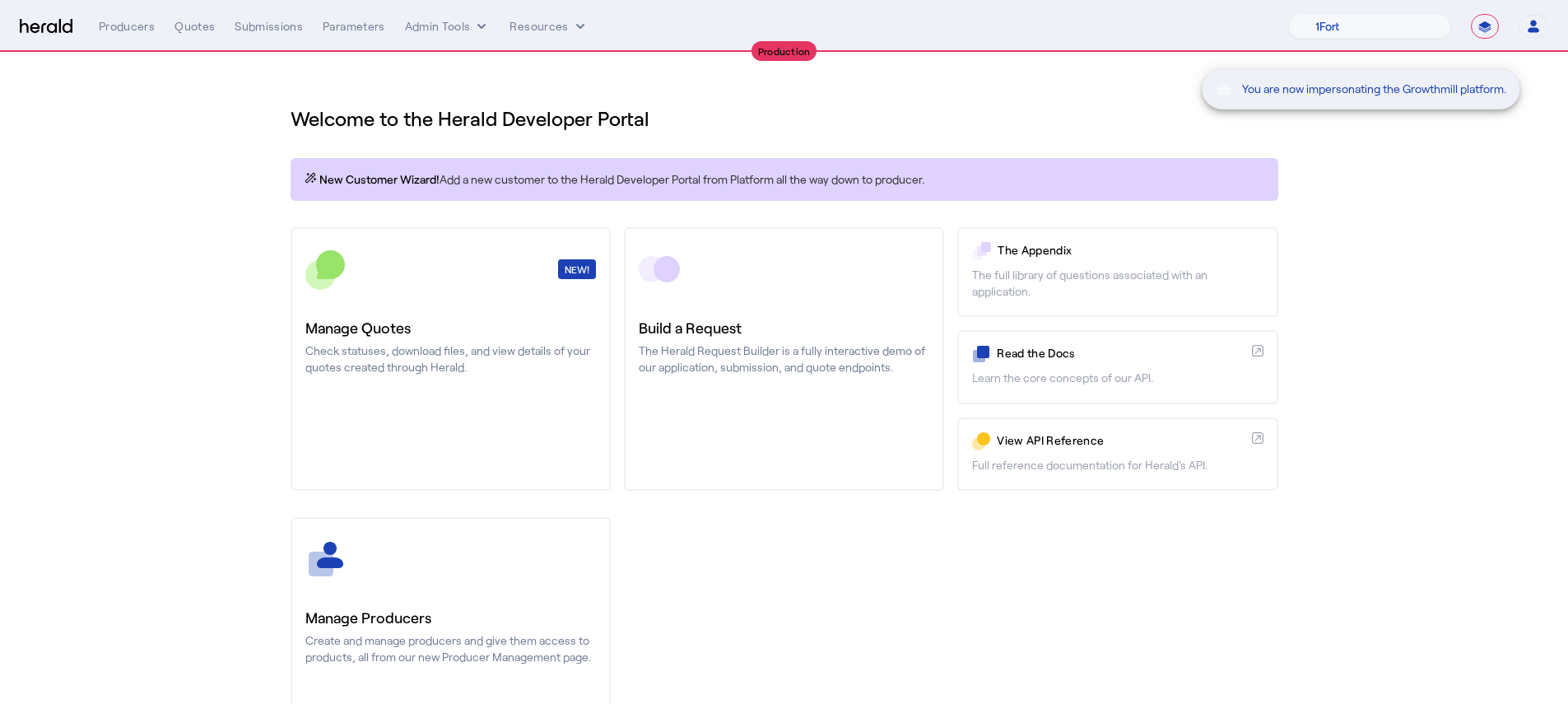 click on "You are now impersonating the Growthmill platform." at bounding box center (784, 352) 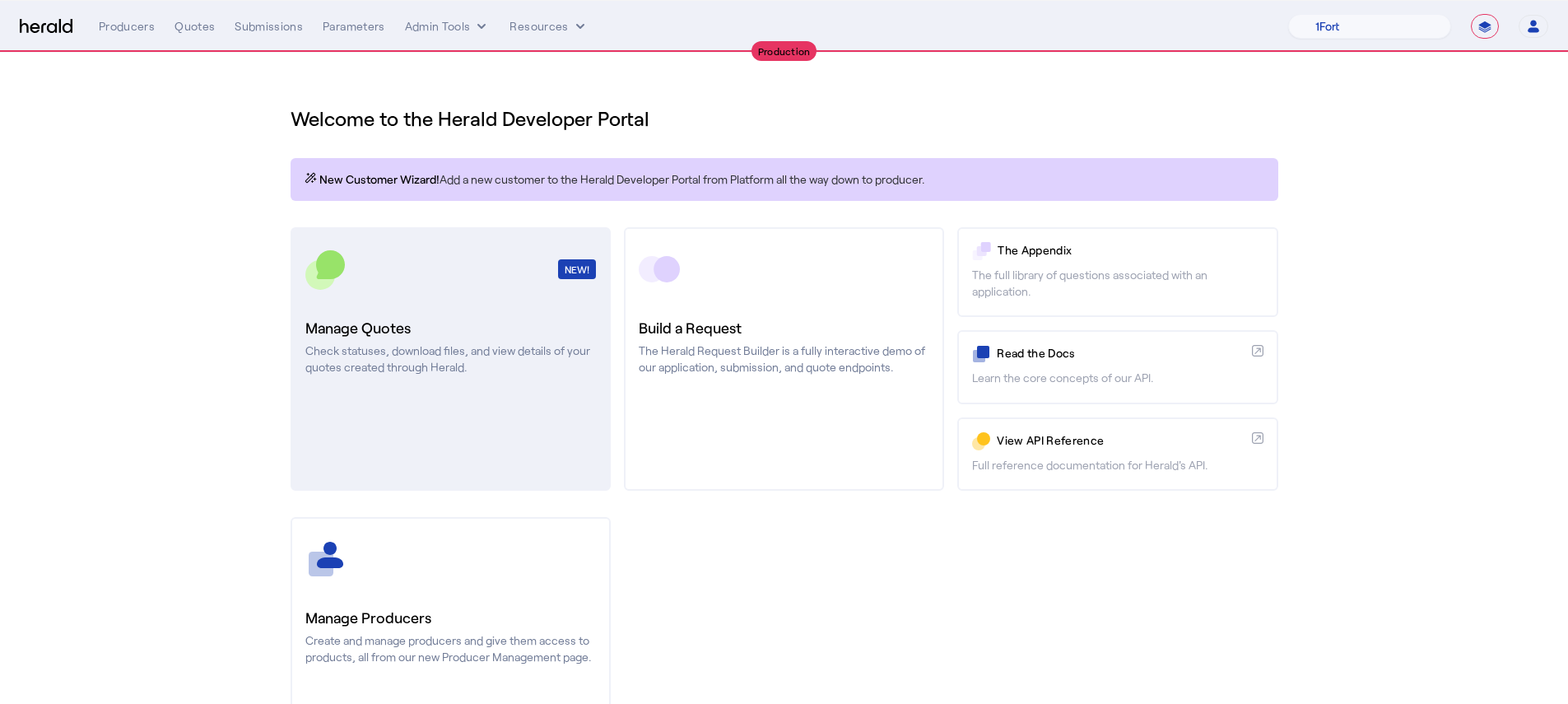 click on "Manage Quotes" 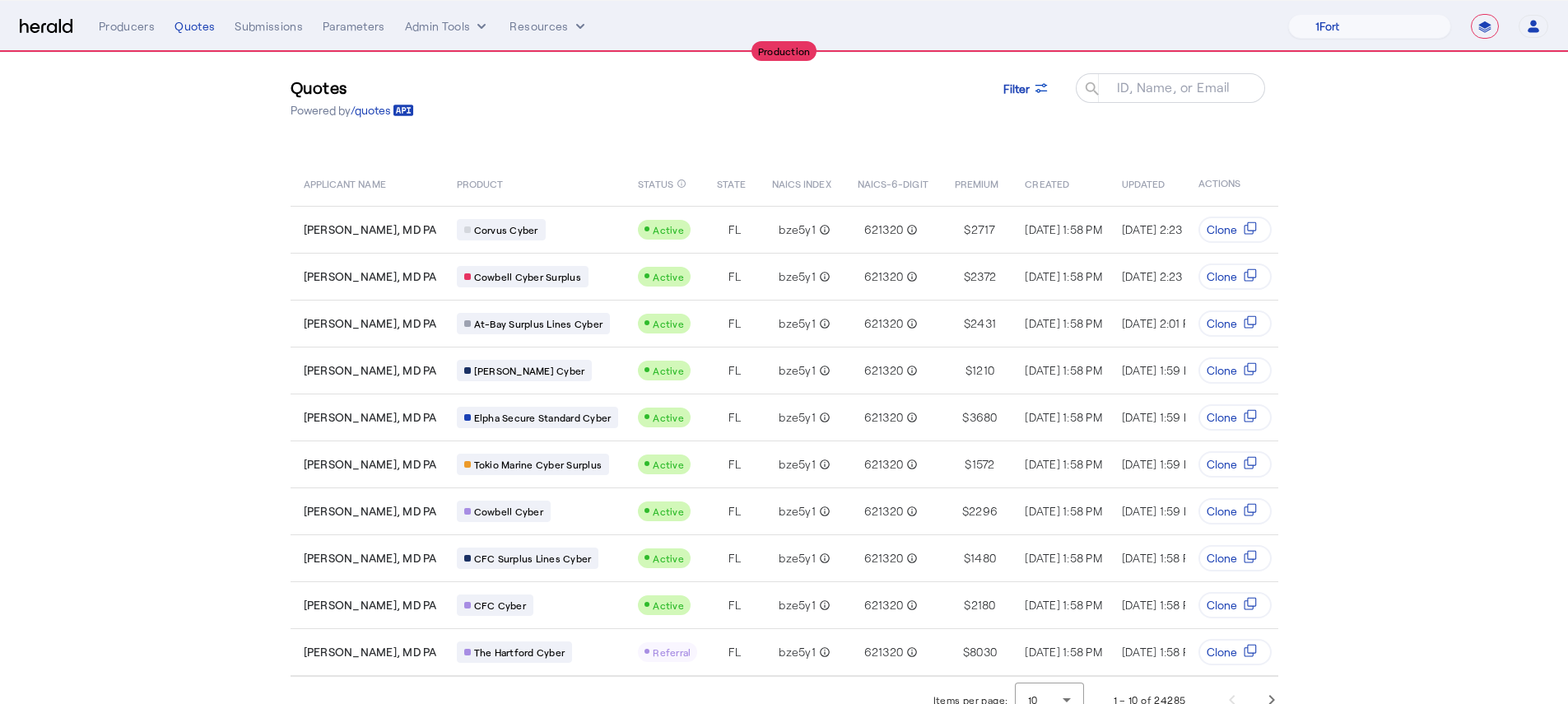 scroll, scrollTop: 57, scrollLeft: 0, axis: vertical 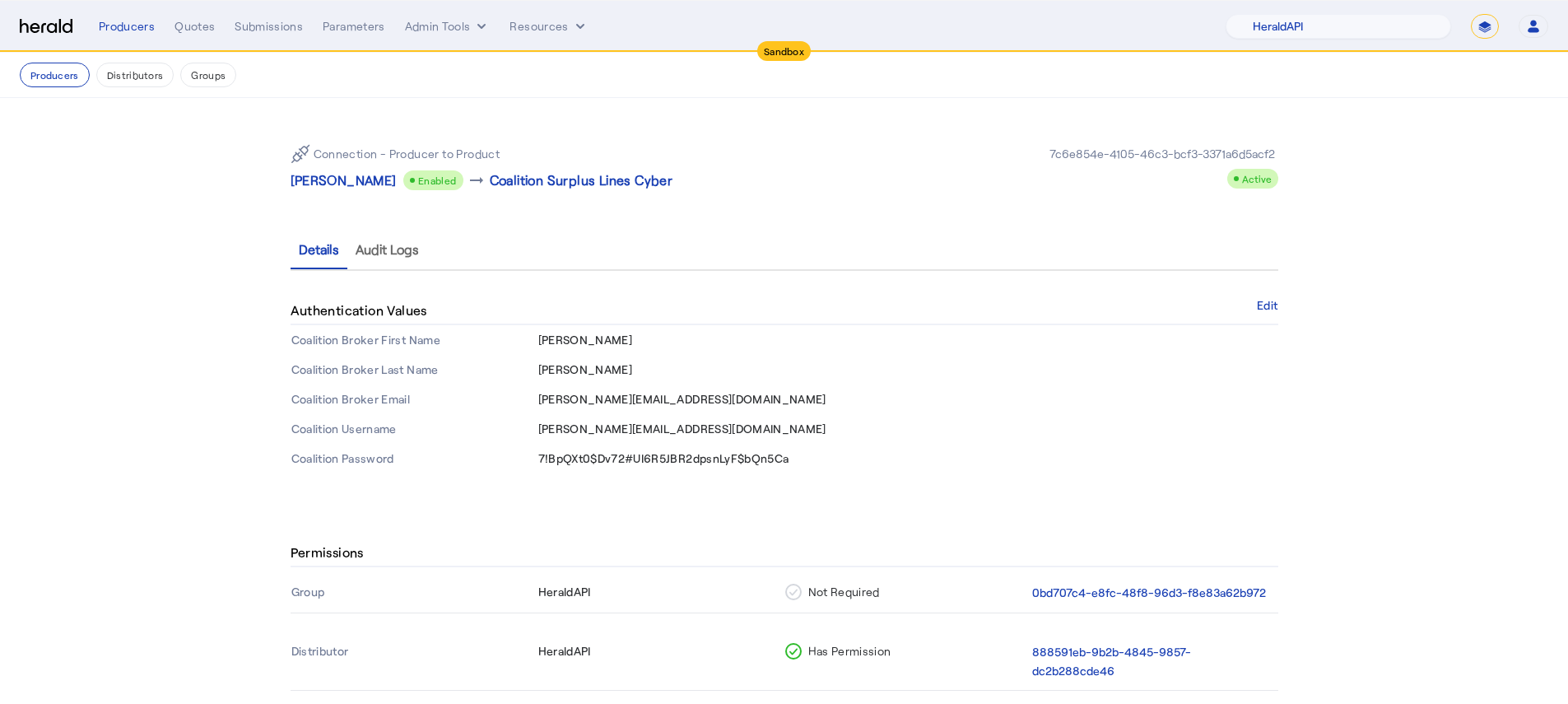 select on "pfm_2v8p_herald_api" 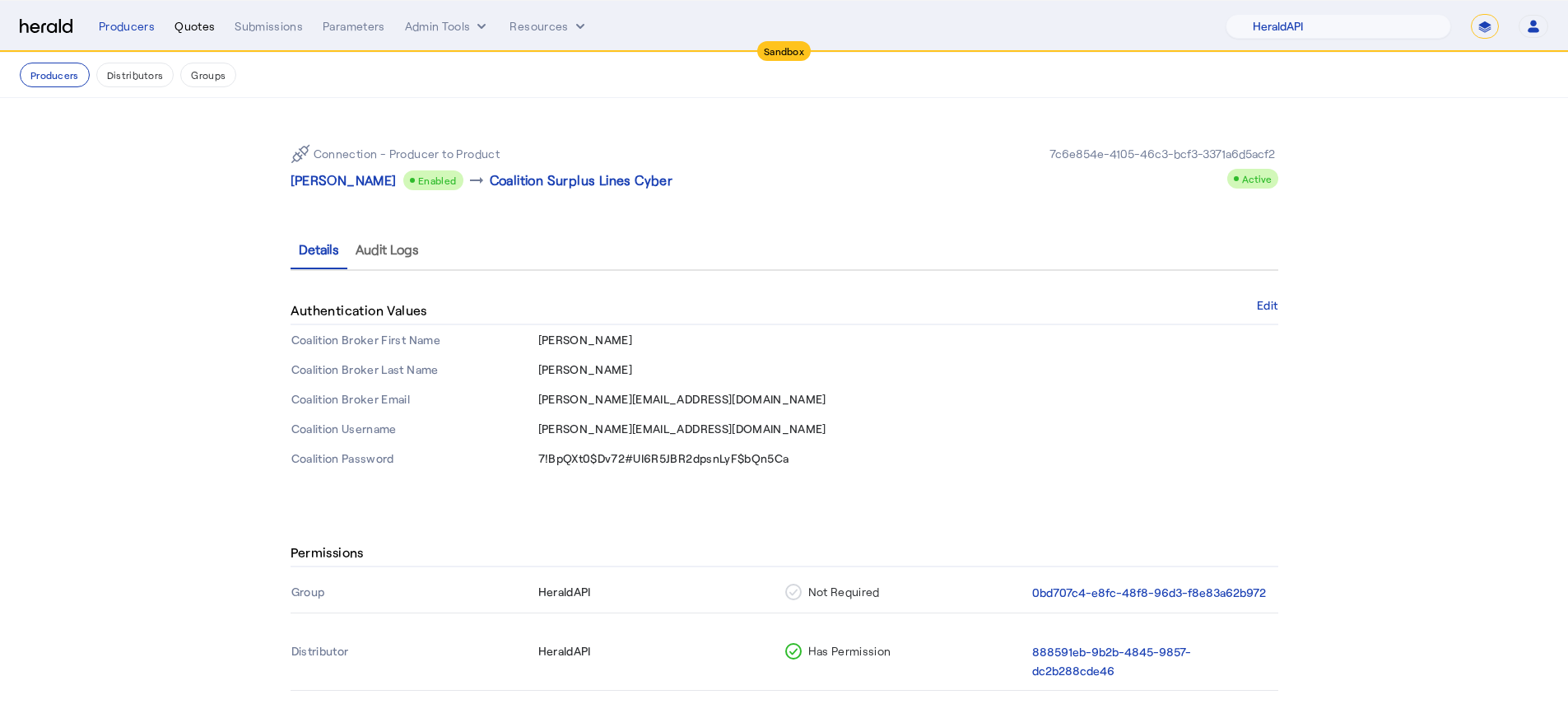 click on "Quotes" at bounding box center [194, 26] 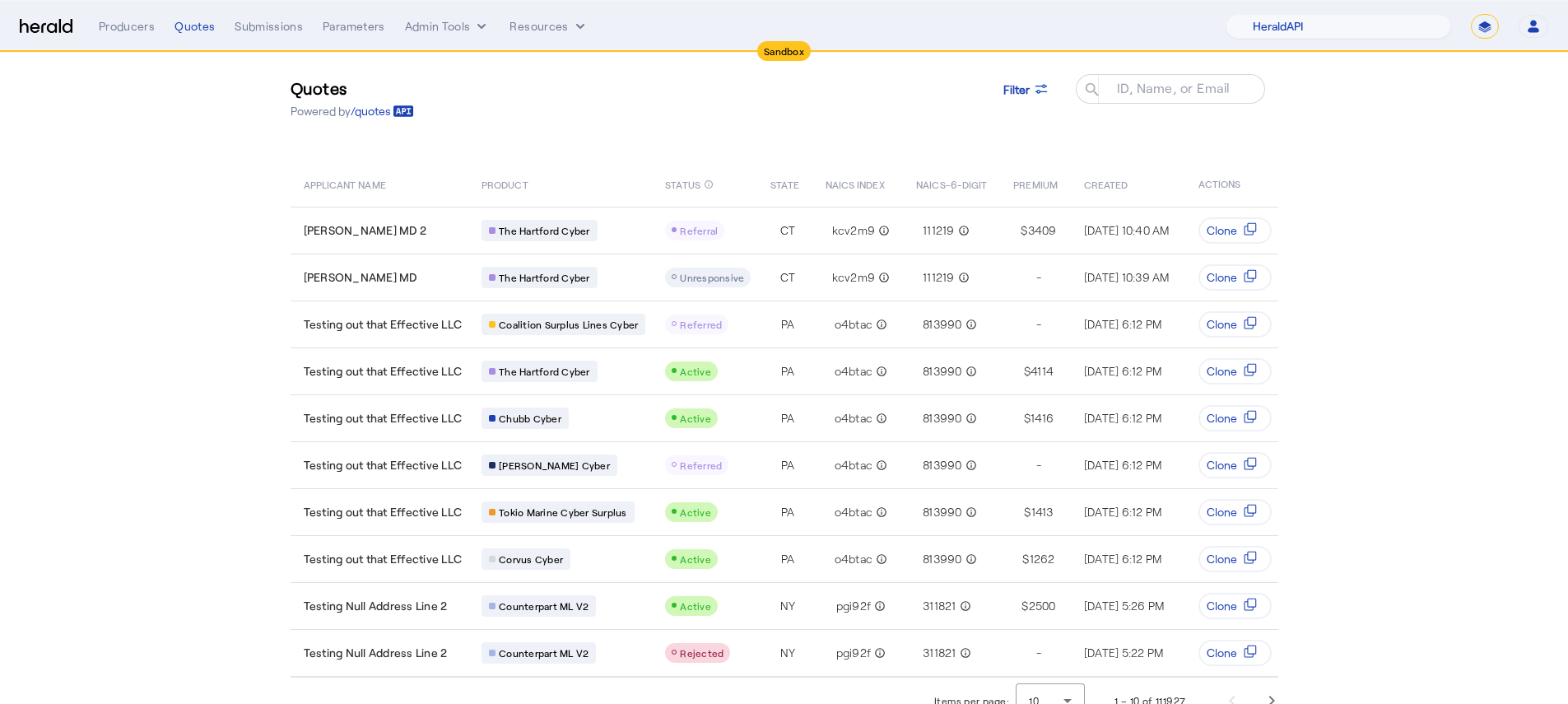 scroll, scrollTop: 57, scrollLeft: 0, axis: vertical 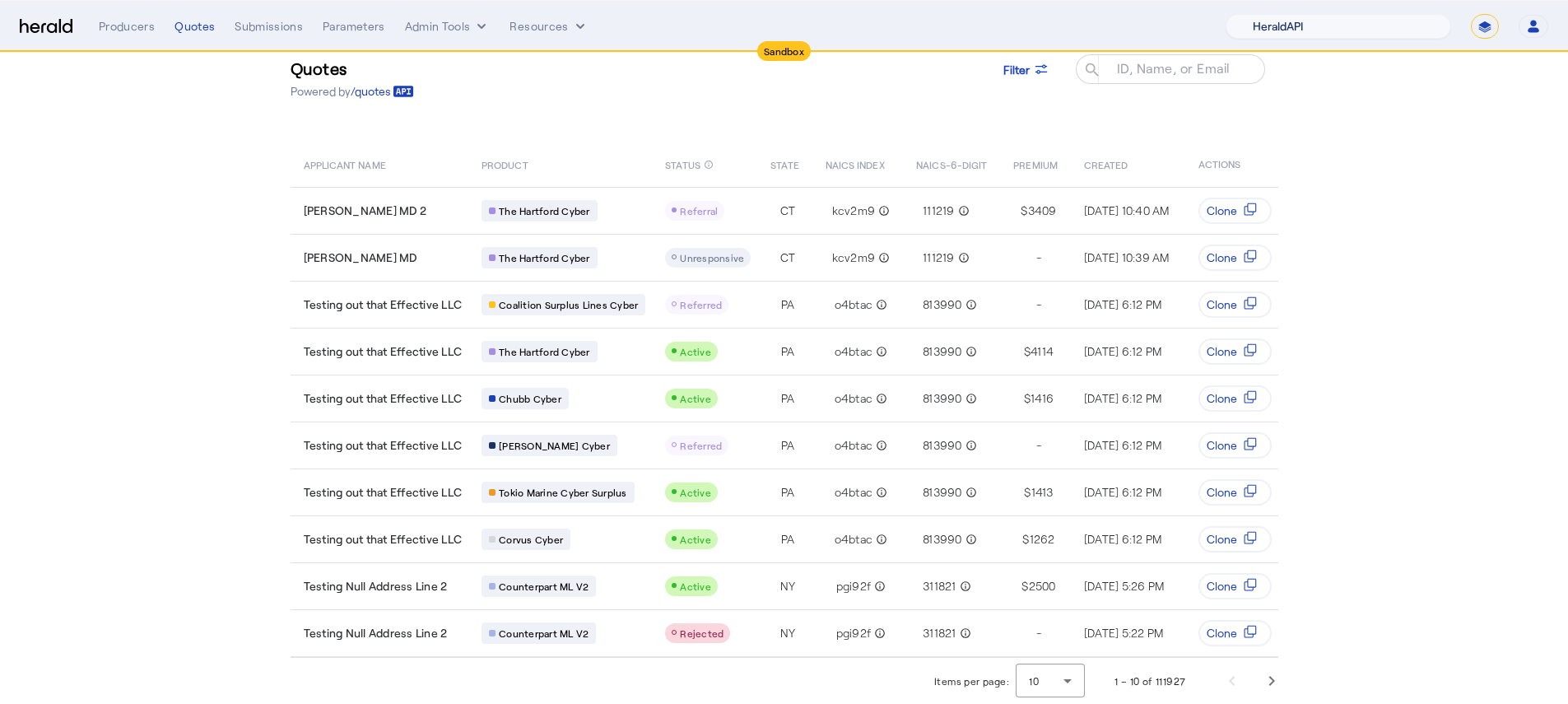 click on "1Fort   Acrisure   Acturis   Affinity Advisors   Affinity Risk   Agentero   AmWins   Anzen   Aon   Appulate   Arch   Assurely   BTIS   Babbix   Berxi   Billy   BindHQ   Bold Penguin    Bolt   Bond   Boxx   Brightway   Brit Demo Sandbox   Broker Buddha   Buddy   Bunker   Burns Wilcox   CNA Test   CRC   CS onboarding test account   Chubb Test   Citadel   Coalition   Coast   Coterie Test   Counterpart    CoverForce   CoverWallet   Coverdash   Coverhound   Cowbell   Cyber Example Platform   CyberPassport   Defy Insurance   Draftrs   ESpecialty   Embroker   Equal Parts   Exavalu   Ezyagent   Federacy Platform   FifthWall   Flow Speciality (Capitola)   Foundation   Founder Shield   Gaya   Gerent   GloveBox   Glow   Growthmill   HW Kaufman   Hartford Steam Boiler   Hawksoft   Heffernan Insurance Brokers   Herald Envoy Testing   HeraldAPI   Hypergato   Inchanted   Indemn.ai   Infinity   Insured.io   Insuremo   Insuritas   Irys   Jencap   Kamillio   Kayna   LTI Mindtree   Layr   Limit   Markel Test   Marsh   Novidea" at bounding box center [1338, 26] 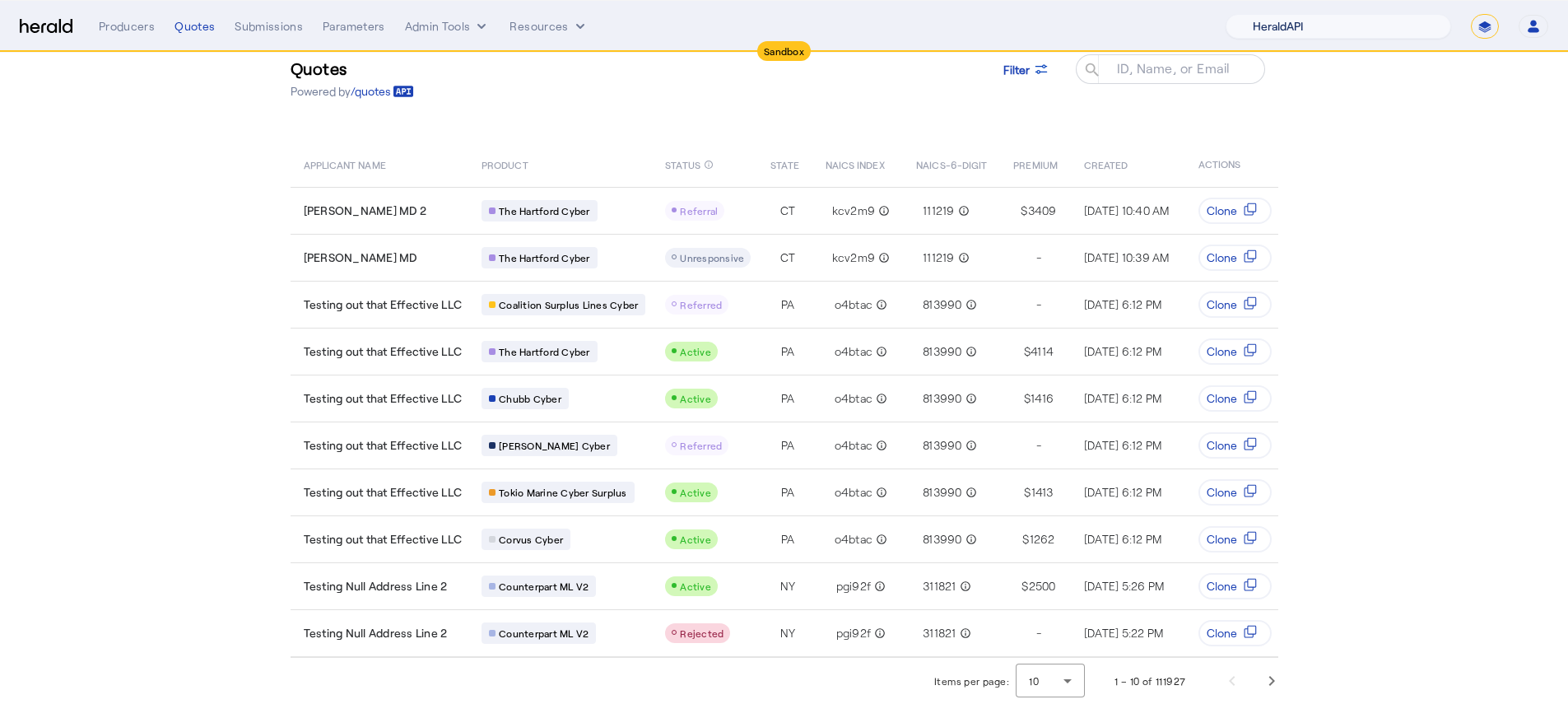 select on "pfm_het1_herald_envoy" 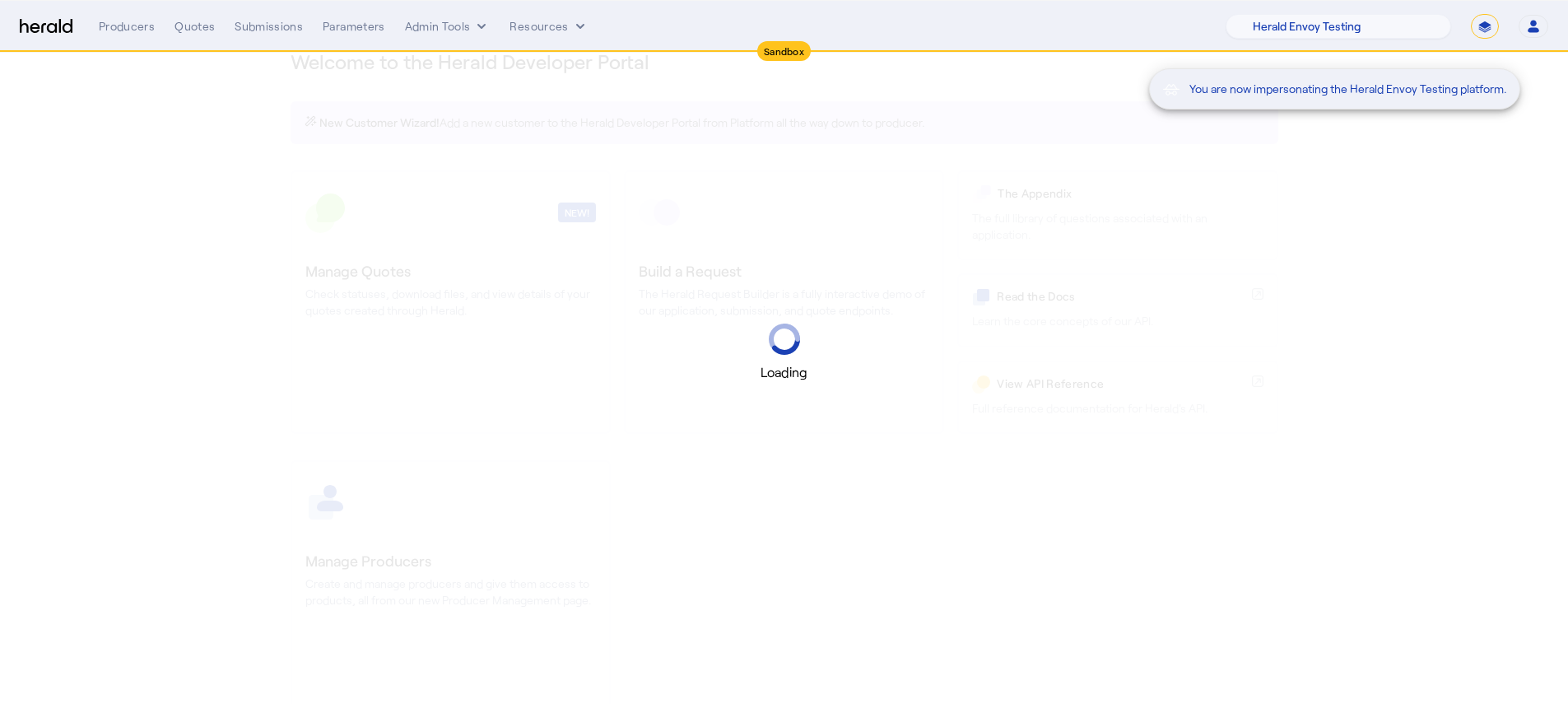 scroll, scrollTop: 0, scrollLeft: 0, axis: both 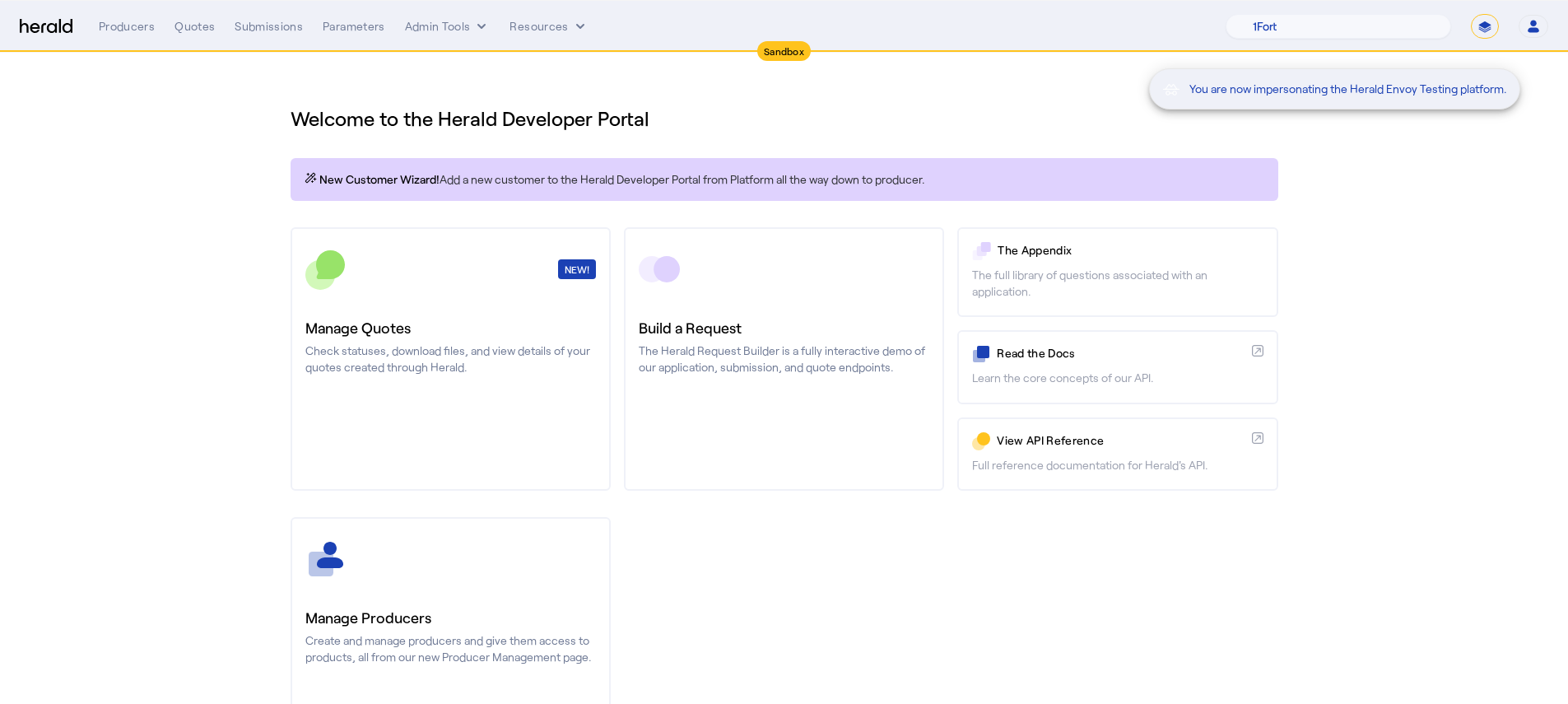 click on "You are now impersonating the Herald Envoy Testing platform." at bounding box center (784, 352) 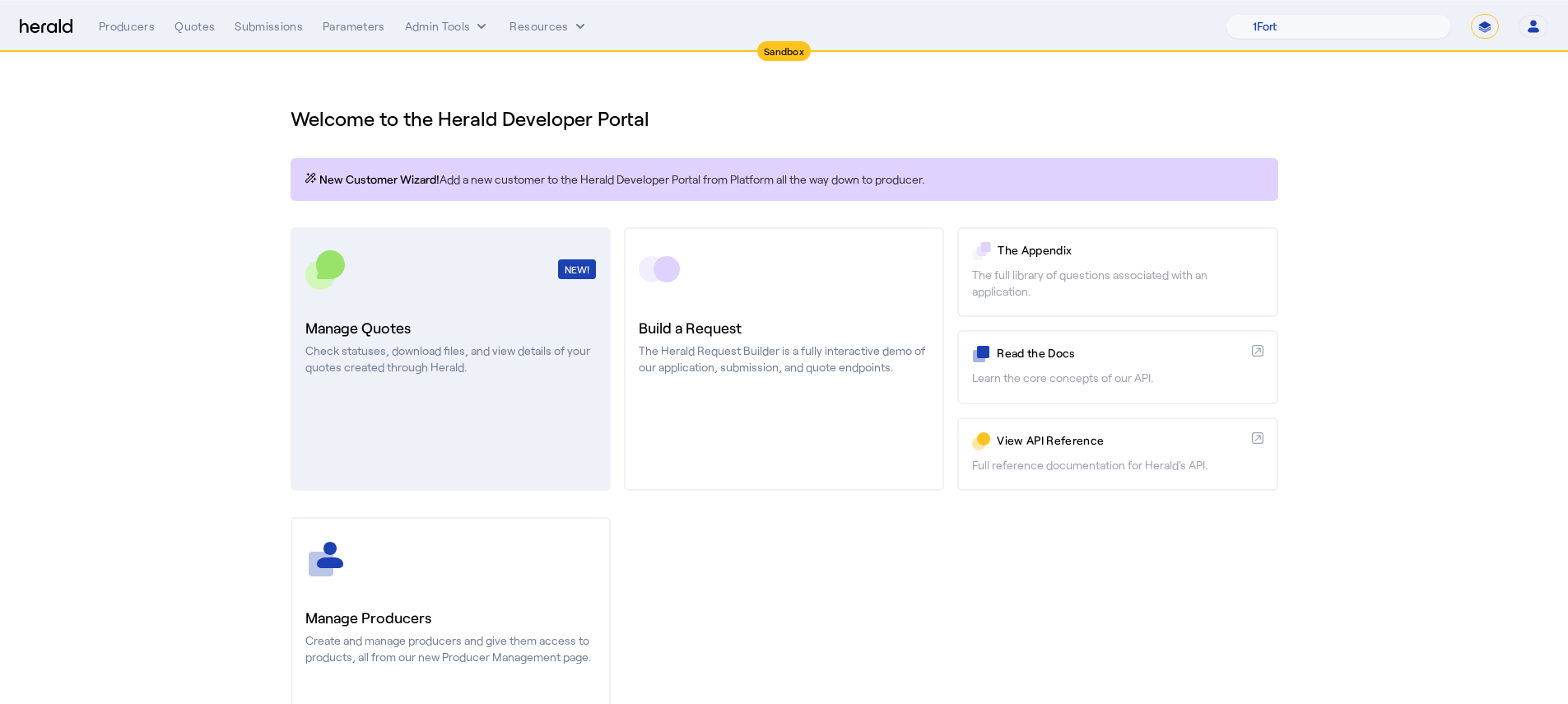 click on "Manage Quotes" 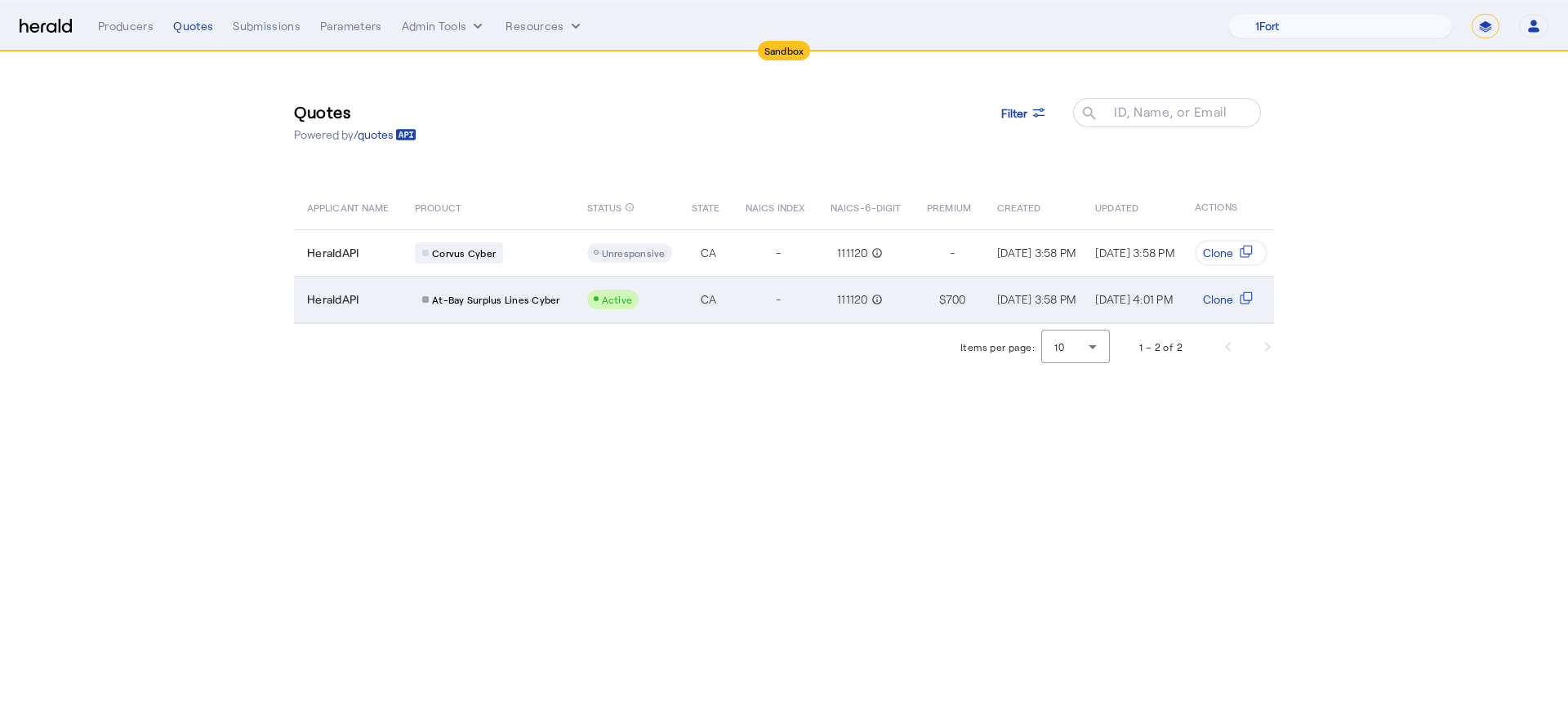 click on "Active" at bounding box center (626, 300) 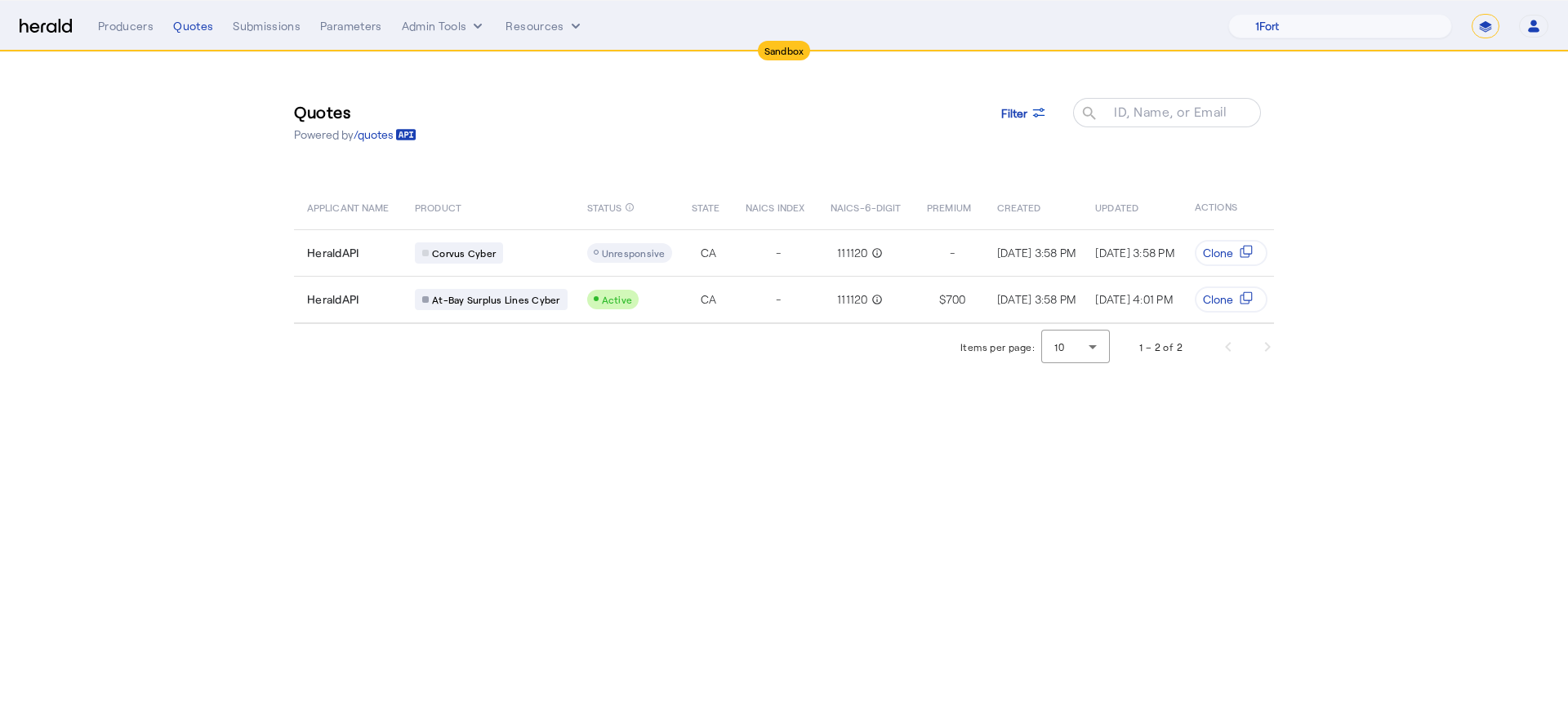 click on "**********" at bounding box center (1486, 26) 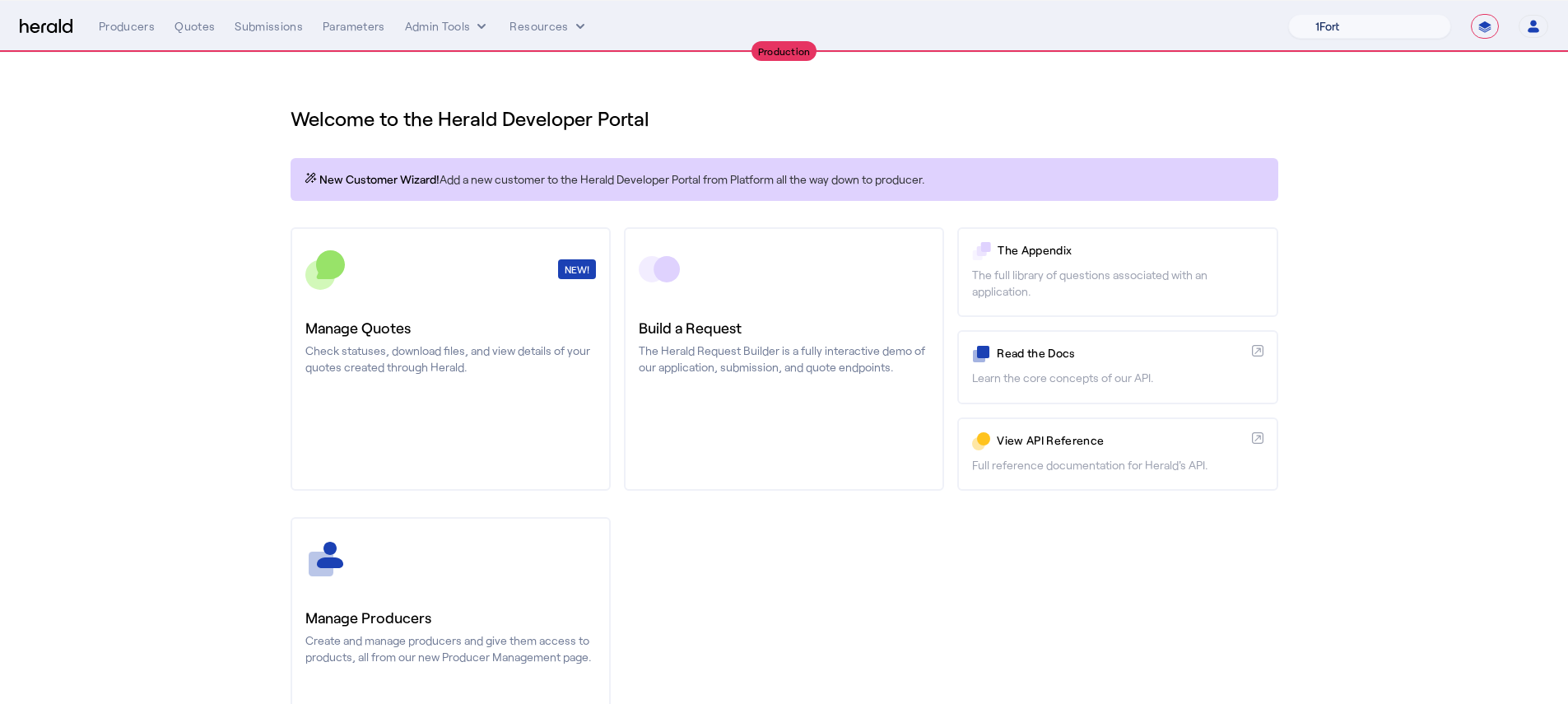 click on "1Fort   Billy   BindHQ   Bunker   CRC   Campus Coverage   Citadel   Fifthwall   Flow Specialty (Capitola)   Founder Shield   Growthmill   HIB Marketplace   HeraldAPI   Layr   Limit   Marsh   QuoteWell   Sayata Labs   Semsee   Stere   USI   Vouch   Zywave" at bounding box center [1370, 26] 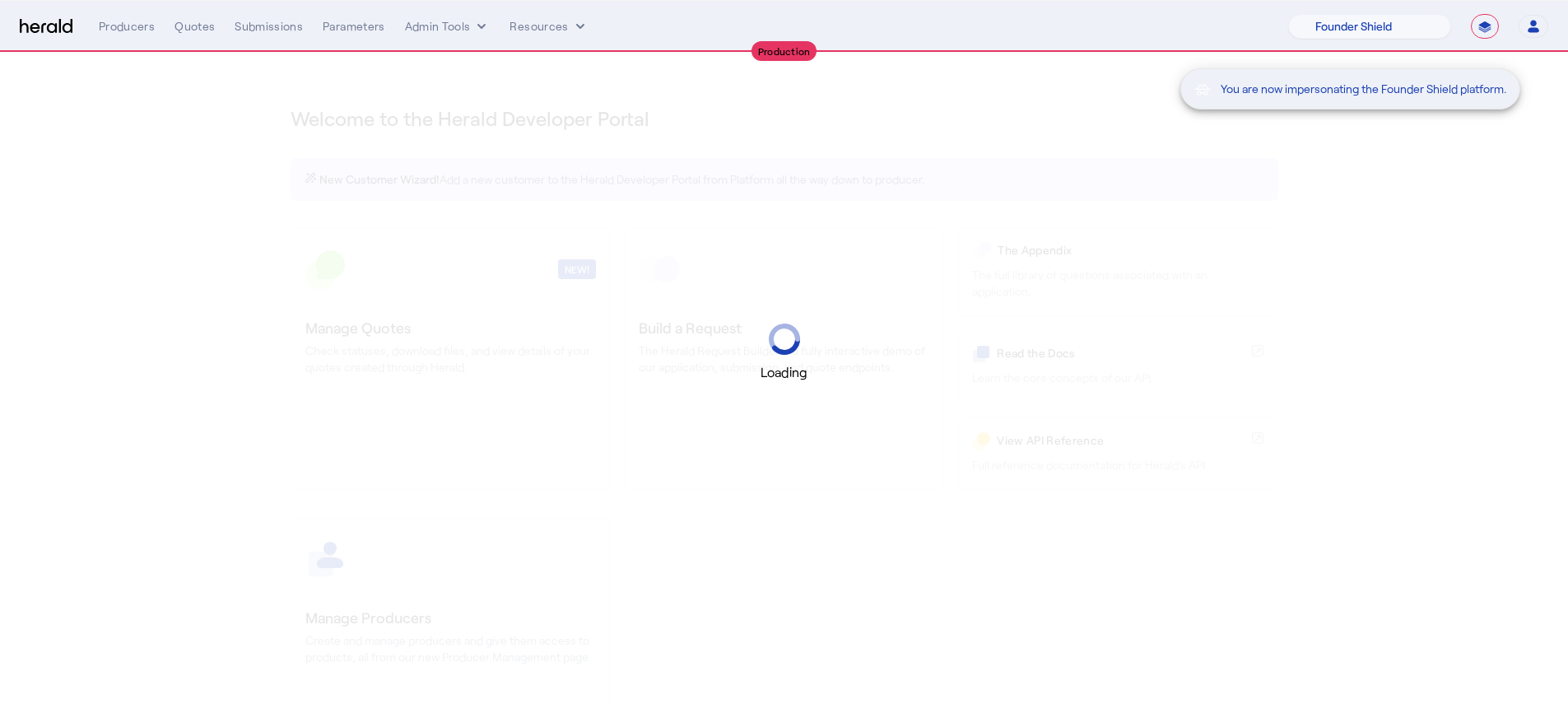 click on "You are now impersonating the Founder Shield platform." at bounding box center [1391, 27] 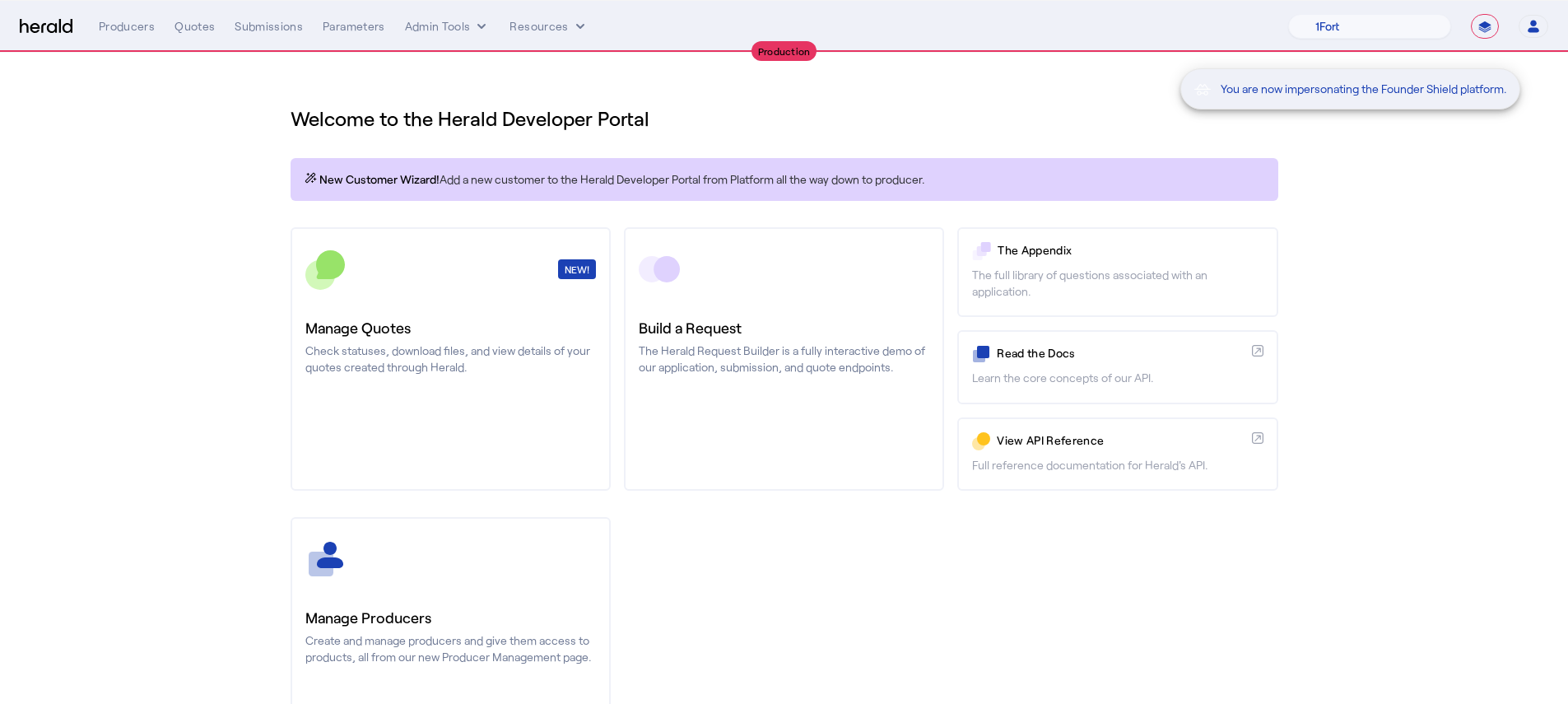 click on "You are now impersonating the Founder Shield platform." at bounding box center (1391, 27) 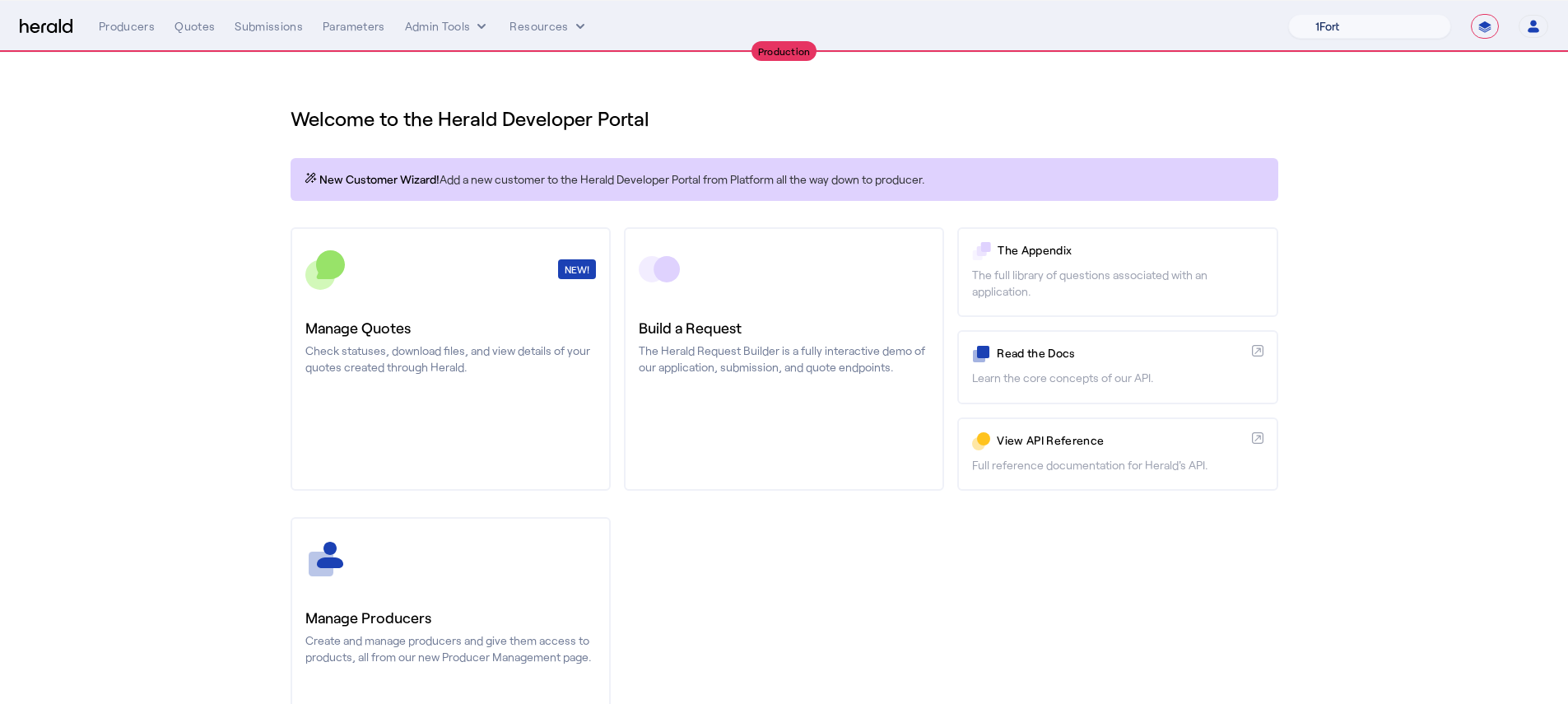 click on "1Fort   Billy   BindHQ   Bunker   CRC   Campus Coverage   Citadel   Fifthwall   Flow Specialty (Capitola)   Founder Shield   Growthmill   HIB Marketplace   HeraldAPI   Layr   Limit   Marsh   QuoteWell   Sayata Labs   Semsee   Stere   USI   Vouch   Zywave" at bounding box center [1370, 26] 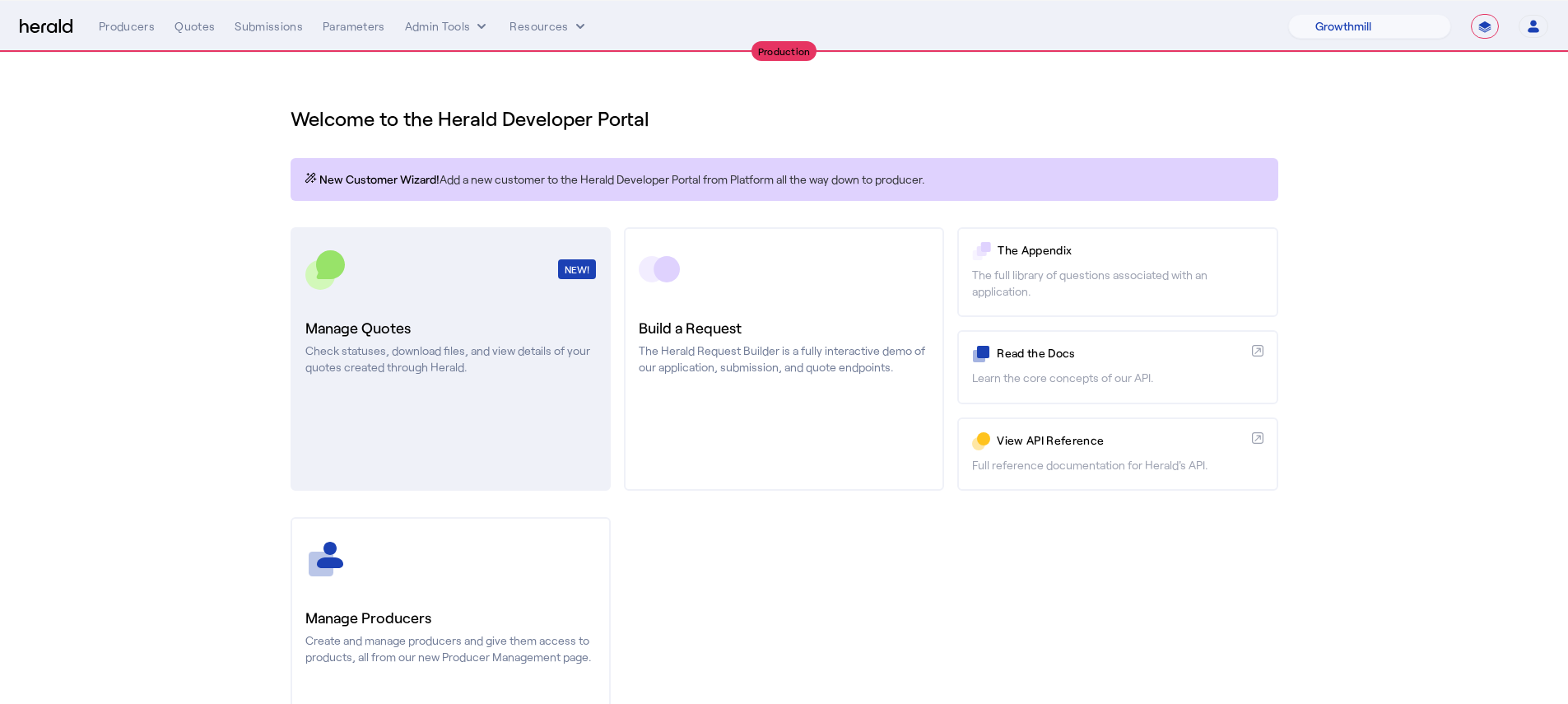 click on "Check statuses, download files, and view details of your quotes created through Herald." 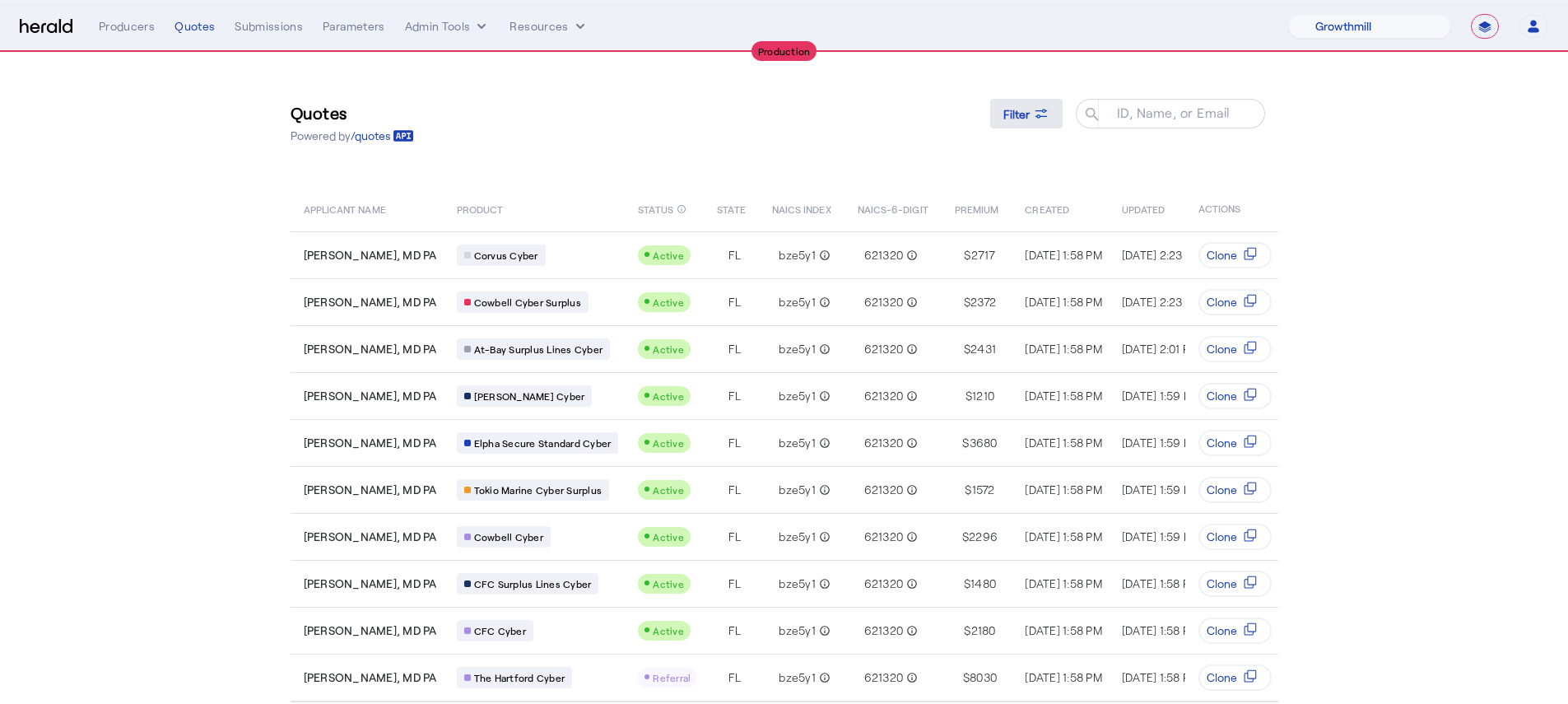 click on "Filter" at bounding box center [1017, 114] 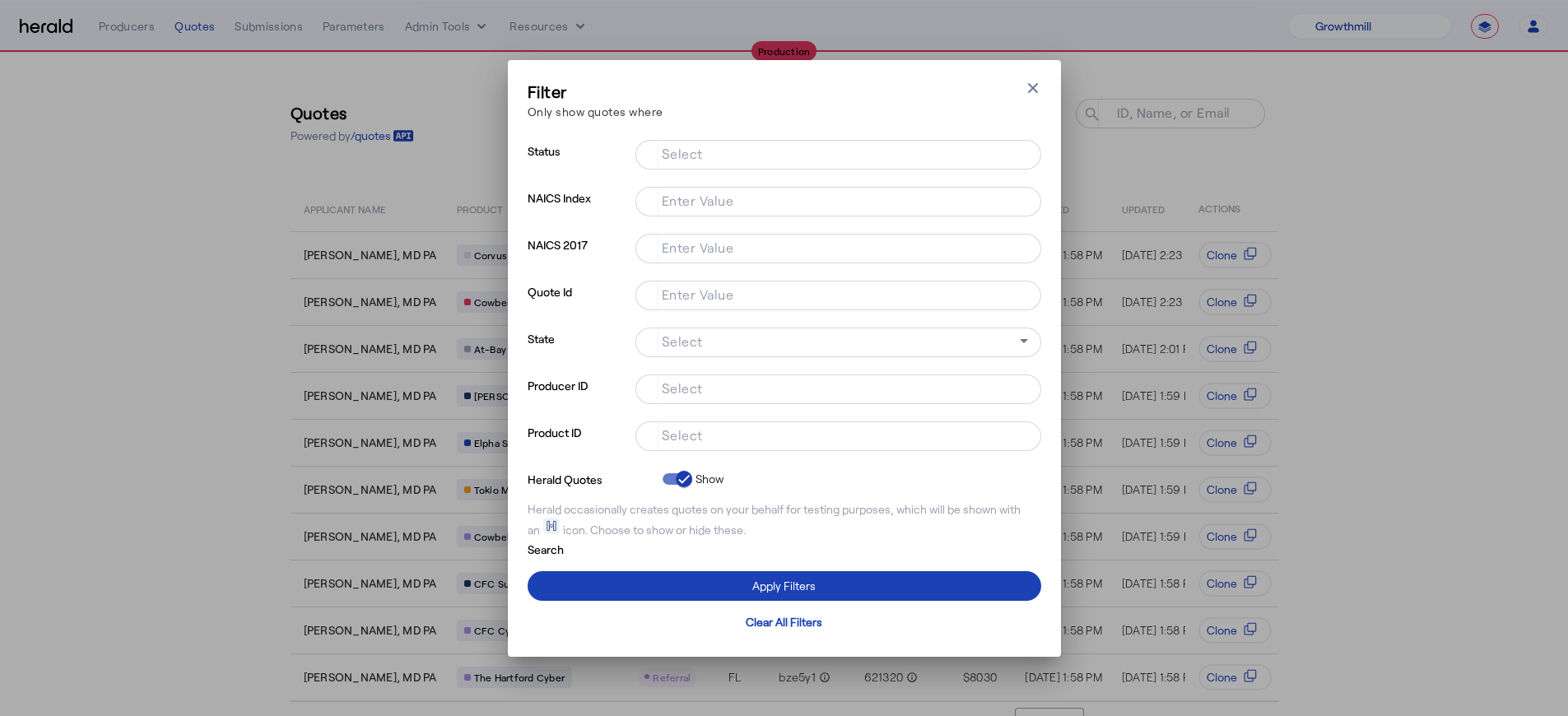 click on "Select" at bounding box center (835, 388) 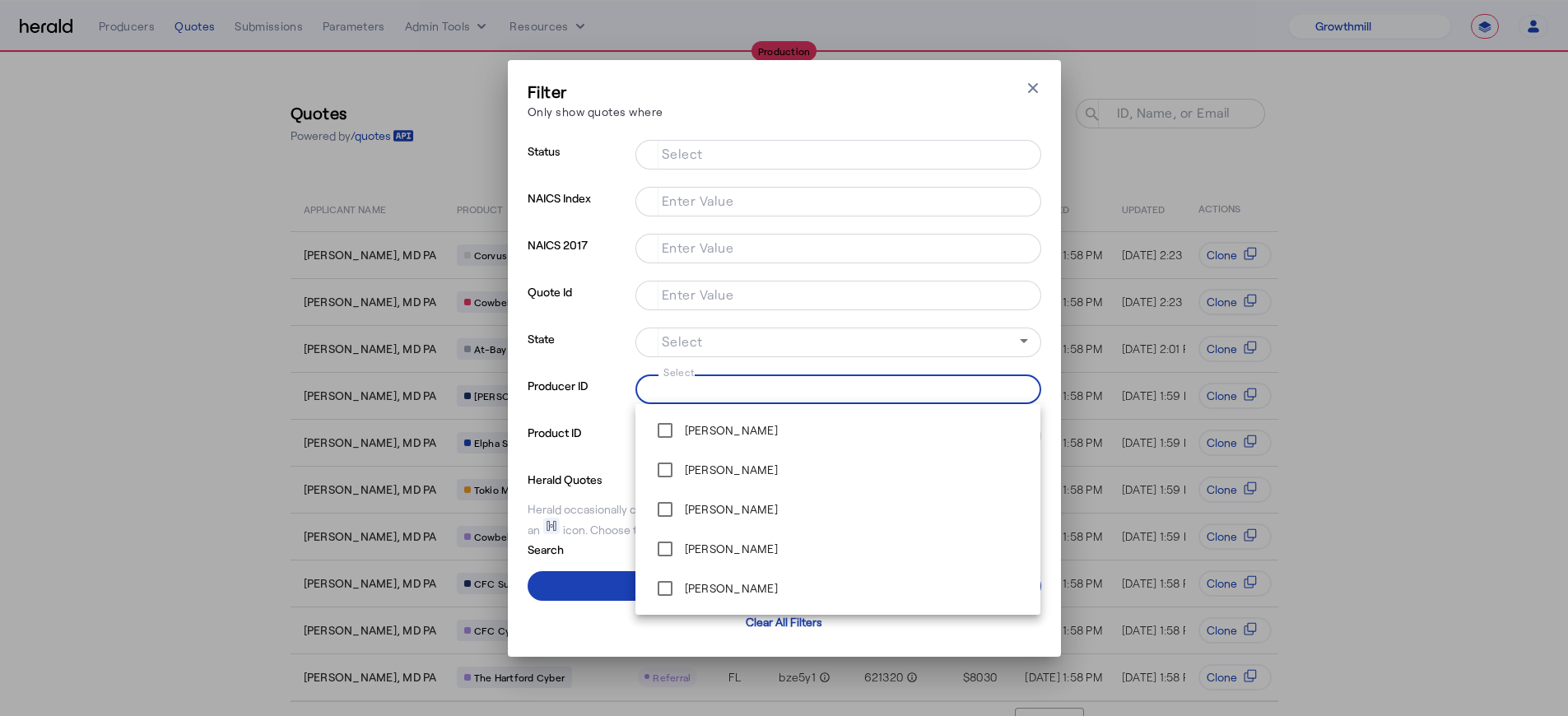 click on "Select" at bounding box center (835, 388) 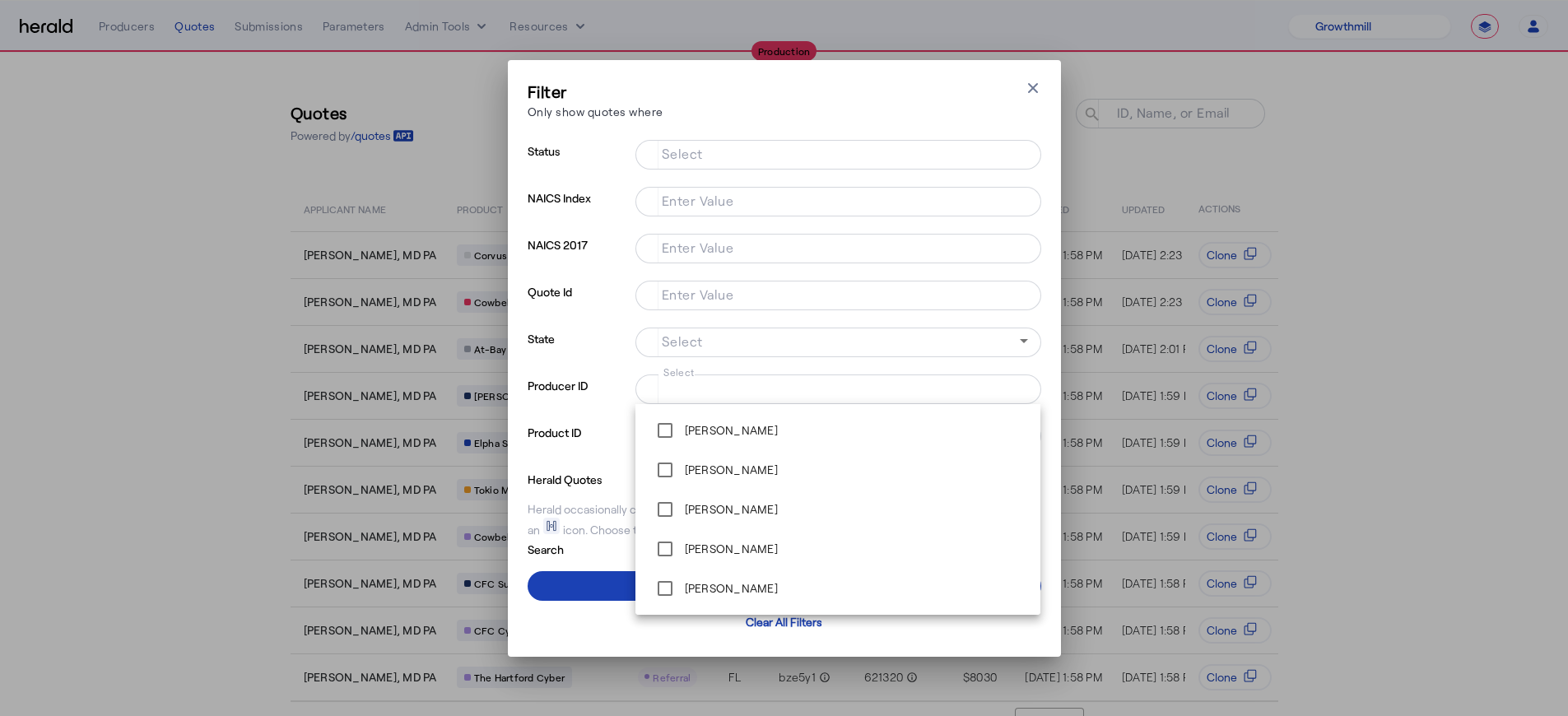 click on "State" at bounding box center [578, 351] 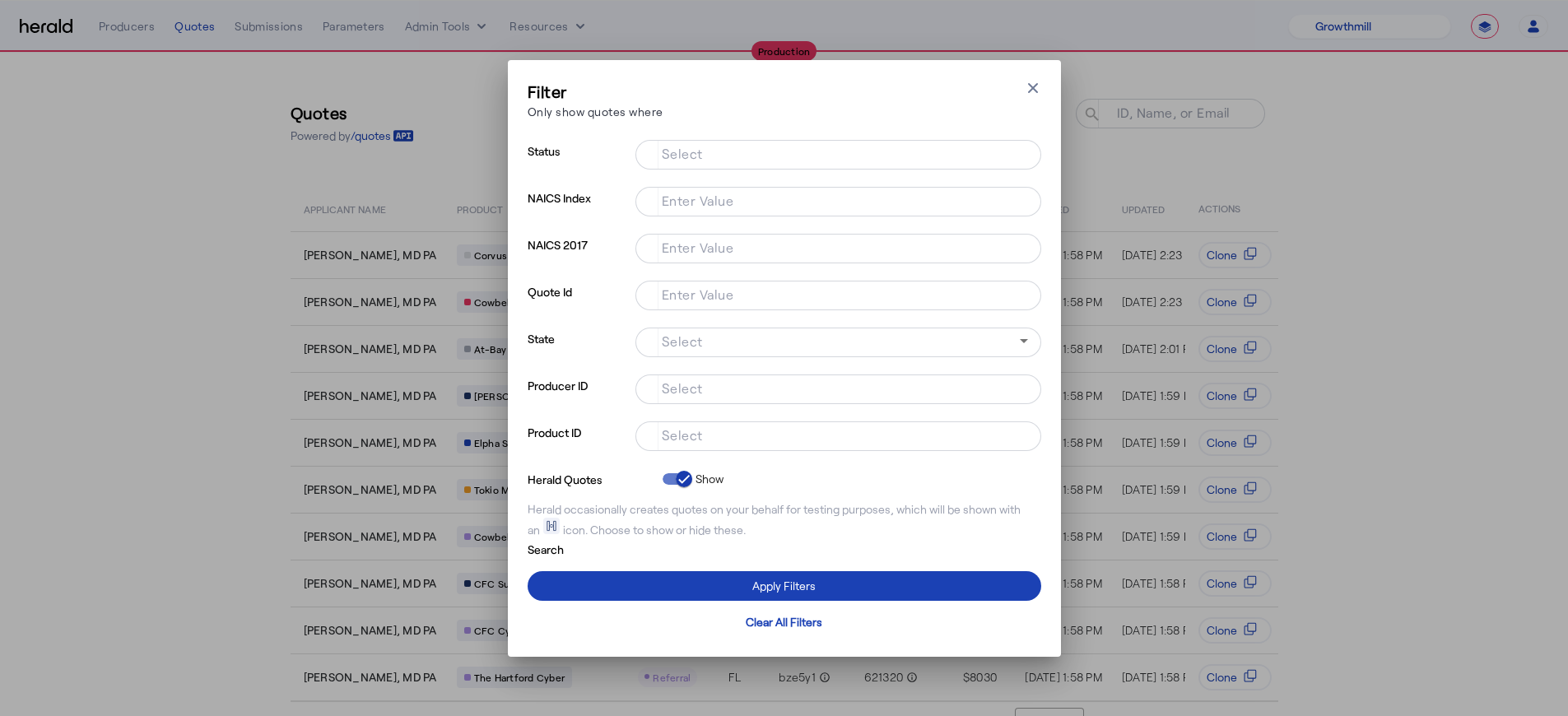 click on "Select" at bounding box center [835, 435] 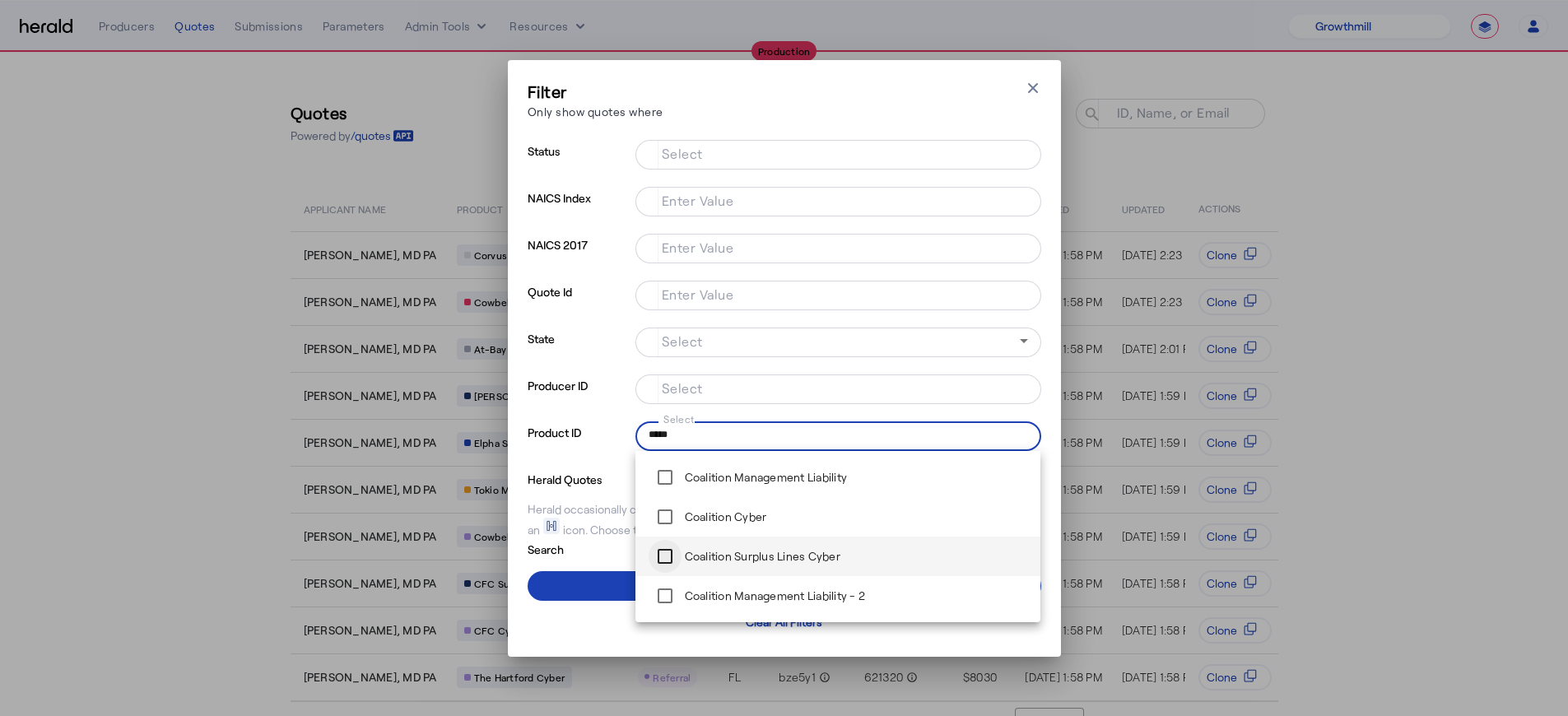 type on "*****" 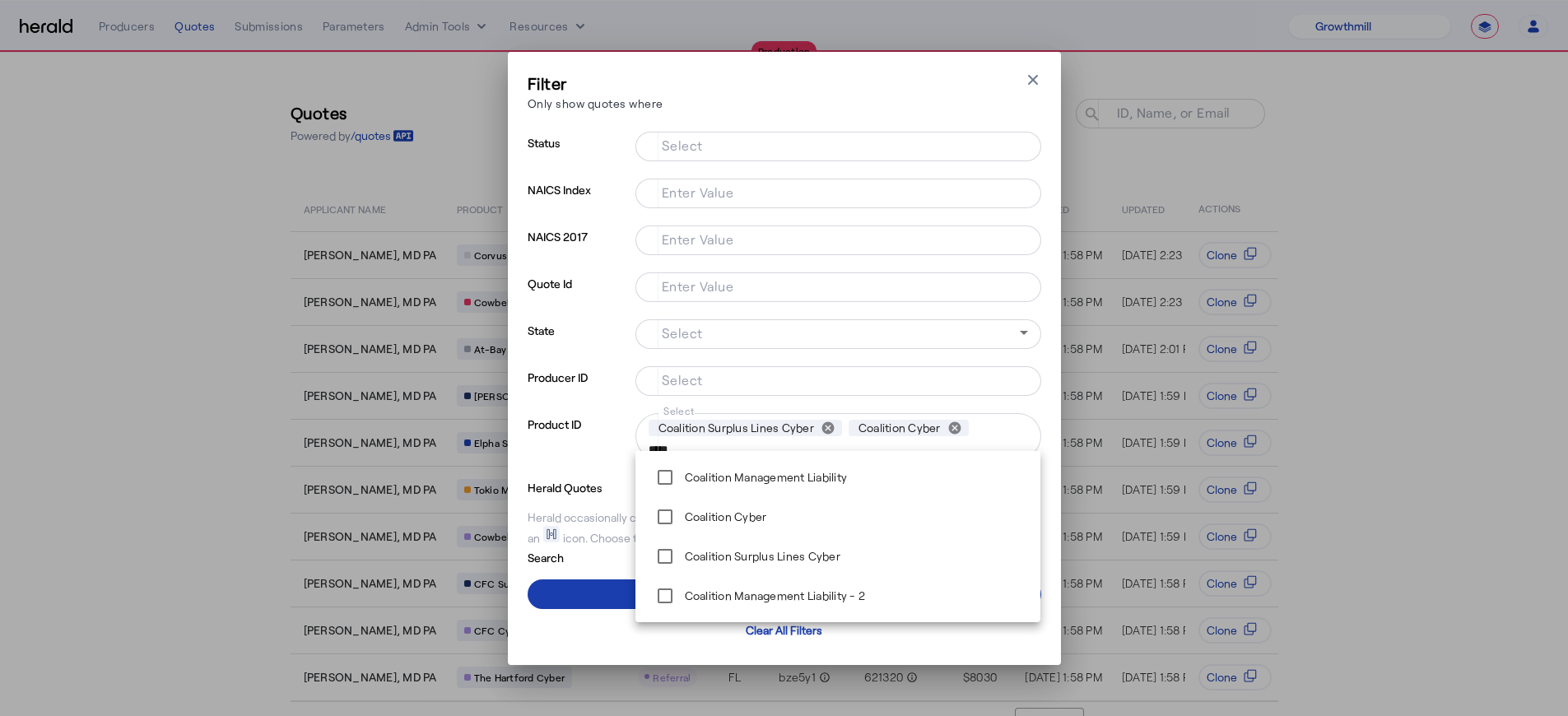 click at bounding box center (784, 594) 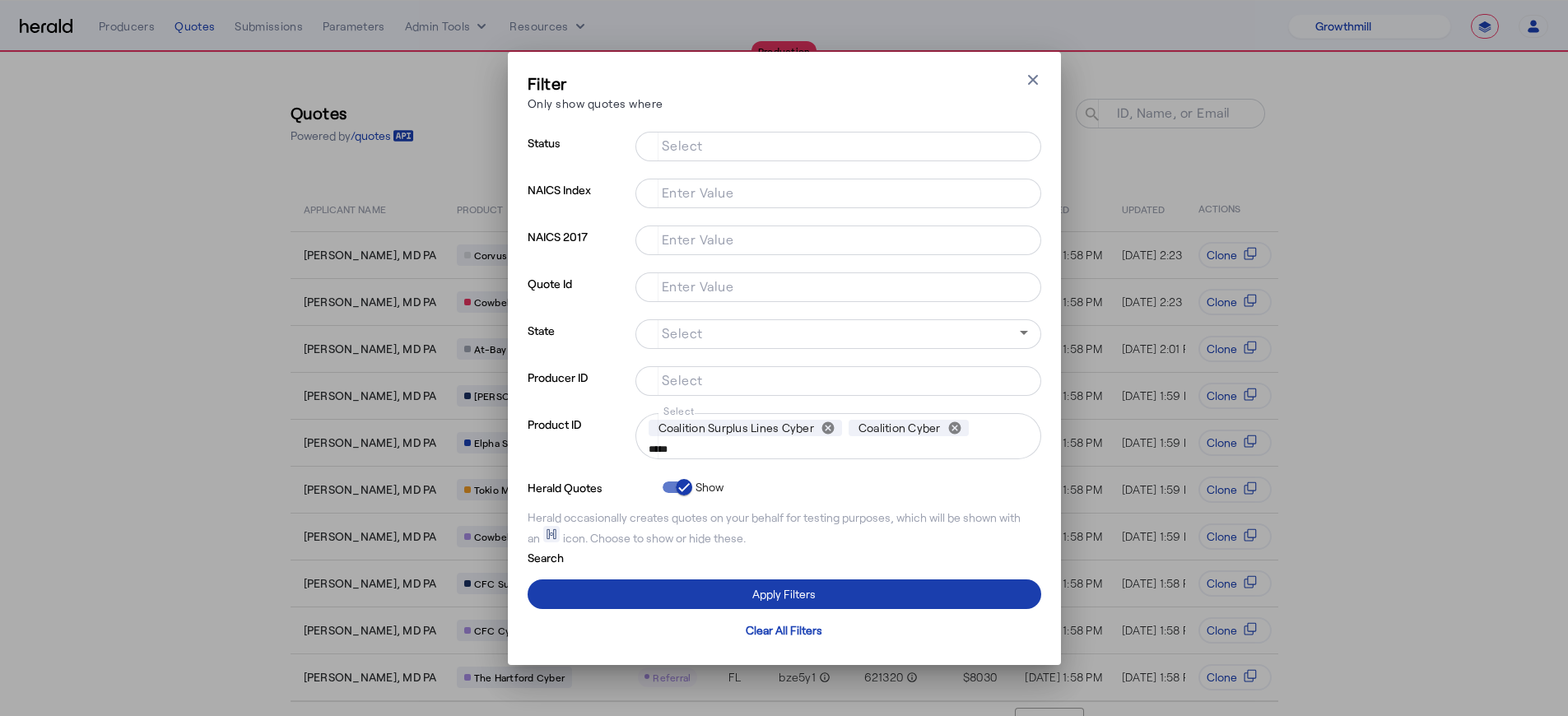 type 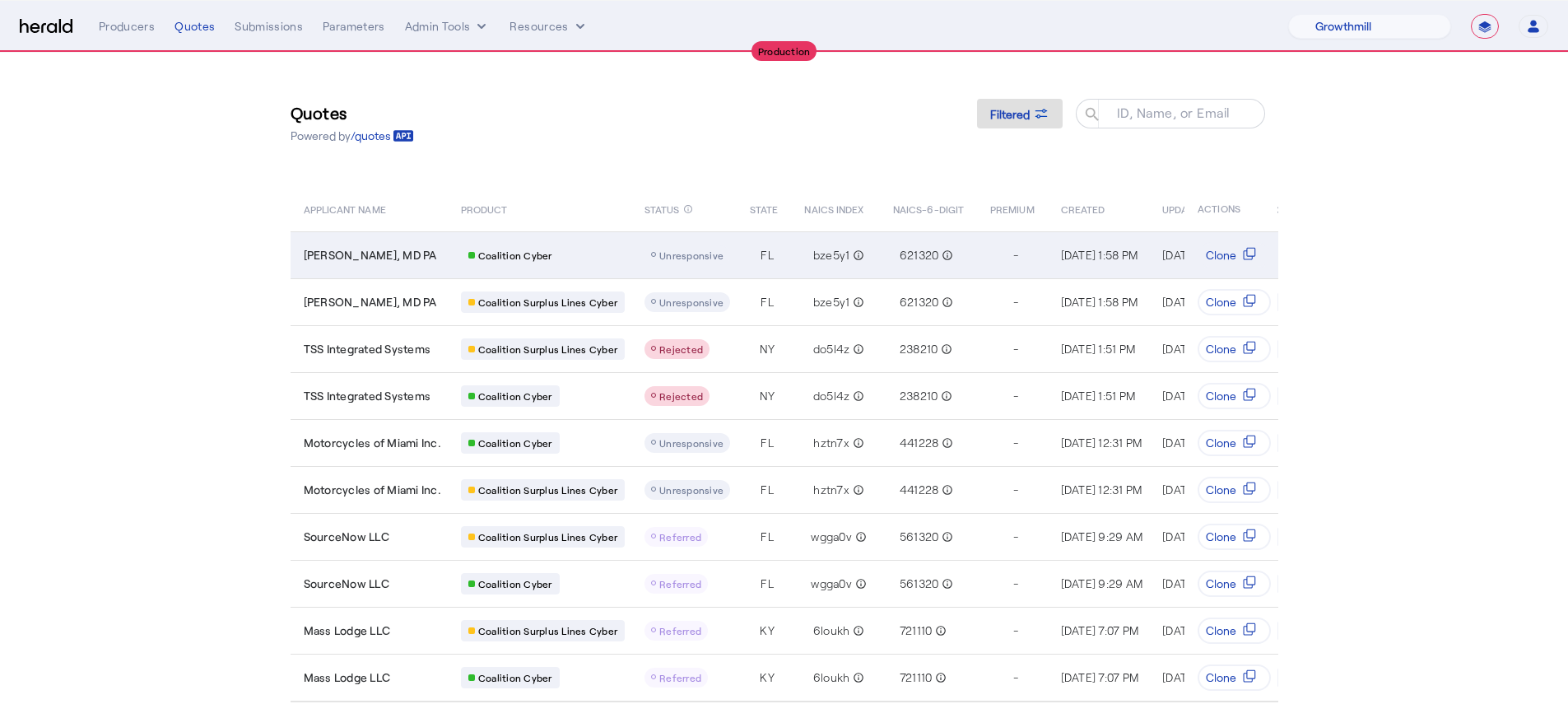click on "Unresponsive" at bounding box center [687, 255] 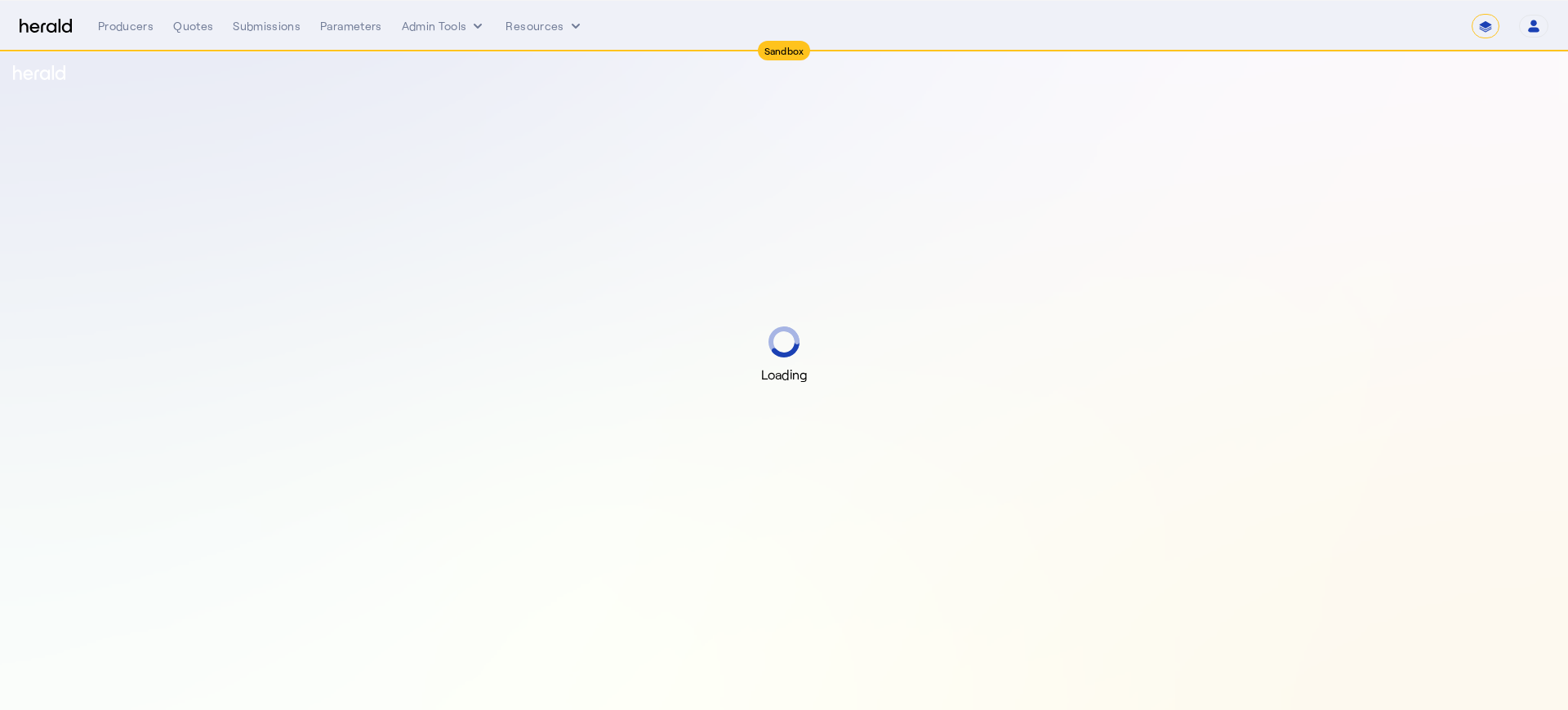 select on "*******" 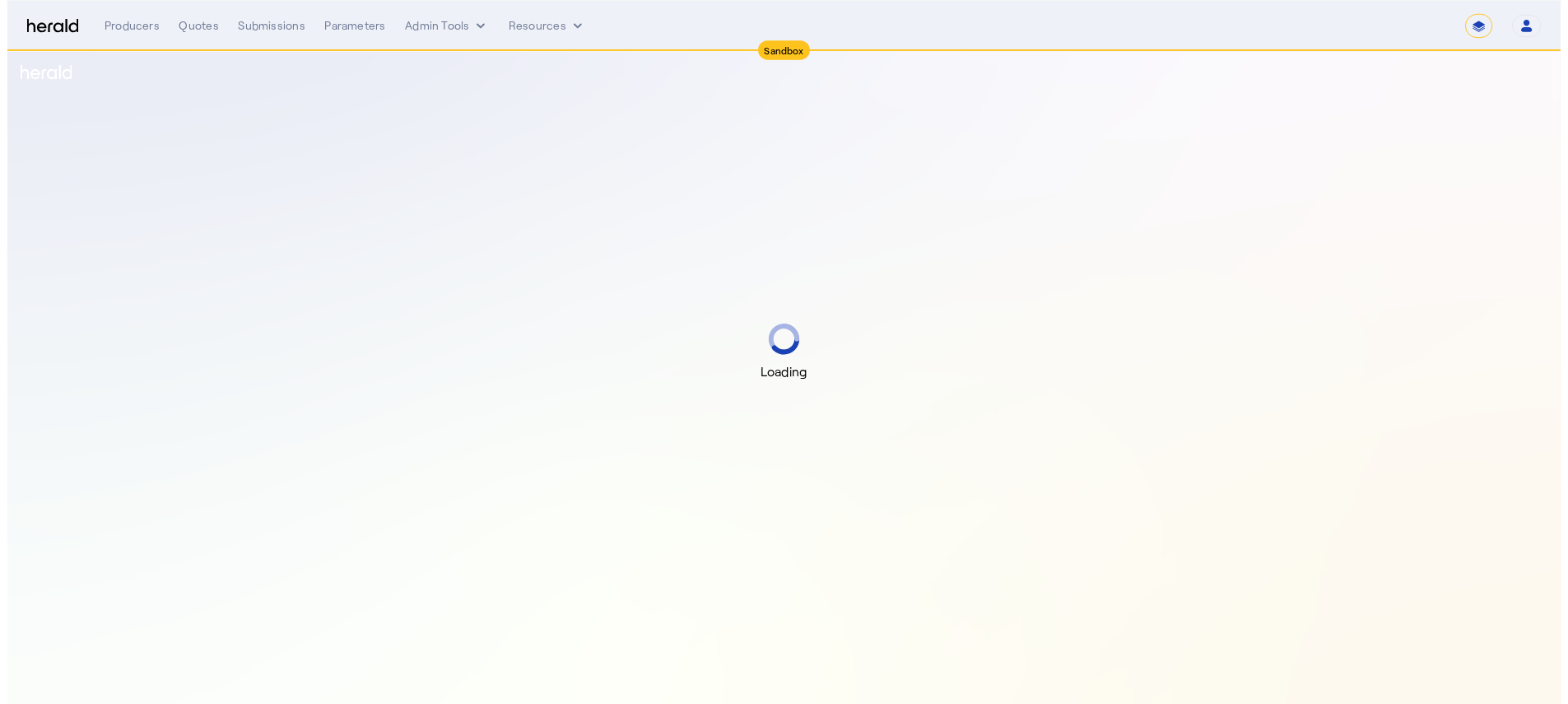 scroll, scrollTop: 0, scrollLeft: 0, axis: both 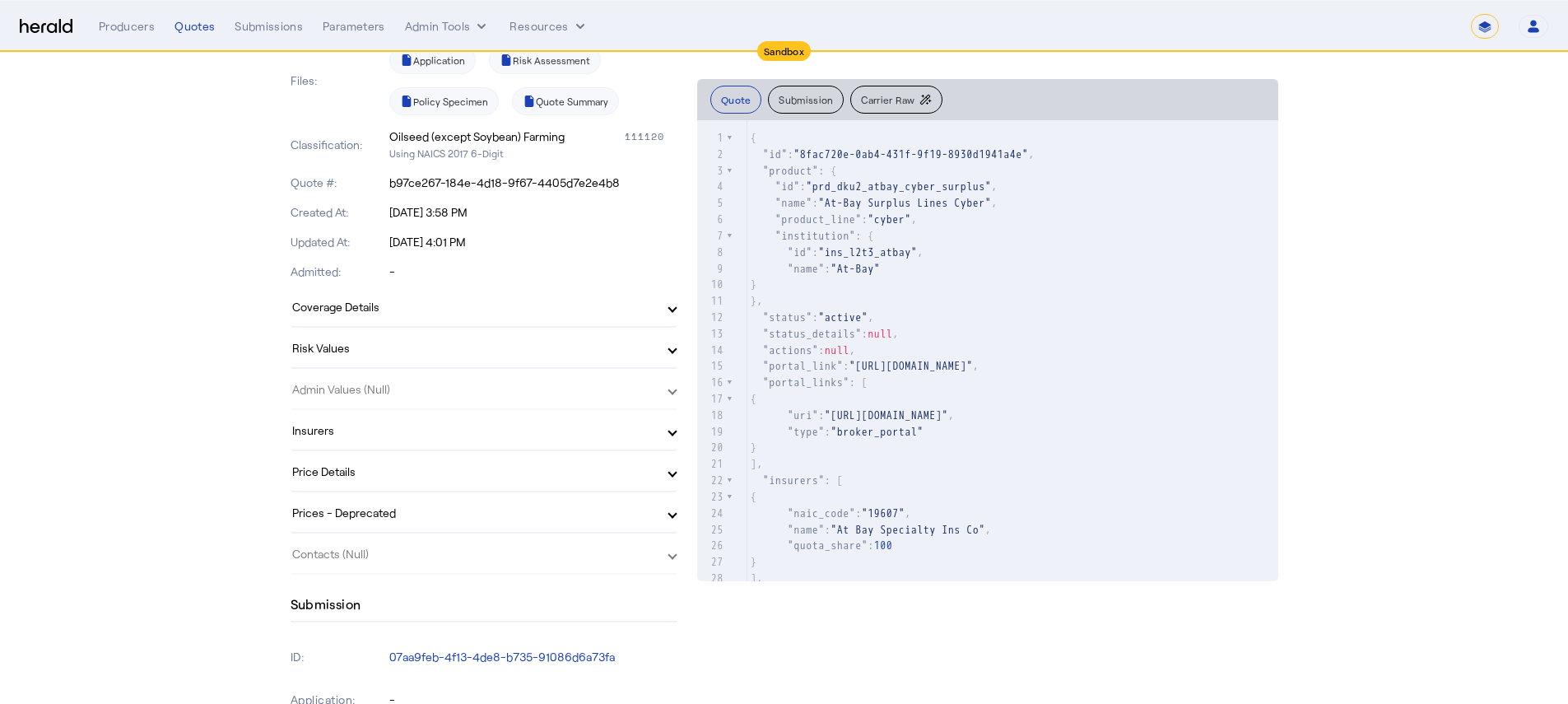 click on "Admin Values (Null)" 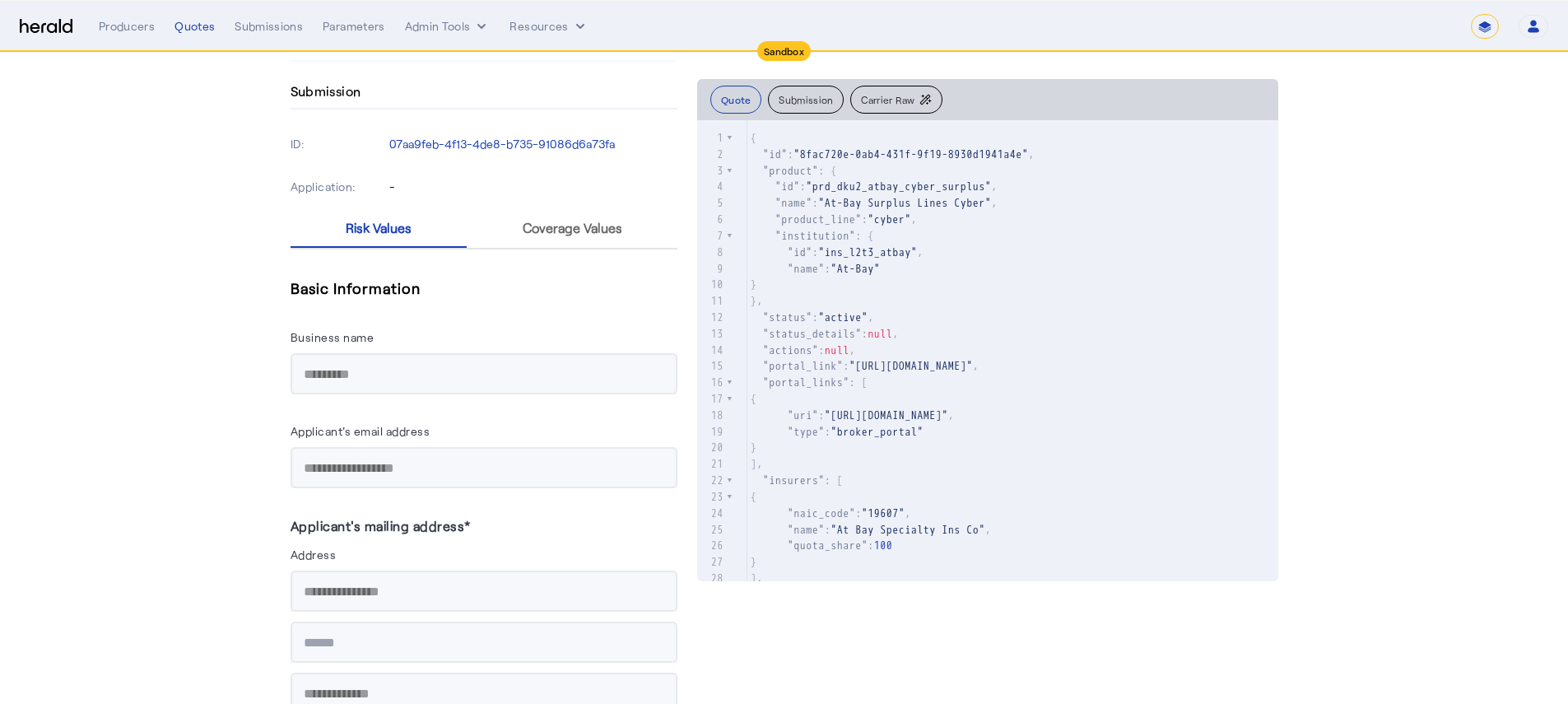 scroll, scrollTop: 977, scrollLeft: 0, axis: vertical 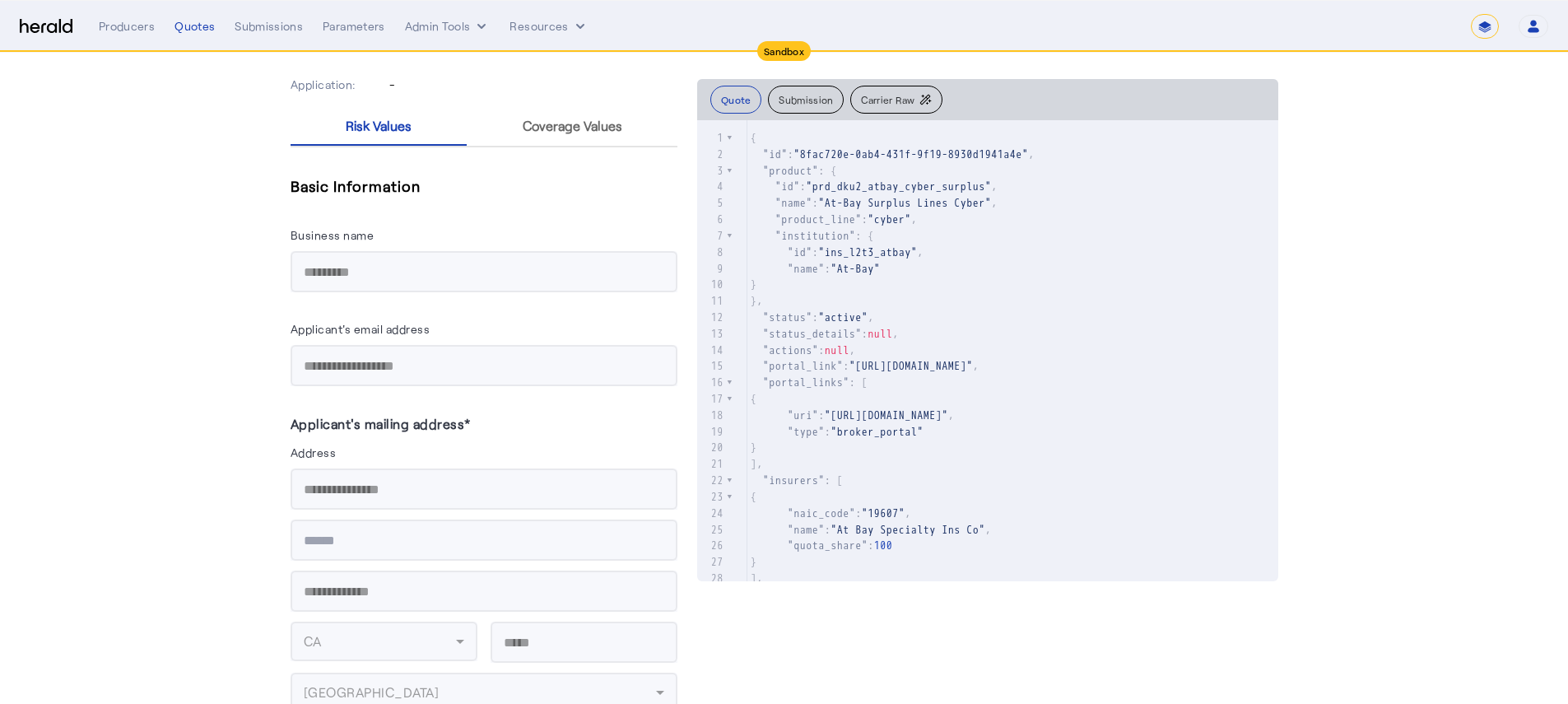 click on ""At-Bay Surplus Lines Cyber"" 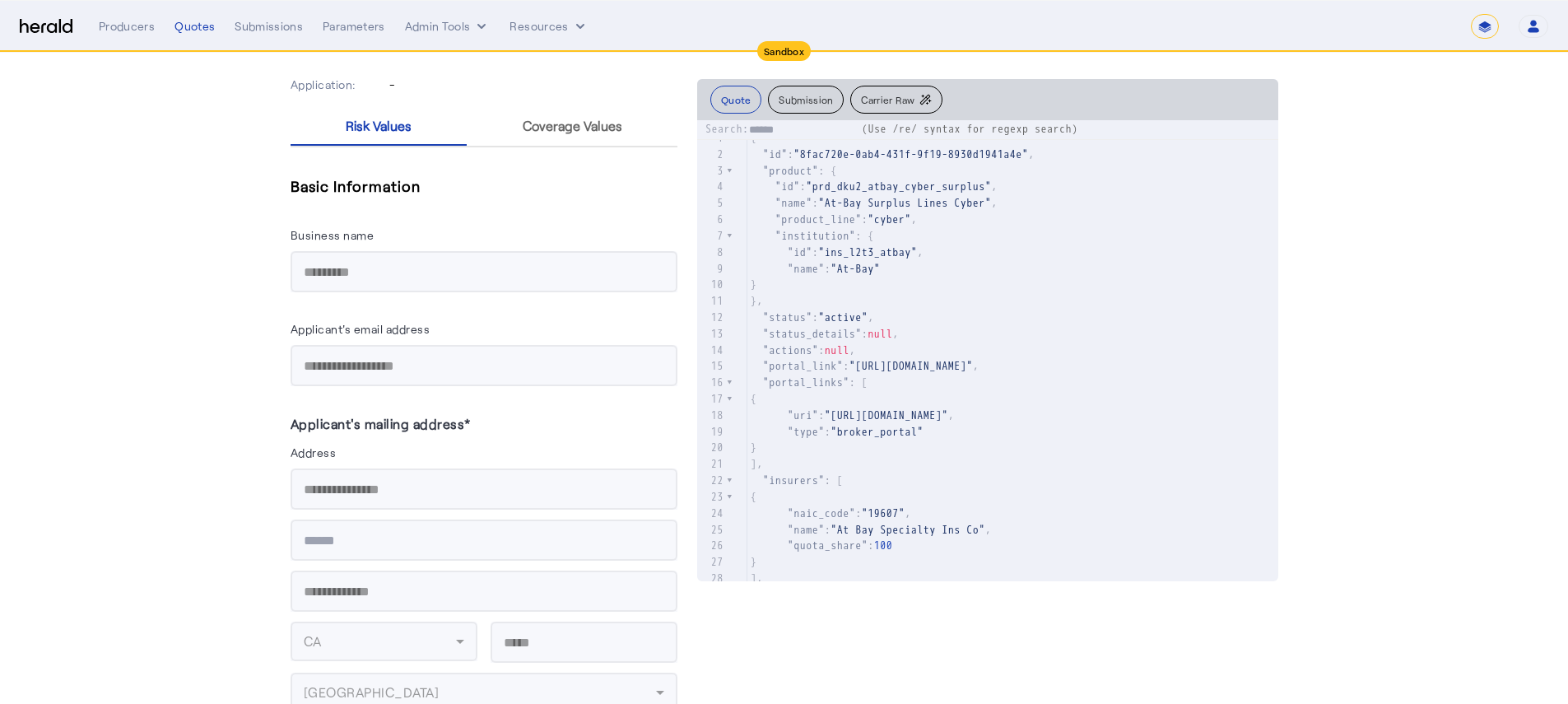 scroll, scrollTop: 80, scrollLeft: 0, axis: vertical 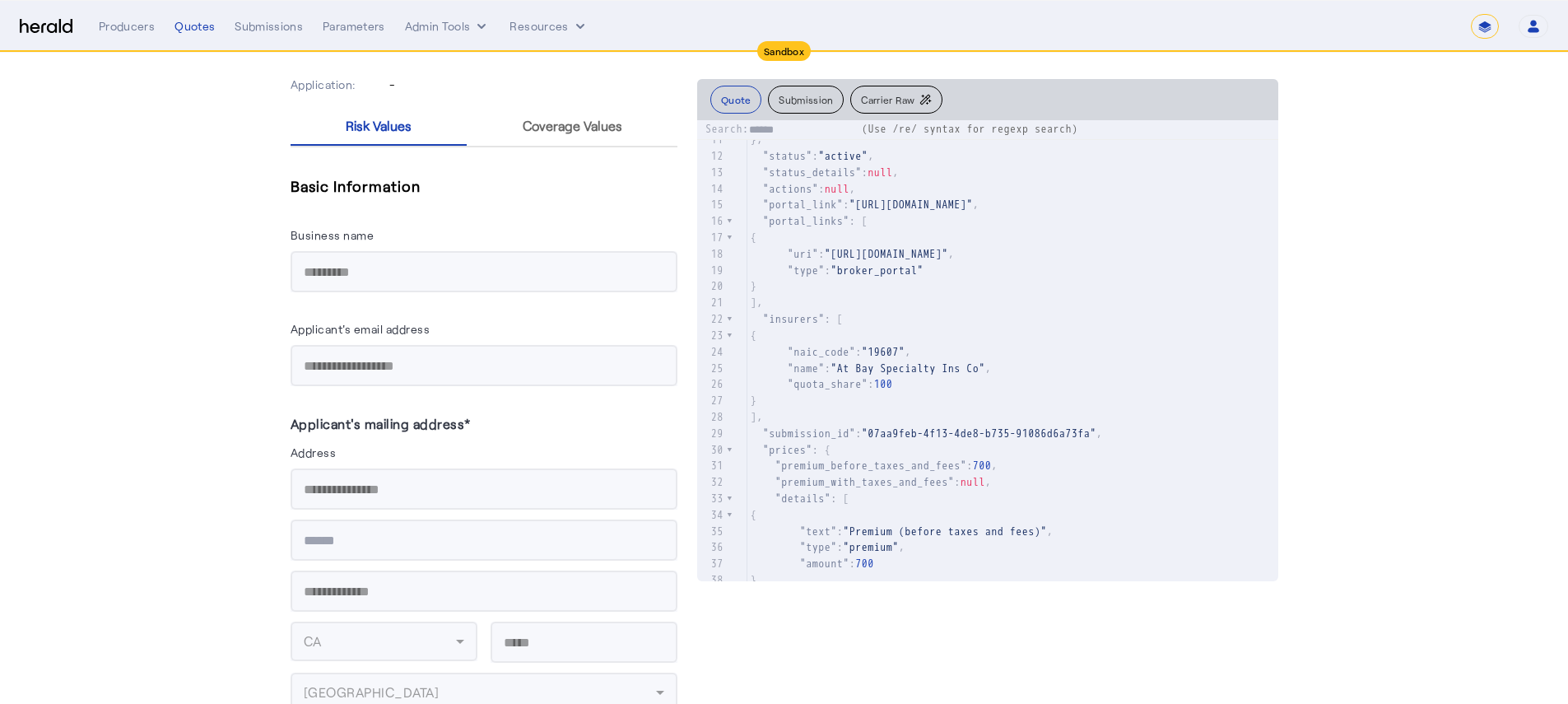 type on "******" 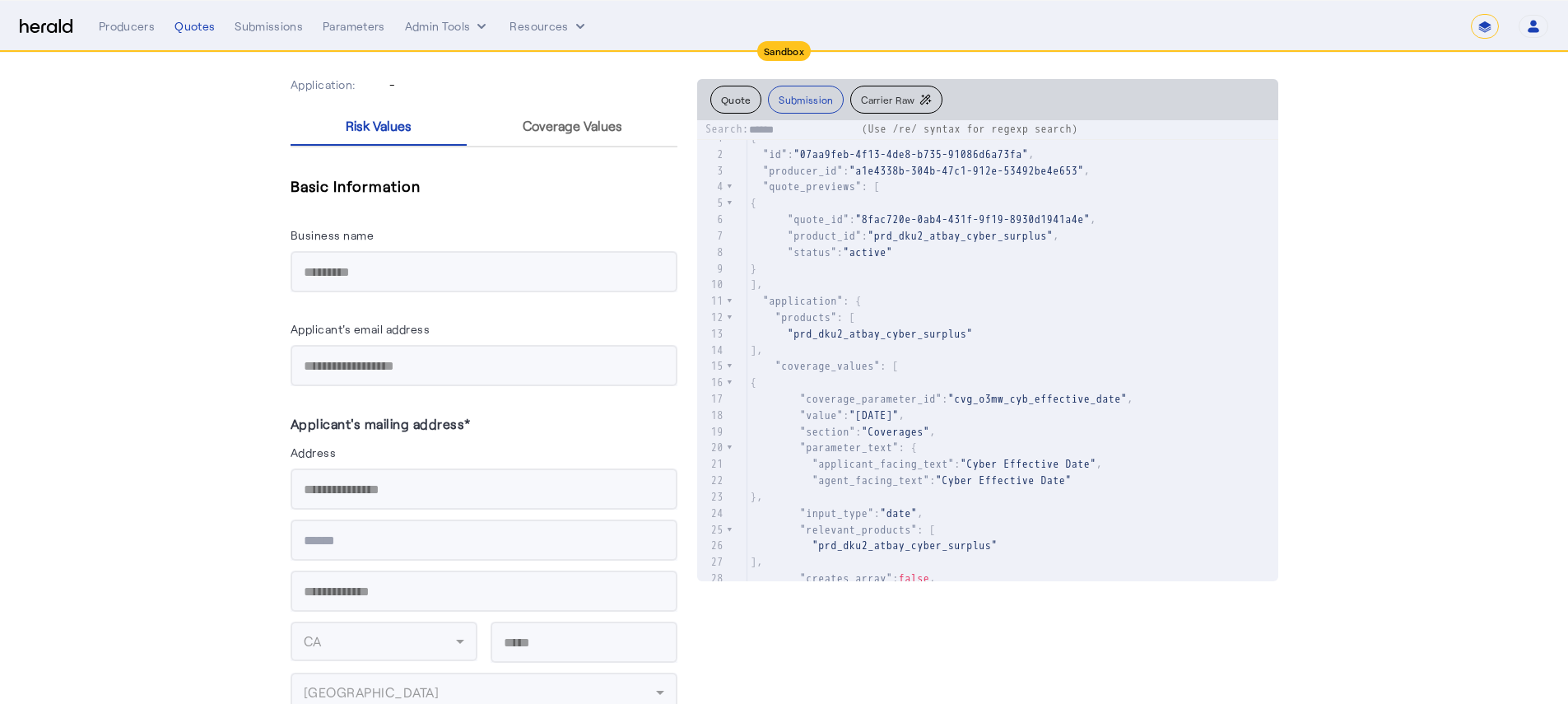 click on "]," 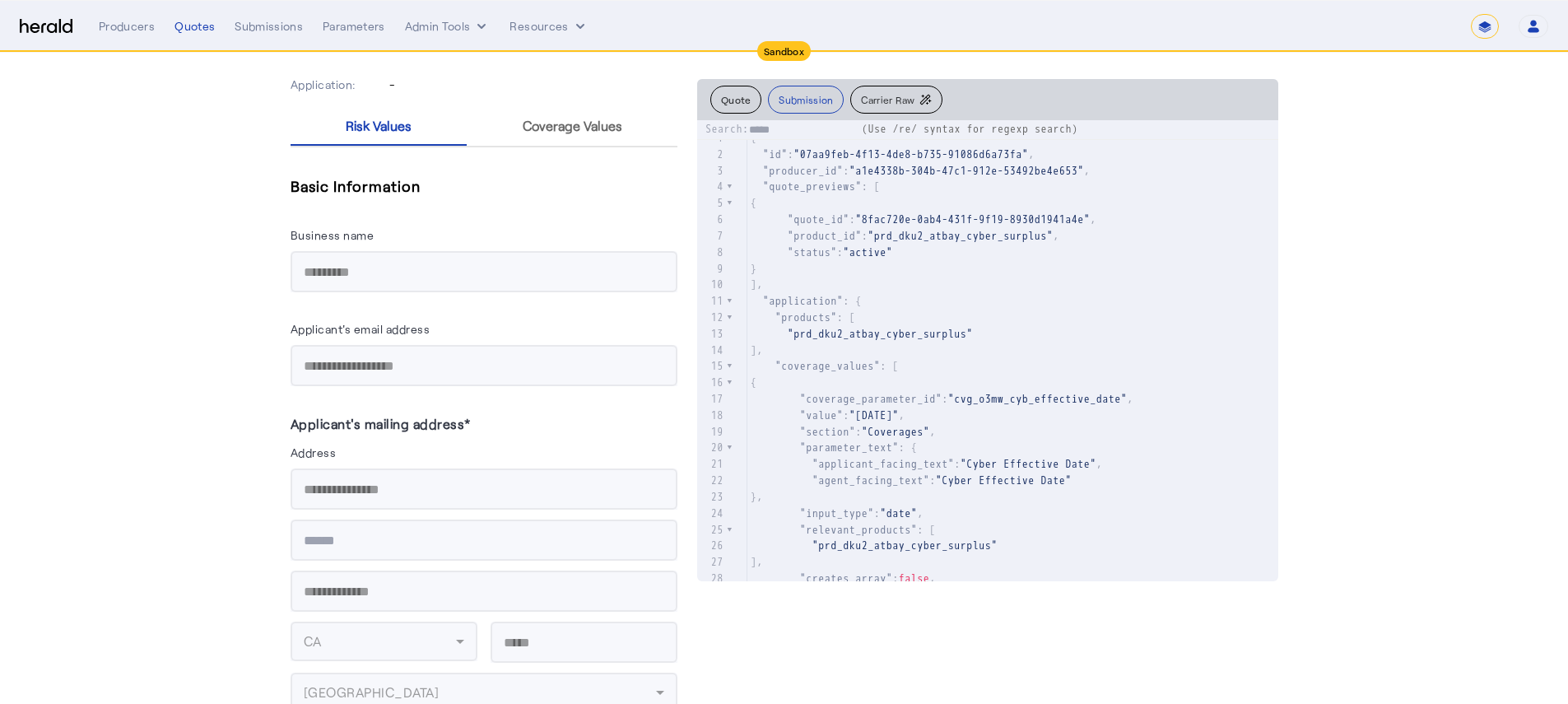 type on "******" 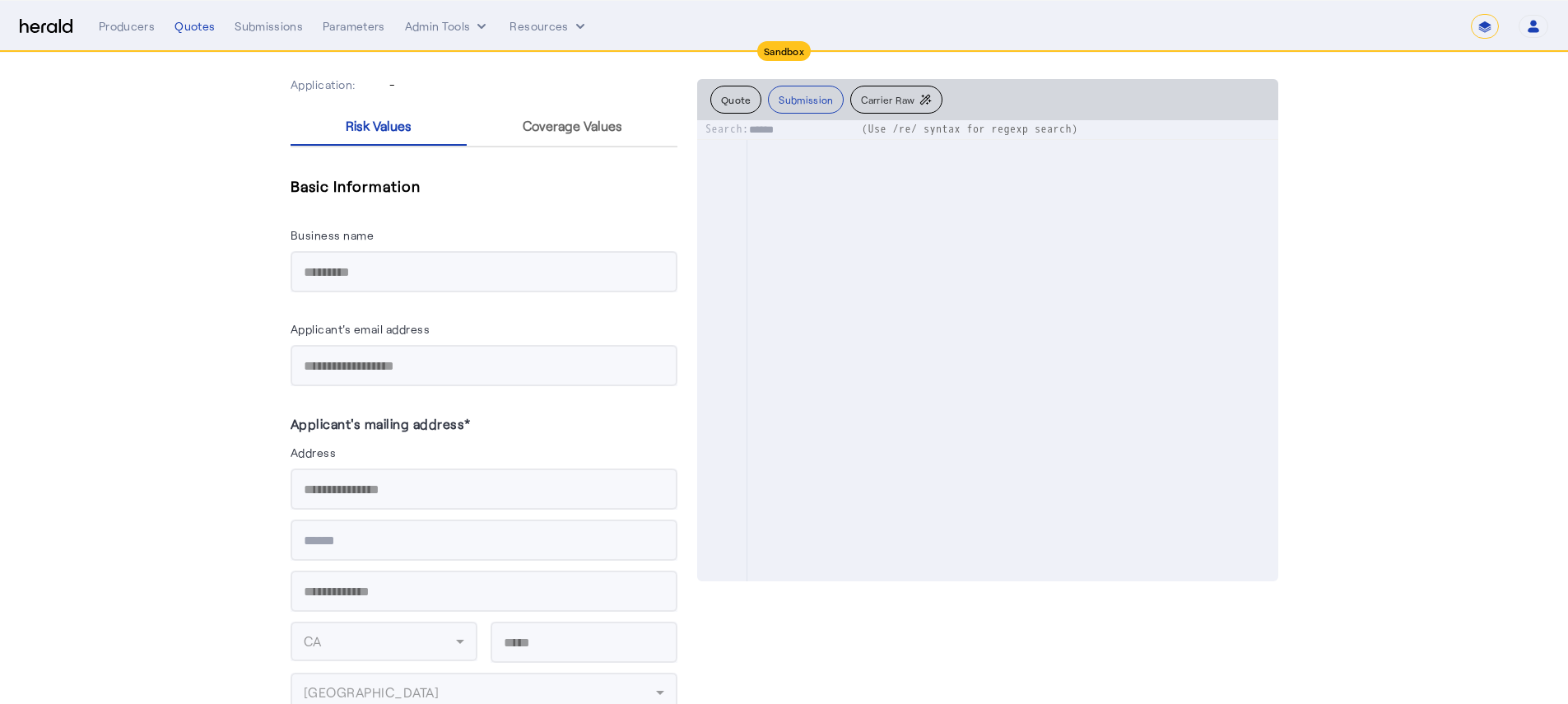 scroll, scrollTop: 14106, scrollLeft: 0, axis: vertical 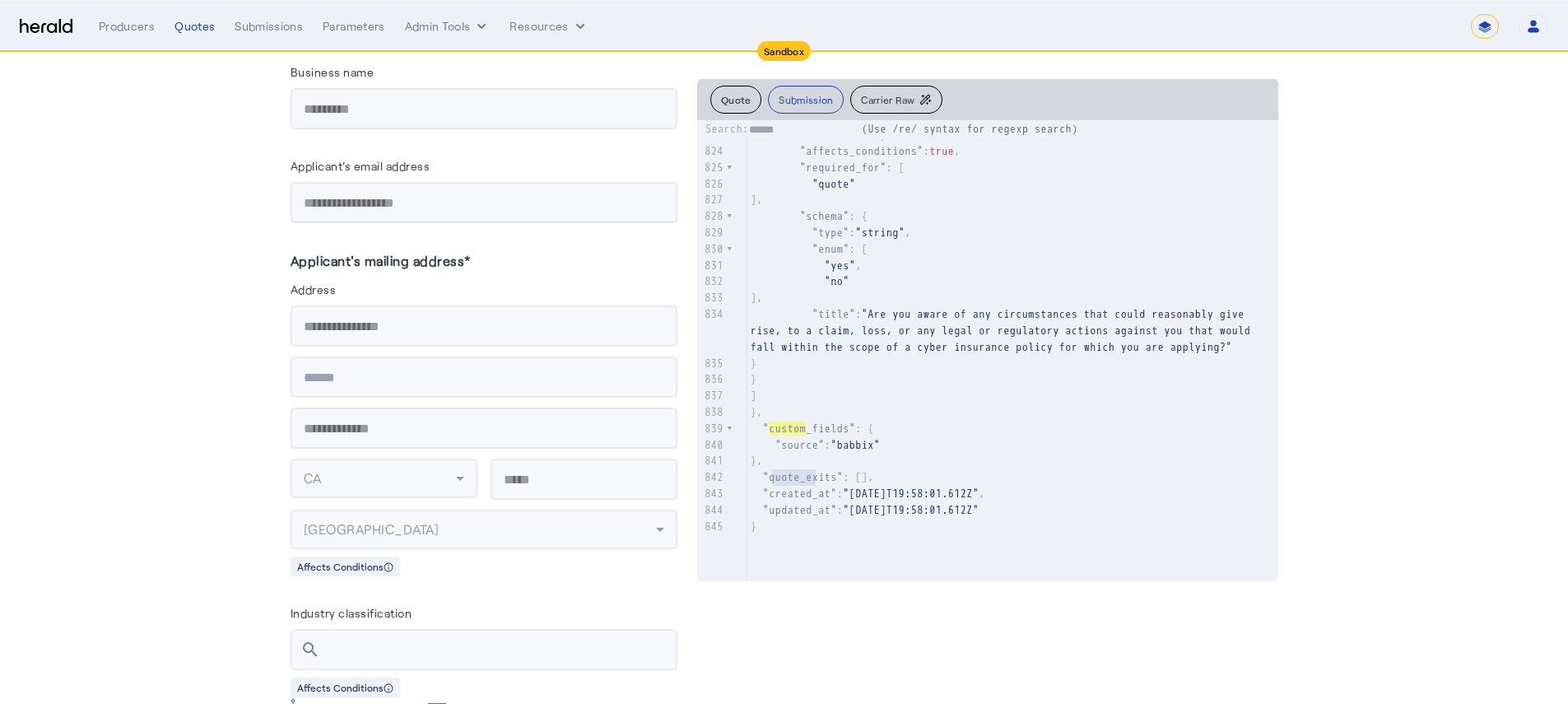 type on "******" 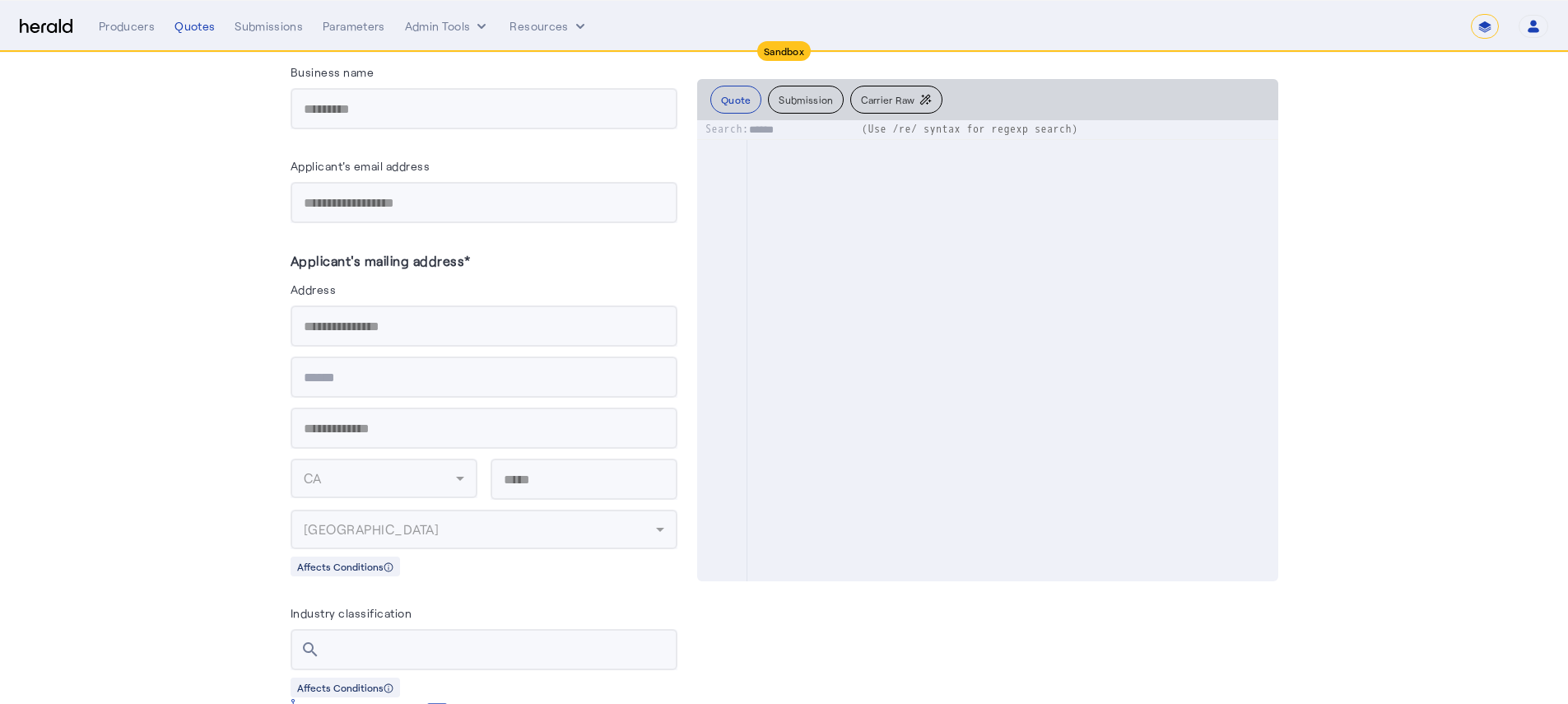 scroll, scrollTop: 0, scrollLeft: 0, axis: both 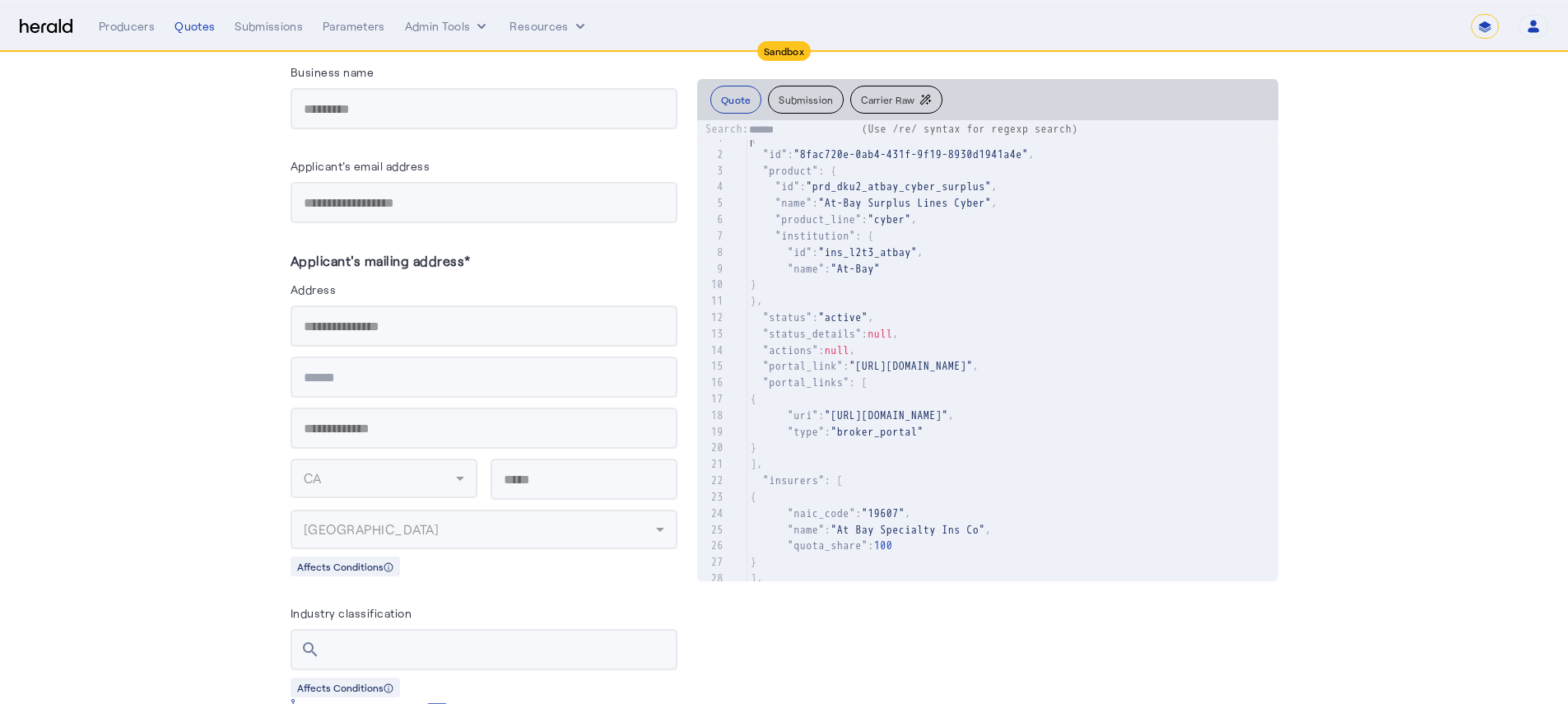 click on ""status_details" :  null ," 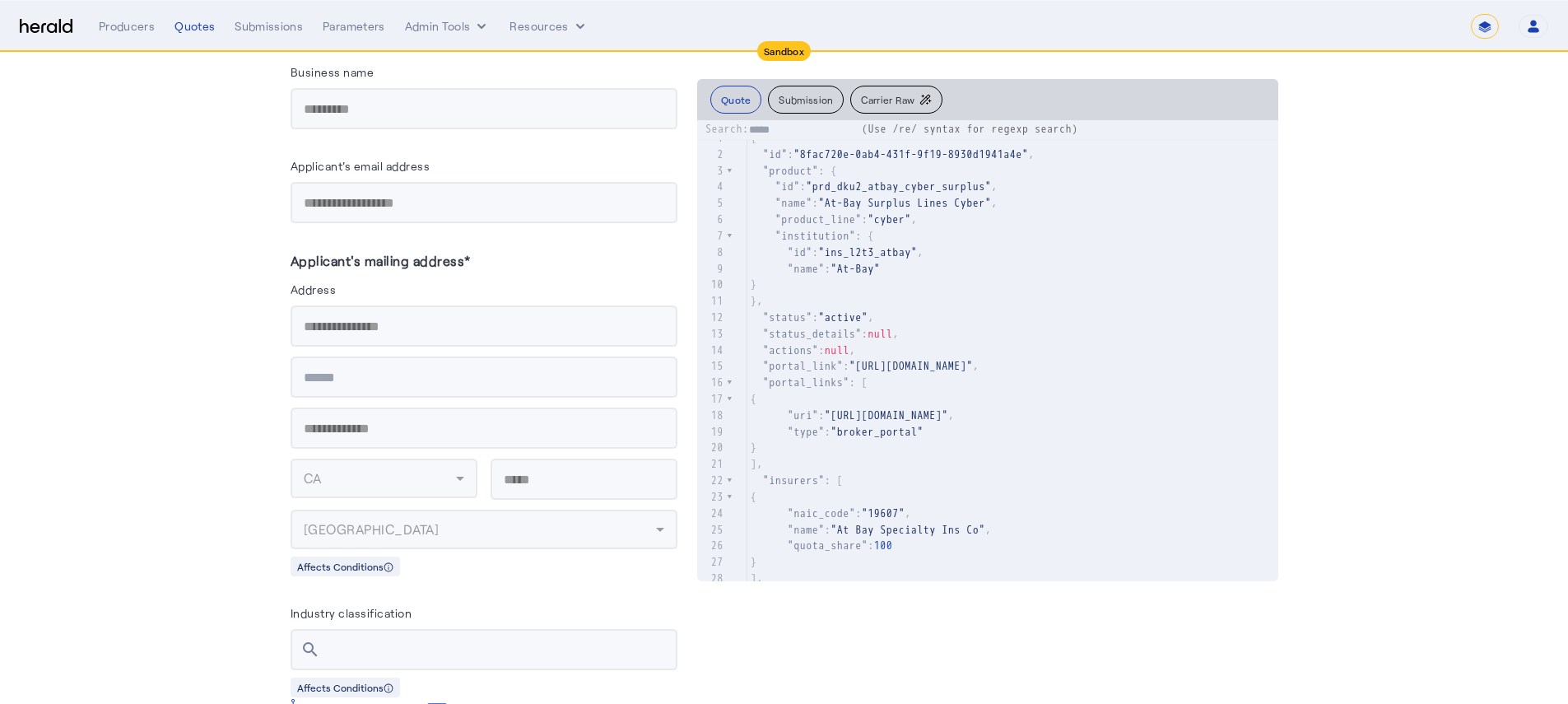 type on "******" 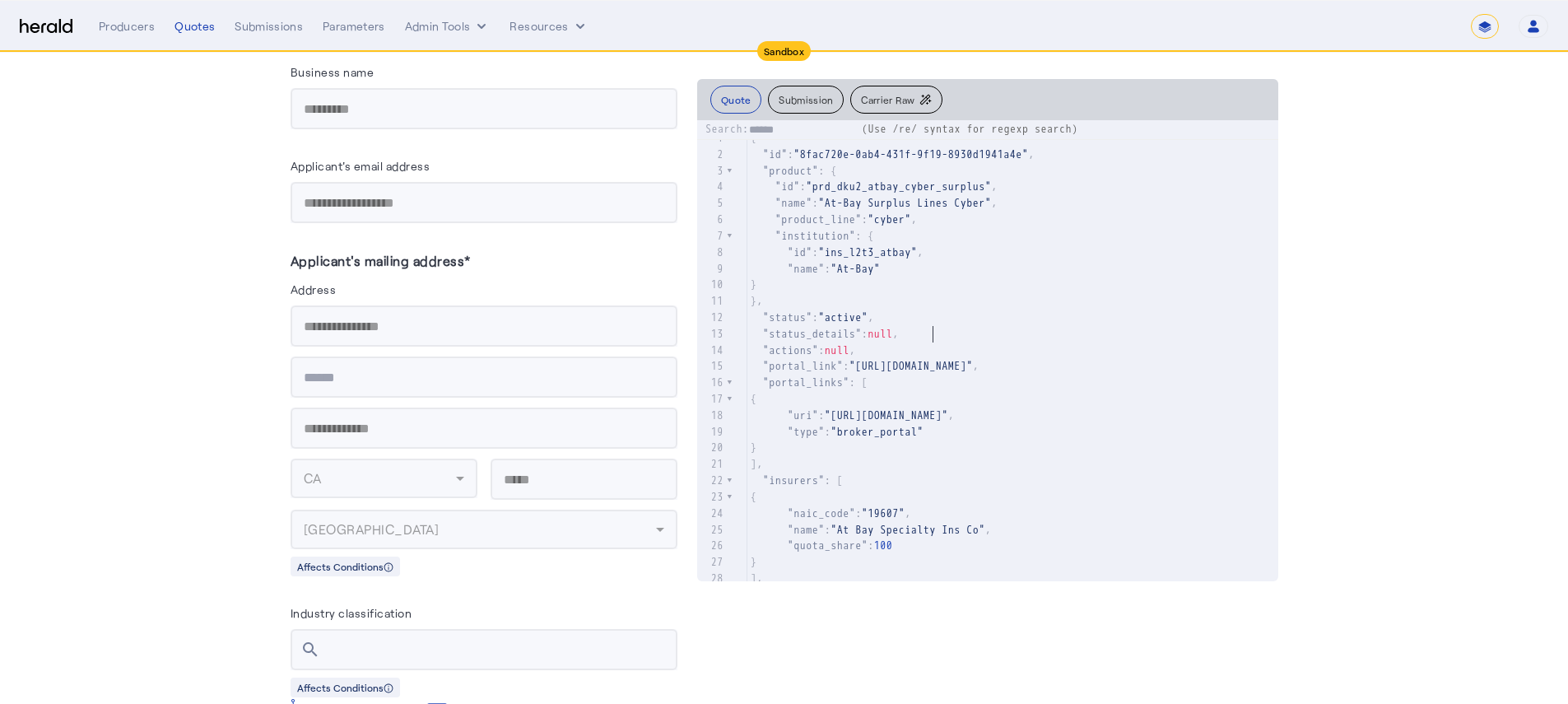 click on "Submission" 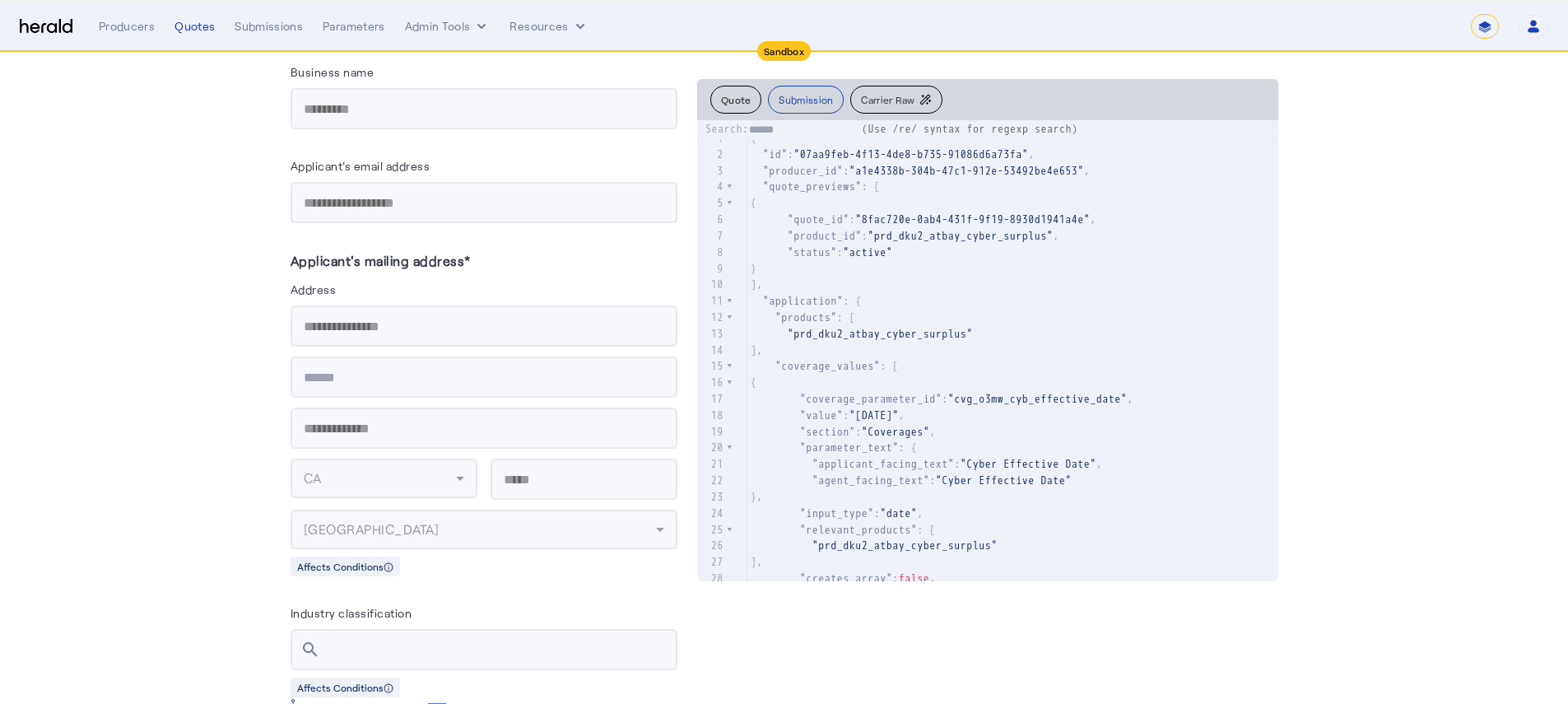 click on "******" at bounding box center (803, 130) 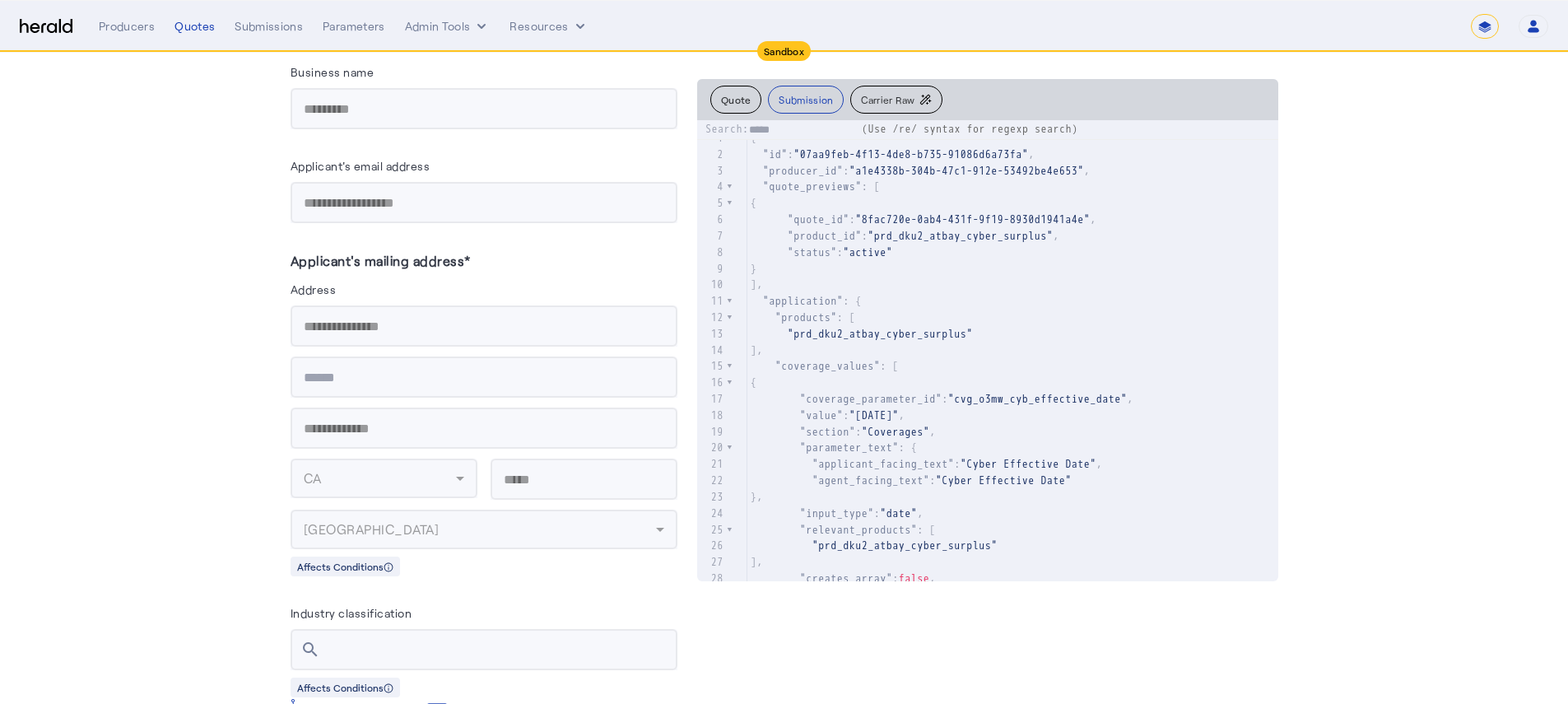 type on "******" 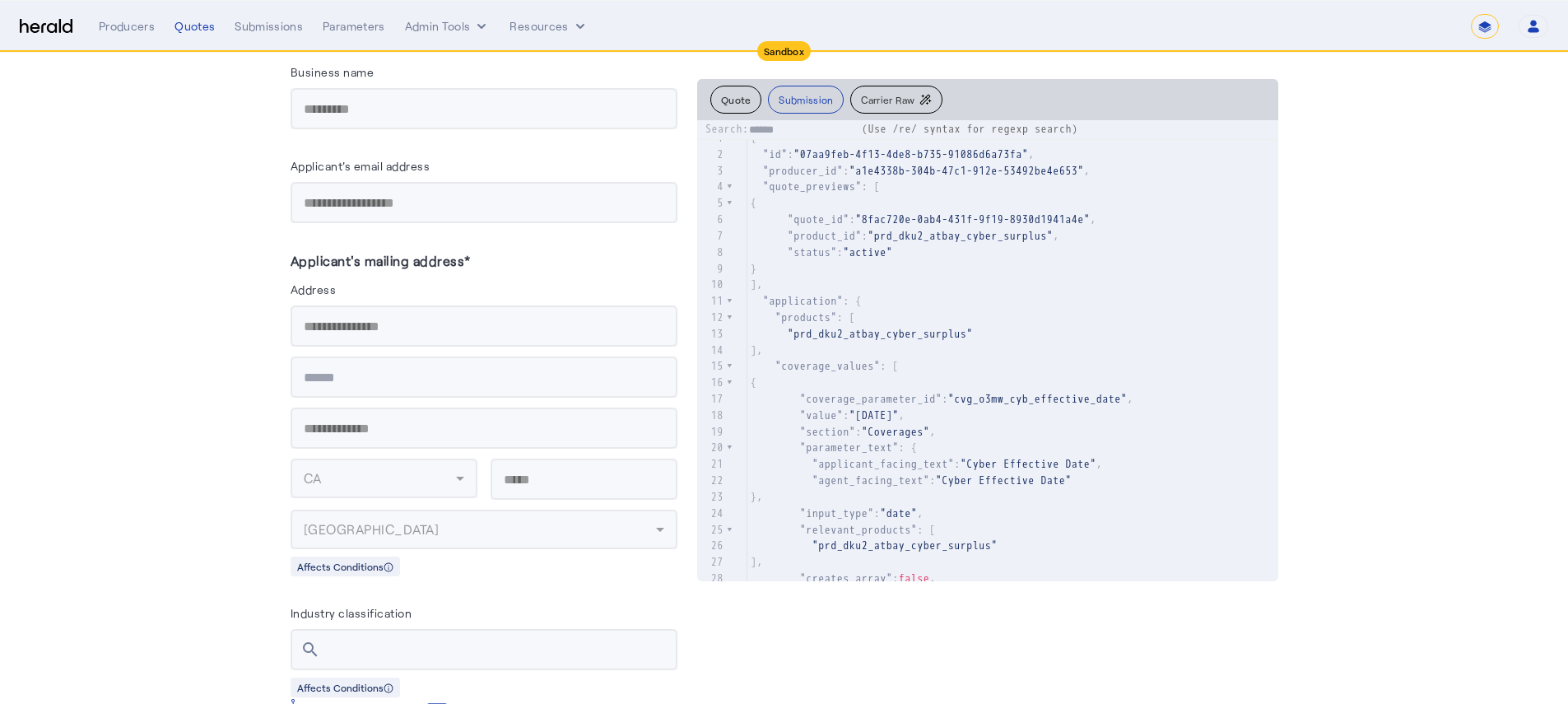 scroll, scrollTop: 14106, scrollLeft: 0, axis: vertical 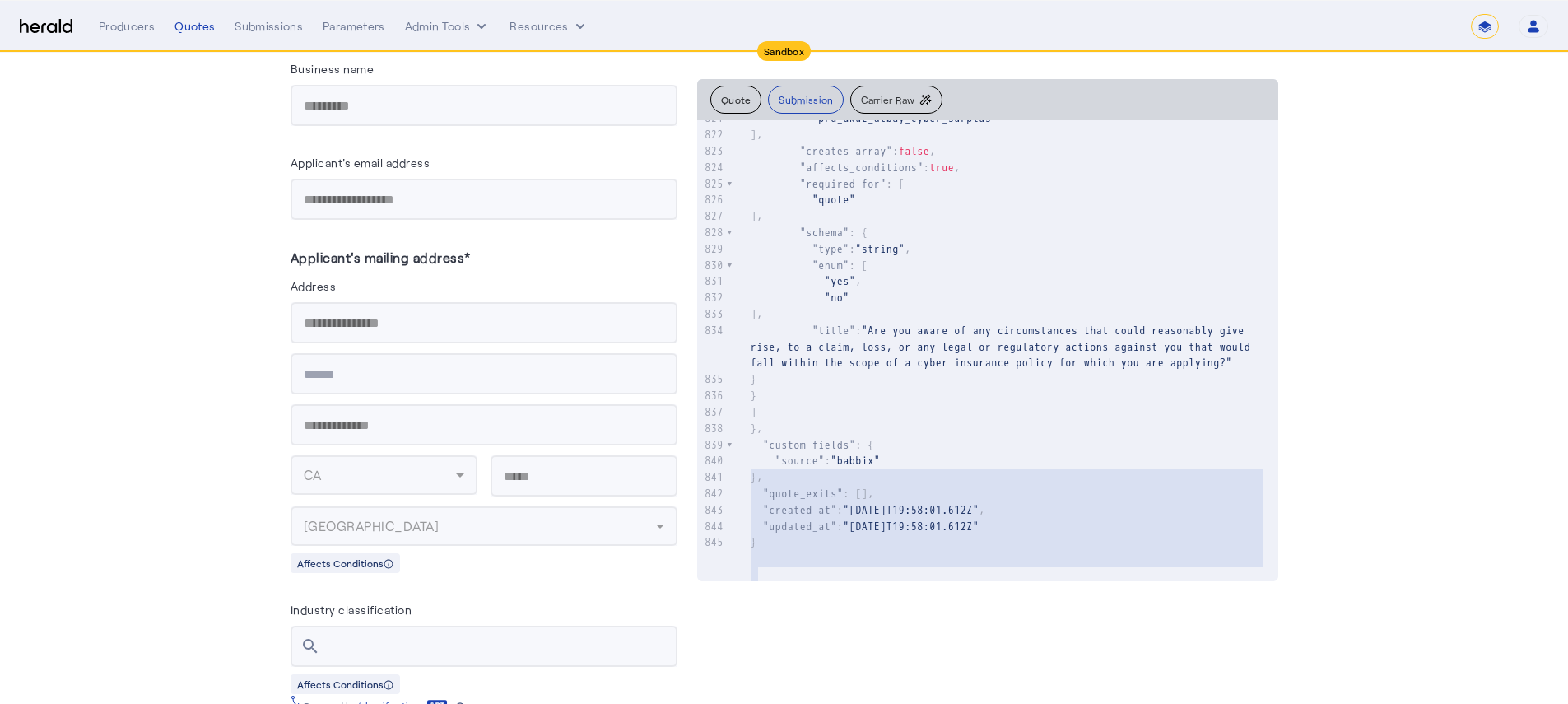 type on "**********" 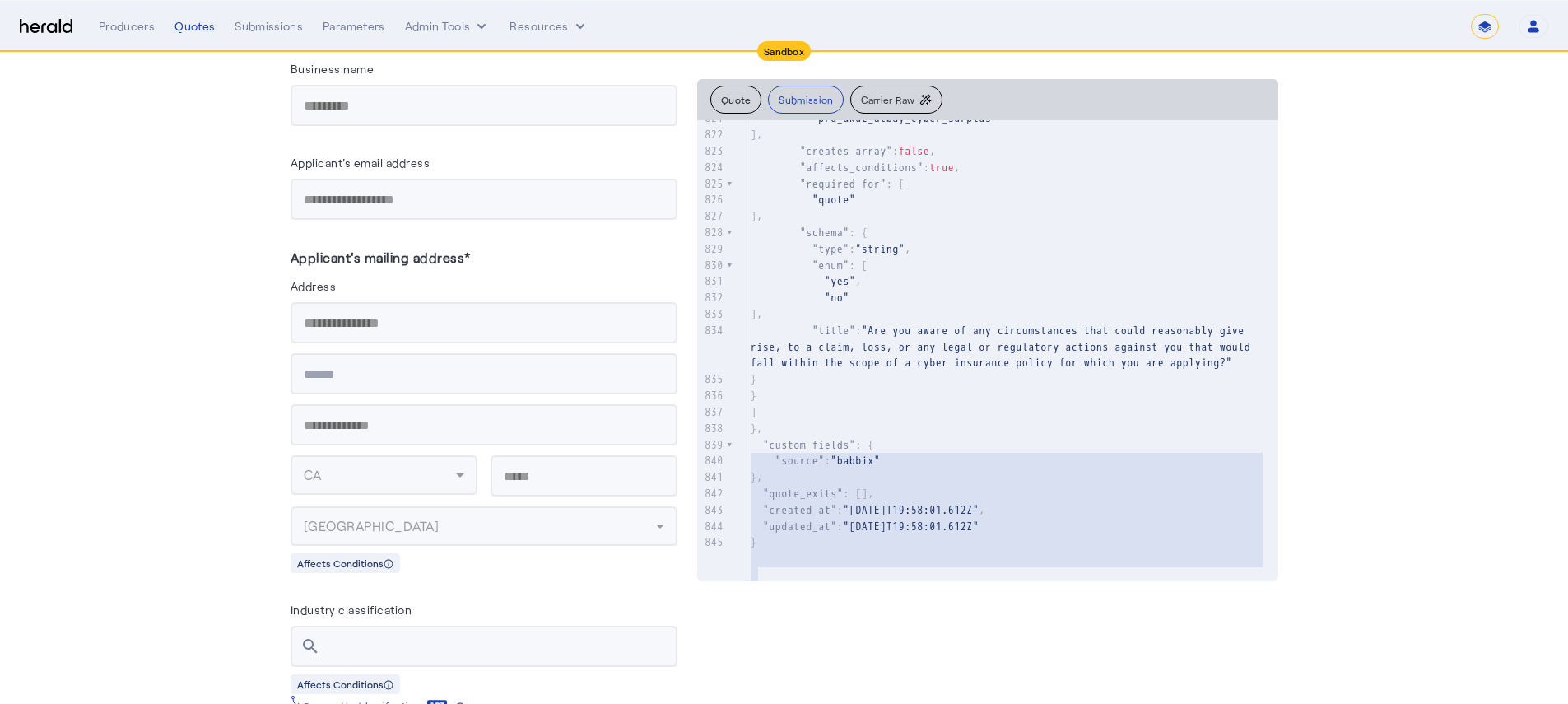 drag, startPoint x: 826, startPoint y: 566, endPoint x: 757, endPoint y: 455, distance: 130.69813 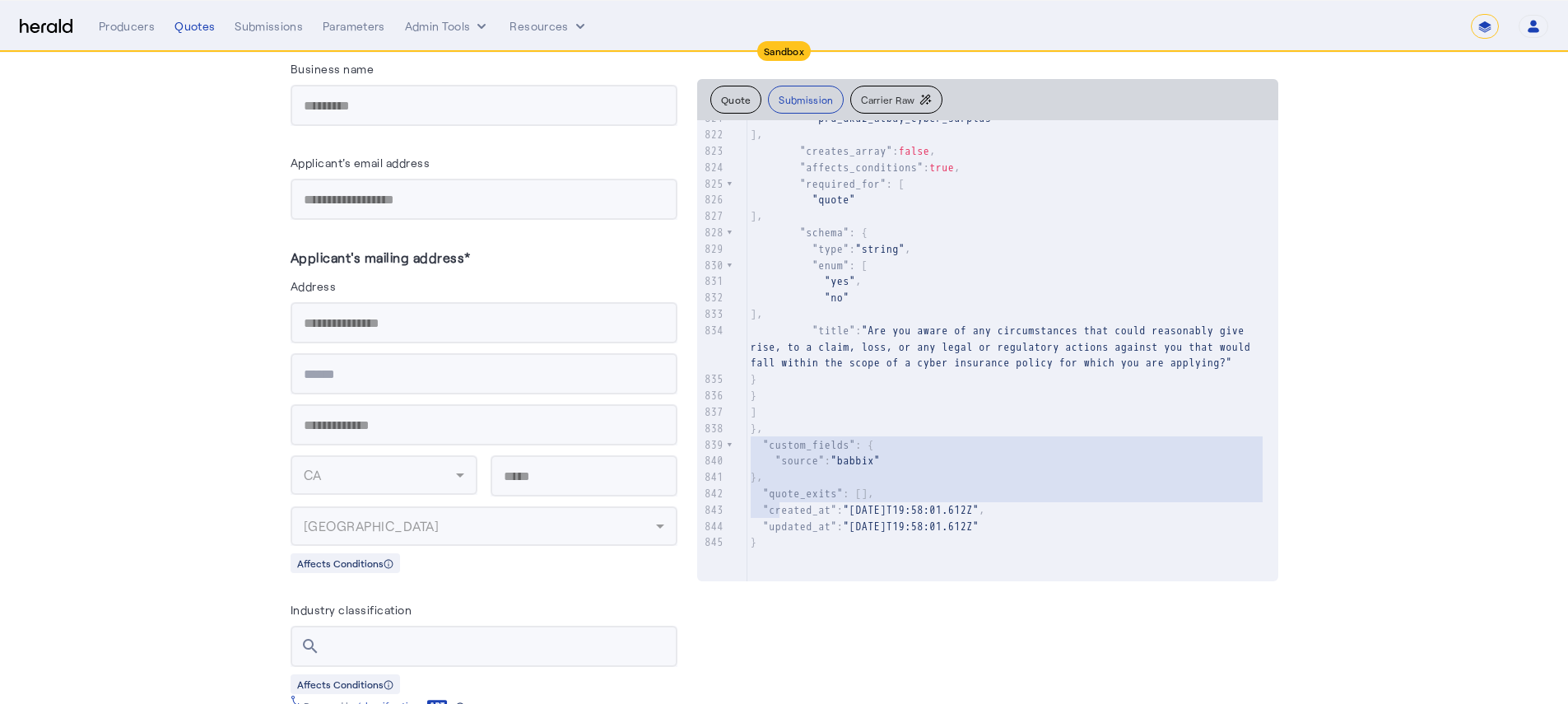 type on "**********" 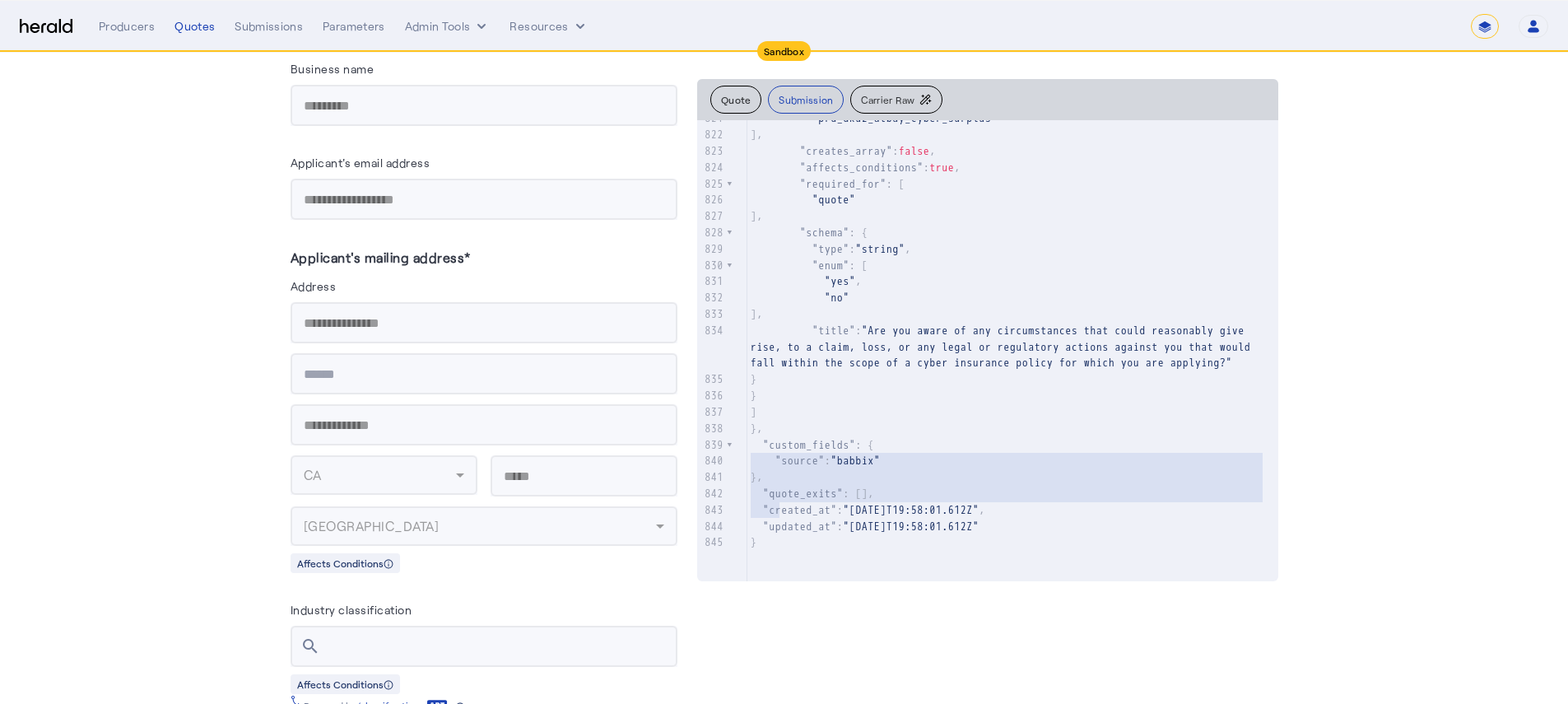 drag, startPoint x: 815, startPoint y: 499, endPoint x: 725, endPoint y: 445, distance: 104.957134 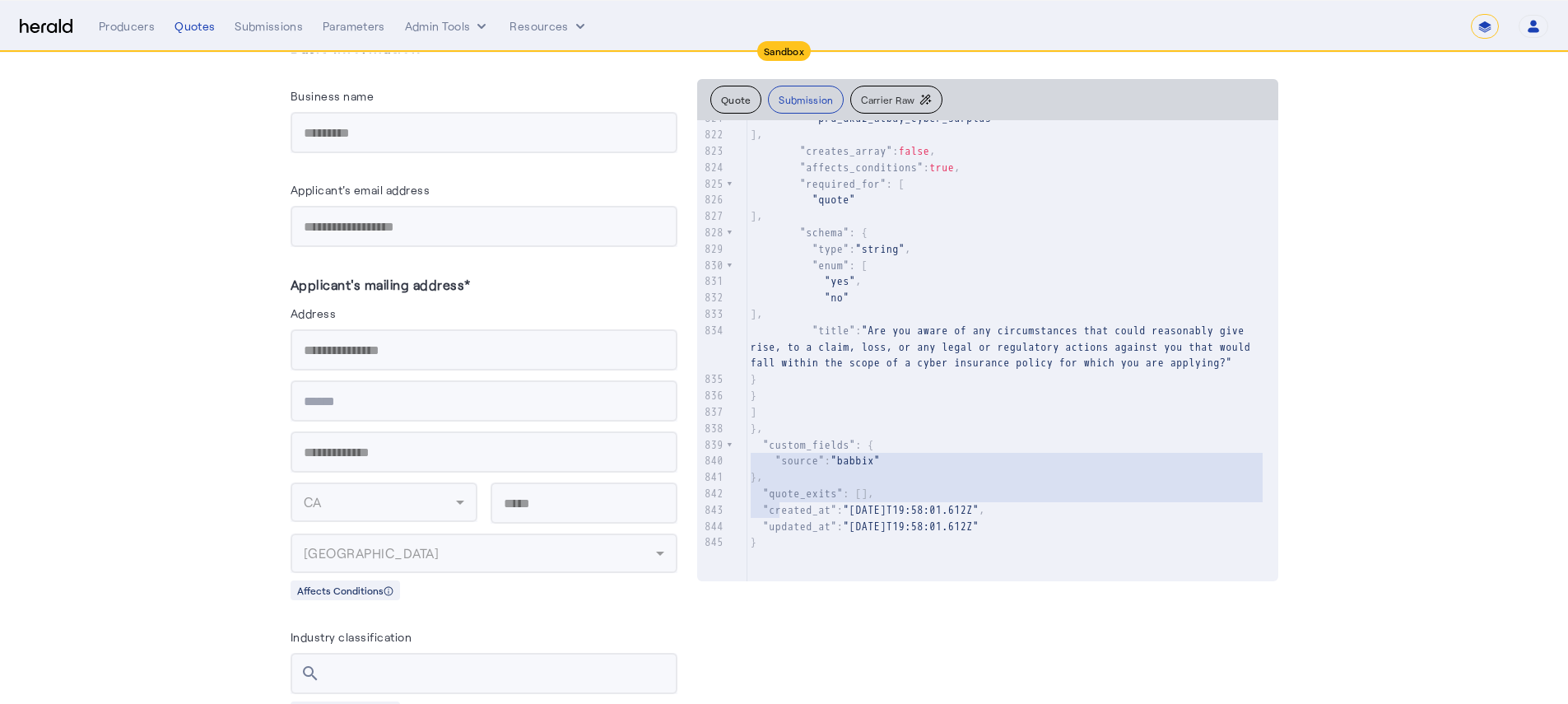scroll, scrollTop: 1102, scrollLeft: 0, axis: vertical 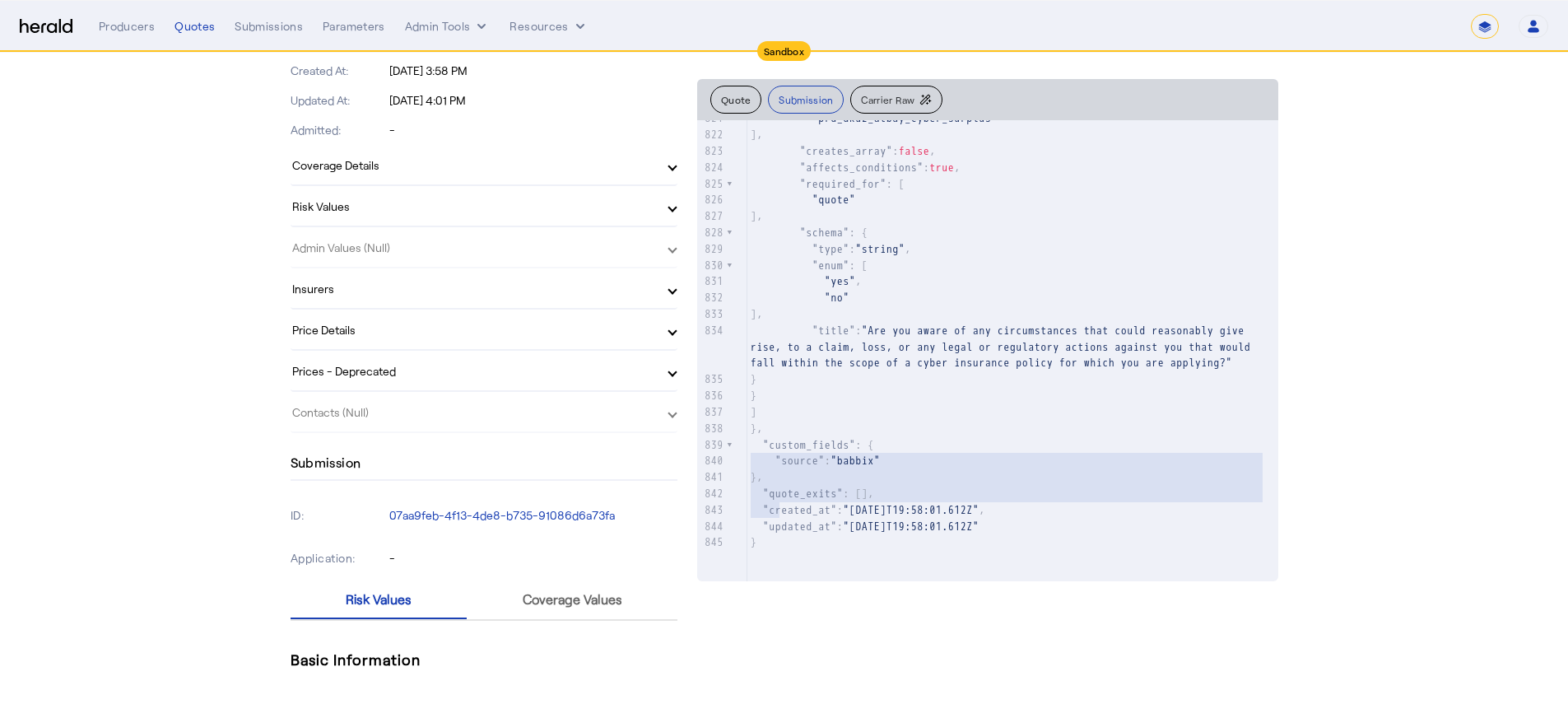 click on "**********" at bounding box center (823, 26) 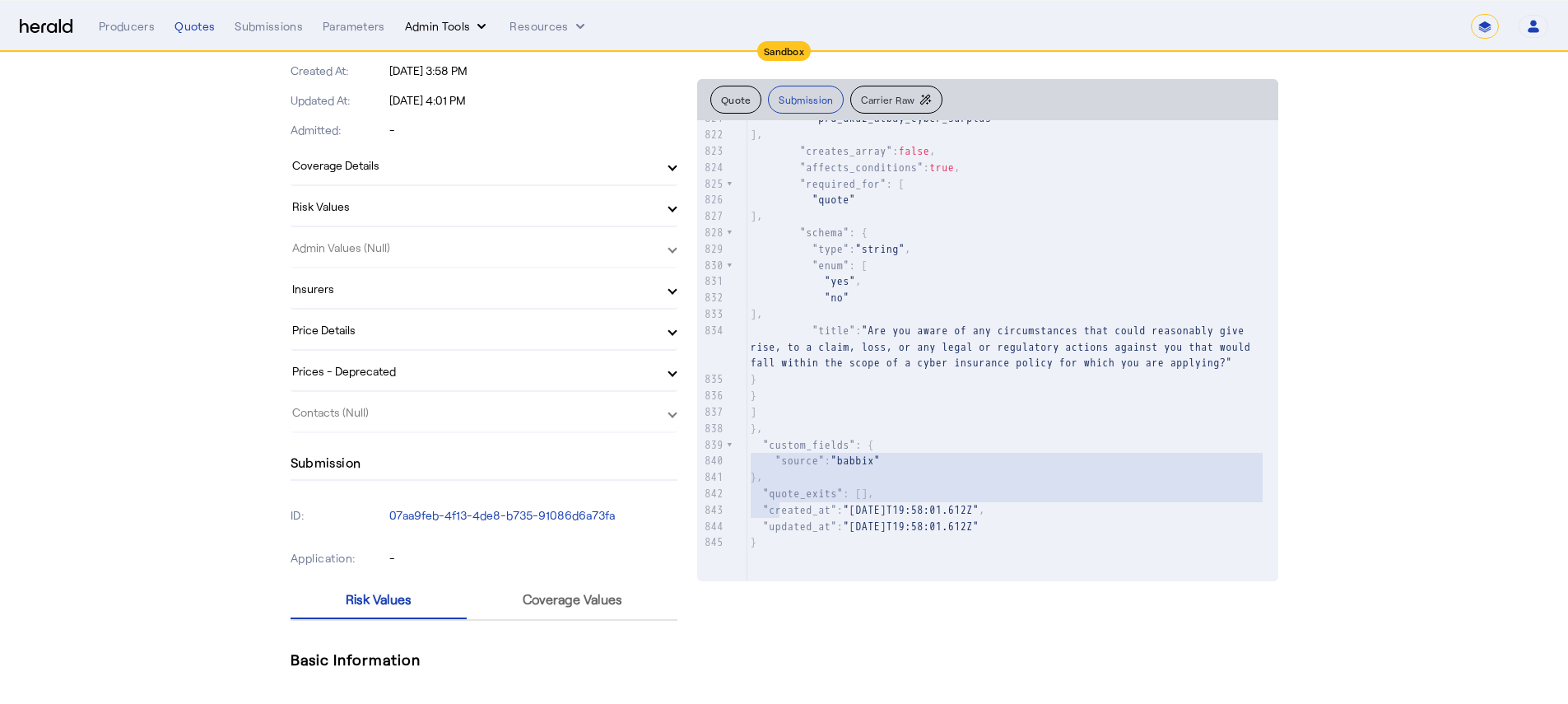 click 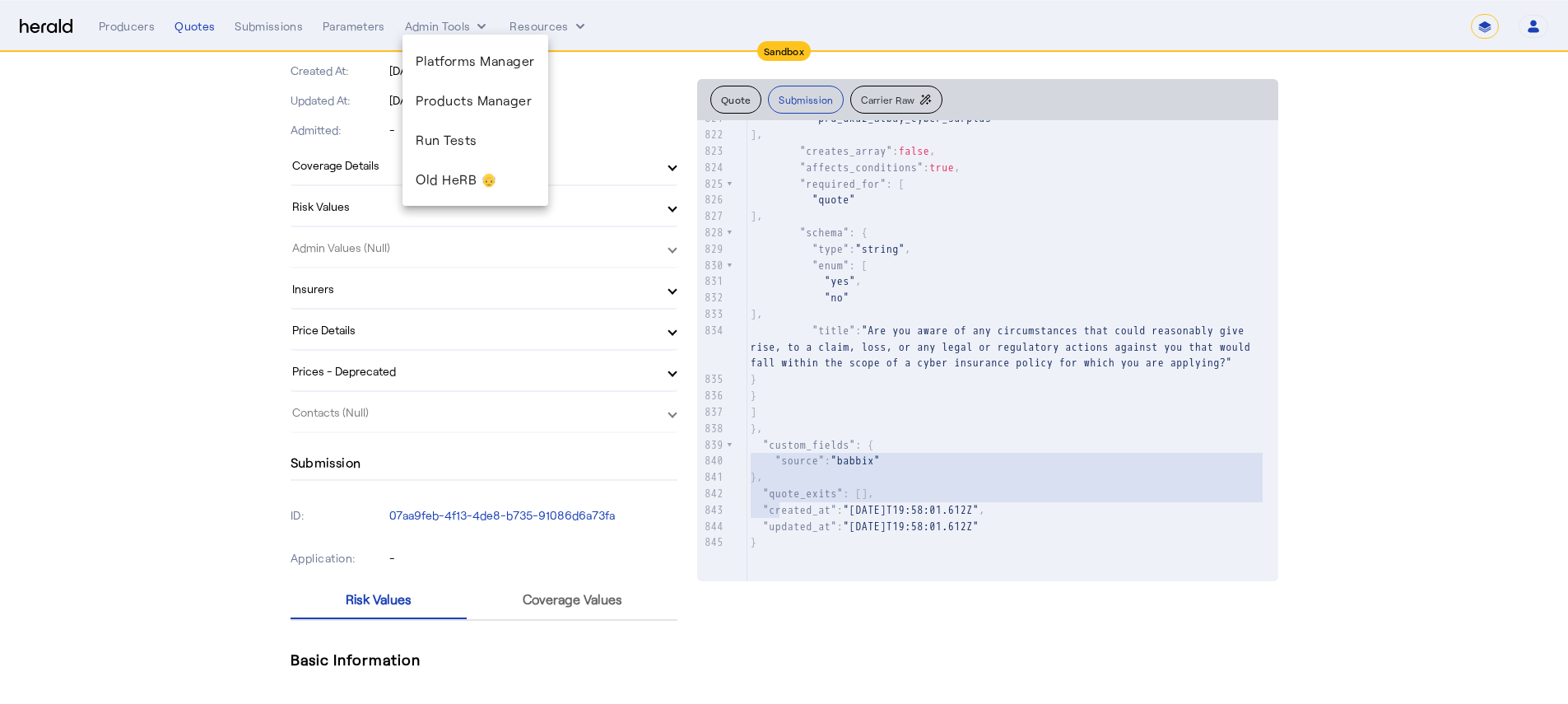 click at bounding box center (784, 352) 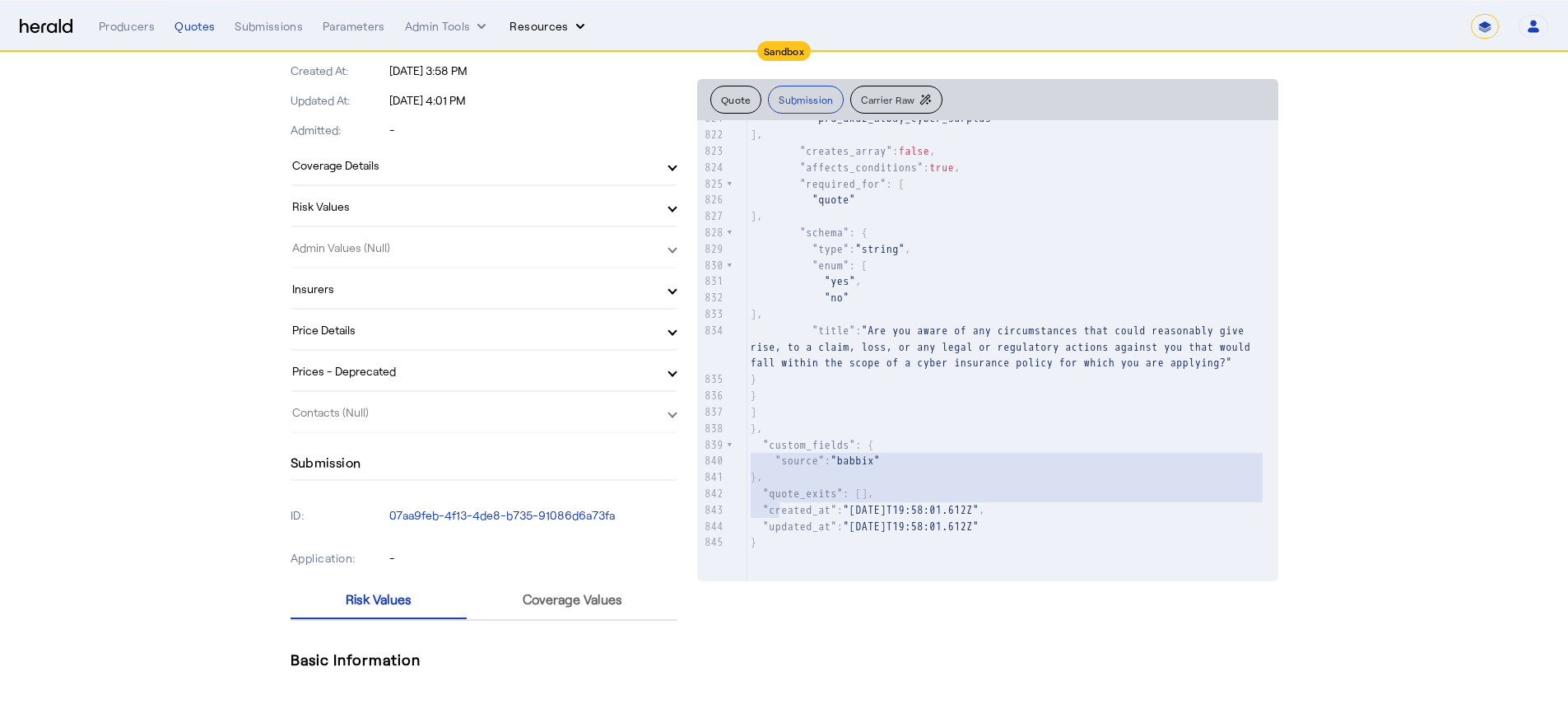click 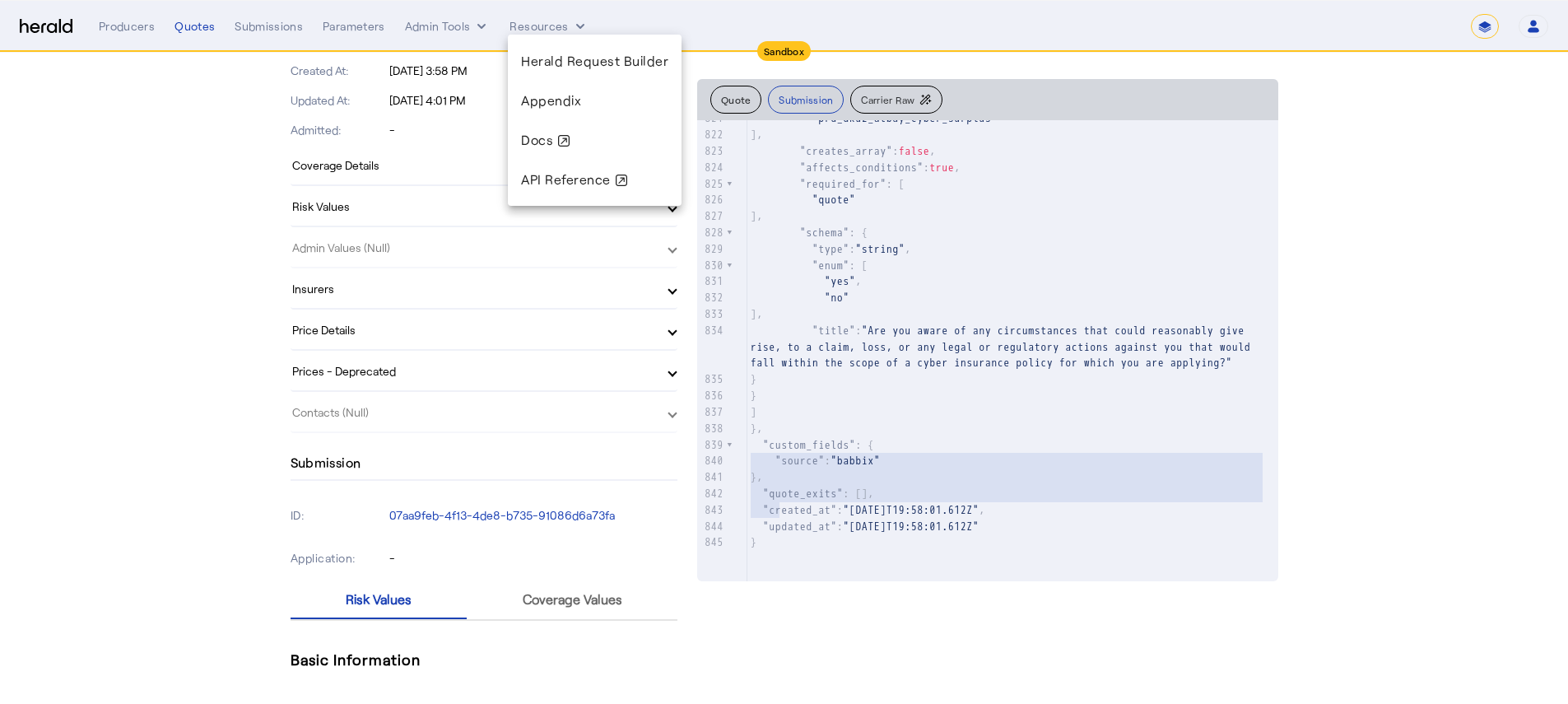 click at bounding box center [784, 352] 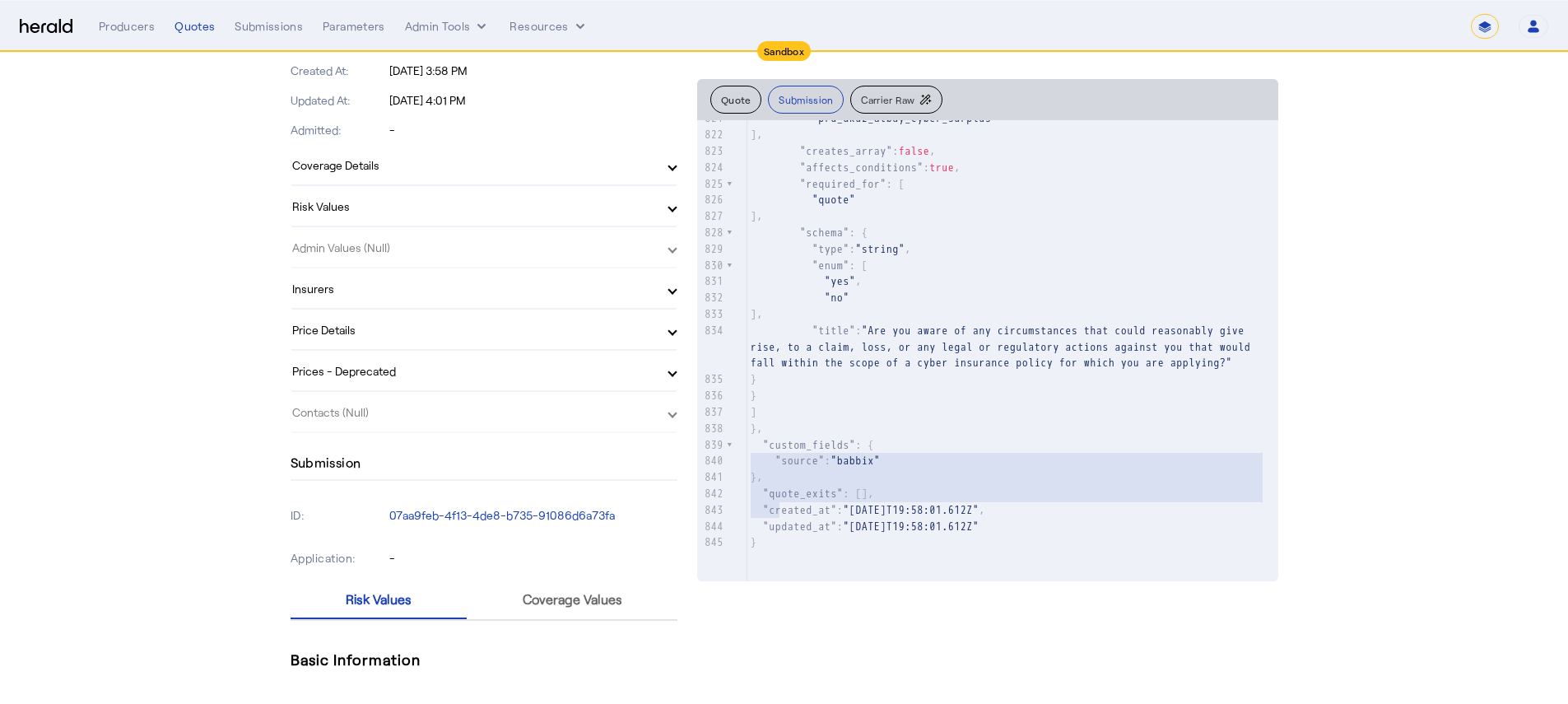 click on "811       { 812          "risk_parameter_id" :  "rsk_ggy8_cyb_warranty" , 813          "value" :  "no" , 814          "section" :  "Insurance History" , 815          "parameter_text" : { 816            "applicant_facing_text" :  "Are you aware of any circumstances that could reasonably give rise, to a claim, loss, or any legal or regulatory actions against you that would fall within the scope of a cyber insurance policy for which you are applying?" , 817            "agent_facing_text" :  "Is the applicant aware of any circumstances that could reasonably give rise, to a claim, loss, or any legal or regulatory actions against them that would fall within the scope of a cyber insurance policy for which the applicant is applying?" 818         }, 819          "input_type" :  "select_one" , 820          "relevant_products" : [ 821            "prd_dku2_atbay_cyber_surplus" 822         ], 823          "creates_array" :  false , 824          "affects_conditions" :" 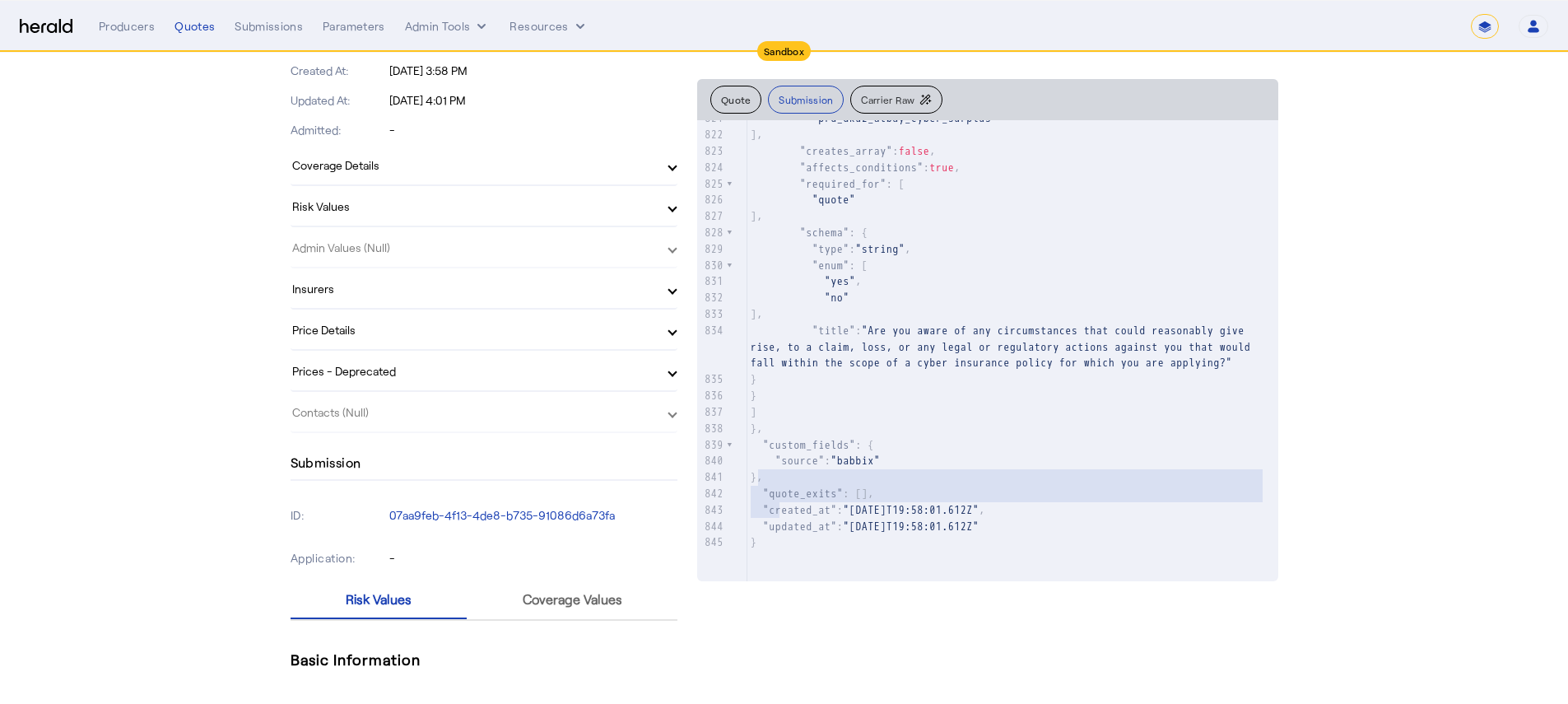 type on "**********" 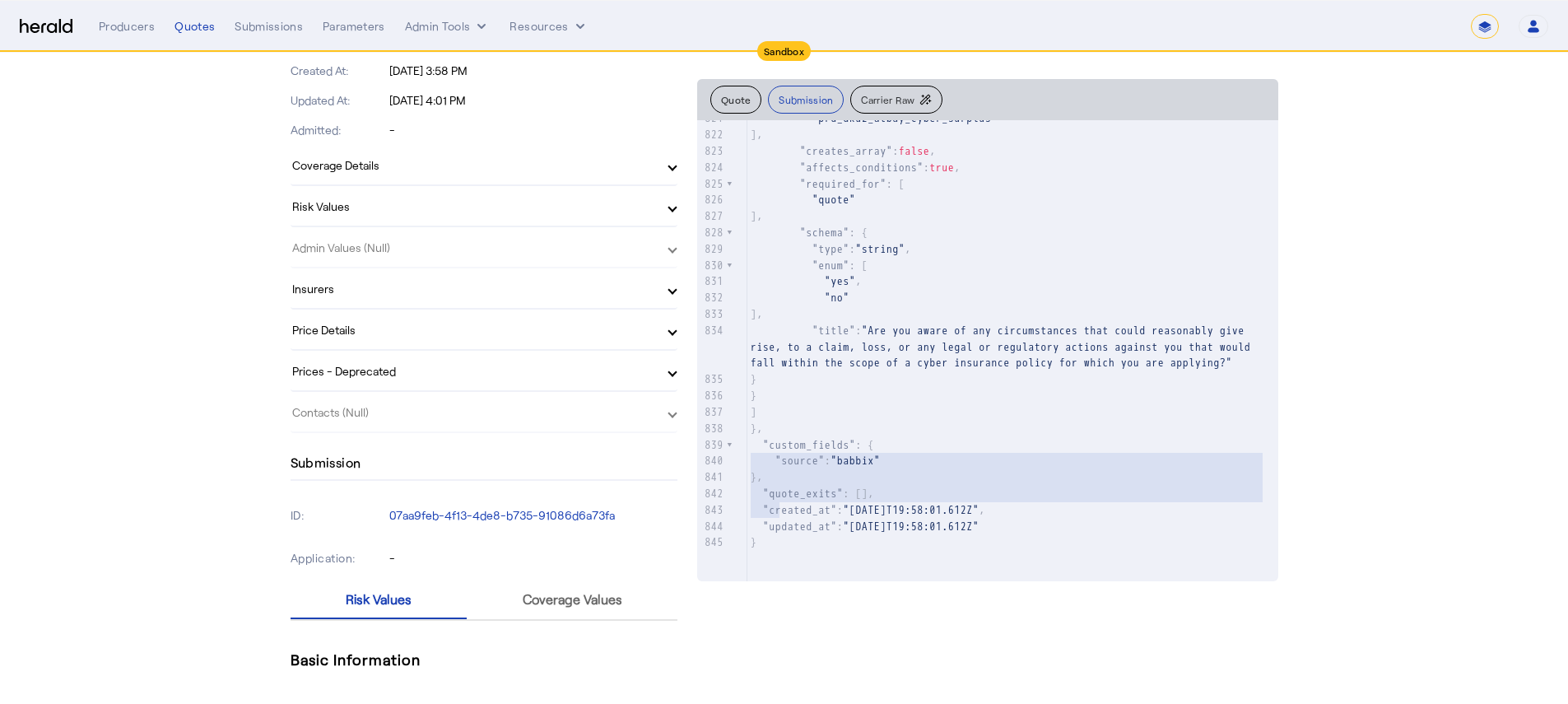 drag, startPoint x: 789, startPoint y: 500, endPoint x: 756, endPoint y: 450, distance: 59.90826 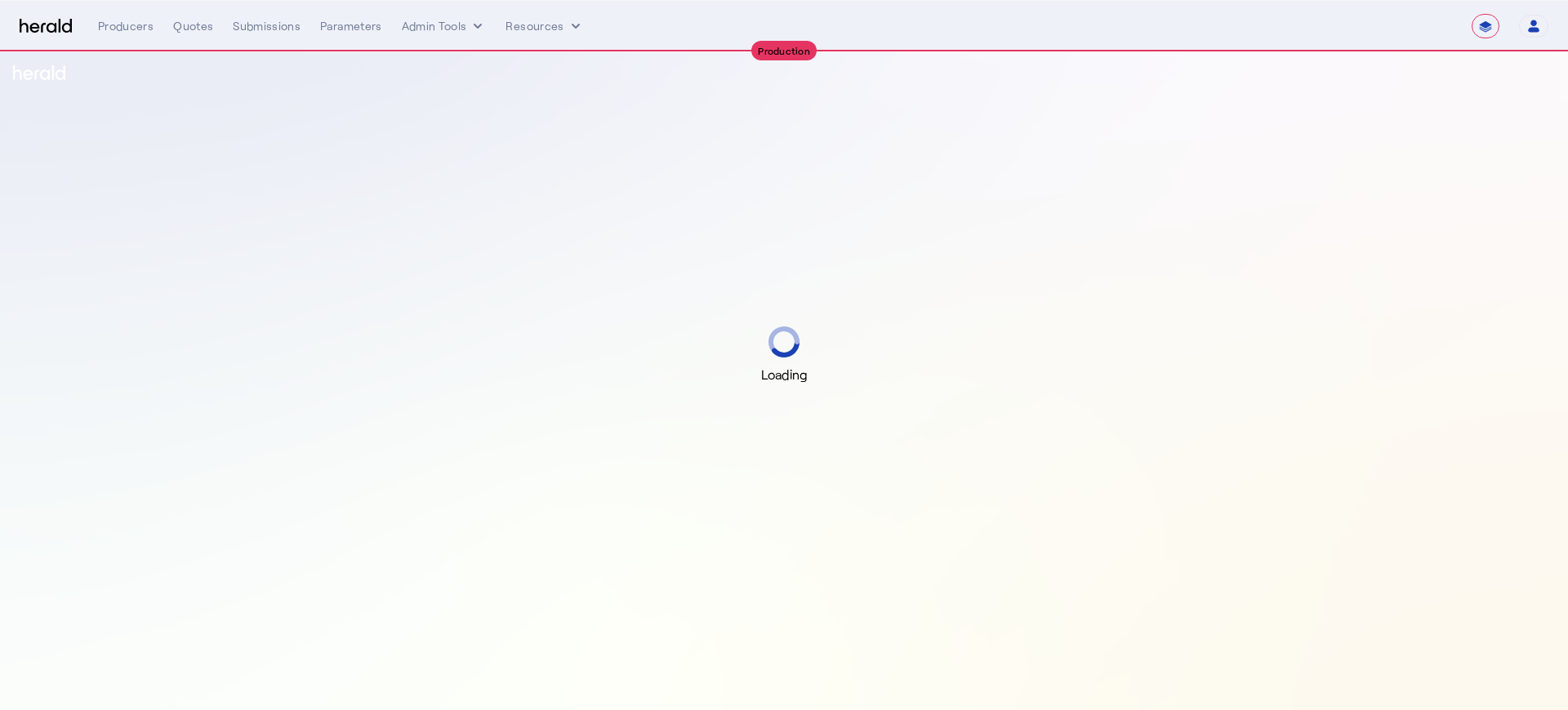 select on "**********" 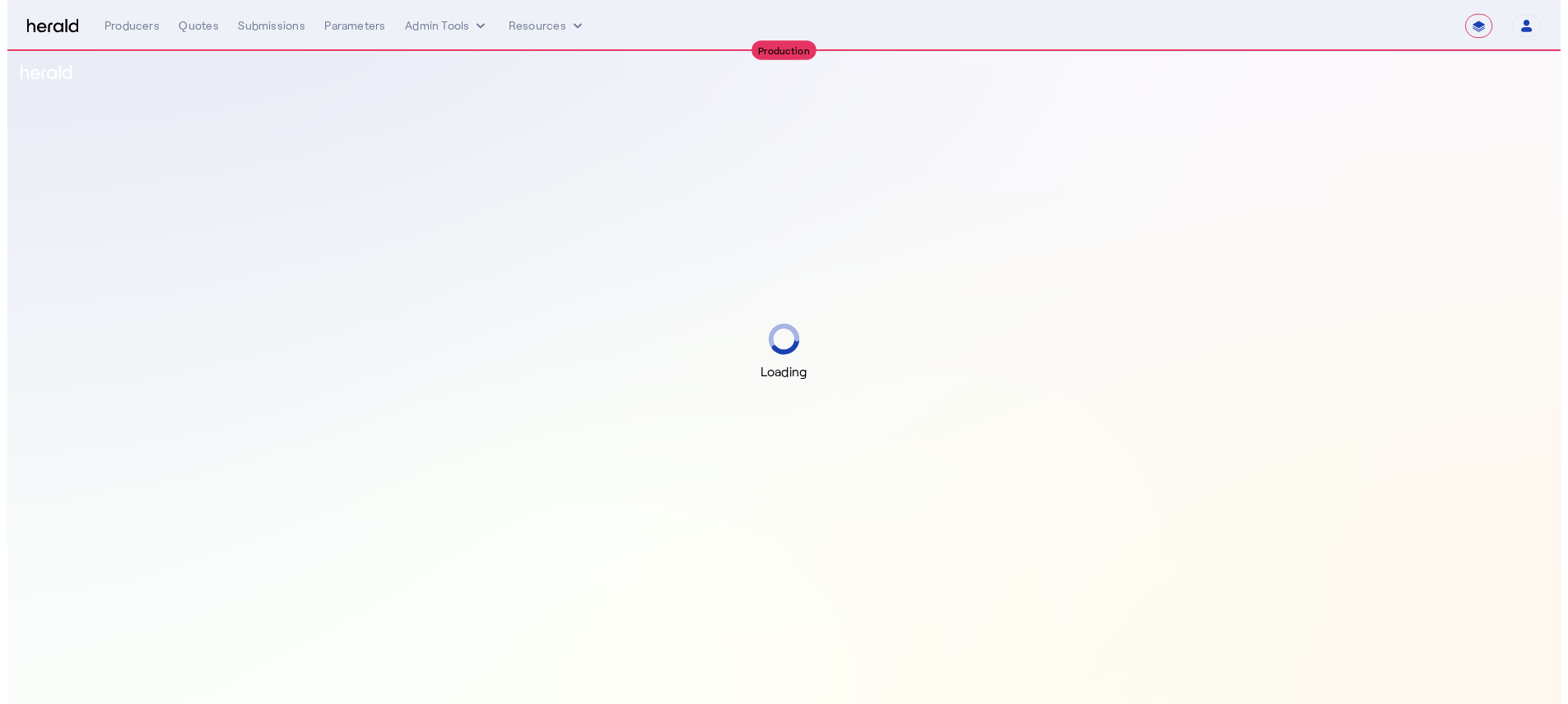 scroll, scrollTop: 0, scrollLeft: 0, axis: both 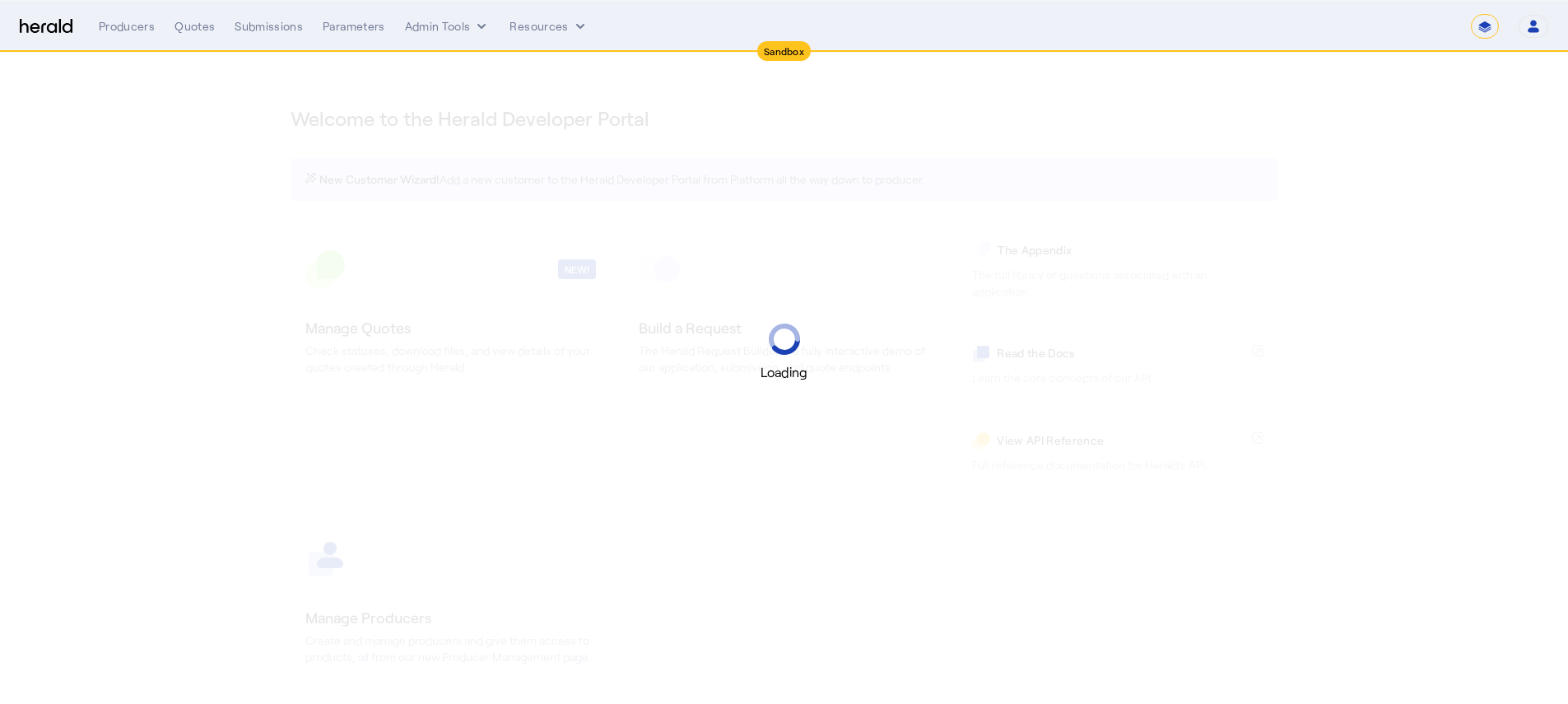 select on "*******" 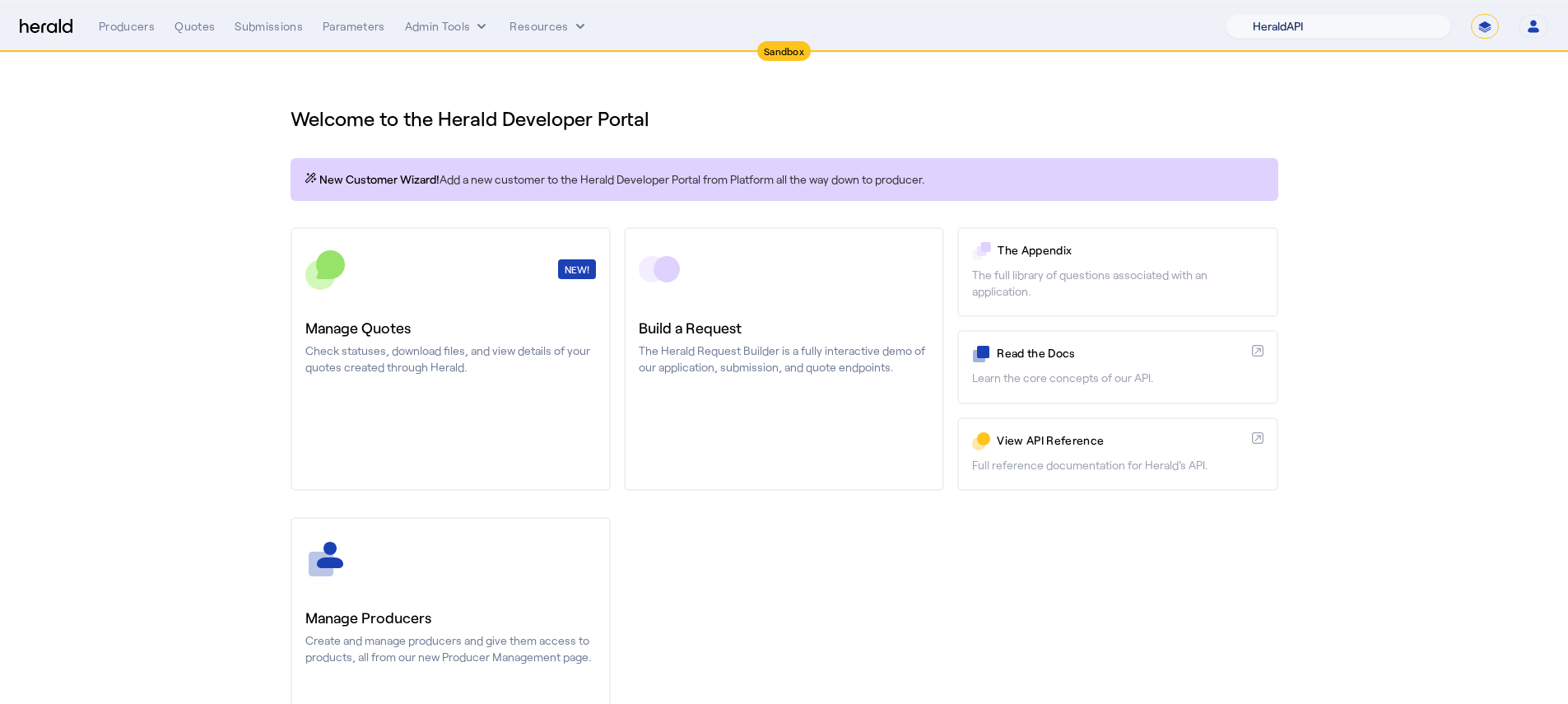 click on "1Fort   Acrisure   Acturis   Affinity Advisors   Affinity Risk   Agentero   AmWins   Anzen   Aon   Appulate   Arch   Assurely   BTIS   Babbix   Berxi   [PERSON_NAME]   BindHQ   Bold Penguin    Bolt   Bond   Boxx   Brightway   Brit Demo Sandbox   Broker Buddha   [PERSON_NAME]   Burns [PERSON_NAME]   CNA Test   CRC   CS onboarding test account   Chubb Test   Citadel   Coalition   Coast   Coterie Test   Counterpart    CoverForce   CoverWallet   Coverdash   Coverhound   Cowbell   Cyber Example Platform   CyberPassport   Defy Insurance   Draftrs   ESpecialty   Embroker   Equal Parts   Exavalu   Ezyagent   Federacy Platform   FifthWall   Flow Speciality (Capitola)   Foundation   Founder Shield   Gaya   Gerent   GloveBox   Glow   Growthmill   [PERSON_NAME]   Hartford Steam Boiler   Hawksoft   [PERSON_NAME] Insurance Brokers   Herald Envoy Testing   HeraldAPI   Hypergato   Inchanted   [URL]   Infinity   [DOMAIN_NAME]   Insuremo   Insuritas   Irys   Jencap   [PERSON_NAME]   LTI Mindtree   Layr   Limit   [PERSON_NAME] Test   [PERSON_NAME]   Novidea" at bounding box center (1338, 26) 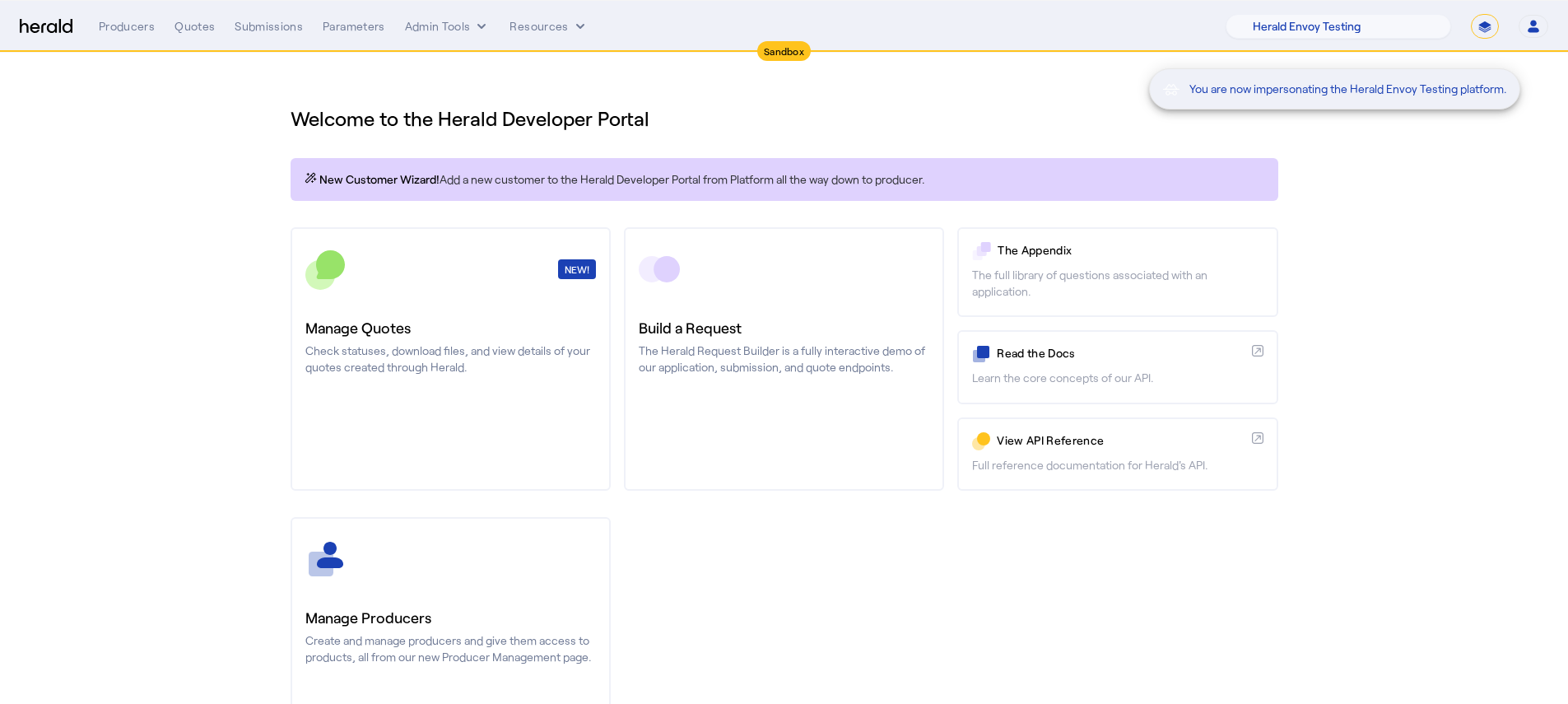click on "You are now impersonating the Herald Envoy Testing platform." at bounding box center (784, 352) 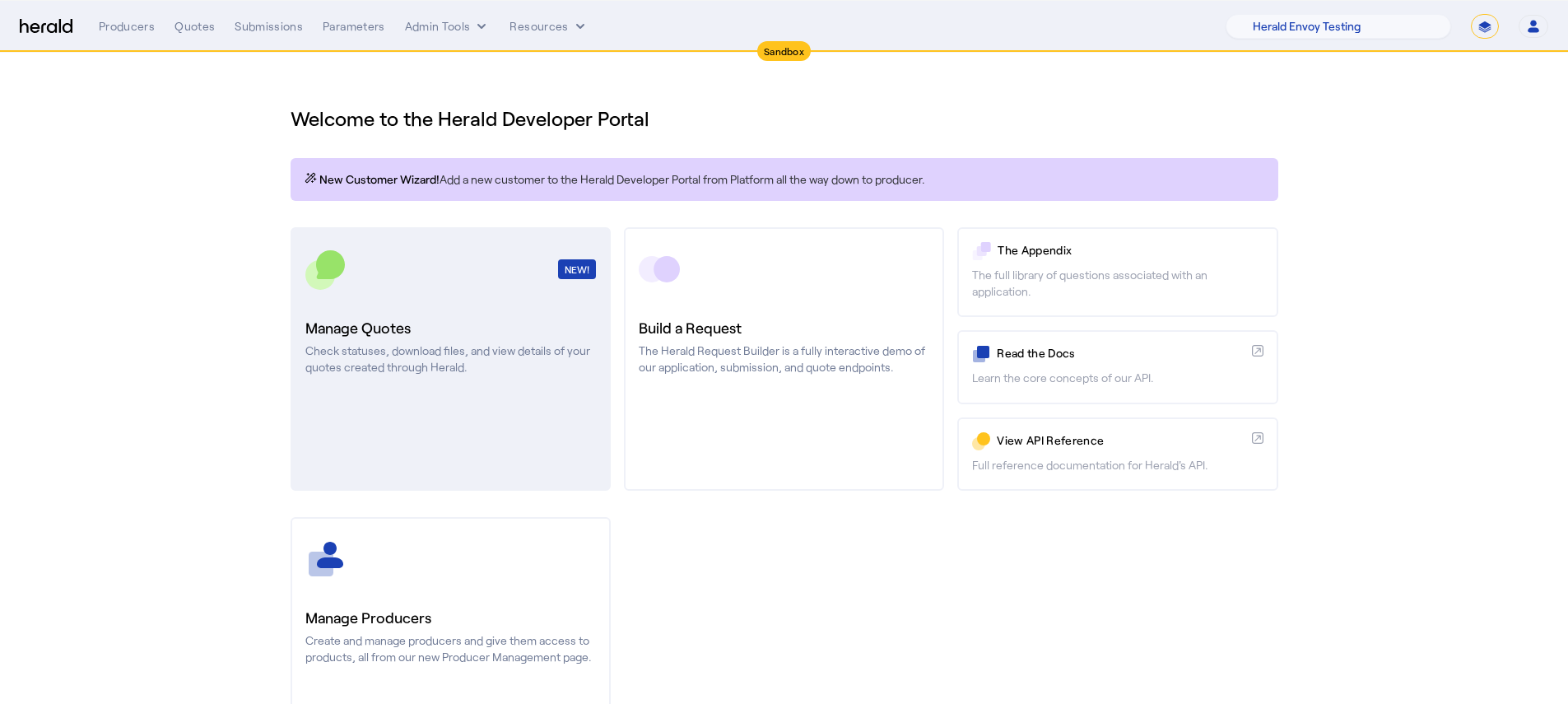 click on "Check statuses, download files, and view details of your quotes created through Herald." 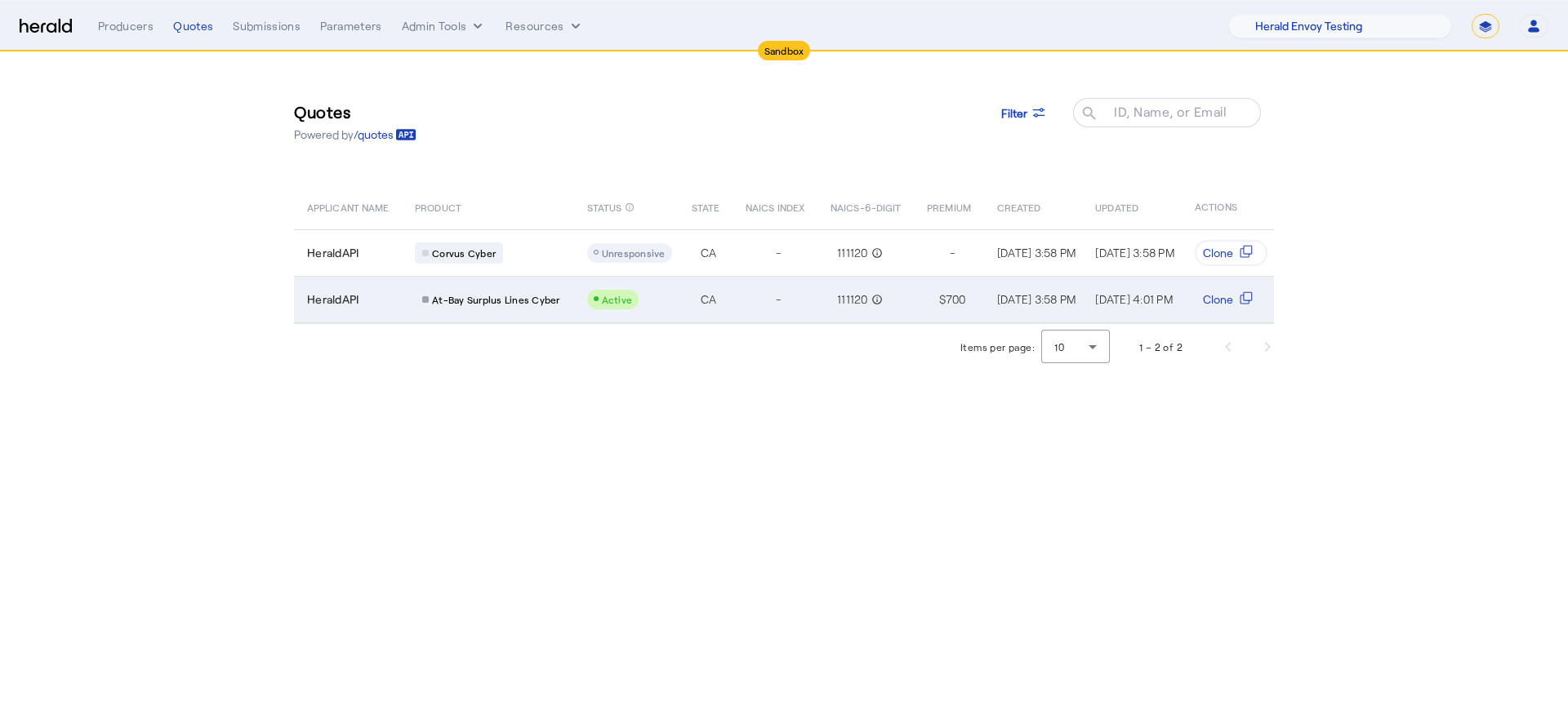 click on "Active" at bounding box center (617, 300) 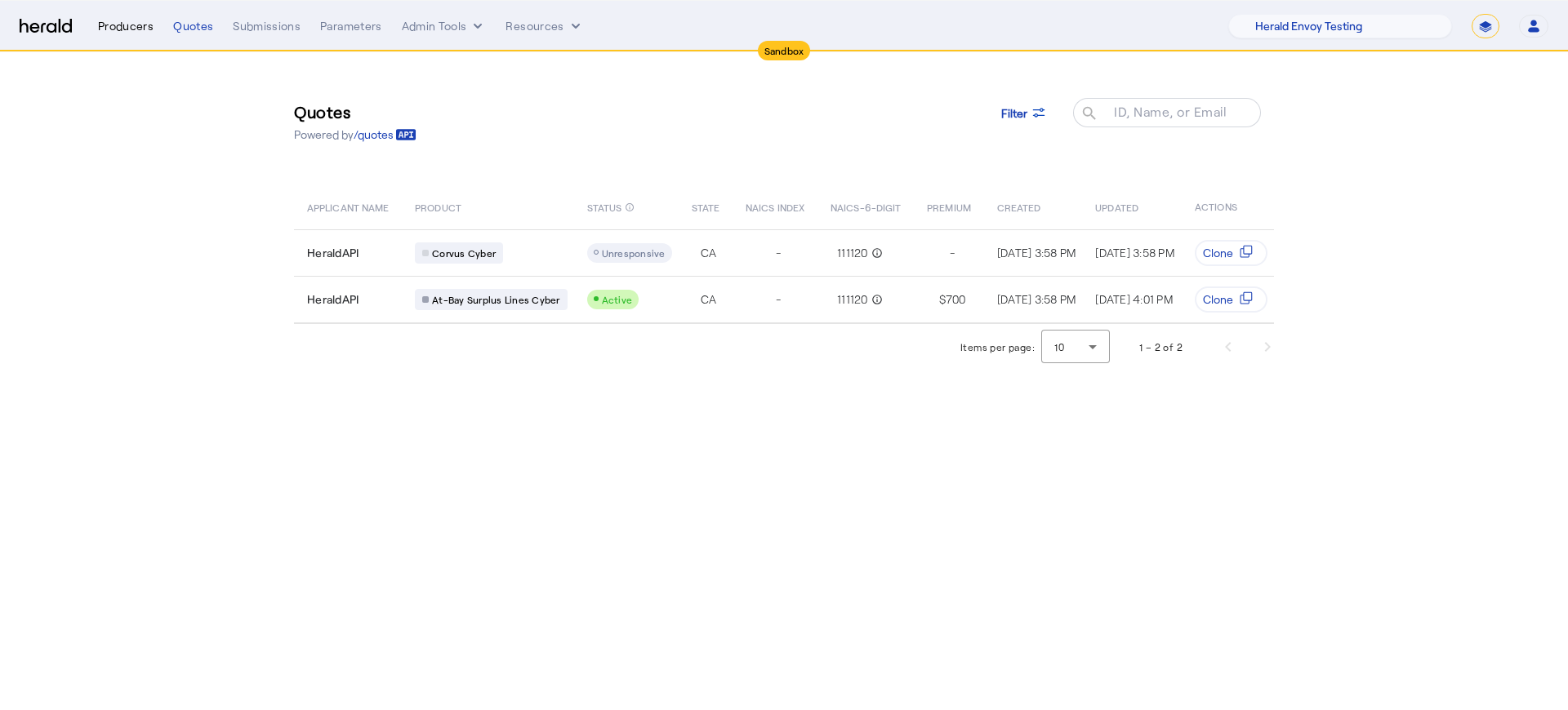click on "Producers" at bounding box center (126, 26) 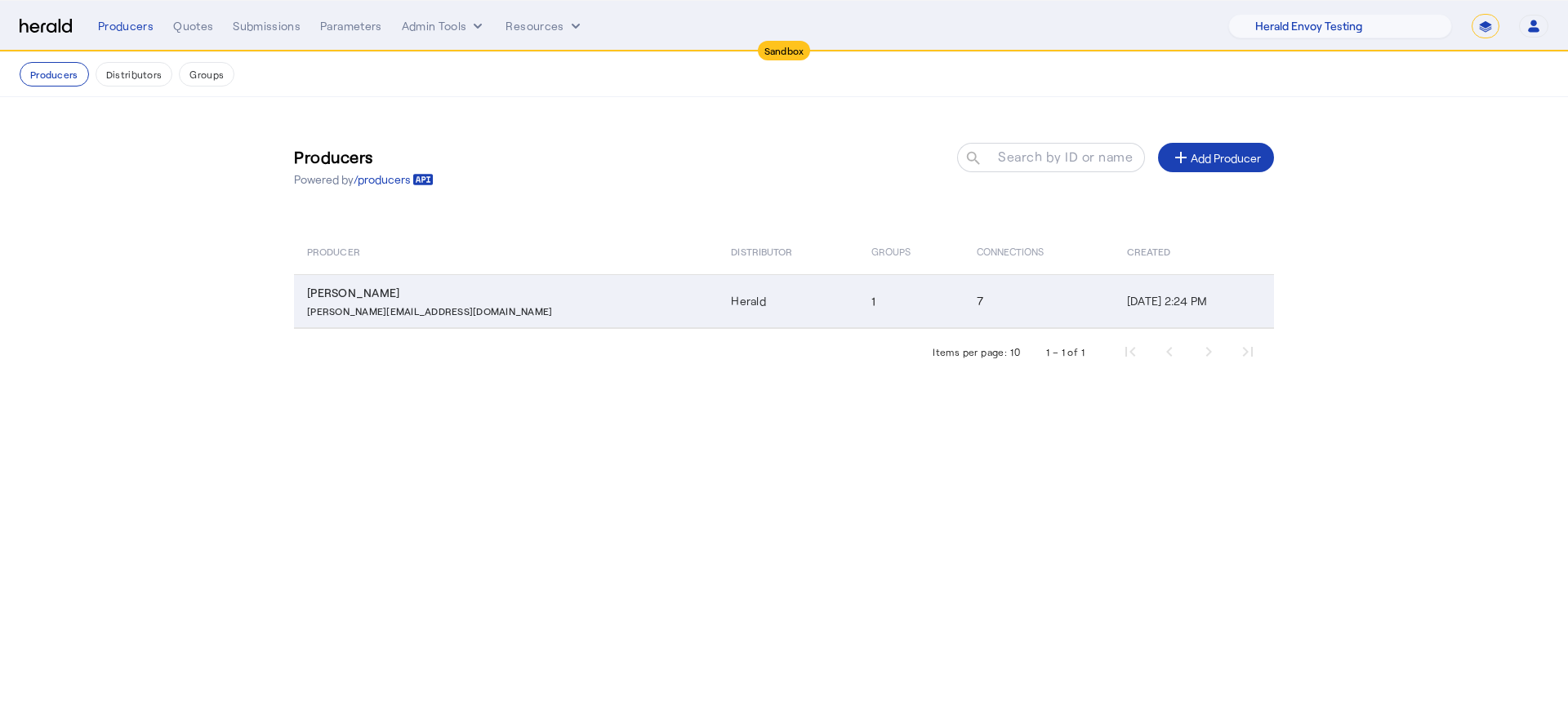 click on "1" 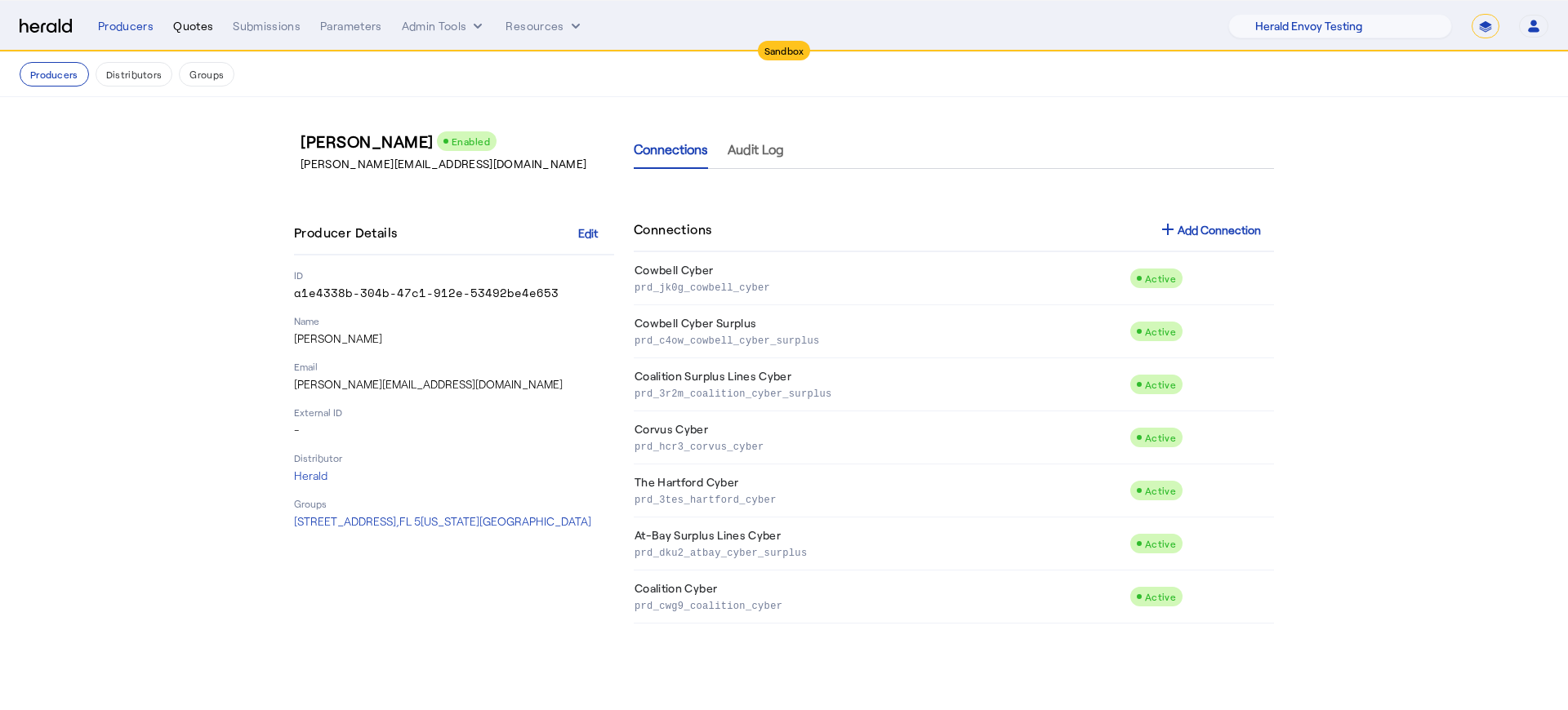 click on "Quotes" at bounding box center [193, 26] 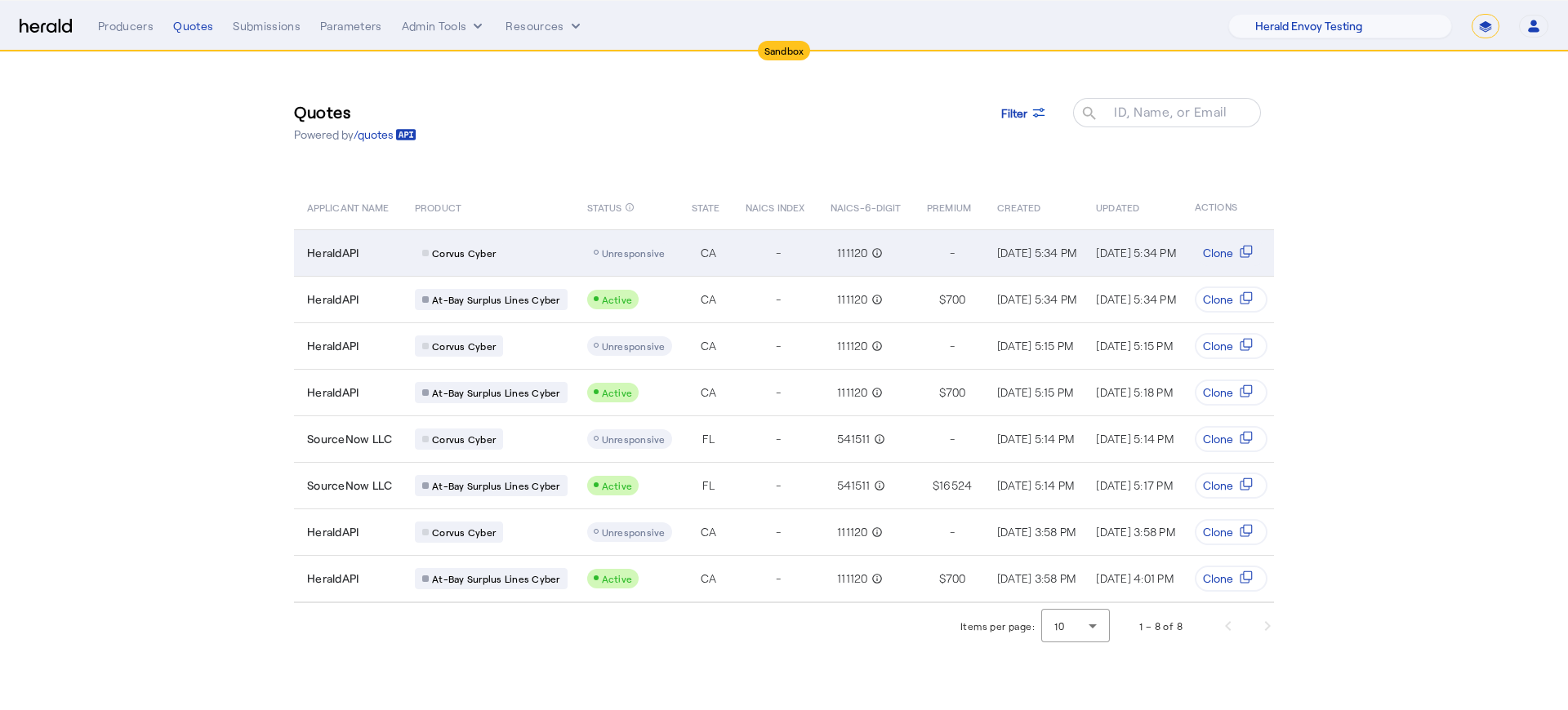 click on "Unresponsive" at bounding box center (634, 253) 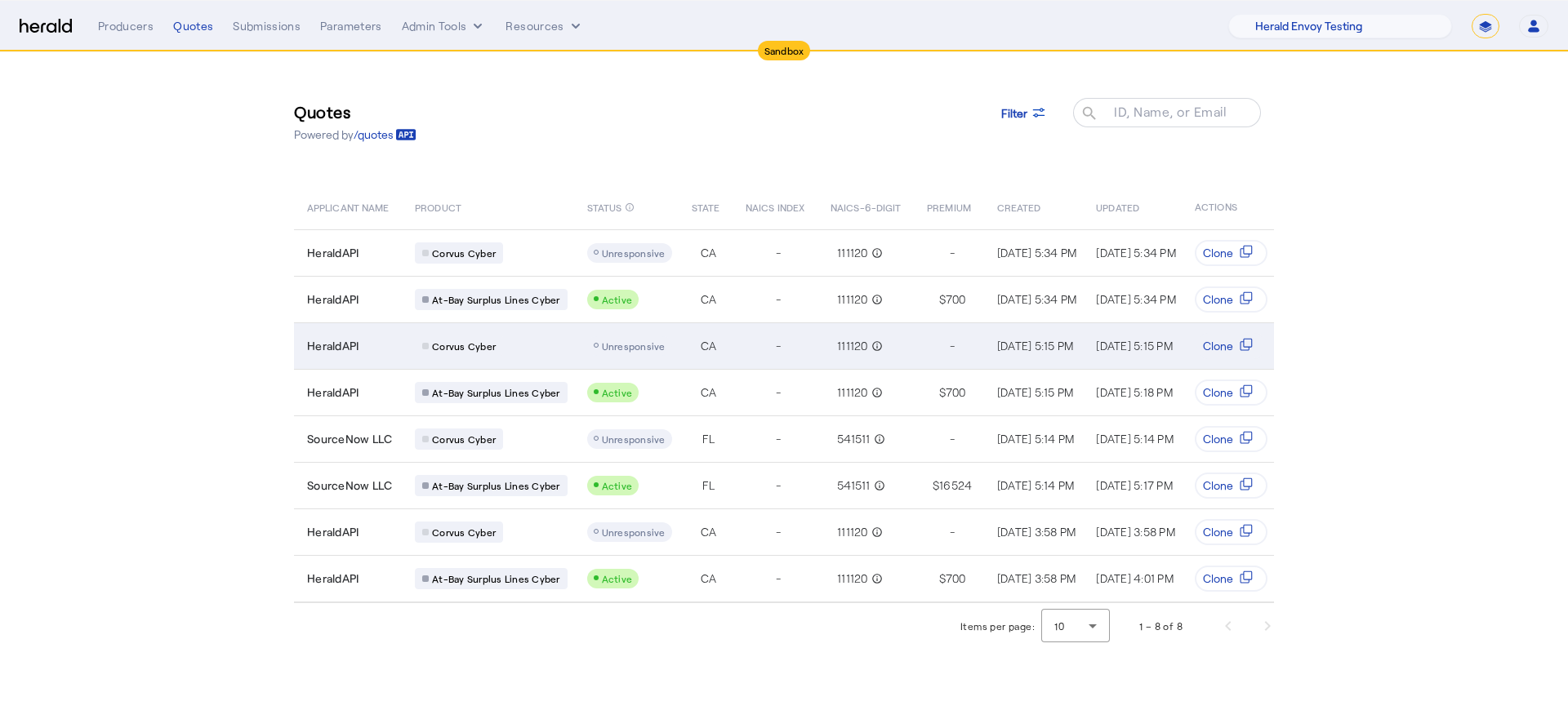 click on "Unresponsive" at bounding box center (626, 345) 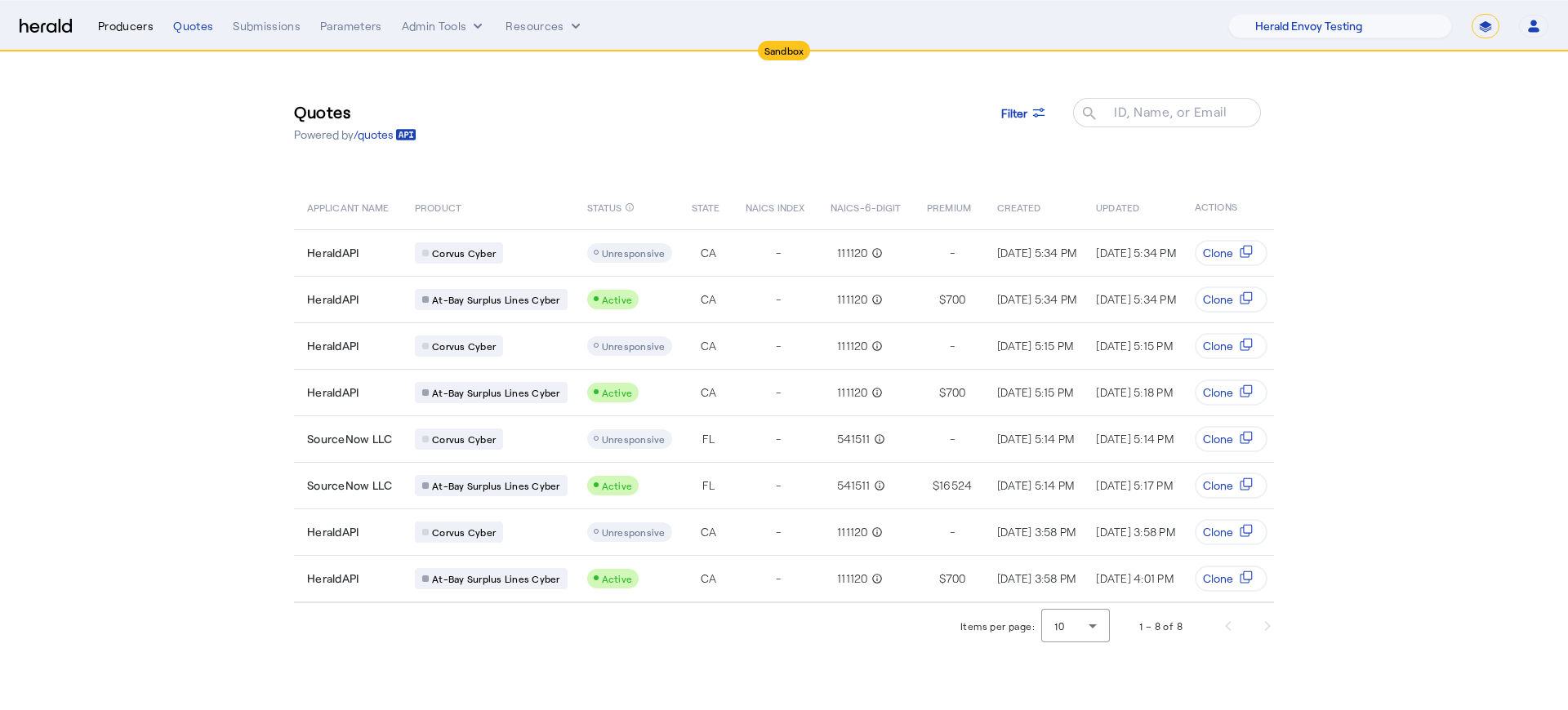 click on "Producers" at bounding box center [126, 26] 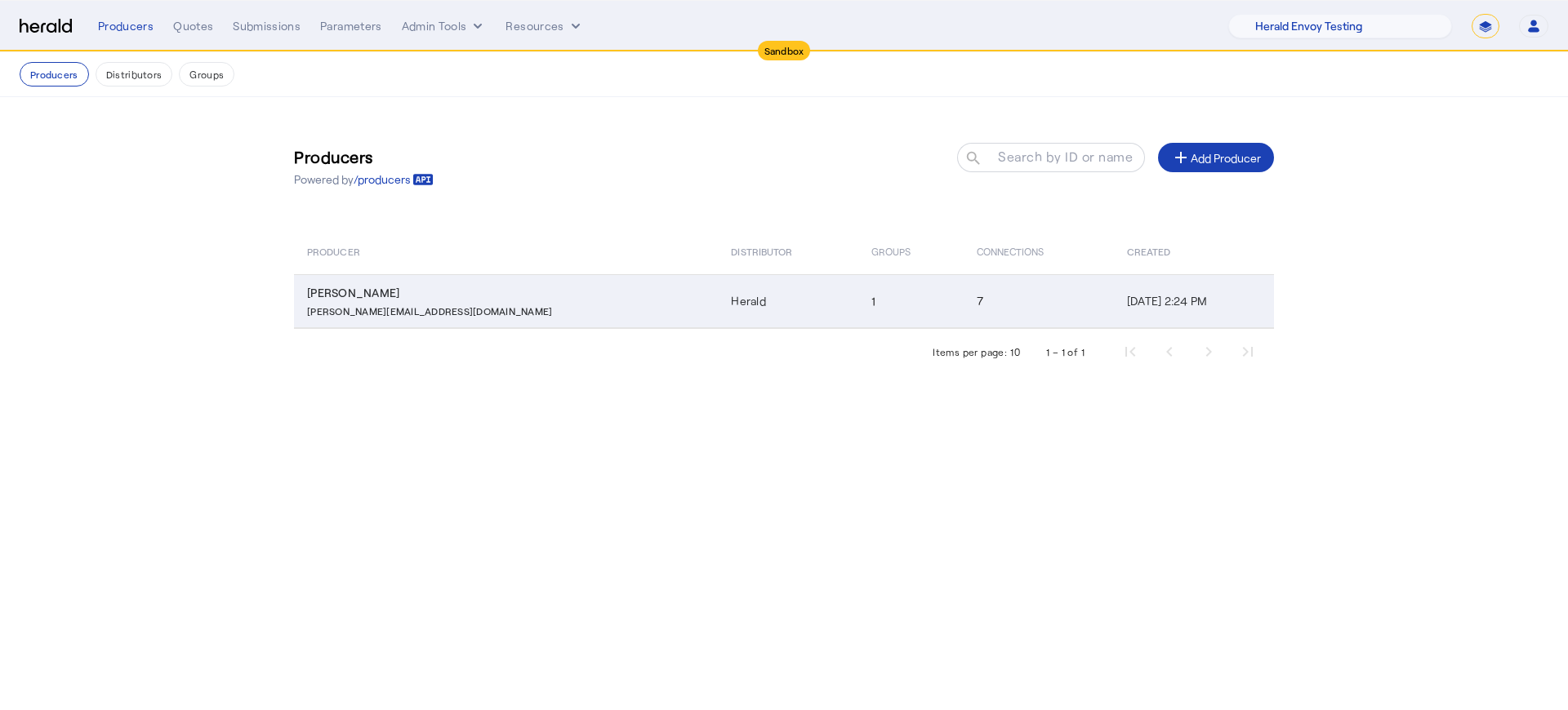 click on "7" 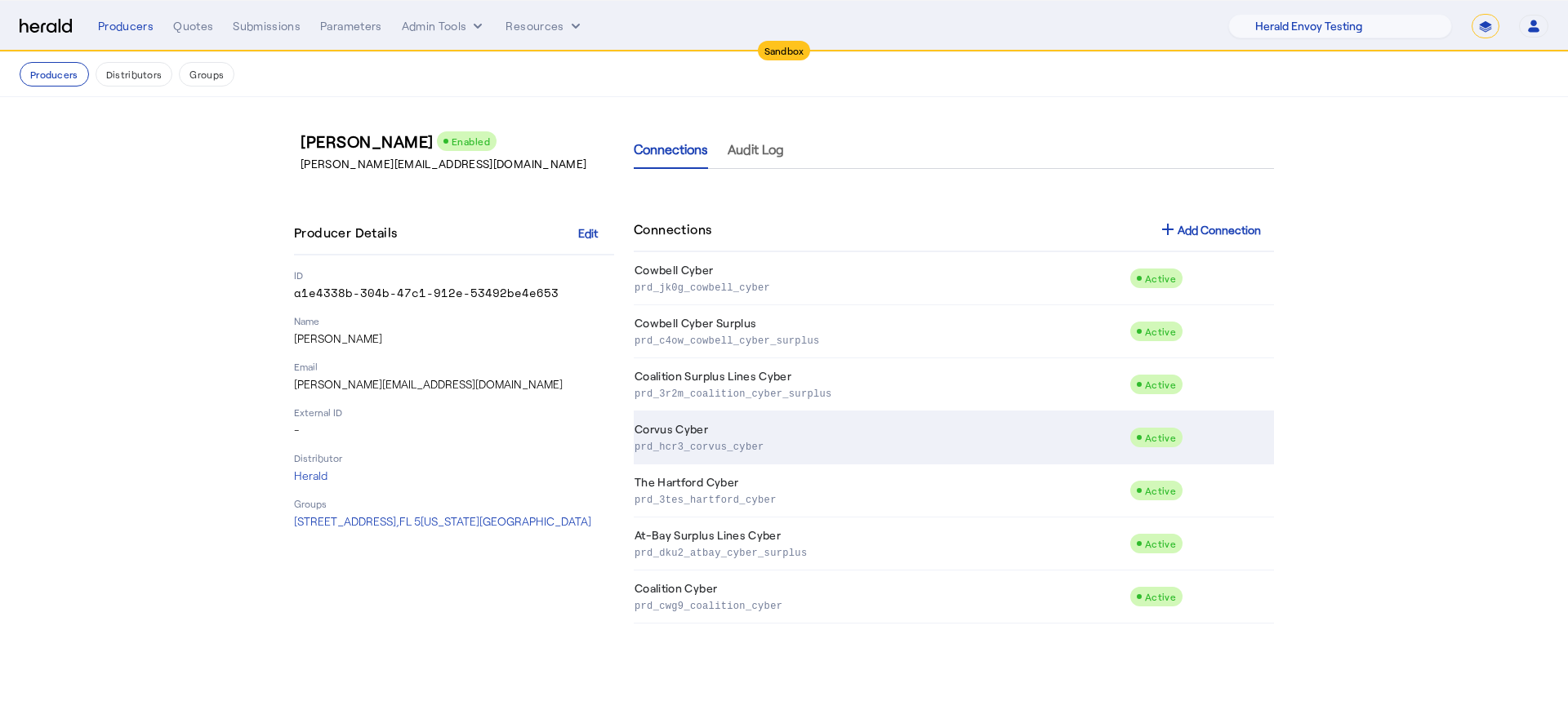 click on "Corvus Cyber  prd_hcr3_corvus_cyber" 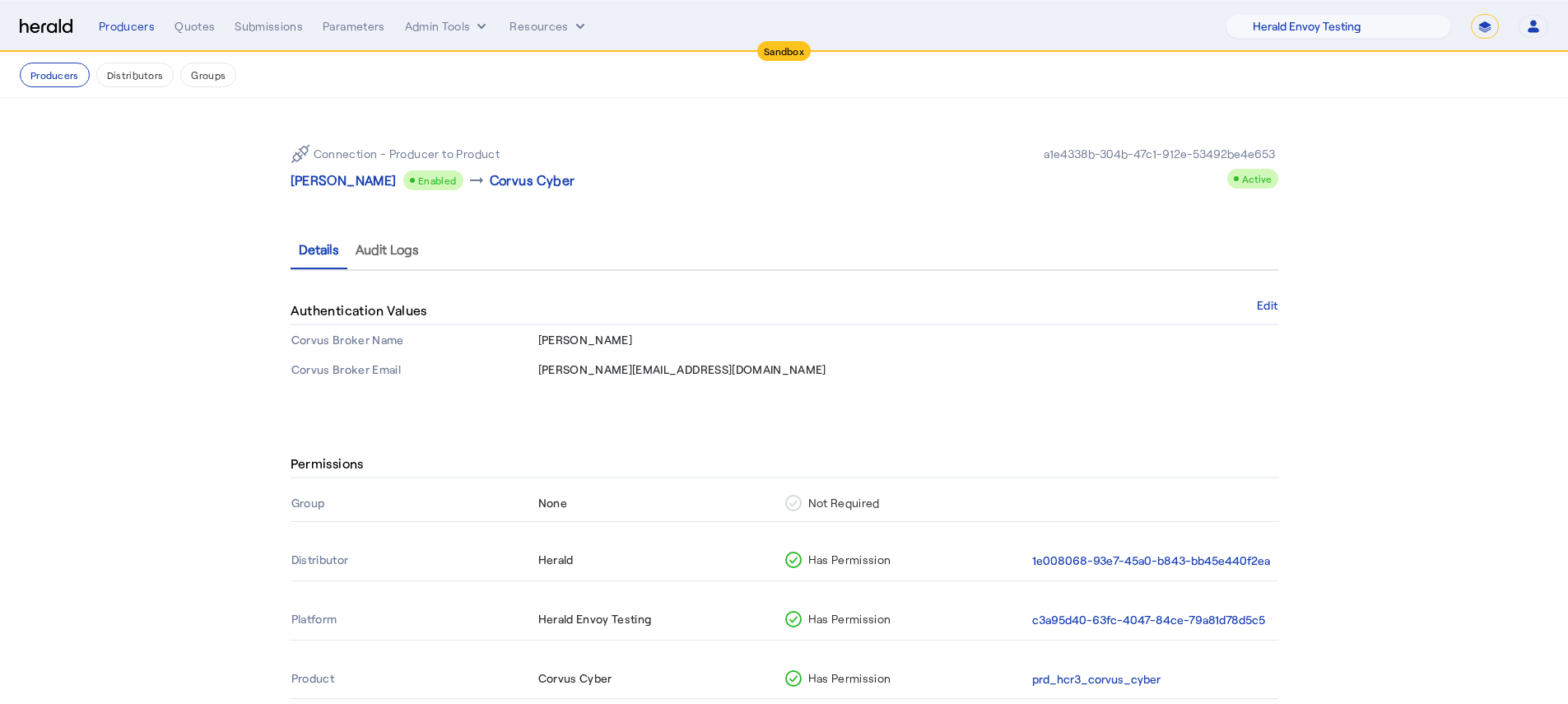 scroll, scrollTop: 48, scrollLeft: 0, axis: vertical 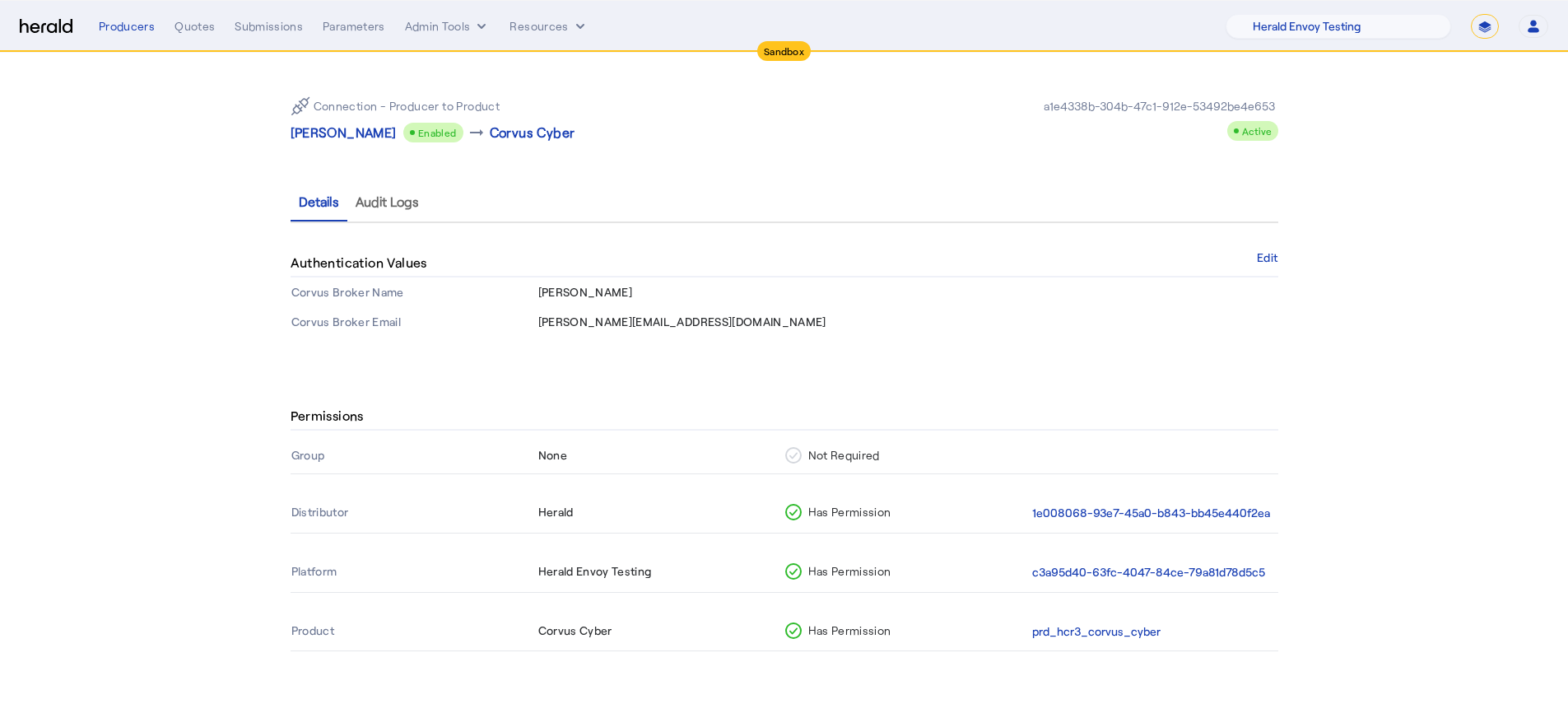 click on "Group  None   Not Required      Distributor  Herald   Has Permission   1e008068-93e7-45a0-b843-bb45e440f2ea   Platform  Herald Envoy Testing   Has Permission   c3a95d40-63fc-4047-84ce-79a81d78d5c5   Product  Corvus Cyber   Has Permission   prd_hcr3_corvus_cyber" 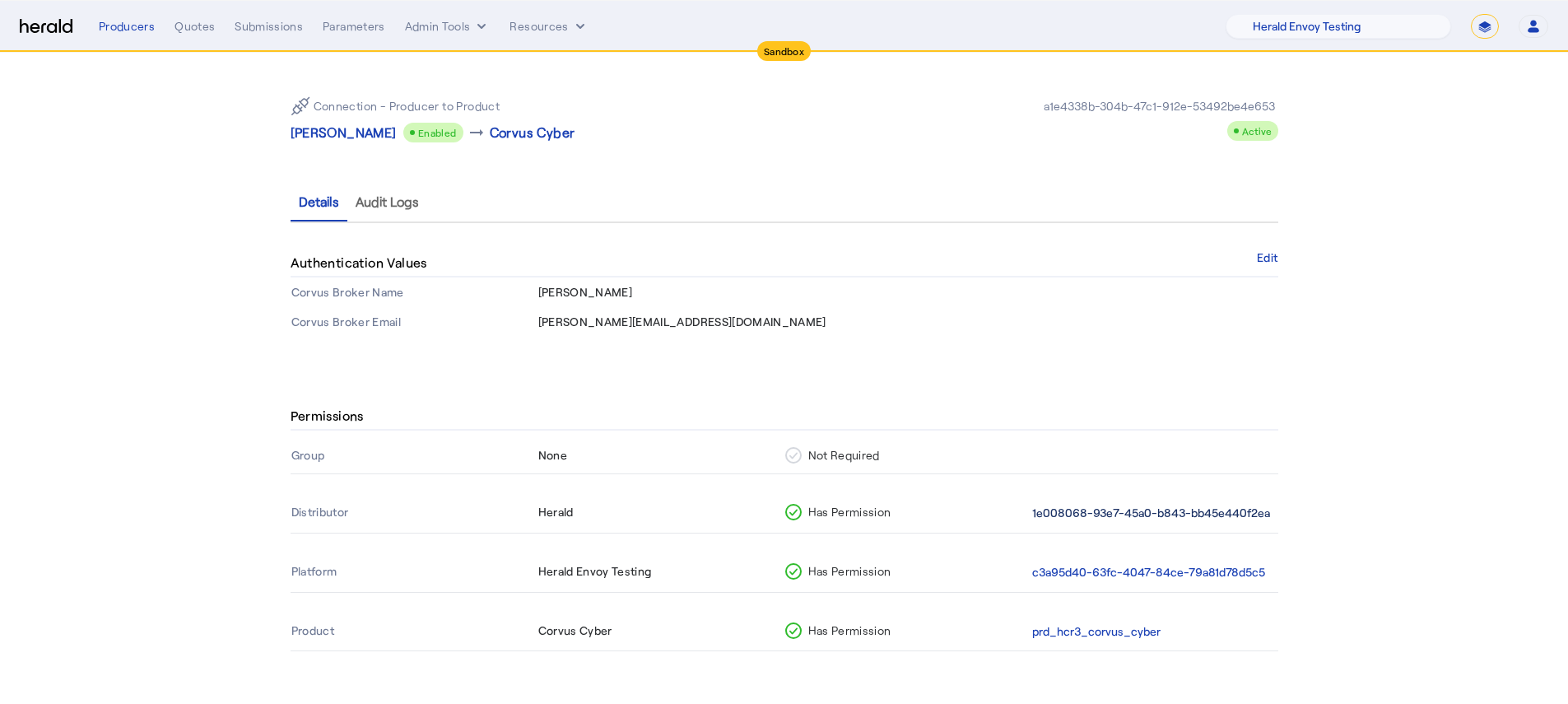 click on "1e008068-93e7-45a0-b843-bb45e440f2ea" 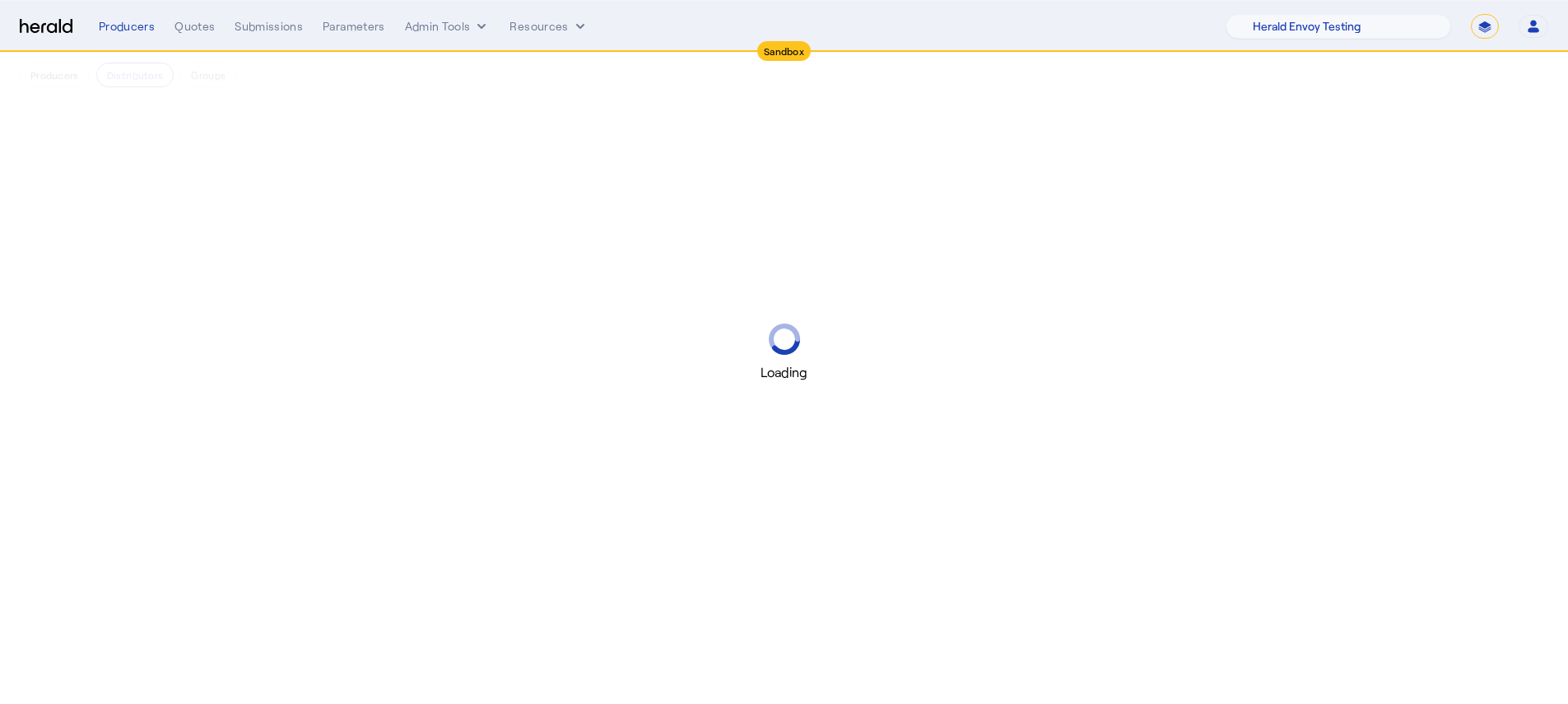 scroll, scrollTop: 0, scrollLeft: 0, axis: both 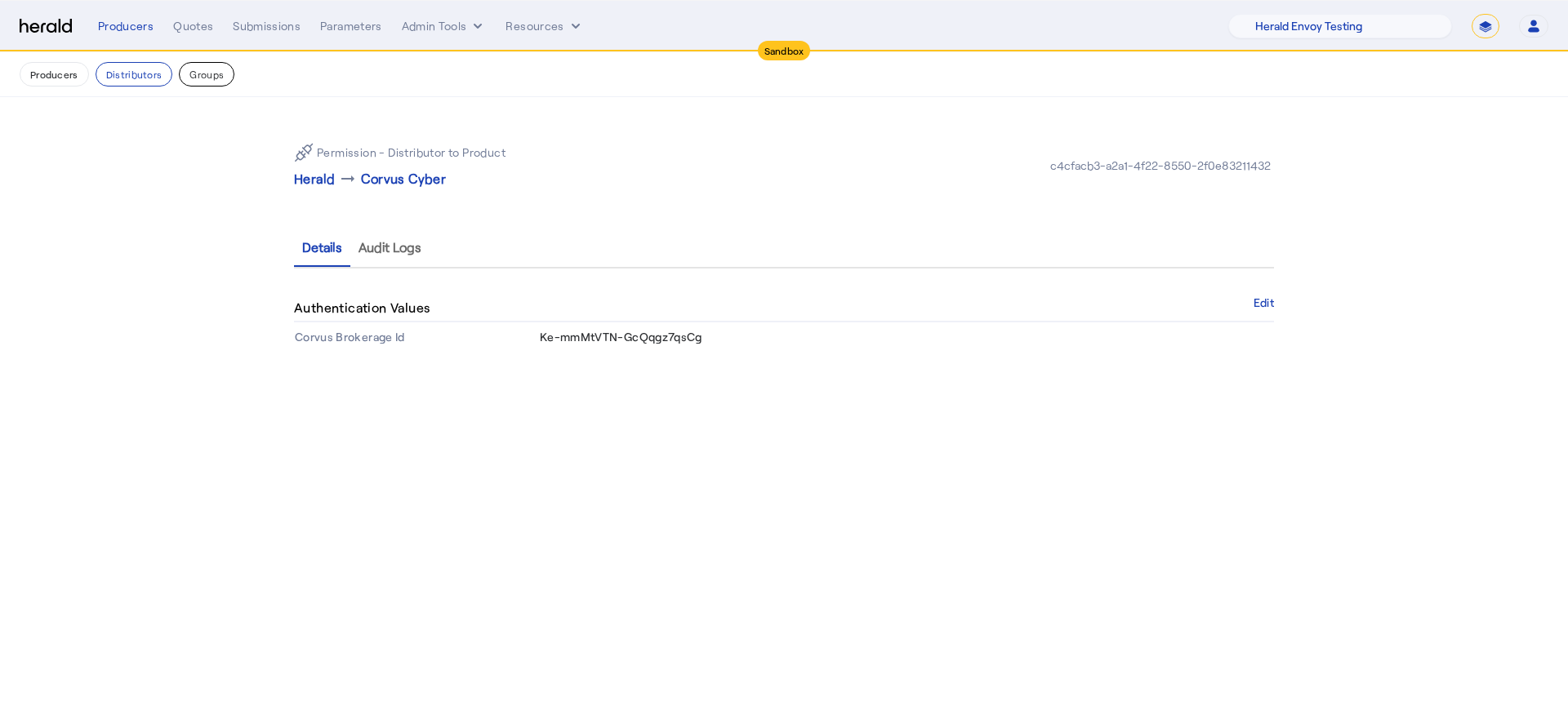 click on "Groups" at bounding box center (207, 74) 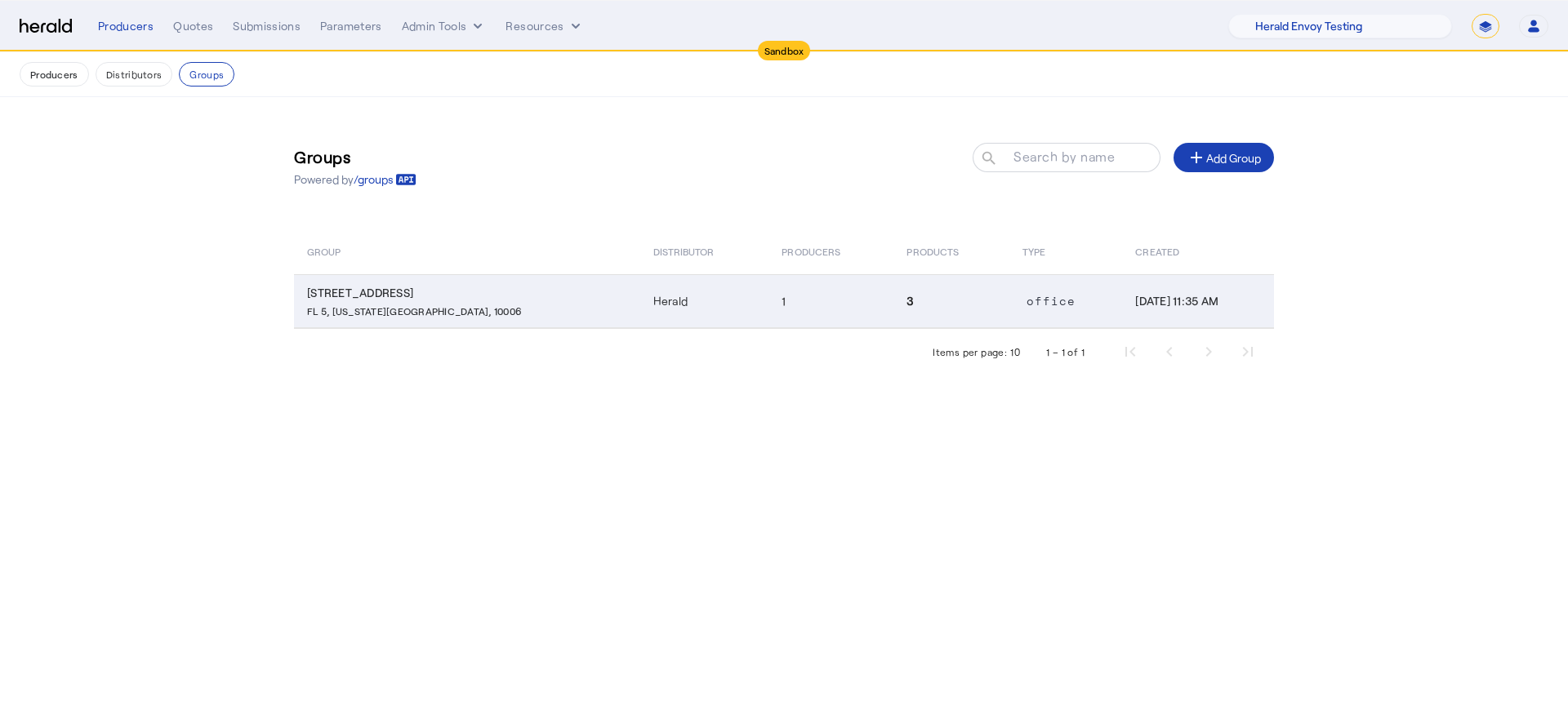 click on "Herald" 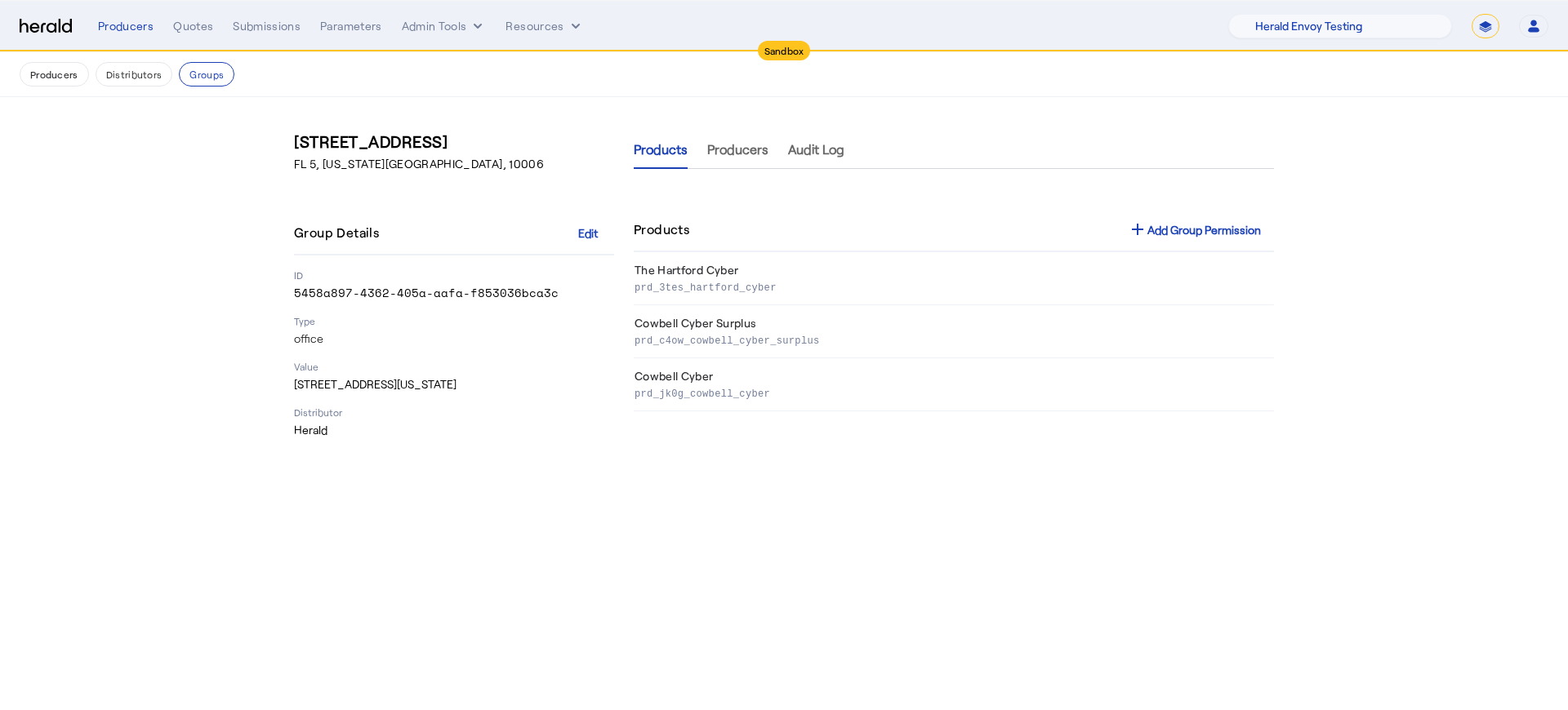 click on "Products add  Add Group Permission" 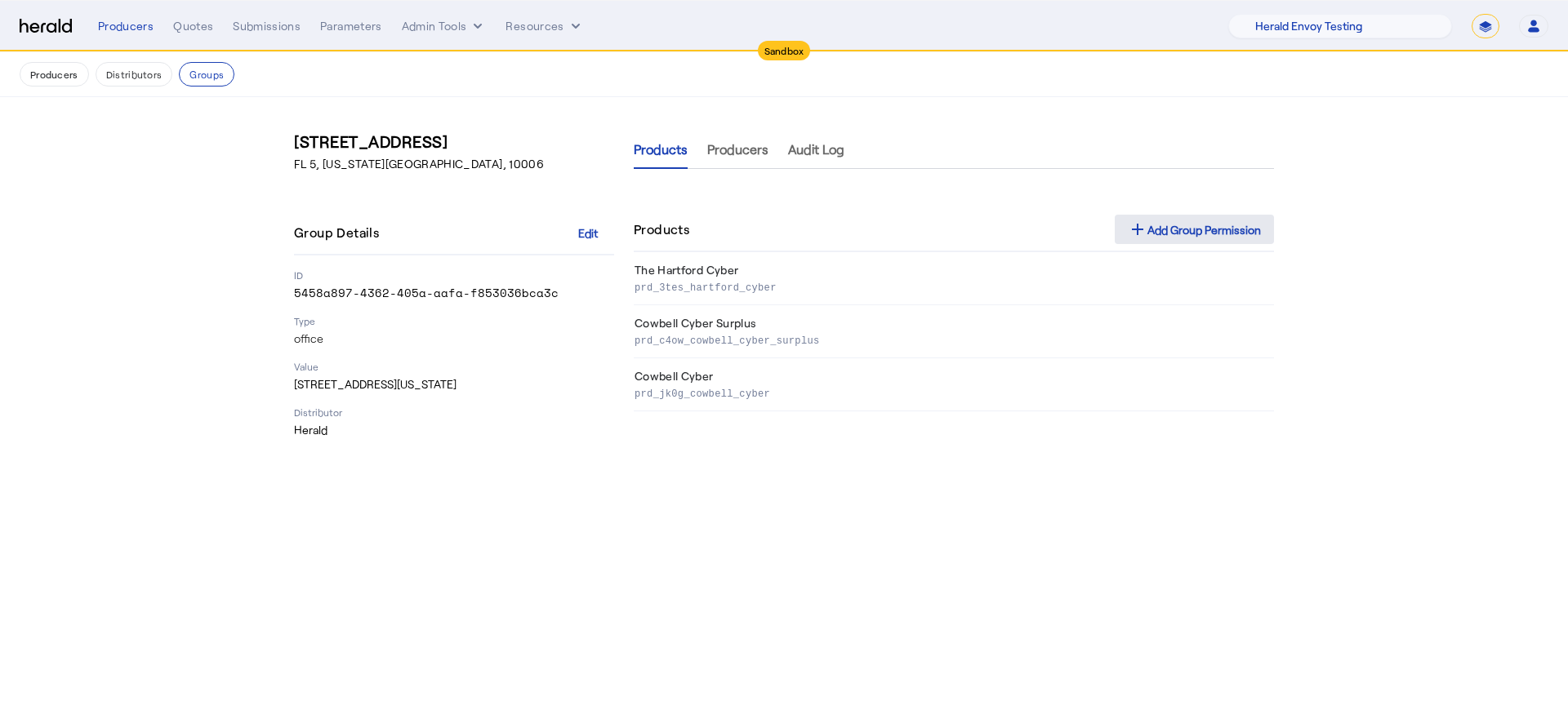 click on "add  Add Group Permission" at bounding box center [1194, 229] 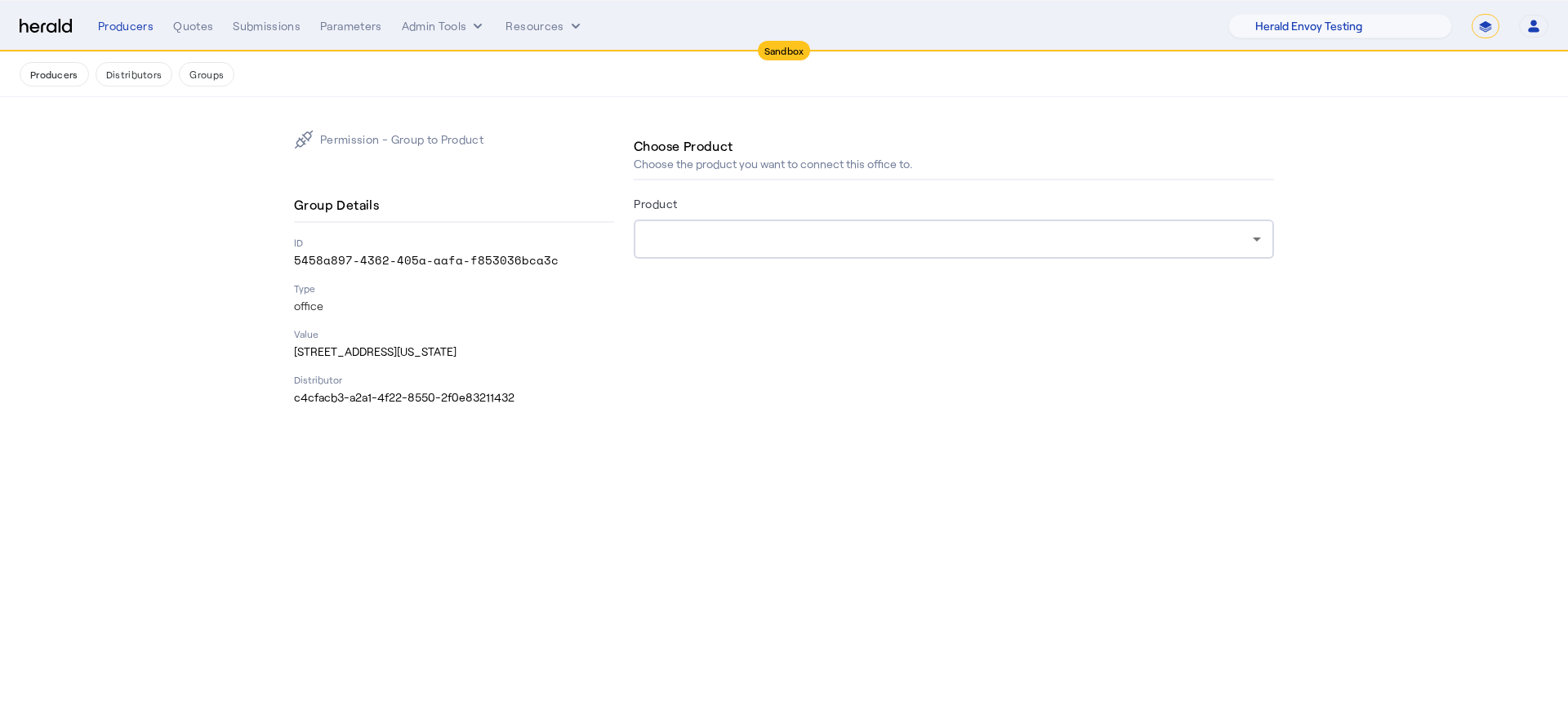 click on "Product" 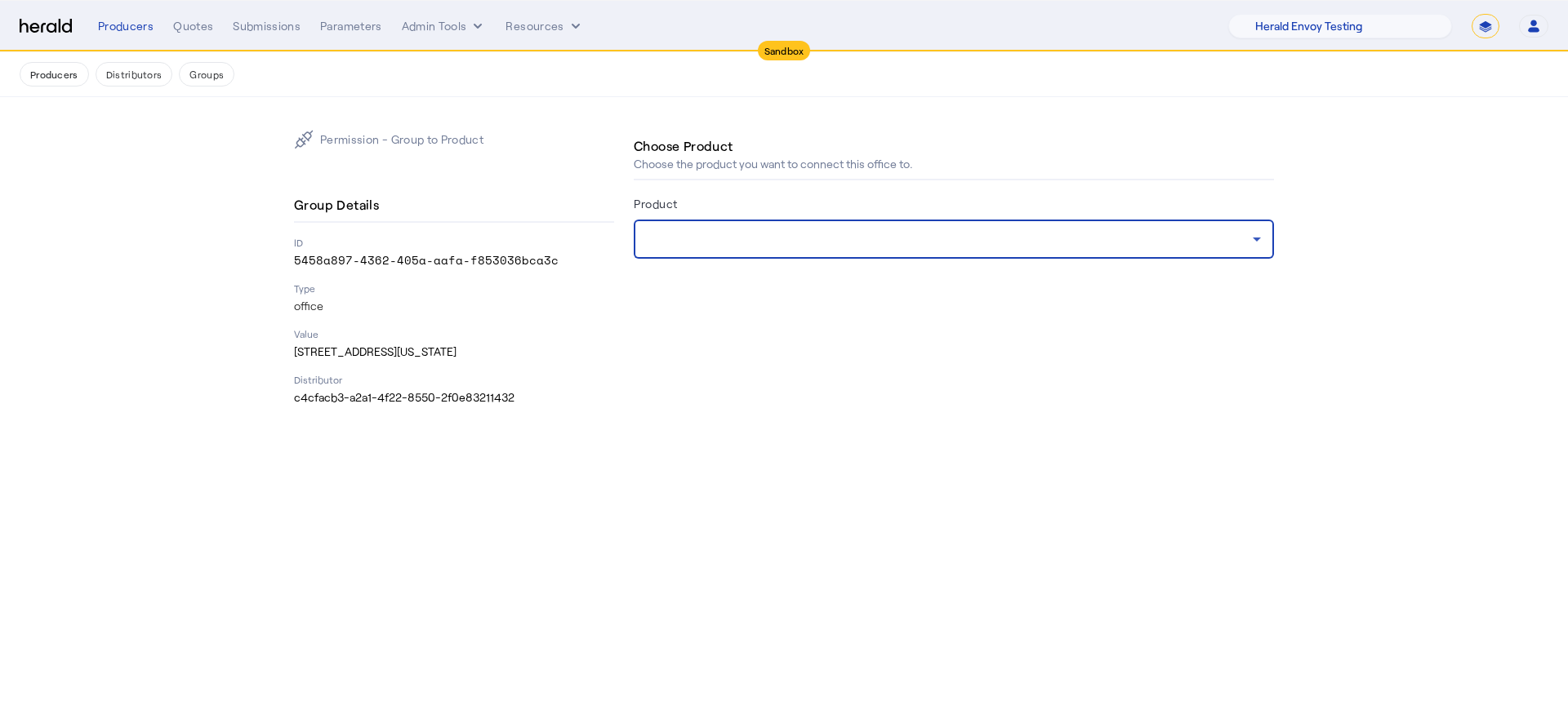 click at bounding box center [950, 239] 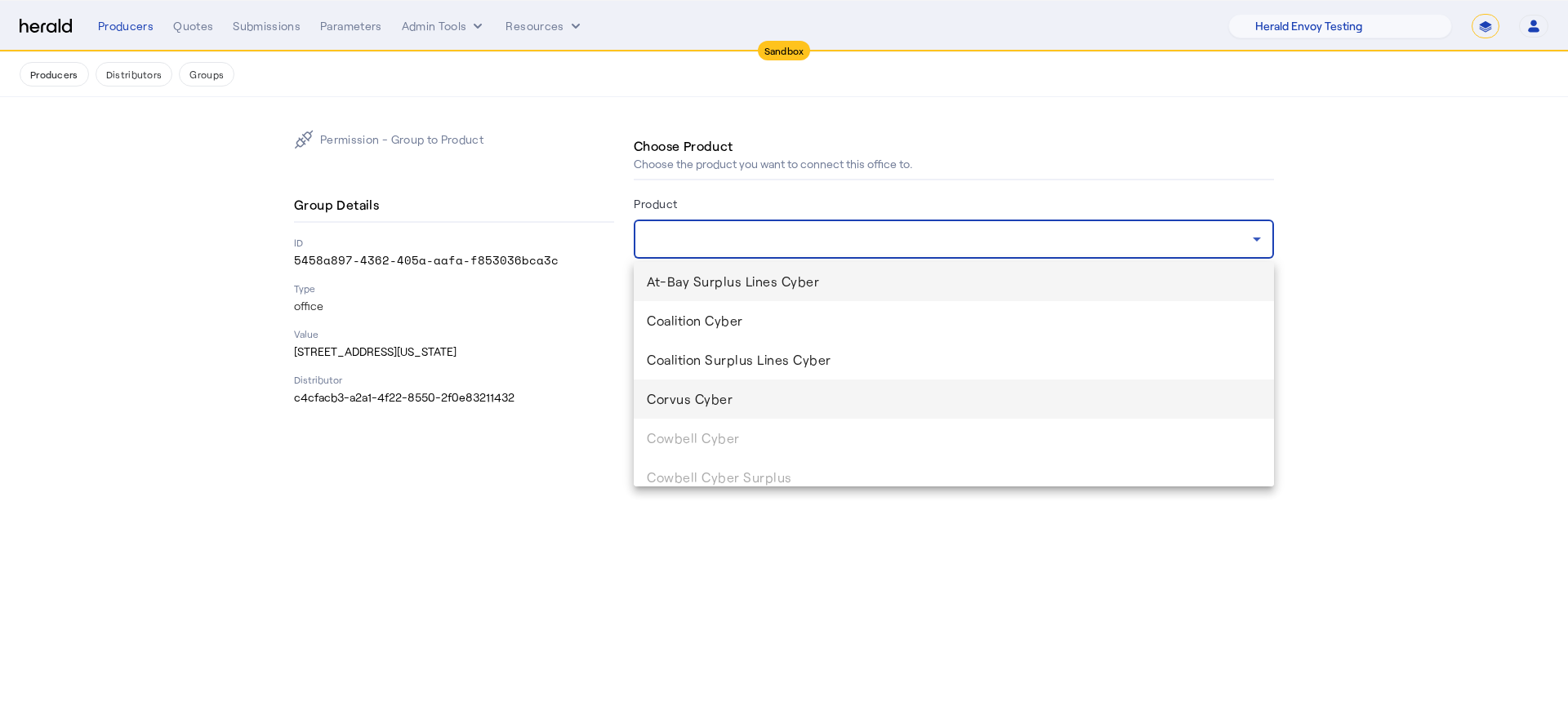 click on "Corvus Cyber" at bounding box center (954, 399) 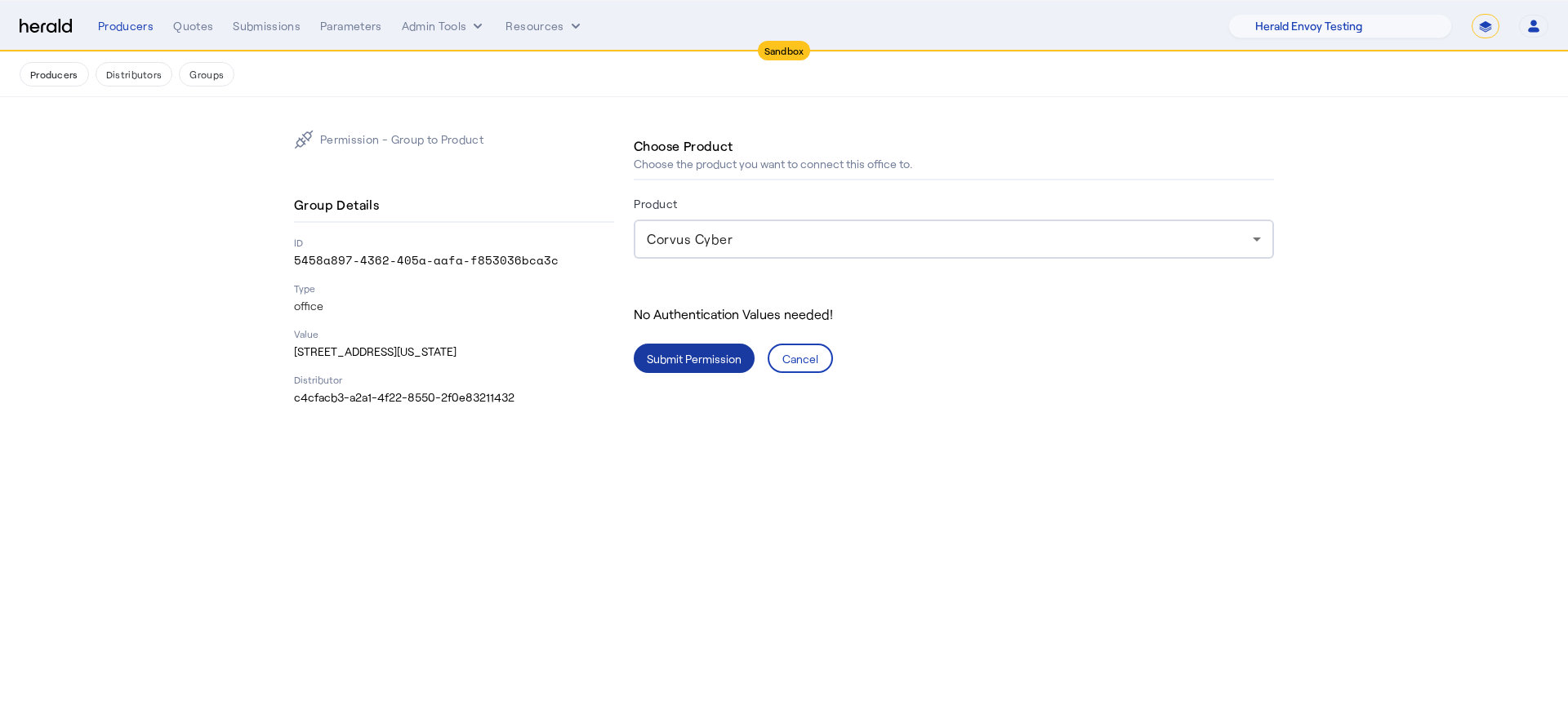 click on "Submit Permission" 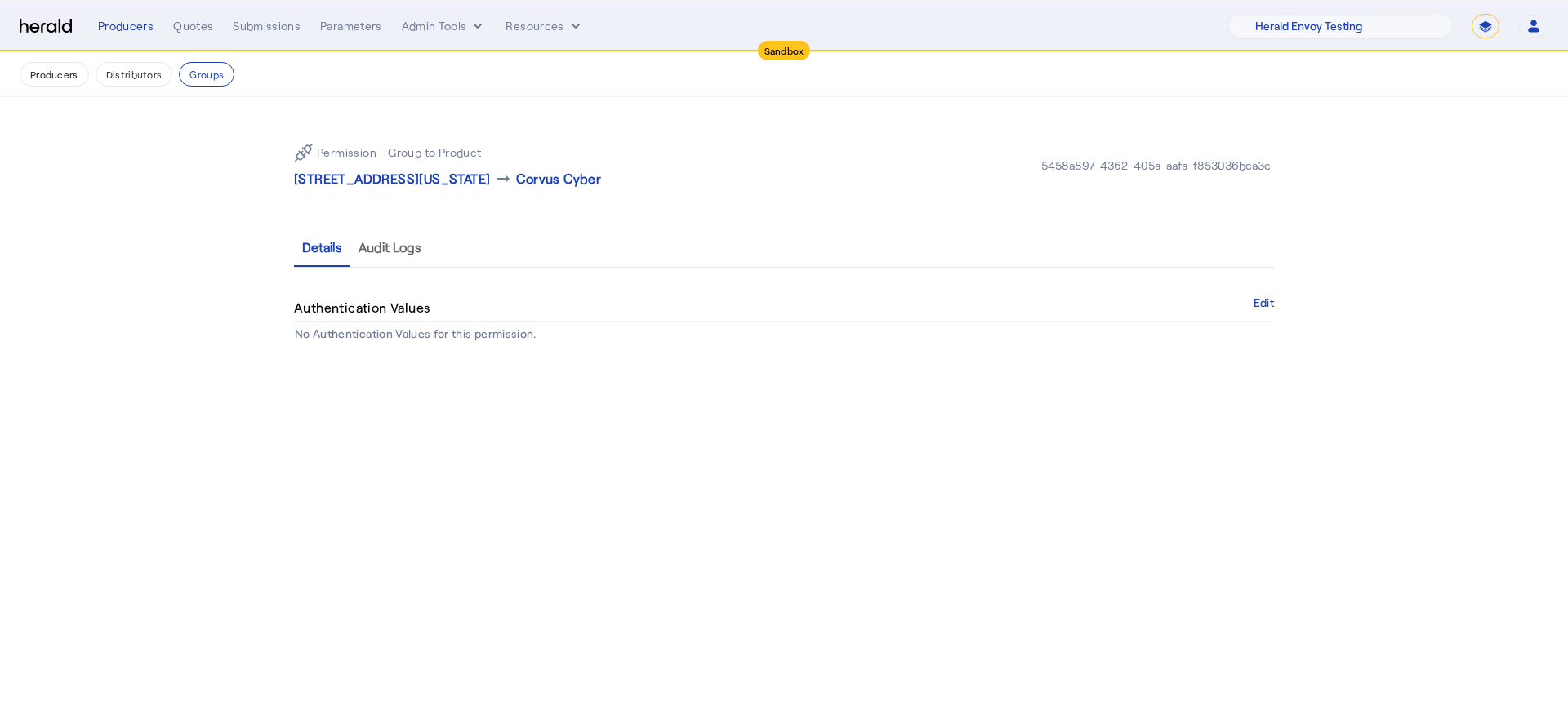 click on "Producers   Quotes   Submissions   Parameters   Admin Tools
Resources
1Fort   Acrisure   Acturis   Affinity Advisors   Affinity Risk   Agentero   AmWins   Anzen   Aon   Appulate   Arch   Assurely   BTIS   Babbix   Berxi   Billy   BindHQ   Bold Penguin    Bolt   Bond   Boxx   Brightway   Brit Demo Sandbox   Broker Buddha   Buddy   Bunker   Burns Wilcox   CNA Test   CRC   CS onboarding test account   Chubb Test   Citadel   Coalition   Coast   Coterie Test   Counterpart    CoverForce   CoverWallet   Coverdash   Coverhound   Cowbell   Cyber Example Platform   CyberPassport   Defy Insurance   Draftrs   ESpecialty   Embroker   Equal Parts   Exavalu   Ezyagent   Federacy Platform   FifthWall   Flow Speciality (Capitola)   Foundation   Founder Shield   Gaya   Gerent   GloveBox   Glow   Growthmill   HW Kaufman   Hartford Steam Boiler   Hawksoft   Heffernan Insurance Brokers   Herald Envoy Testing   HeraldAPI   Hypergato   Inchanted   Indemn.ai" at bounding box center [823, 26] 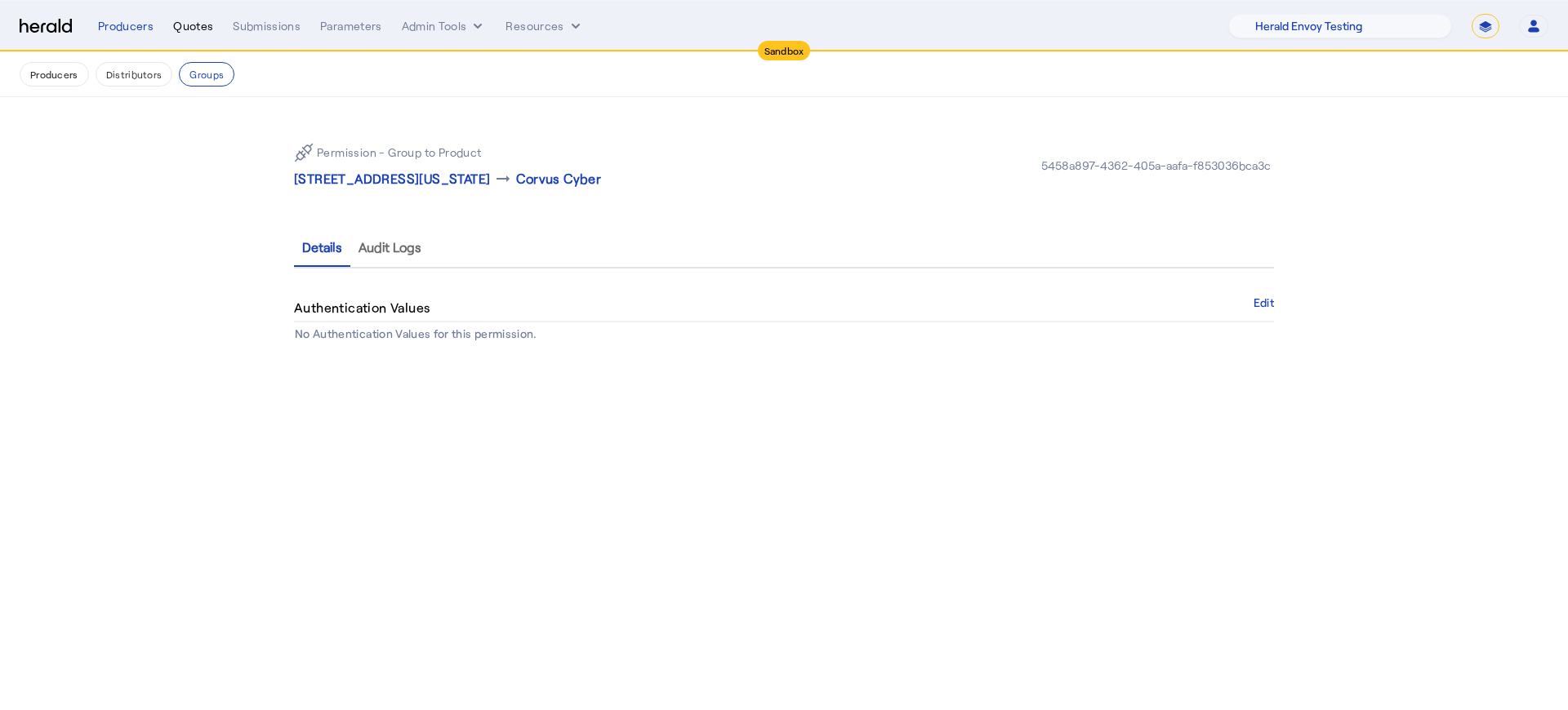 click on "Quotes" at bounding box center (193, 26) 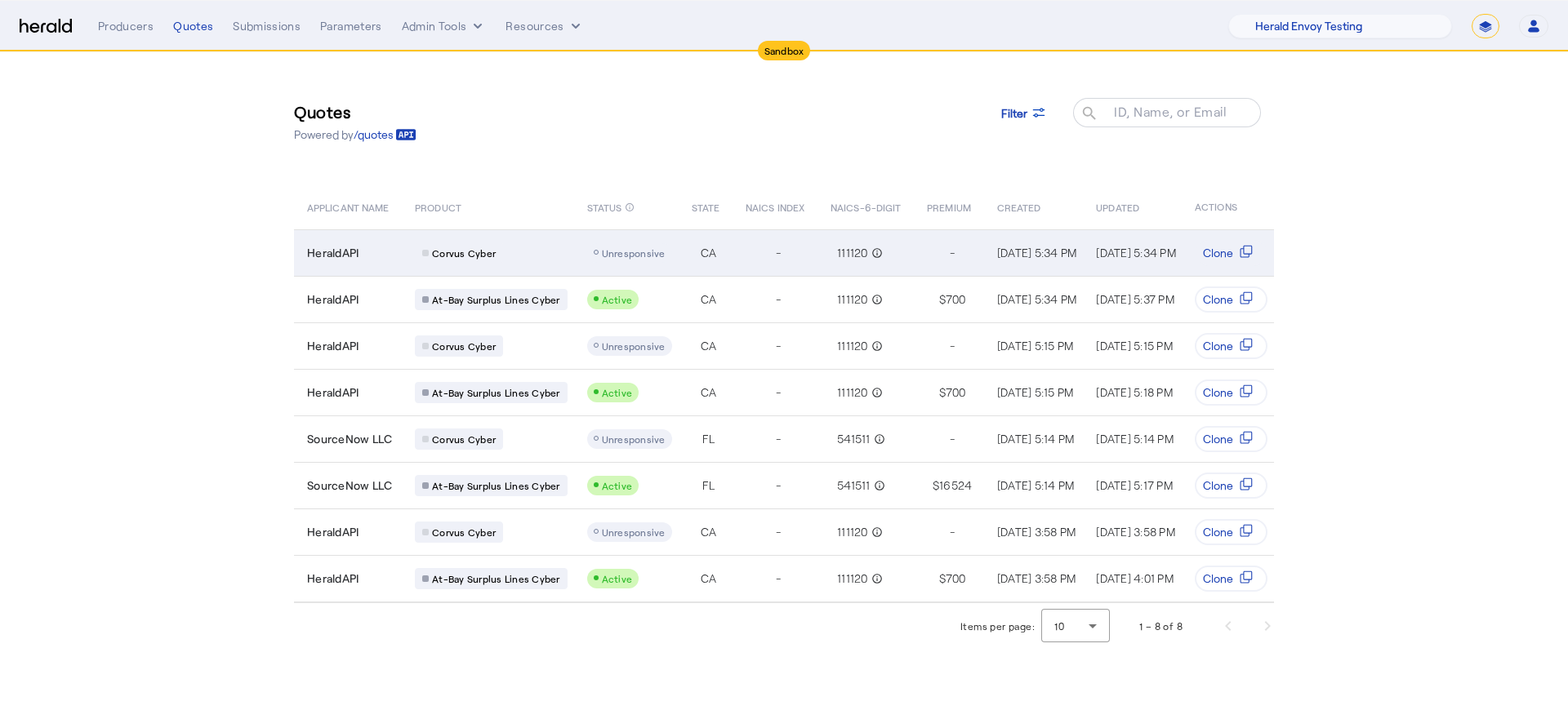 click at bounding box center (630, 253) 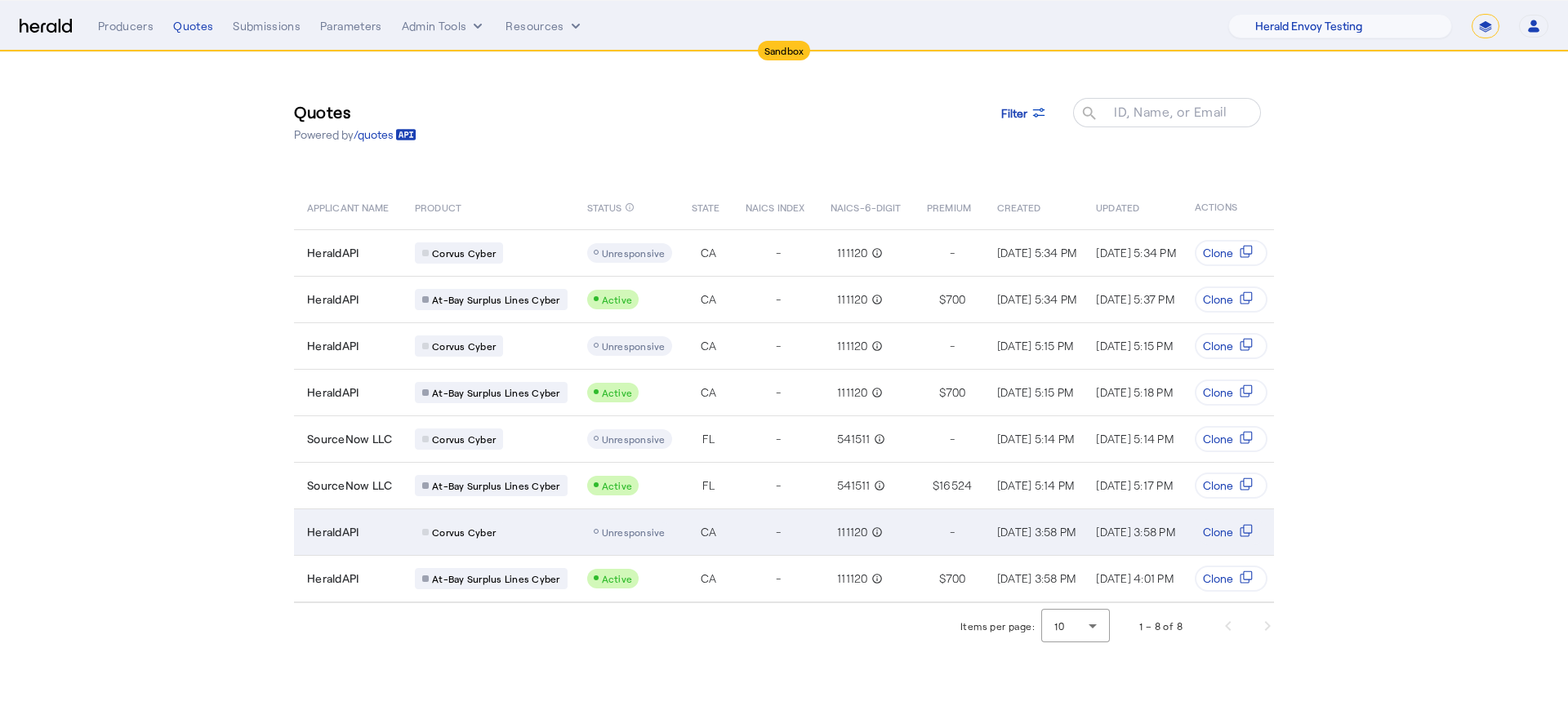 click on "Unresponsive" at bounding box center (630, 532) 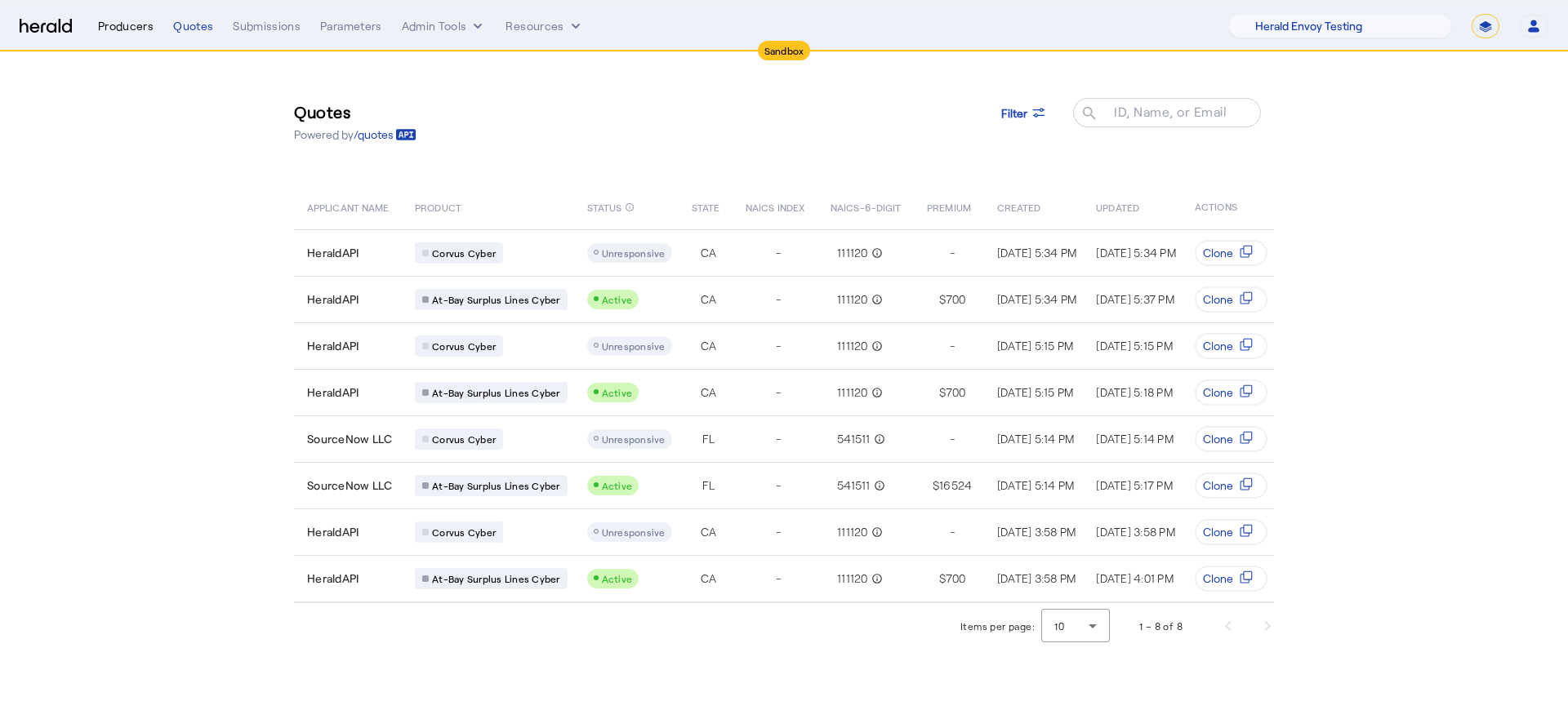 click on "Producers" at bounding box center (126, 26) 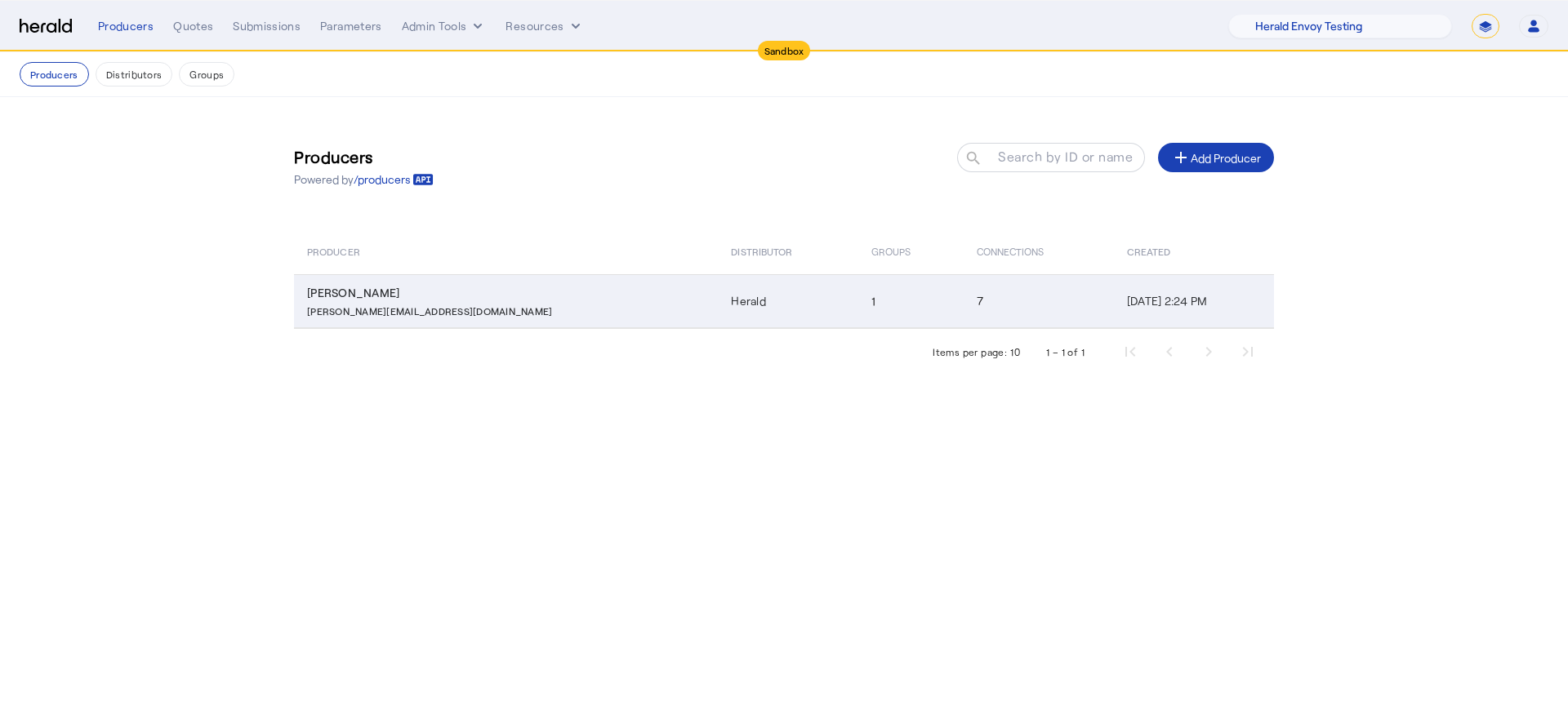 click on "1" 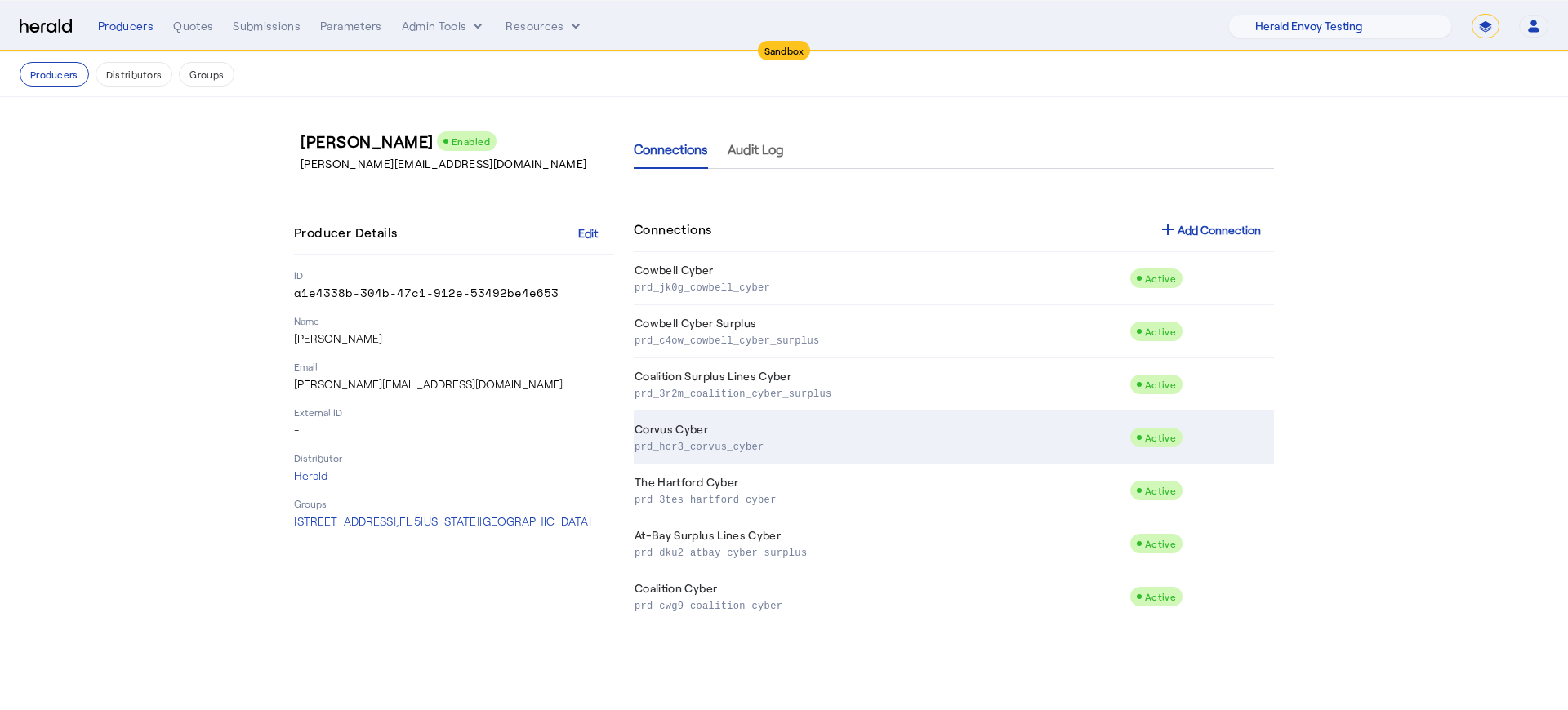 click on "prd_hcr3_corvus_cyber" 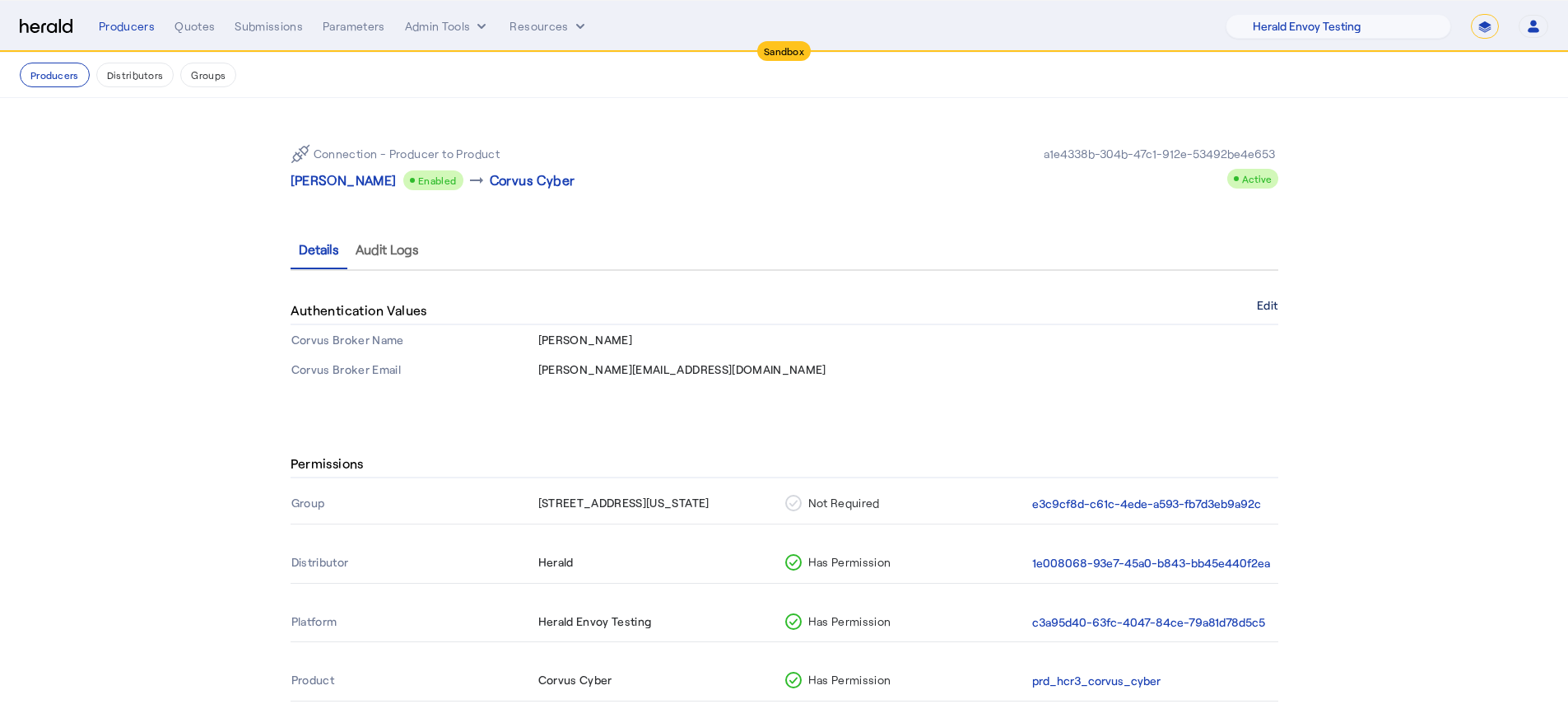 click on "Edit" at bounding box center [1267, 305] 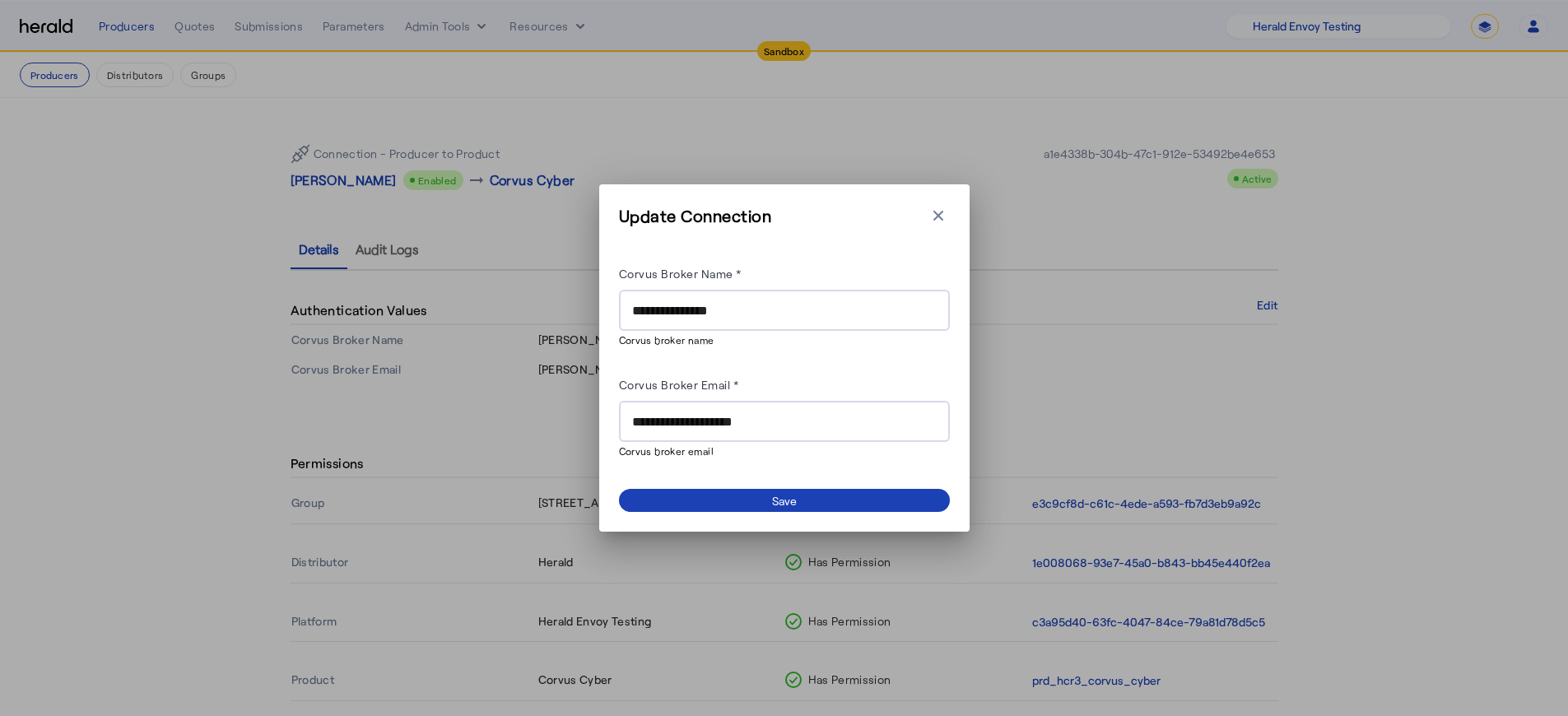 click on "**********" at bounding box center [784, 311] 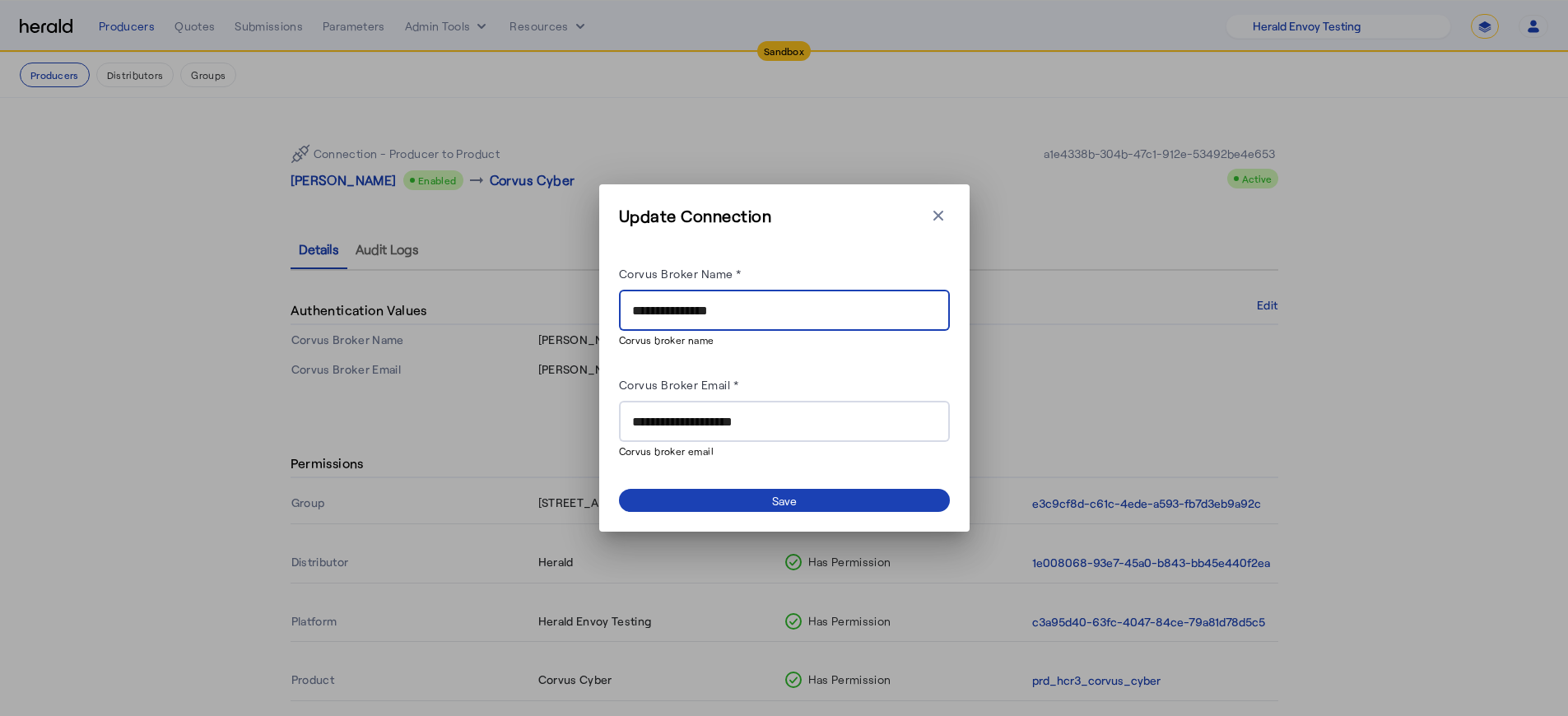 click on "**********" at bounding box center [784, 311] 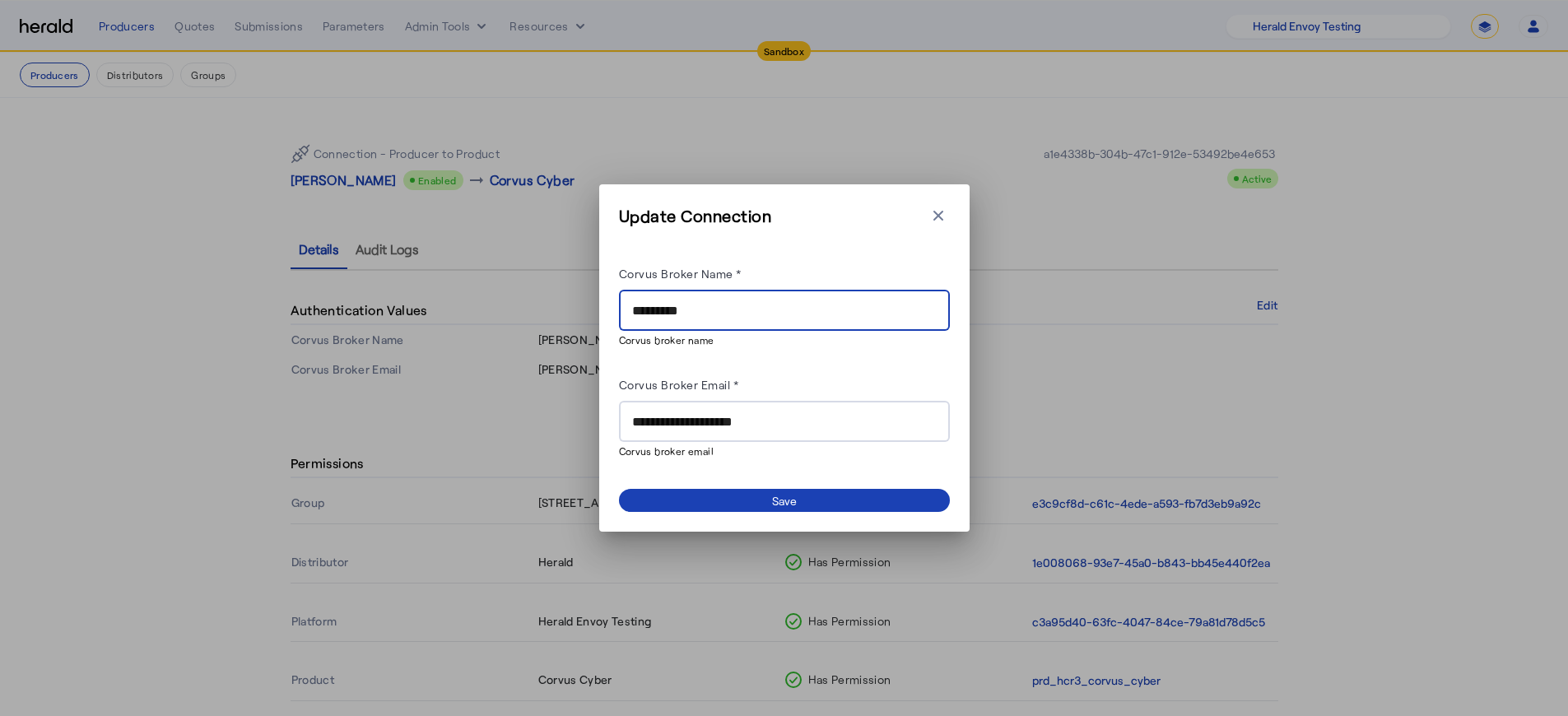 type on "*********" 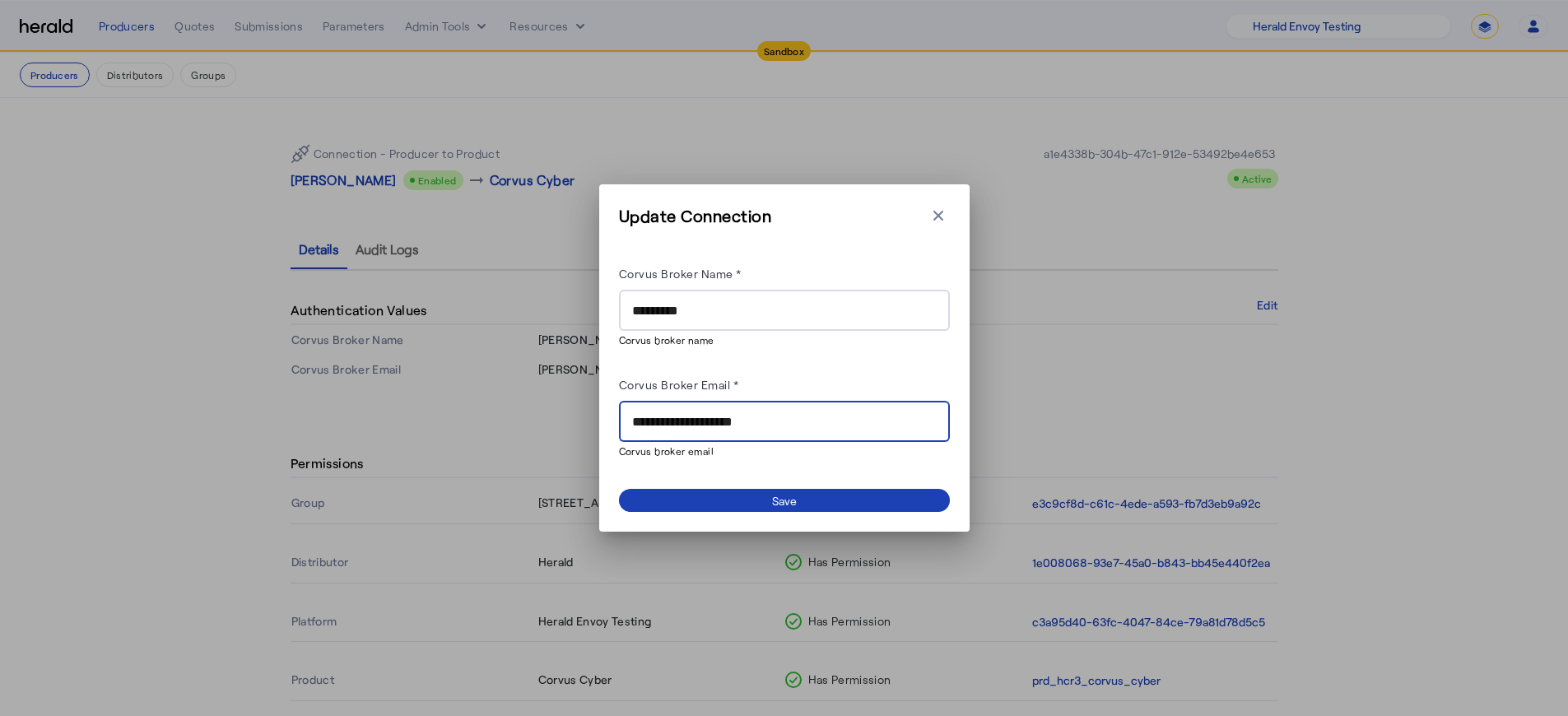 drag, startPoint x: 806, startPoint y: 415, endPoint x: 598, endPoint y: 421, distance: 208.08652 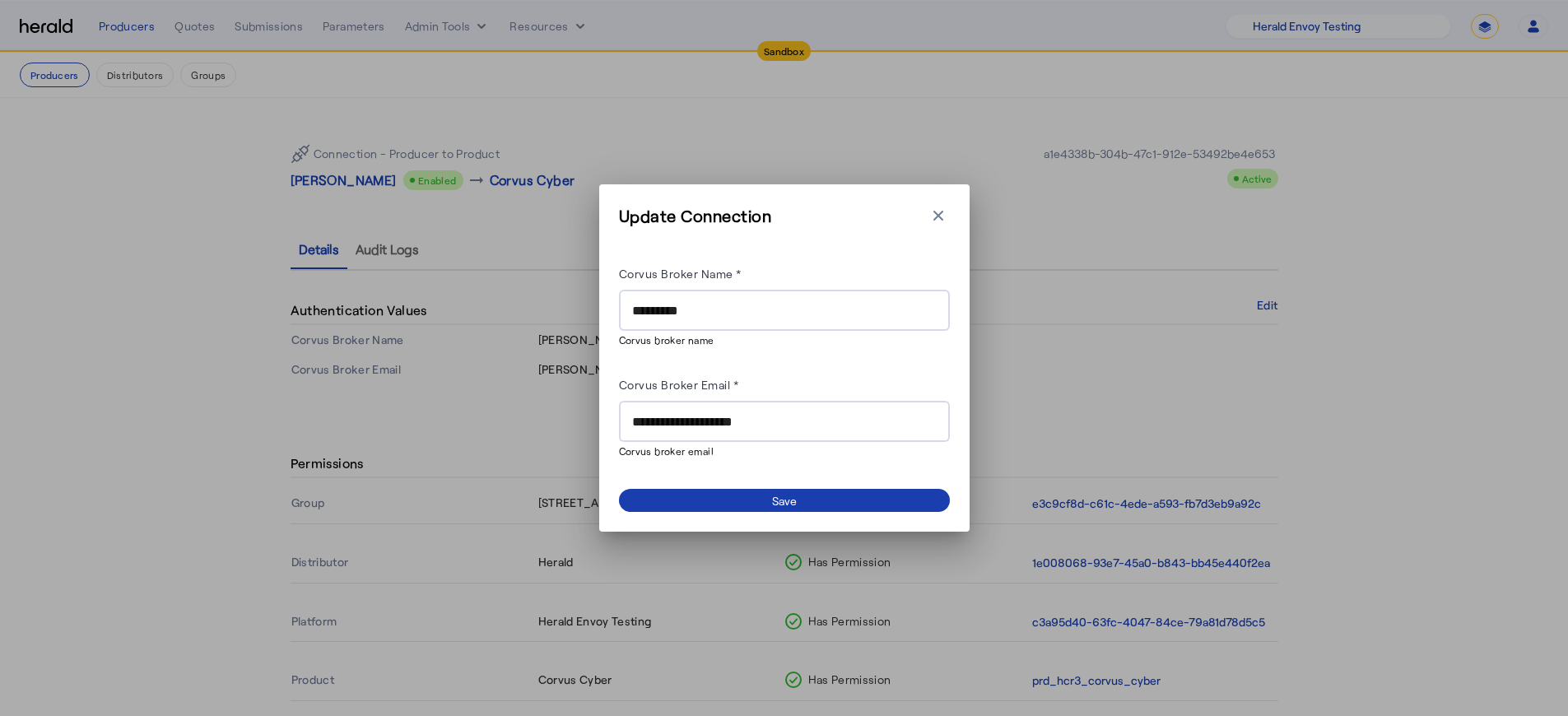 click 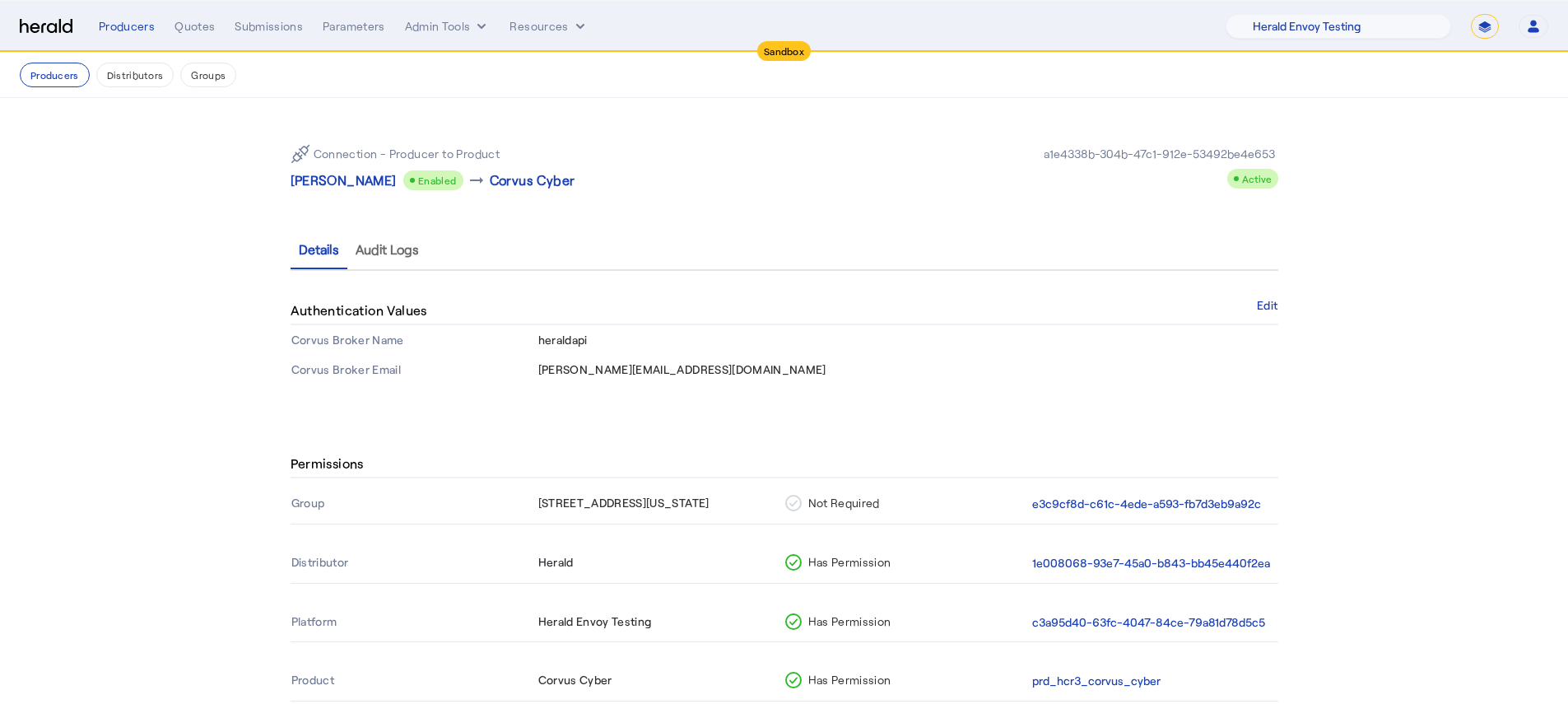 click on "Producers   Quotes   Submissions   Parameters   Admin Tools
Resources
1Fort   Acrisure   Acturis   Affinity Advisors   Affinity Risk   Agentero   AmWins   Anzen   Aon   Appulate   Arch   Assurely   BTIS   Babbix   Berxi   Billy   BindHQ   Bold Penguin    Bolt   Bond   Boxx   Brightway   Brit Demo Sandbox   Broker Buddha   Buddy   Bunker   Burns Wilcox   CNA Test   CRC   CS onboarding test account   Chubb Test   Citadel   Coalition   Coast   Coterie Test   Counterpart    CoverForce   CoverWallet   Coverdash   Coverhound   Cowbell   Cyber Example Platform   CyberPassport   Defy Insurance   Draftrs   ESpecialty   Embroker   Equal Parts   Exavalu   Ezyagent   Federacy Platform   FifthWall   Flow Speciality (Capitola)   Foundation   Founder Shield   Gaya   Gerent   GloveBox   Glow   Growthmill   HW Kaufman   Hartford Steam Boiler   Hawksoft   Heffernan Insurance Brokers   Herald Envoy Testing   HeraldAPI   Hypergato   Inchanted   Indemn.ai" at bounding box center [823, 26] 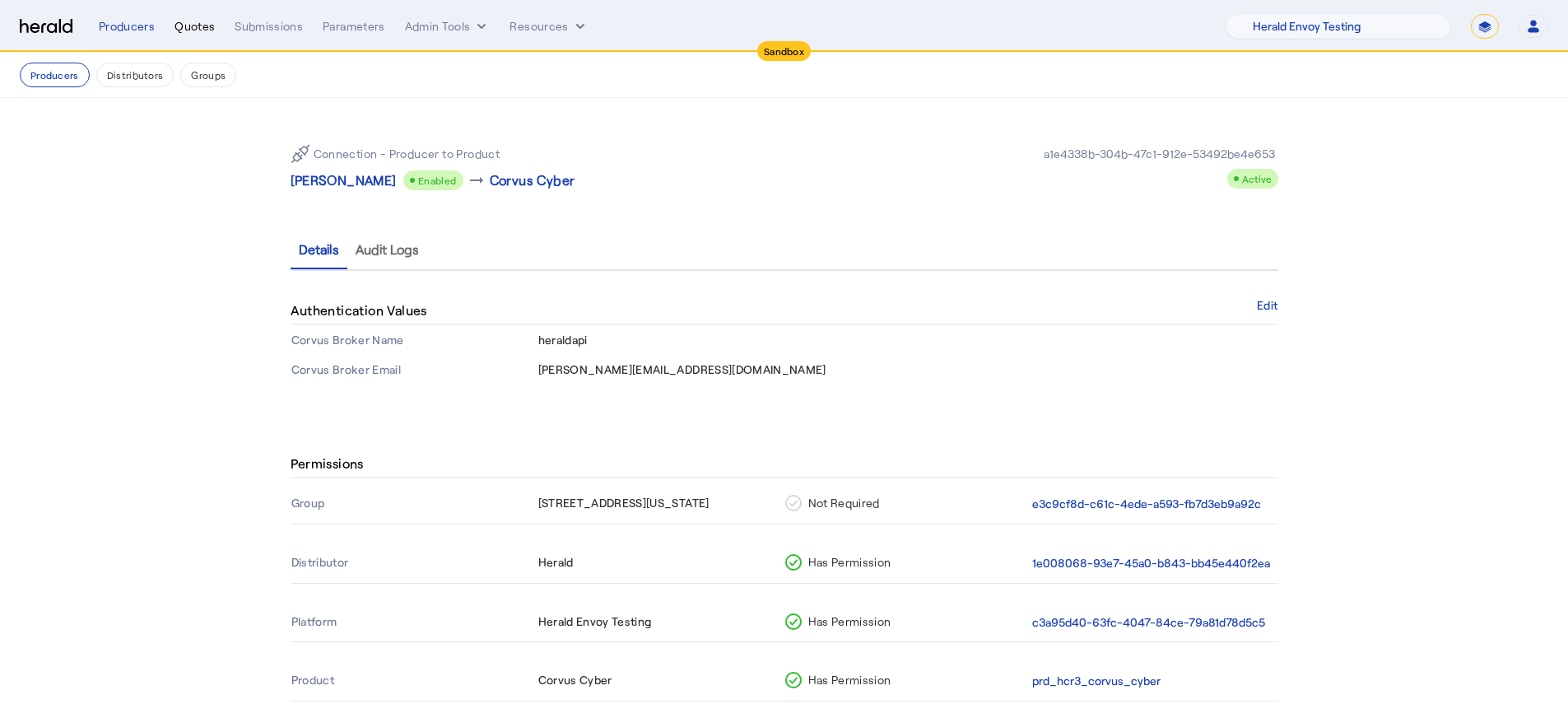 click on "Quotes" at bounding box center [194, 26] 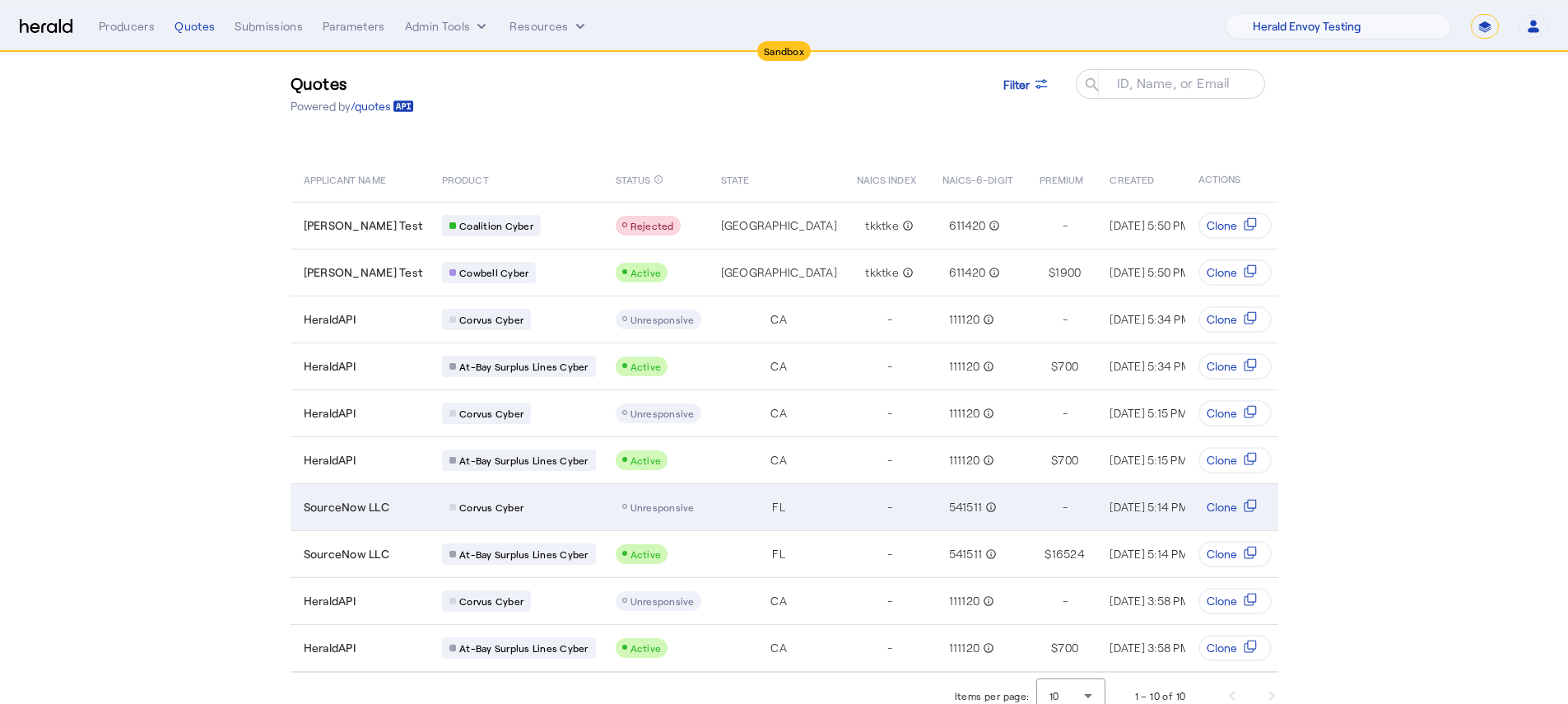 scroll, scrollTop: 0, scrollLeft: 0, axis: both 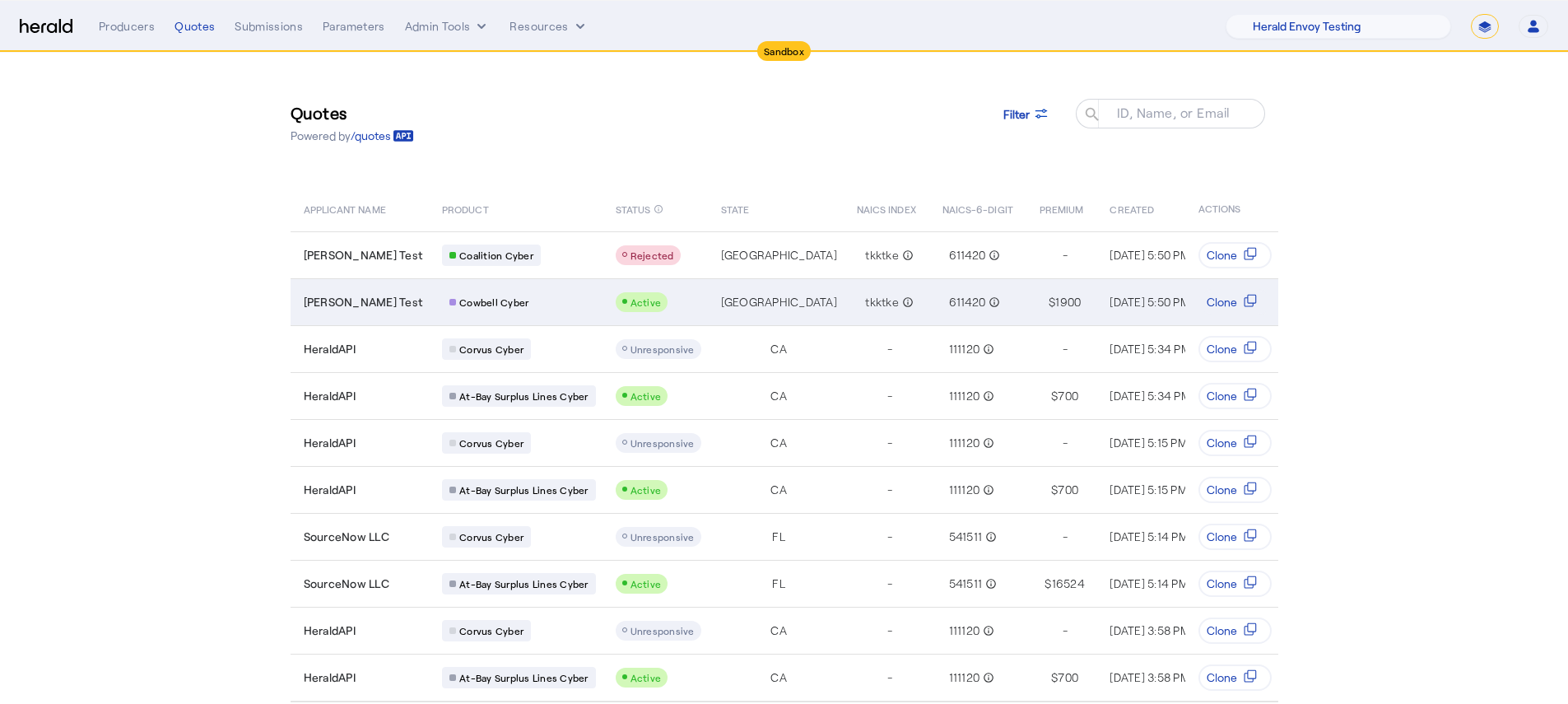 click on "Cowbell Cyber" at bounding box center [519, 302] 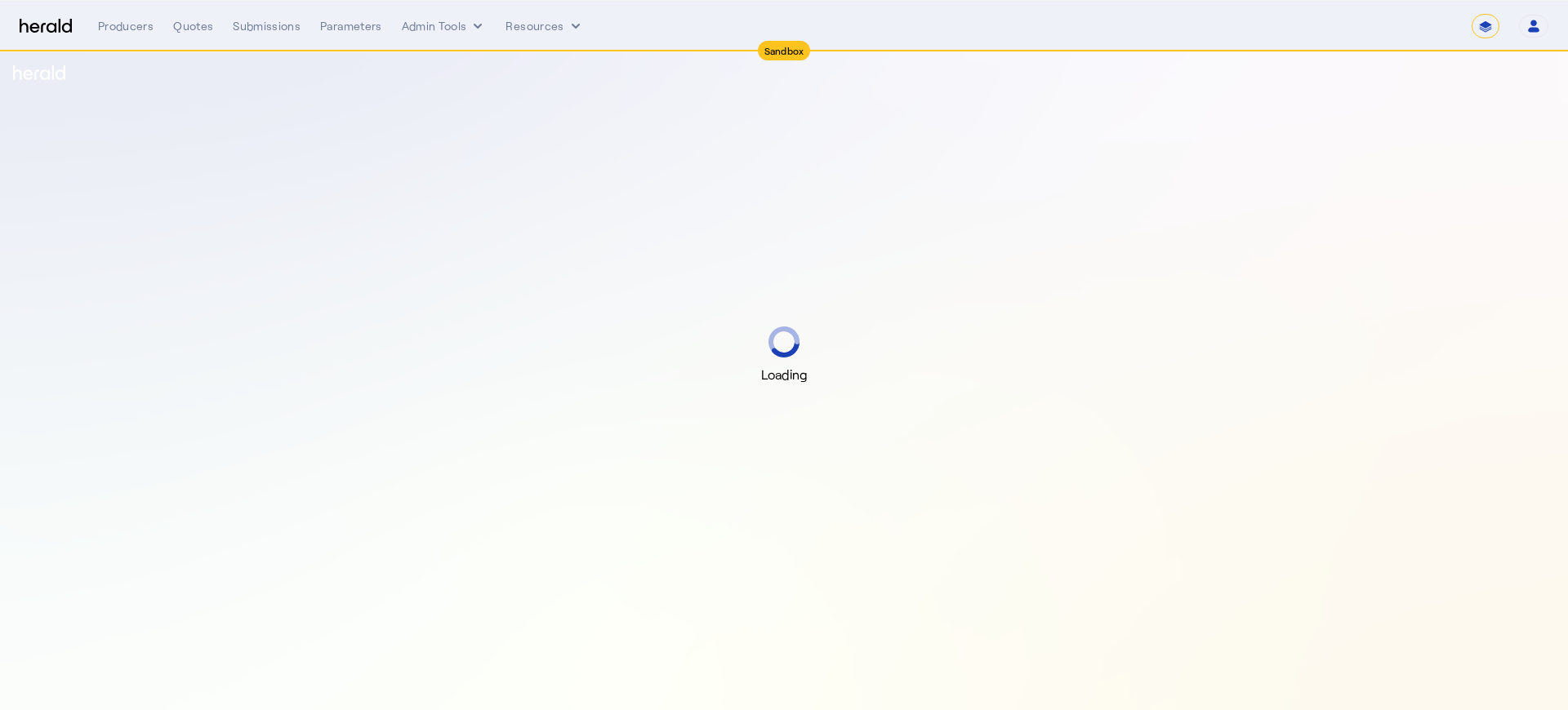 select on "*******" 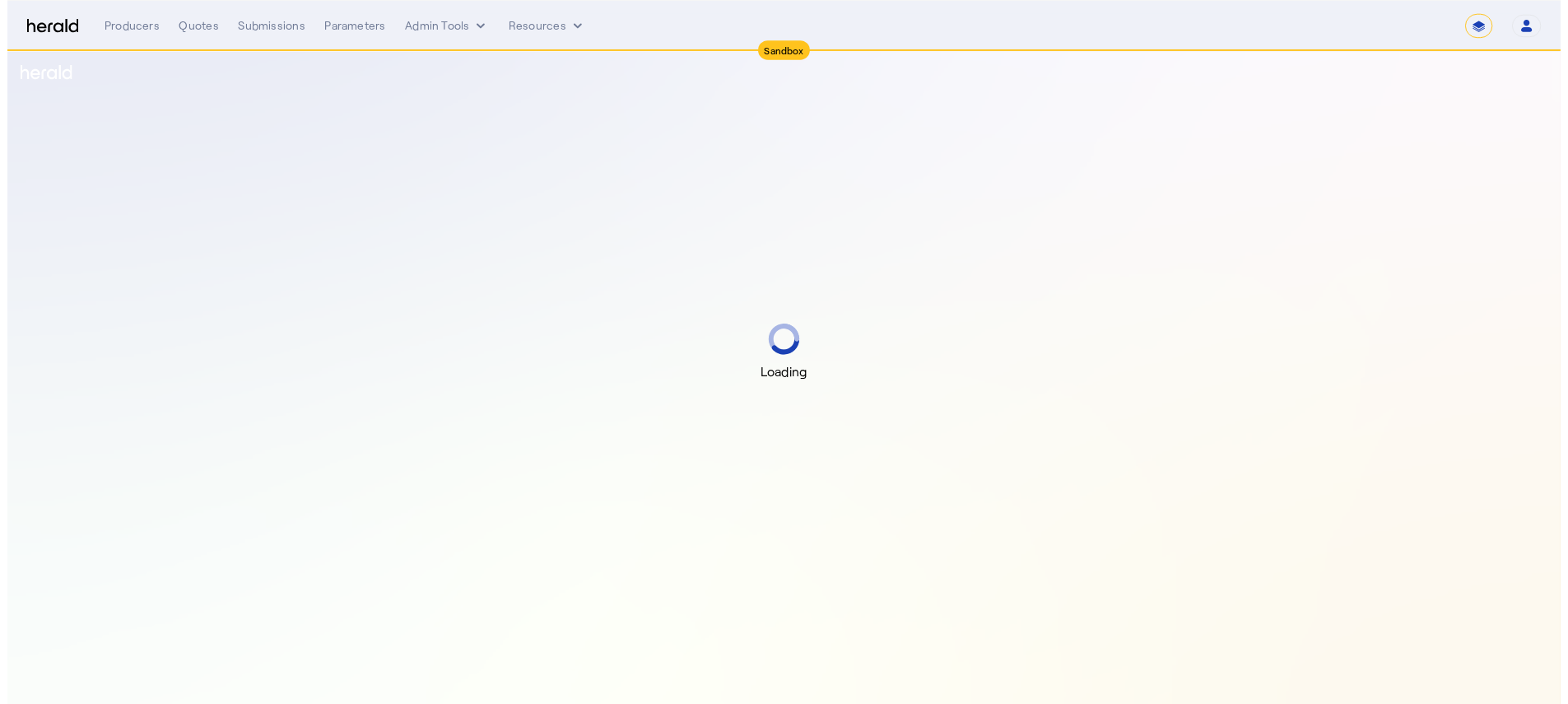 scroll, scrollTop: 0, scrollLeft: 0, axis: both 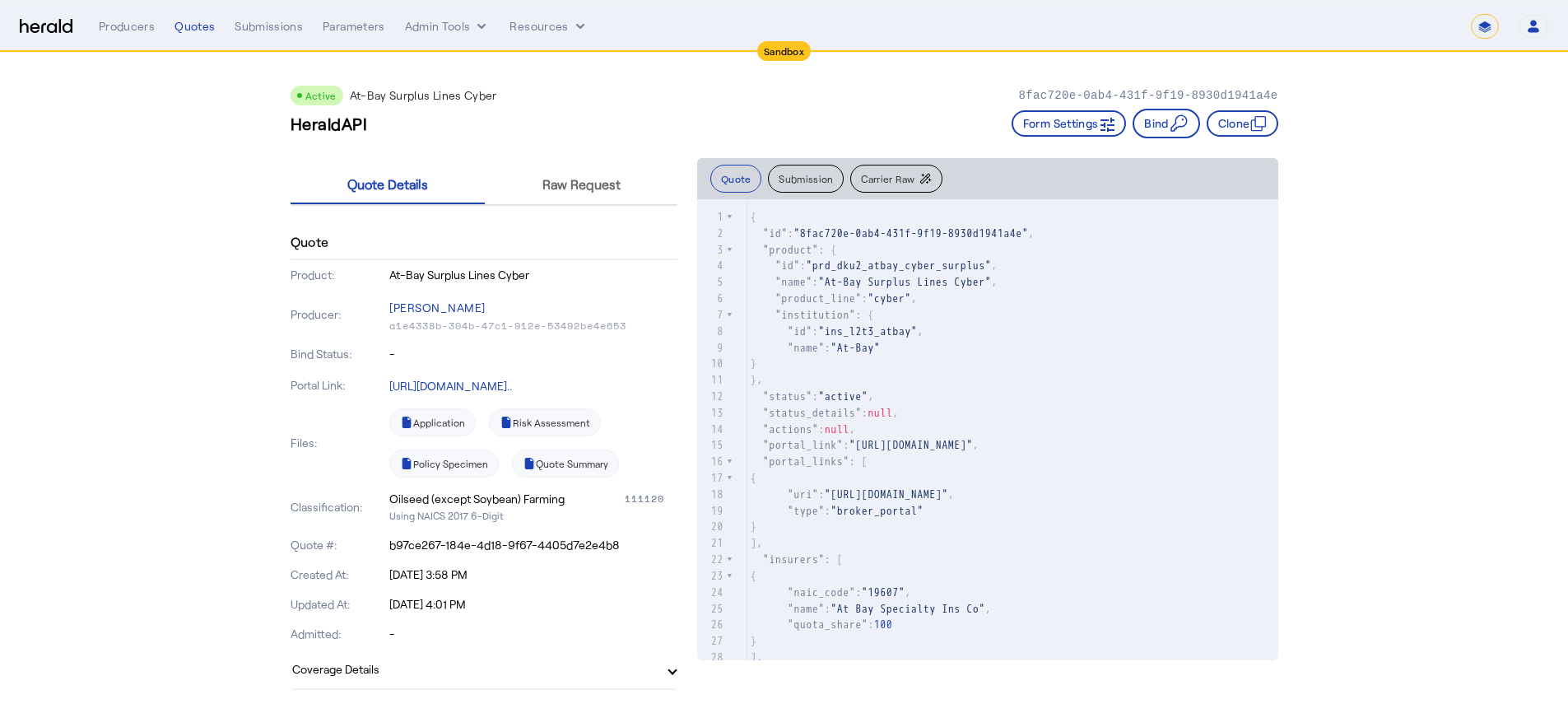 click on "Quote   Submission  Carrier Raw" 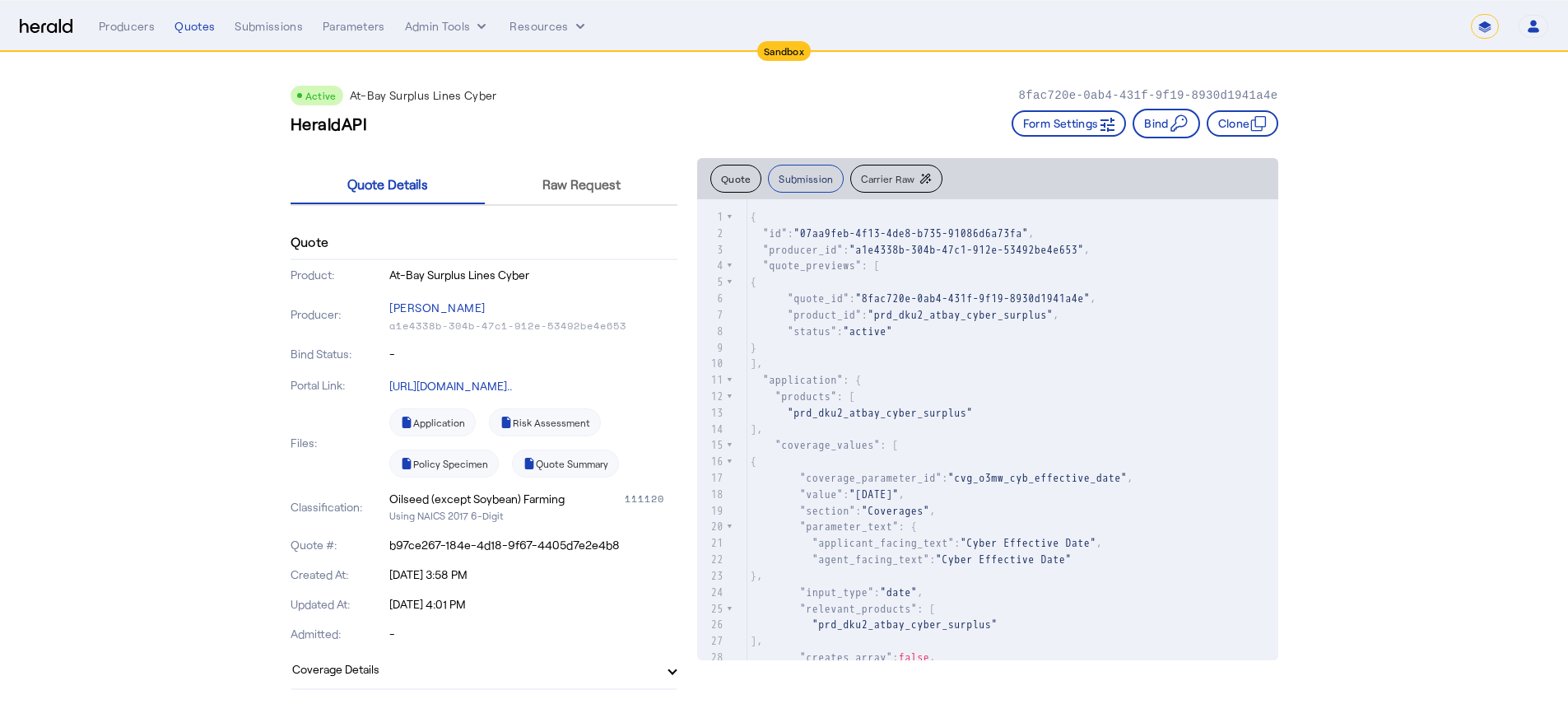 type 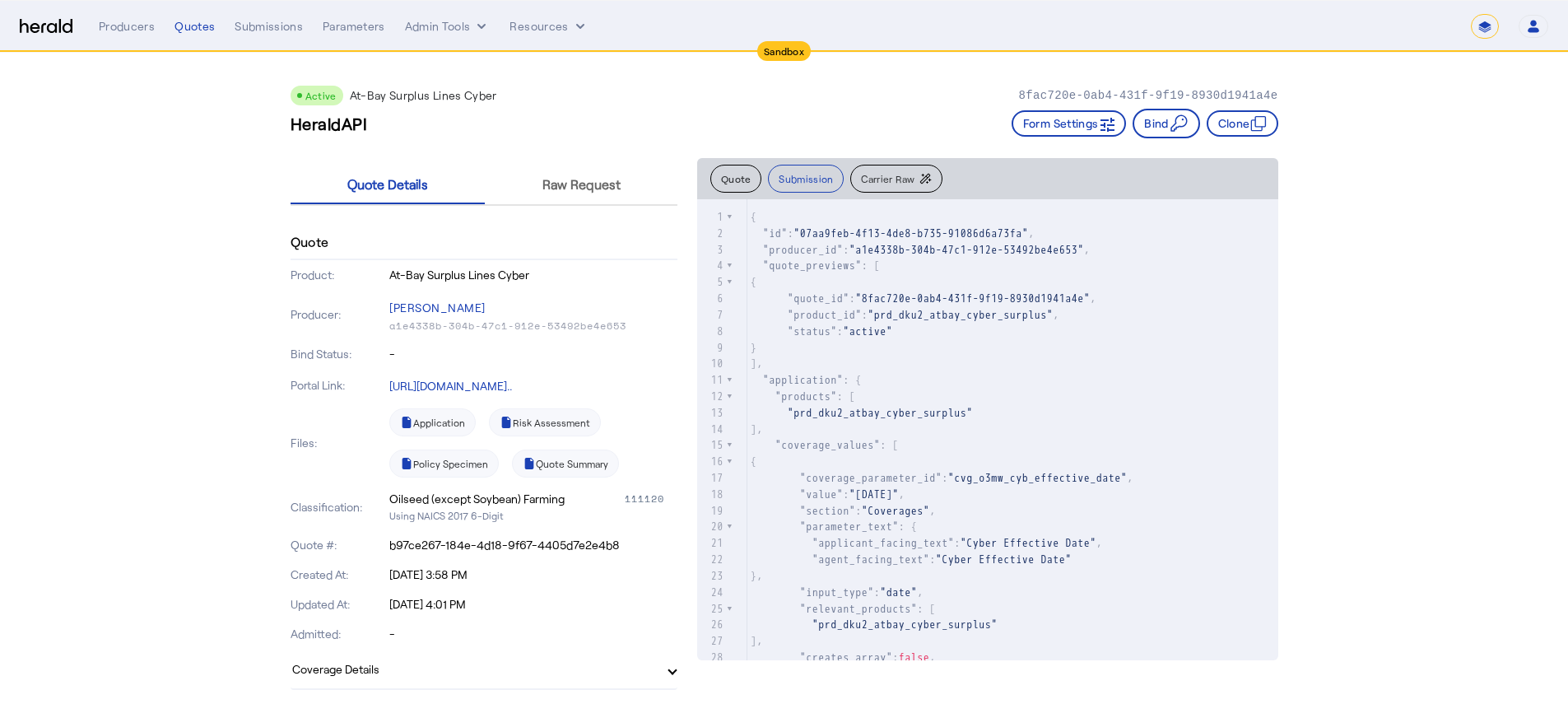 click on "}" 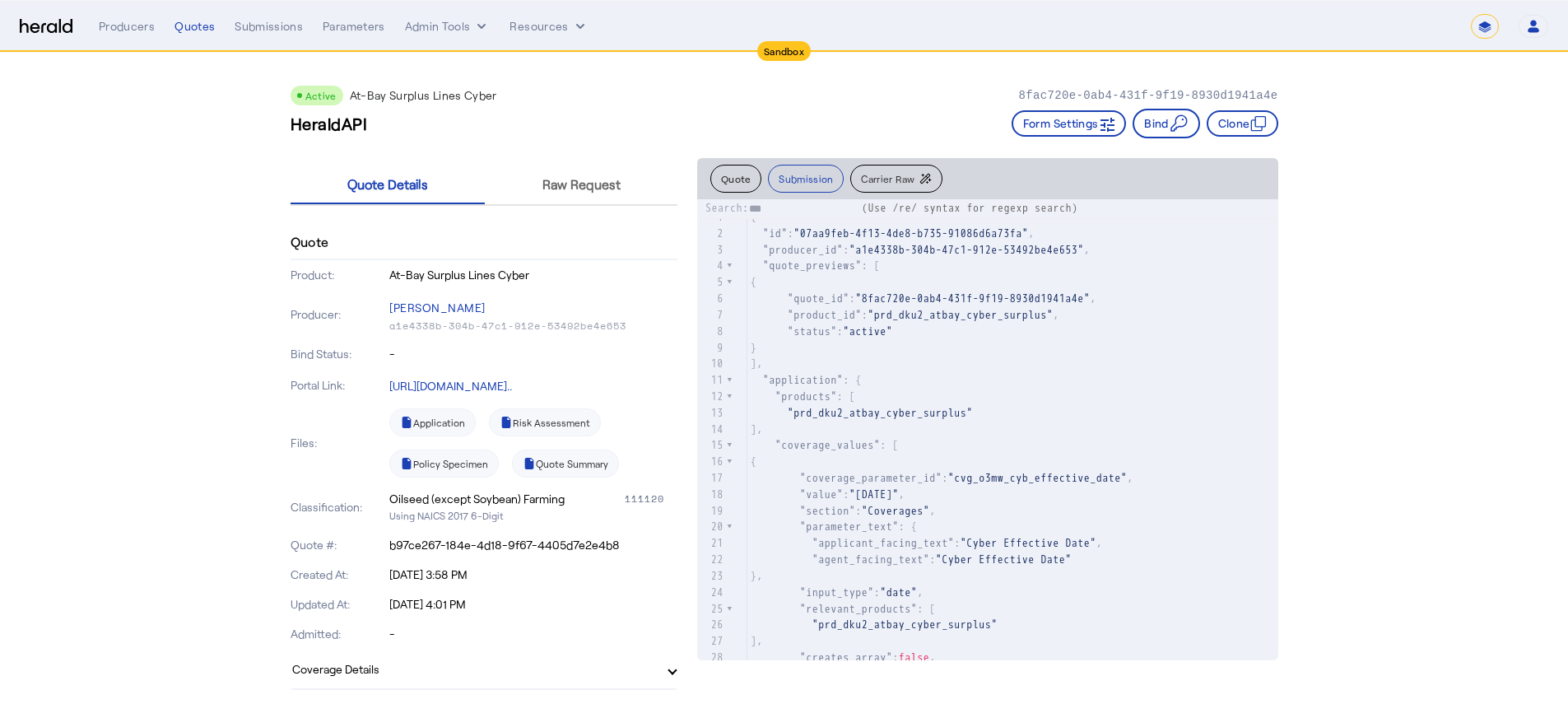 type on "****" 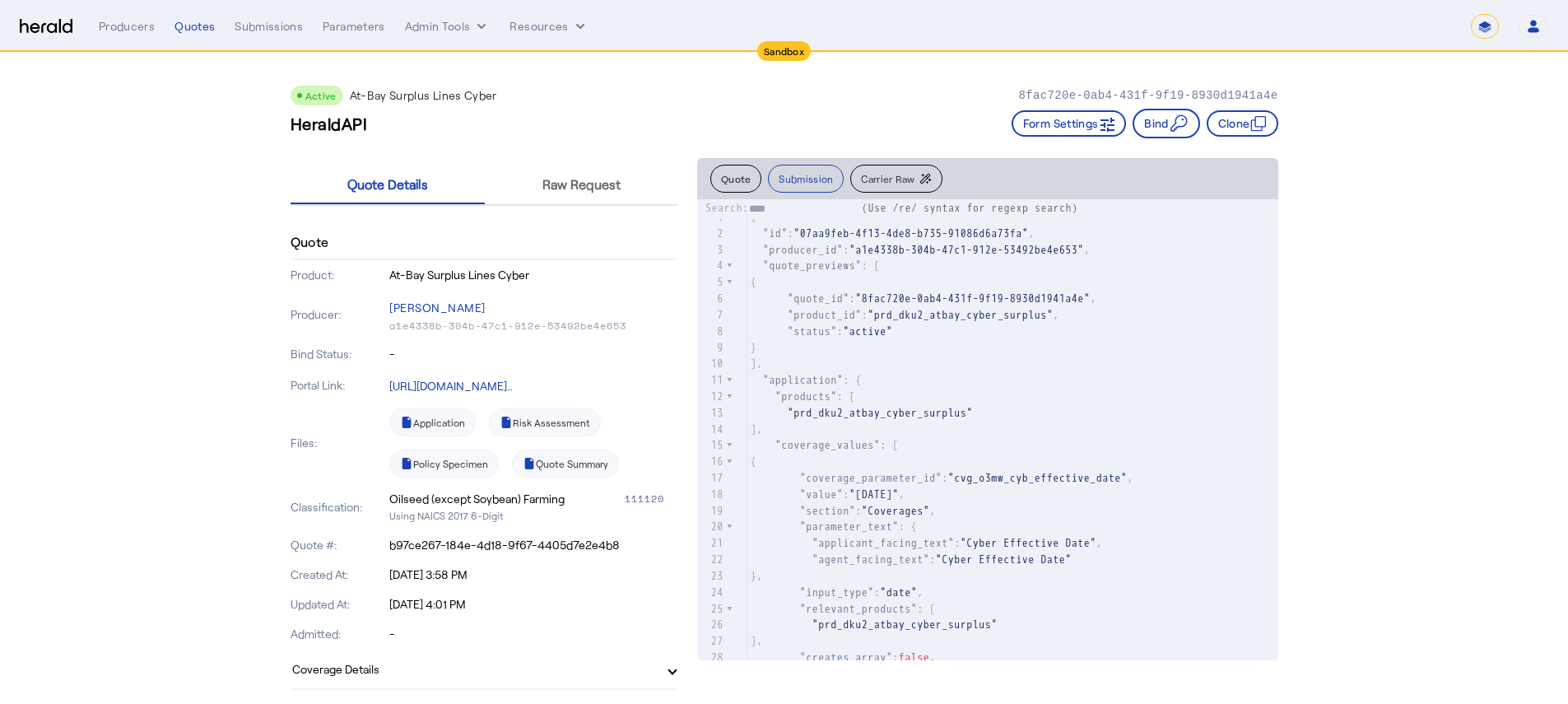 scroll, scrollTop: 14106, scrollLeft: 0, axis: vertical 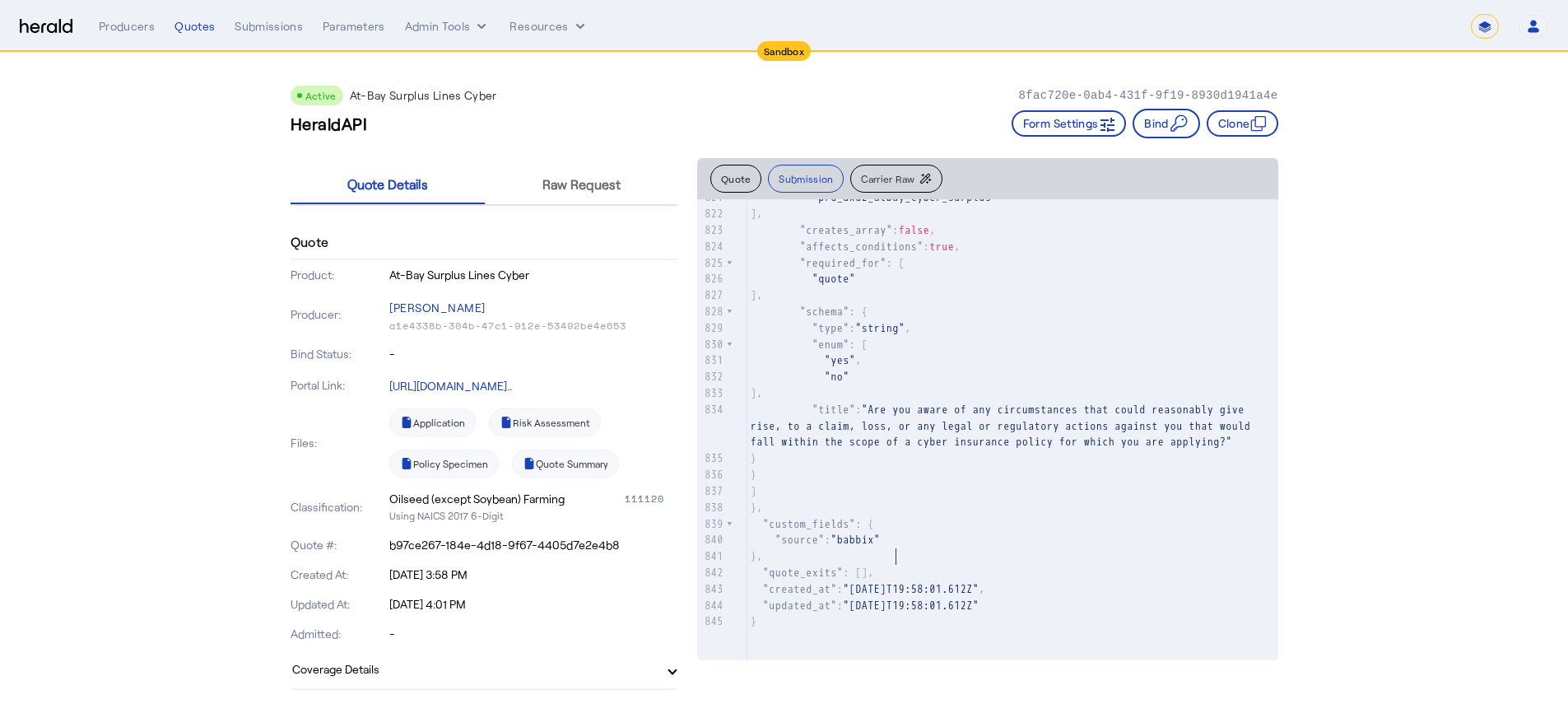 type on "**********" 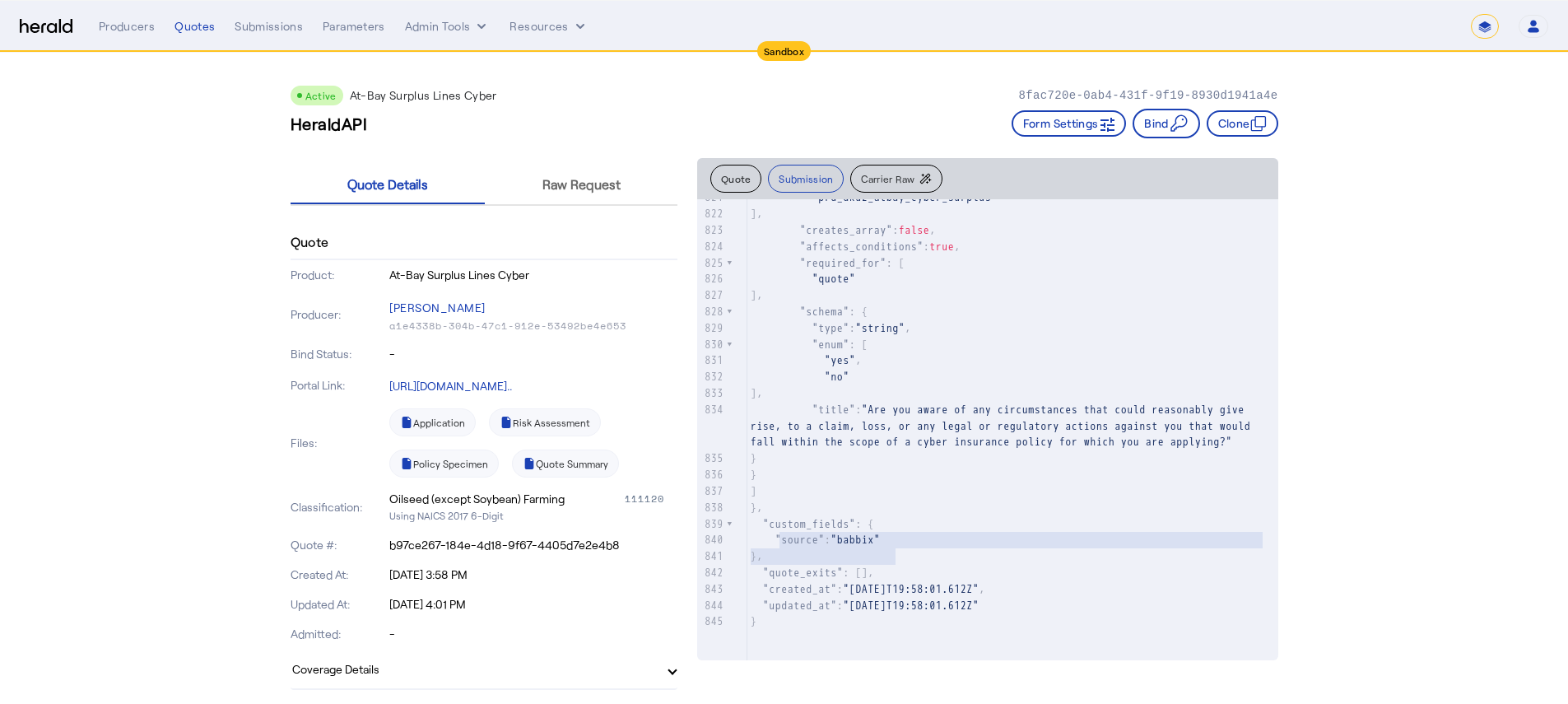 type on "**********" 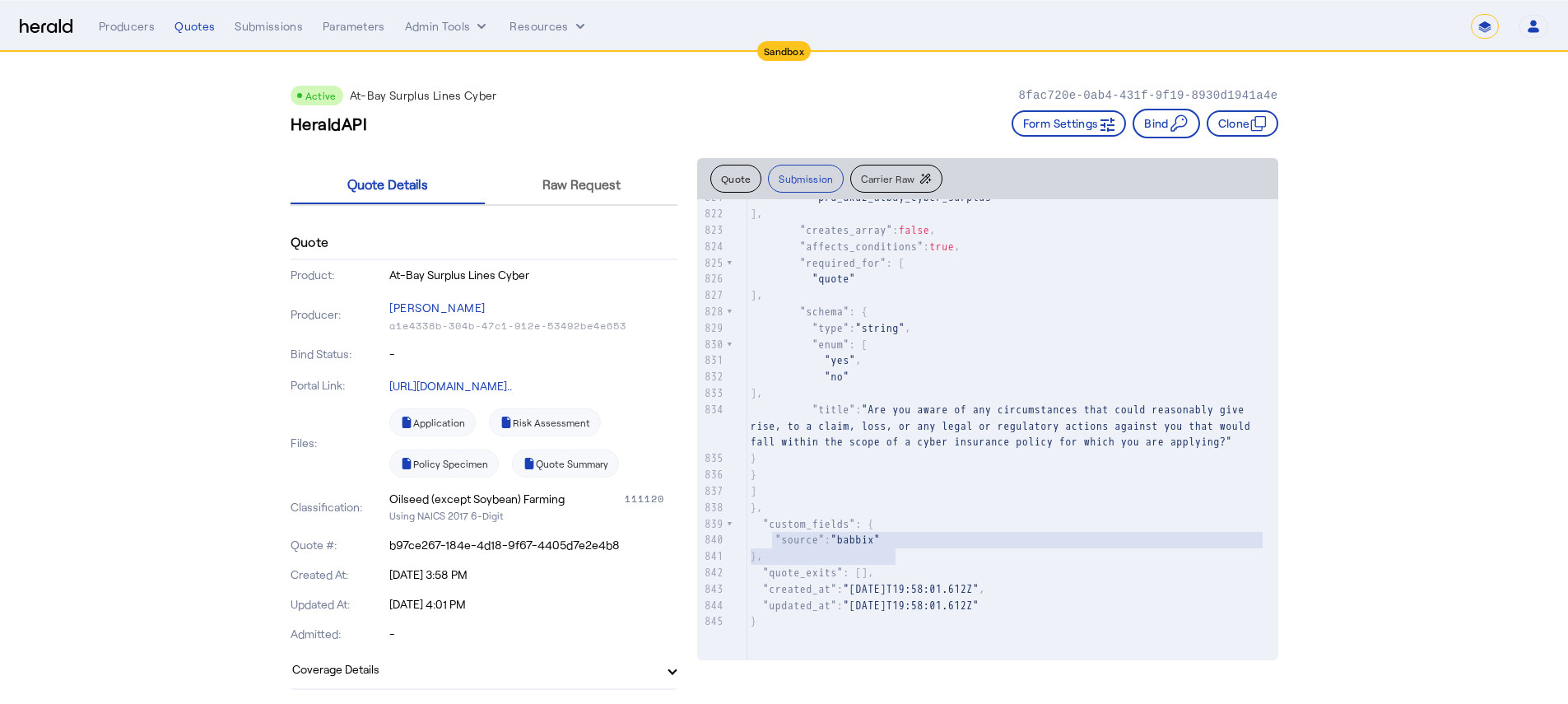 click on "}," 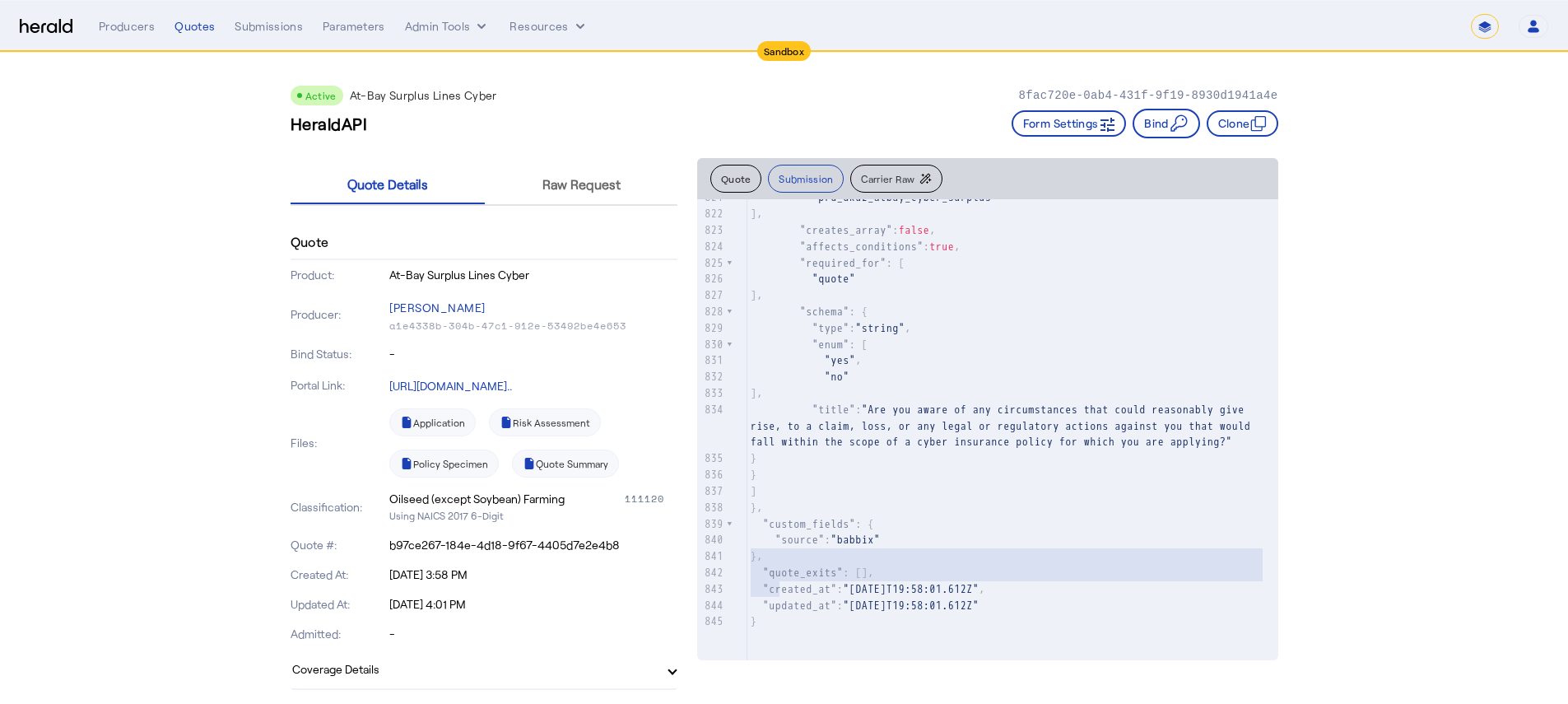 type on "**********" 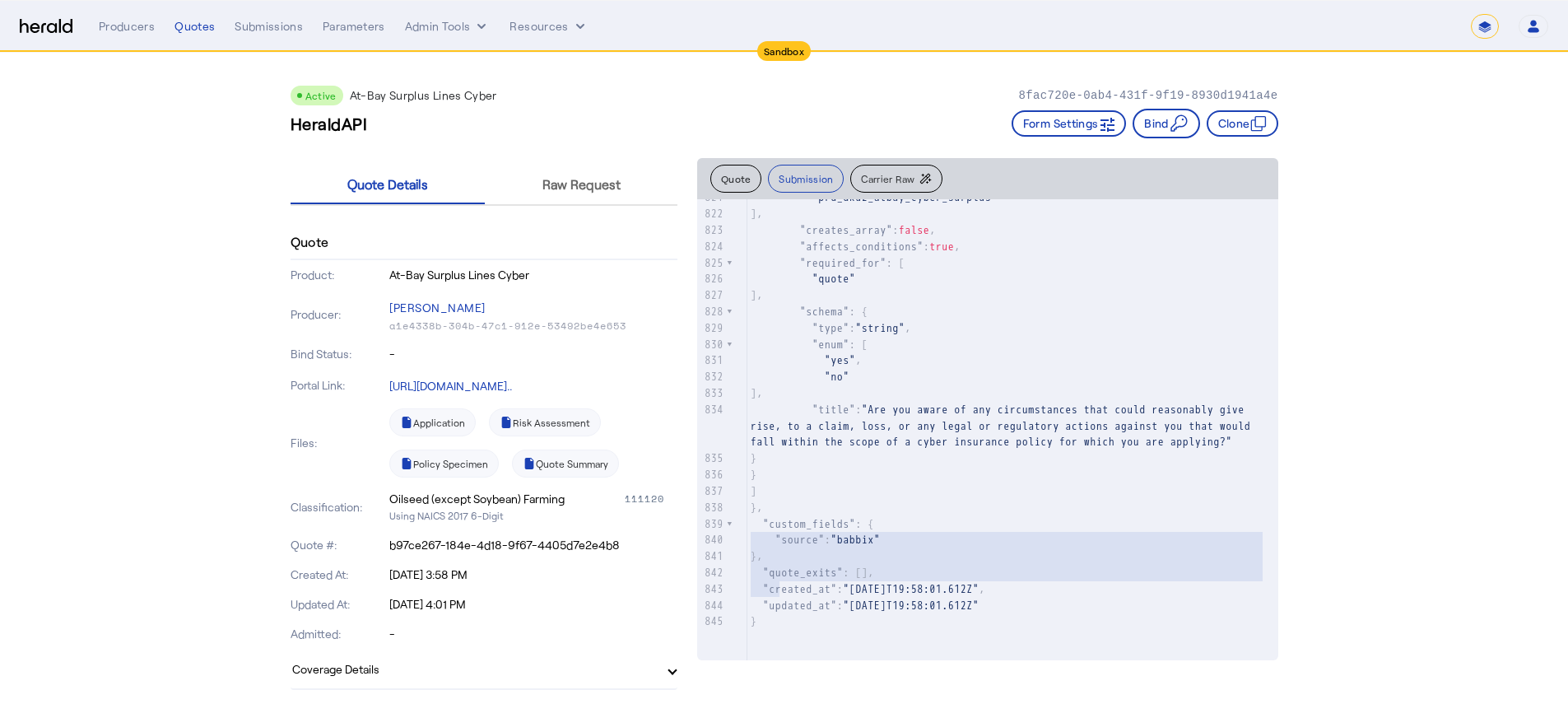 drag, startPoint x: 831, startPoint y: 577, endPoint x: 724, endPoint y: 536, distance: 114.58621 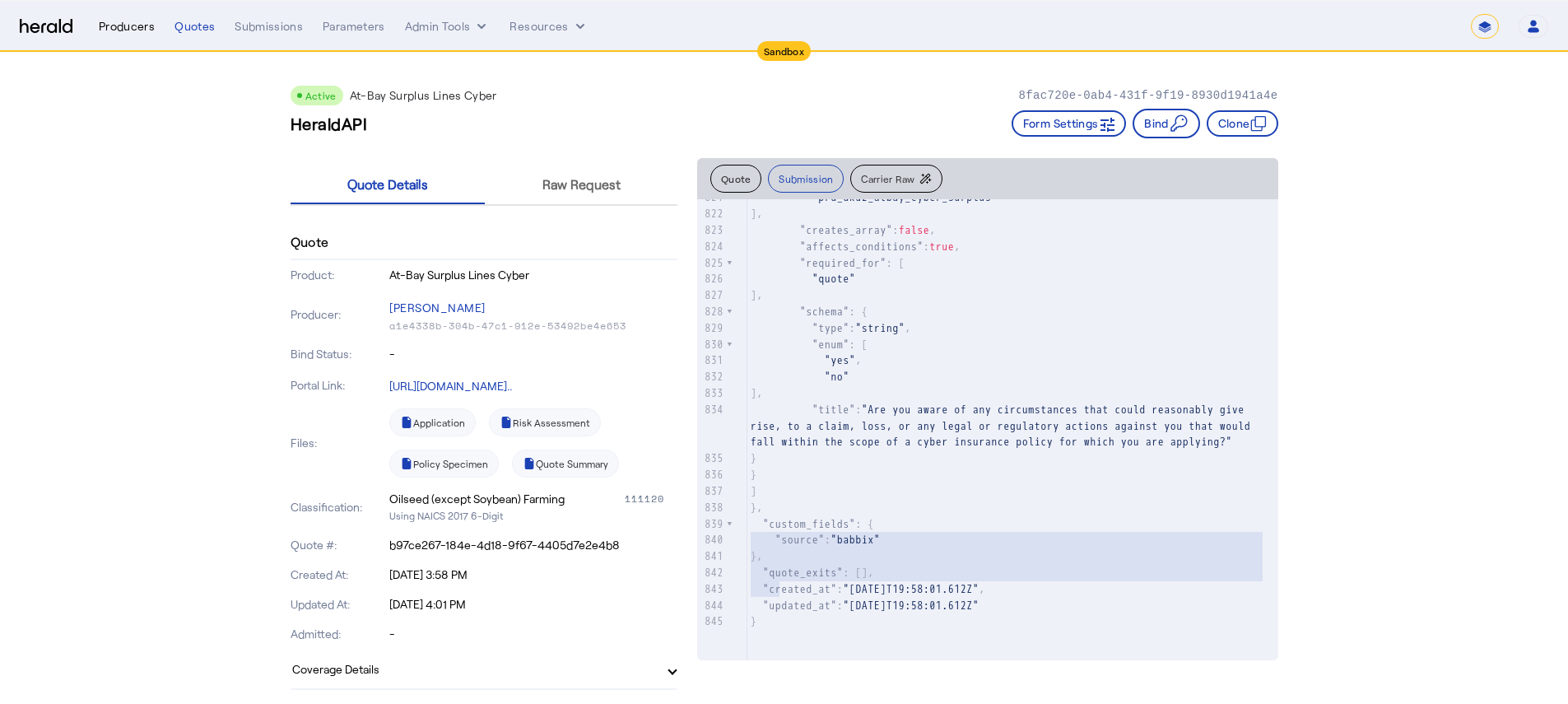 click on "Producers" at bounding box center (127, 26) 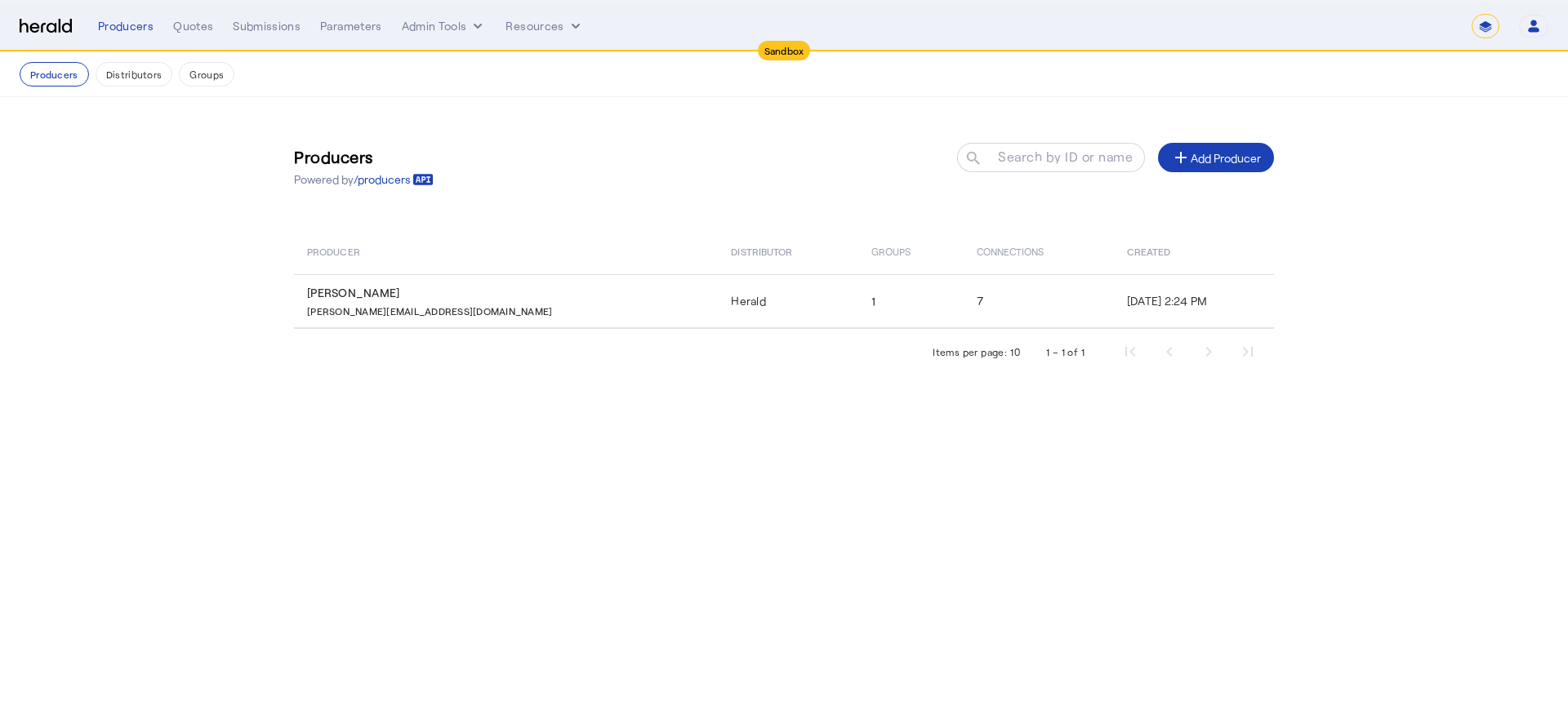 click at bounding box center [46, 26] 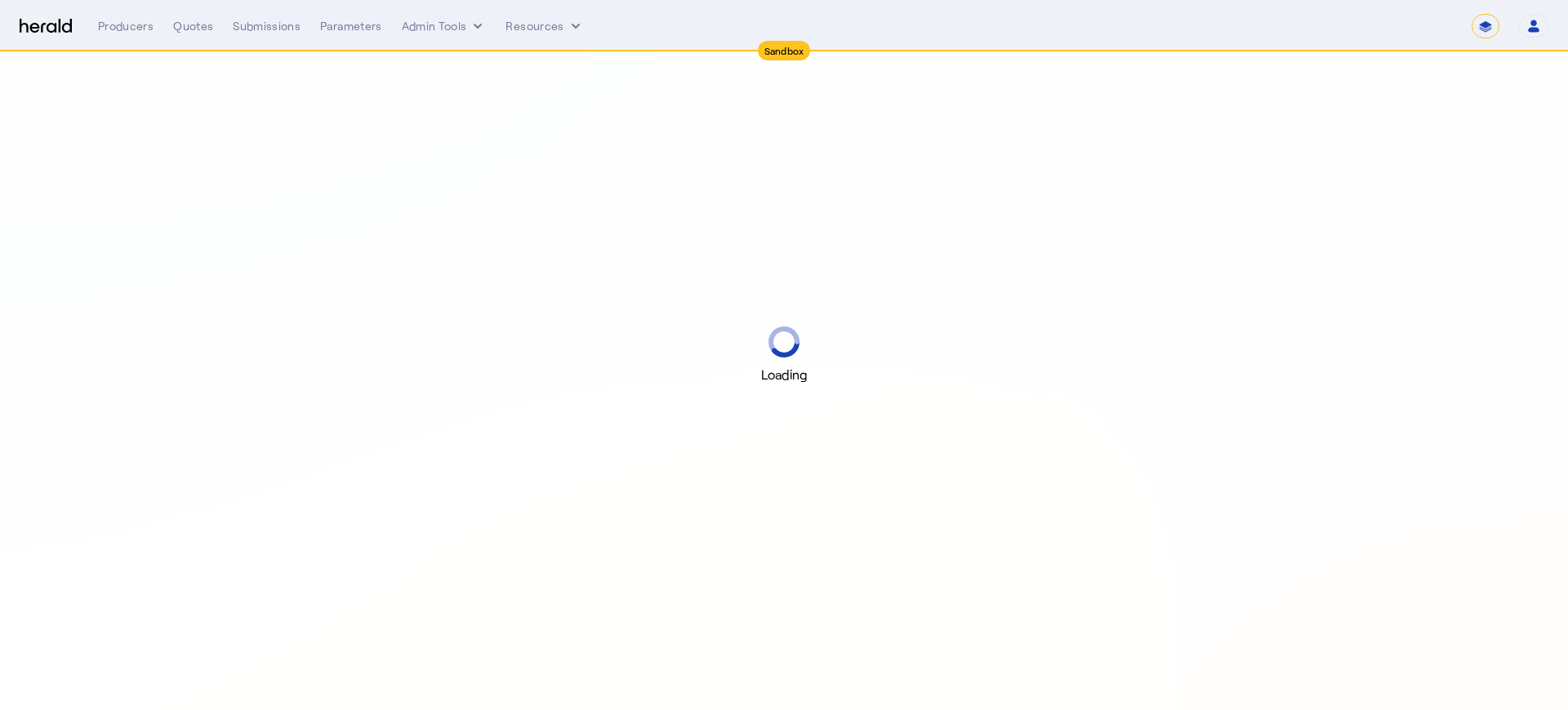 select on "*******" 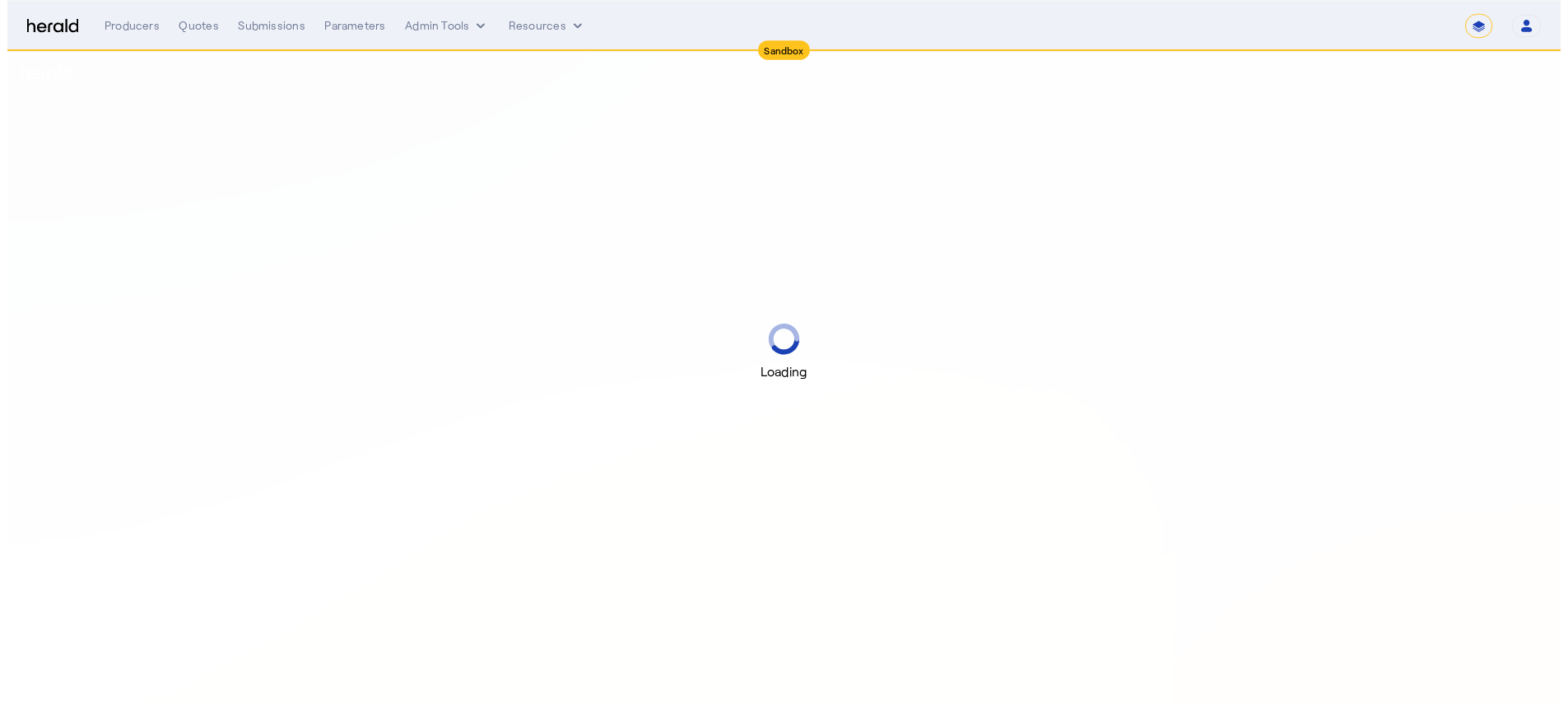 scroll, scrollTop: 0, scrollLeft: 0, axis: both 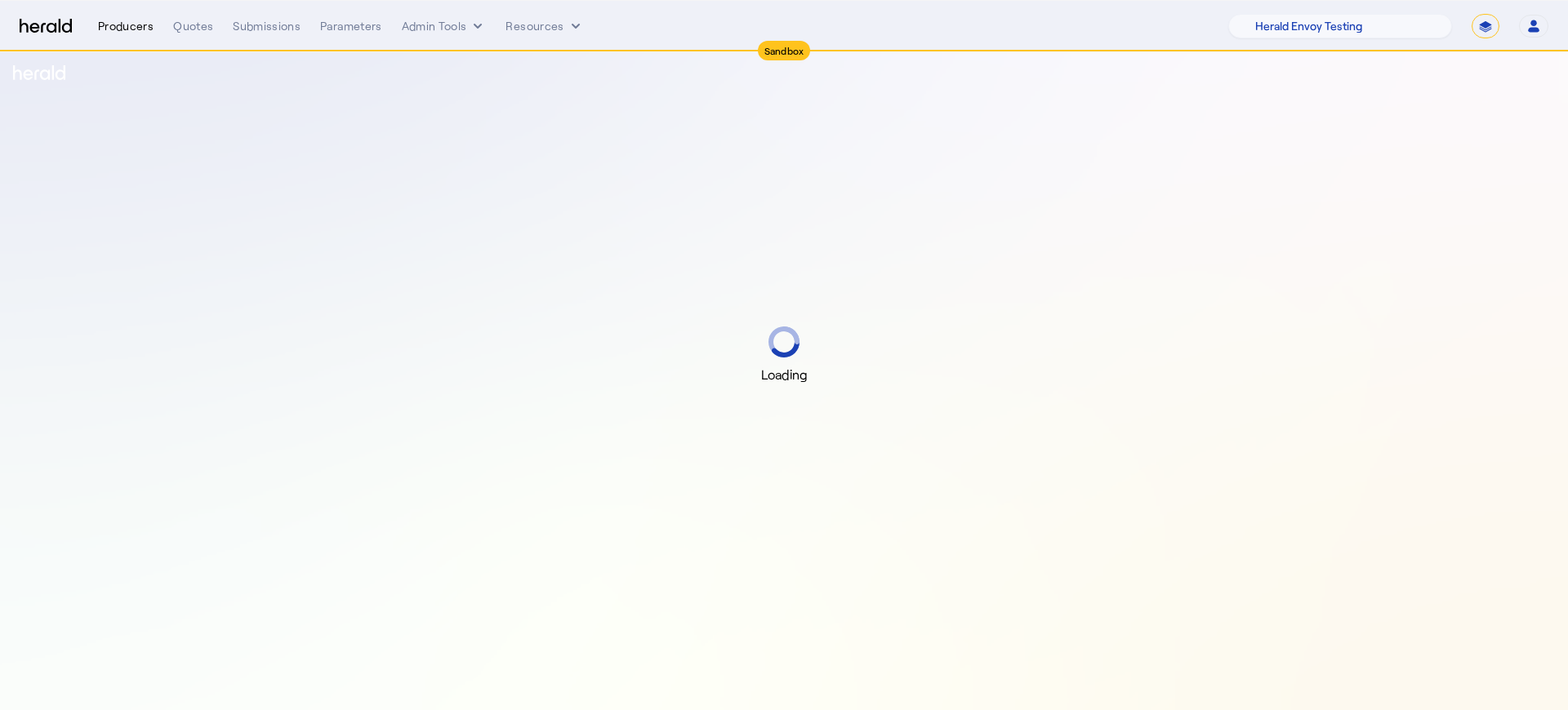 click on "Producers" at bounding box center [126, 26] 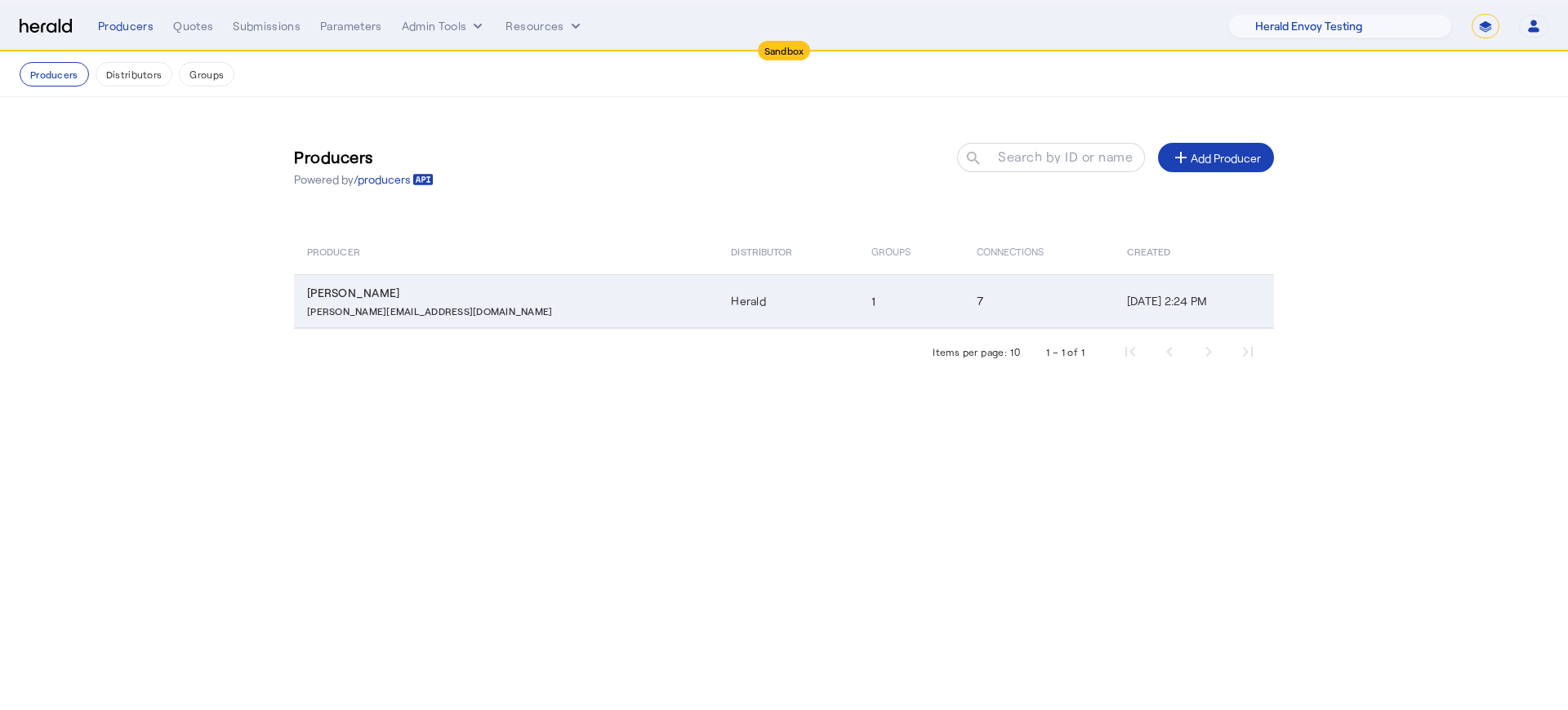 click on "Herald" 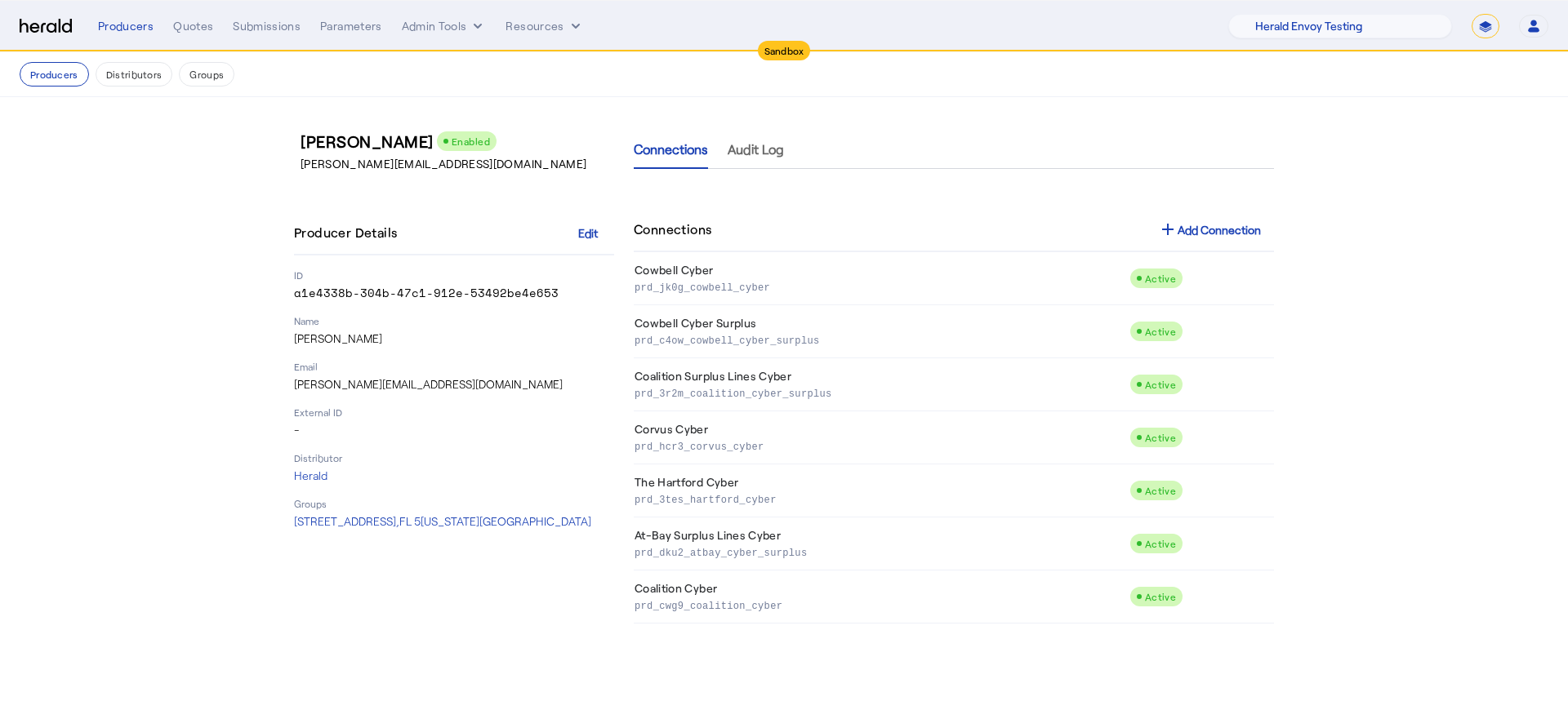 click on "Producer Details   Edit   ID   a1e4338b-304b-47c1-912e-53492be4e653   Name   [PERSON_NAME]   Email   [PERSON_NAME][EMAIL_ADDRESS][DOMAIN_NAME]   External ID   -   Distributor   Herald   Groups   [STREET_ADDRESS][US_STATE]" 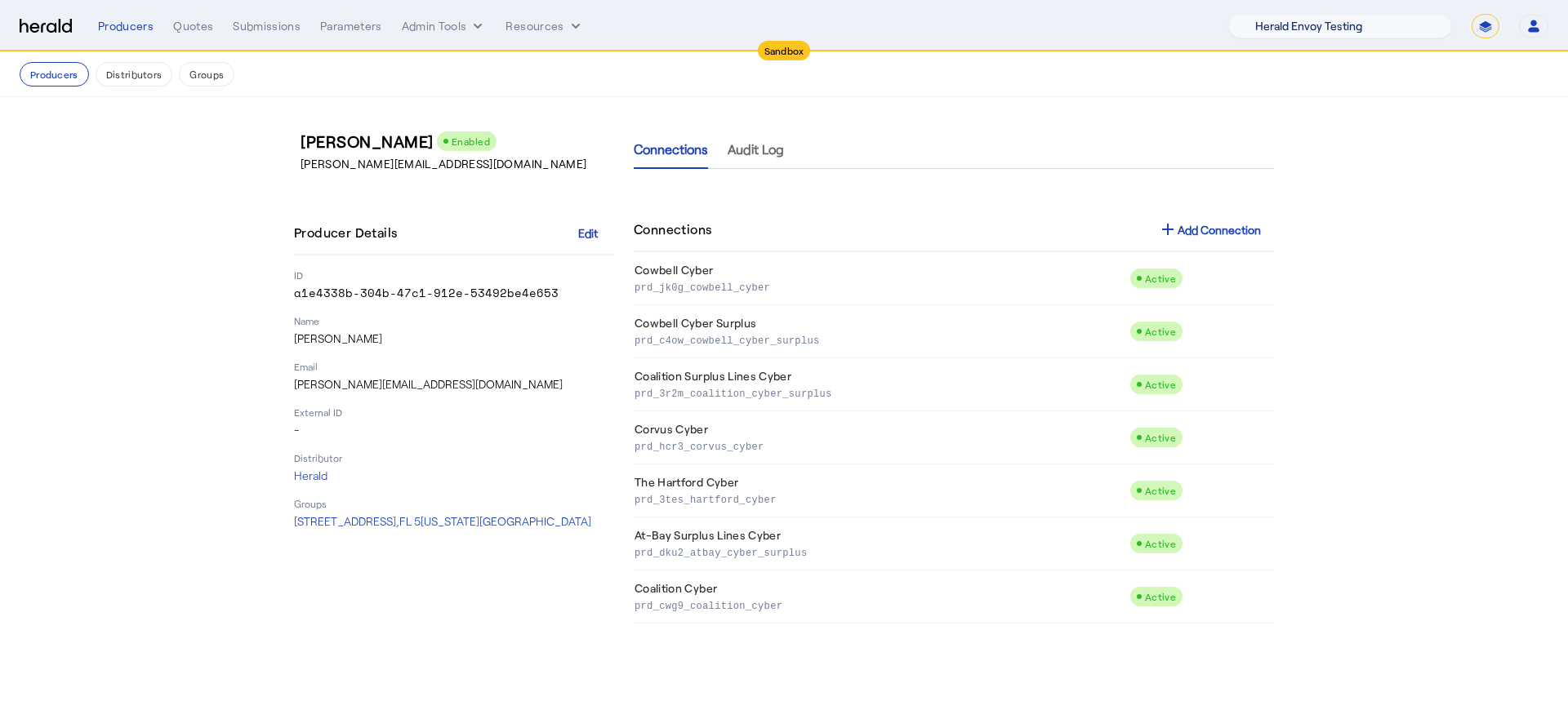 click on "1Fort   Acrisure   Acturis   Affinity Advisors   Affinity Risk   Agentero   AmWins   Anzen   Aon   Appulate   Arch   Assurely   BTIS   Babbix   Berxi   Billy   BindHQ   Bold Penguin    Bolt   Bond   Boxx   Brightway   Brit Demo Sandbox   Broker Buddha   Buddy   Bunker   Burns Wilcox   CNA Test   CRC   CS onboarding test account   Chubb Test   Citadel   Coalition   Coast   Coterie Test   Counterpart    CoverForce   CoverWallet   Coverdash   Coverhound   Cowbell   Cyber Example Platform   CyberPassport   Defy Insurance   Draftrs   ESpecialty   Embroker   Equal Parts   Exavalu   Ezyagent   Federacy Platform   FifthWall   Flow Speciality (Capitola)   Foundation   Founder Shield   Gaya   Gerent   GloveBox   Glow   Growthmill   HW Kaufman   Hartford Steam Boiler   Hawksoft   Heffernan Insurance Brokers   Herald Envoy Testing   HeraldAPI   Hypergato   Inchanted   Indemn.ai   Infinity   Insured.io   Insuremo   Insuritas   Irys   Jencap   Kamillio   Kayna   LTI Mindtree   Layr   Limit   Markel Test   Marsh   Novidea" at bounding box center [1340, 26] 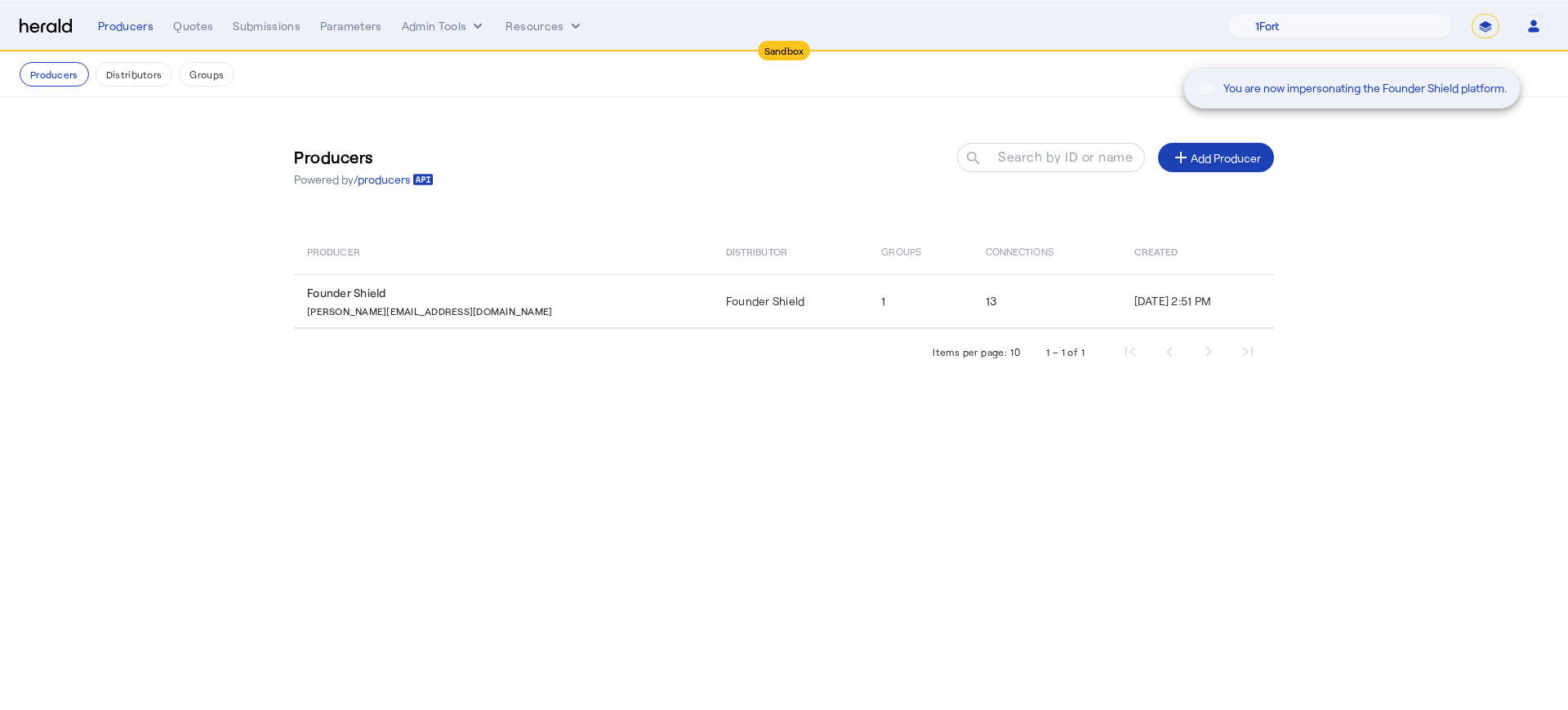 click on "You are now impersonating the Founder Shield platform." at bounding box center (784, 355) 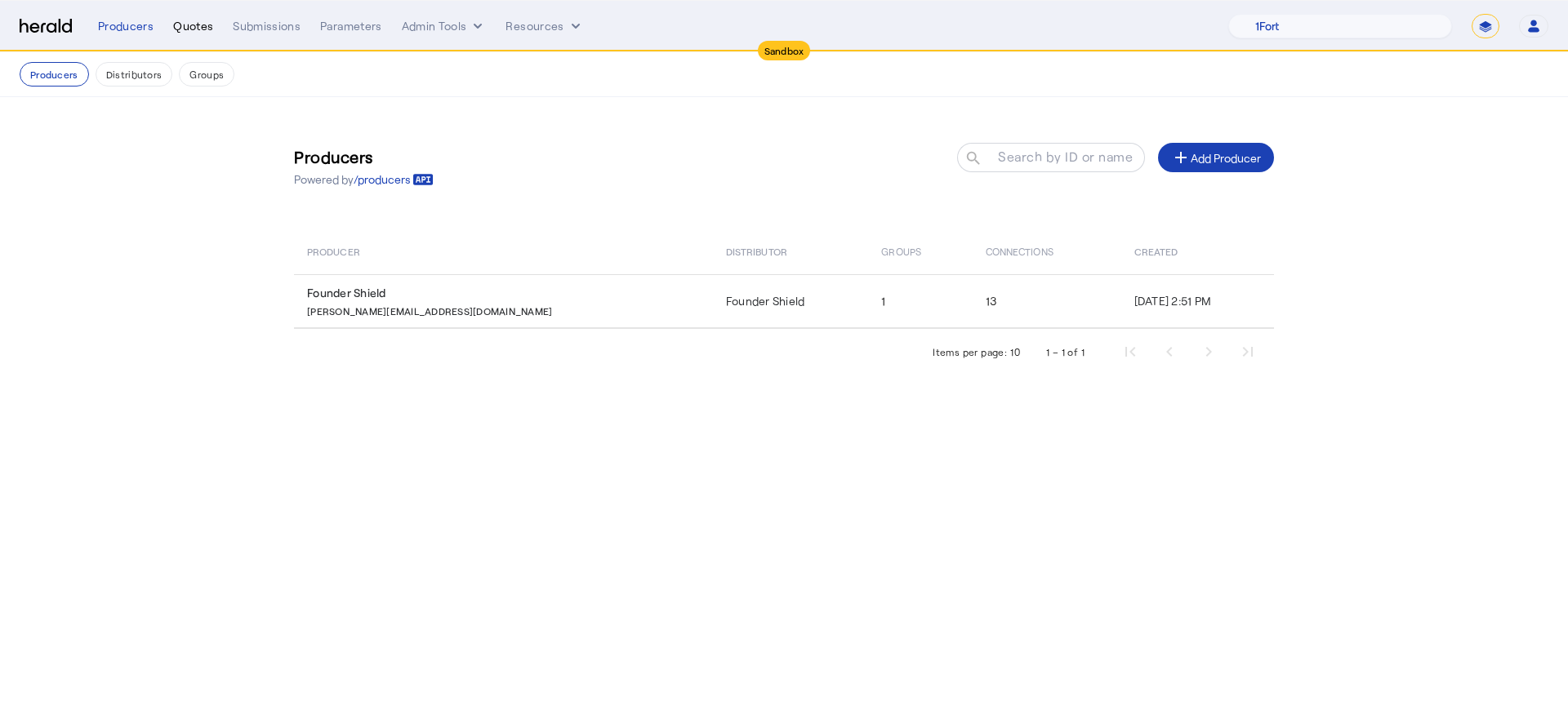 click on "Quotes" at bounding box center [193, 26] 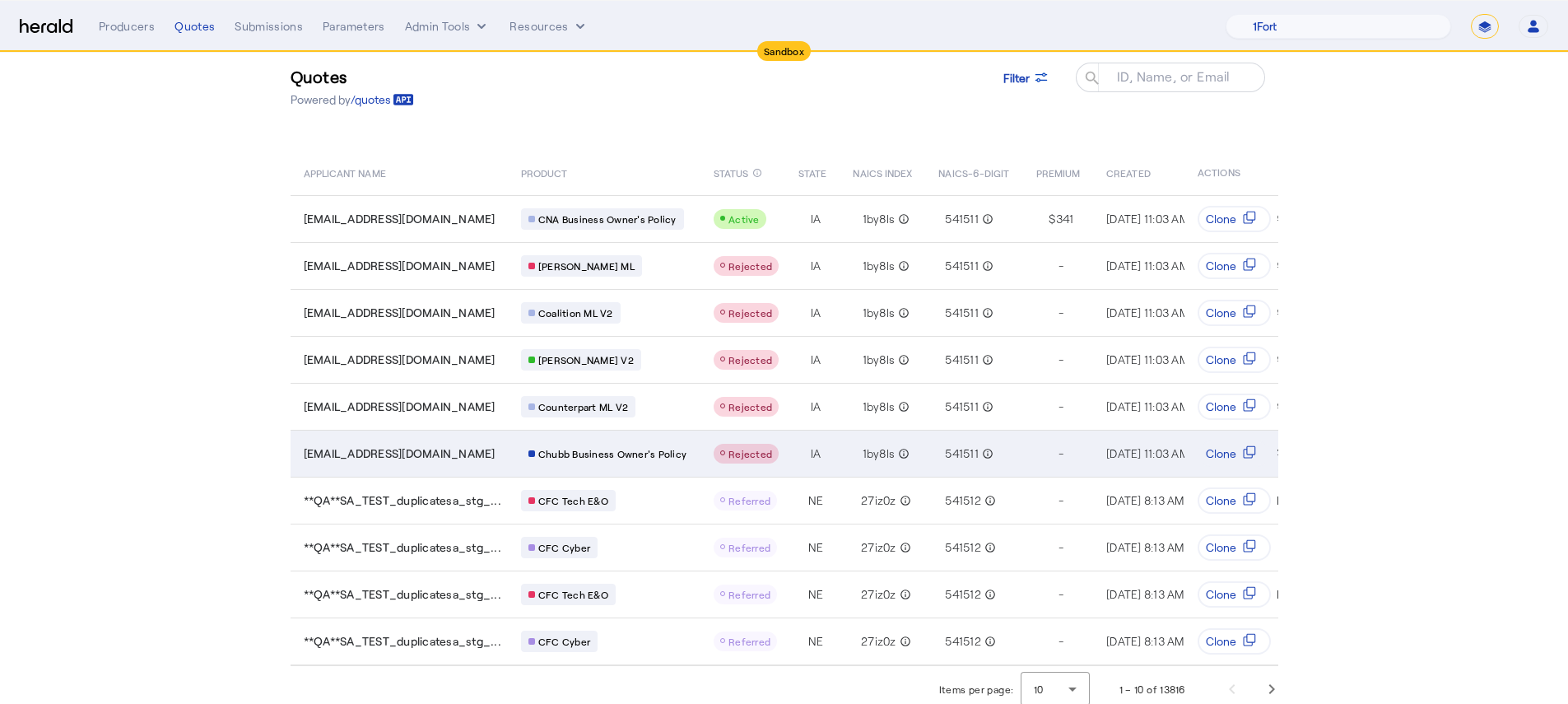 scroll, scrollTop: 57, scrollLeft: 0, axis: vertical 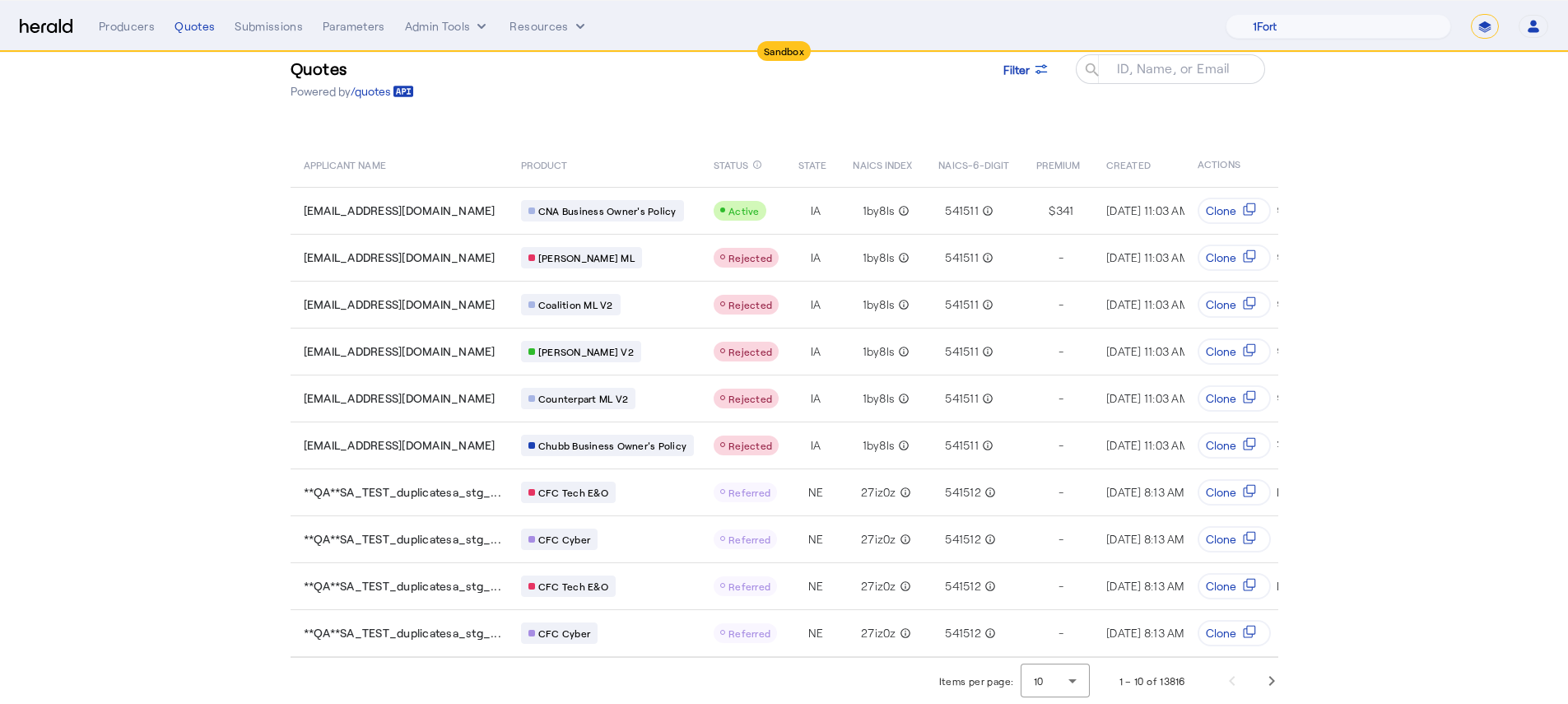 click on "Items per page:  10  1 – 10 of 13816" 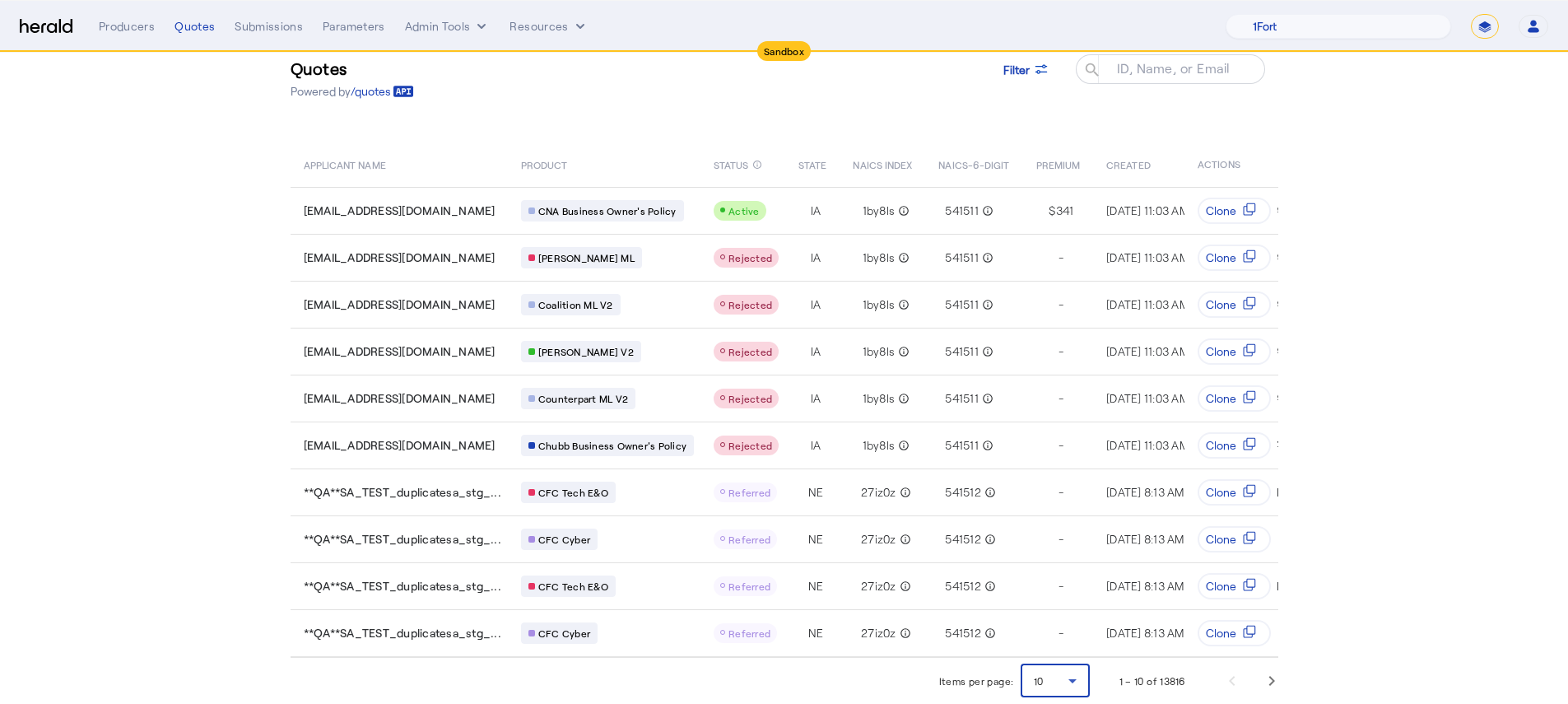 click on "10" at bounding box center (1055, 681) 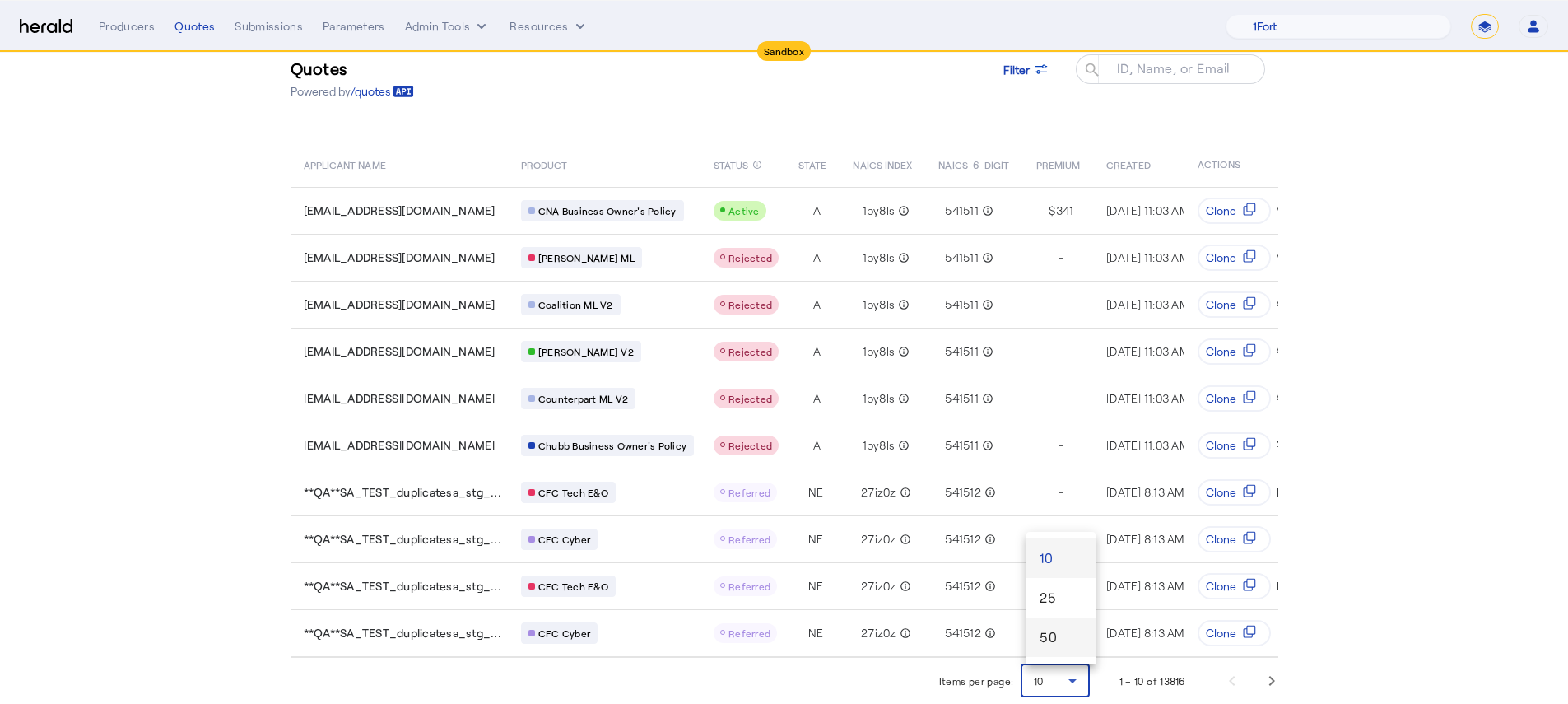 click on "50" at bounding box center (1061, 637) 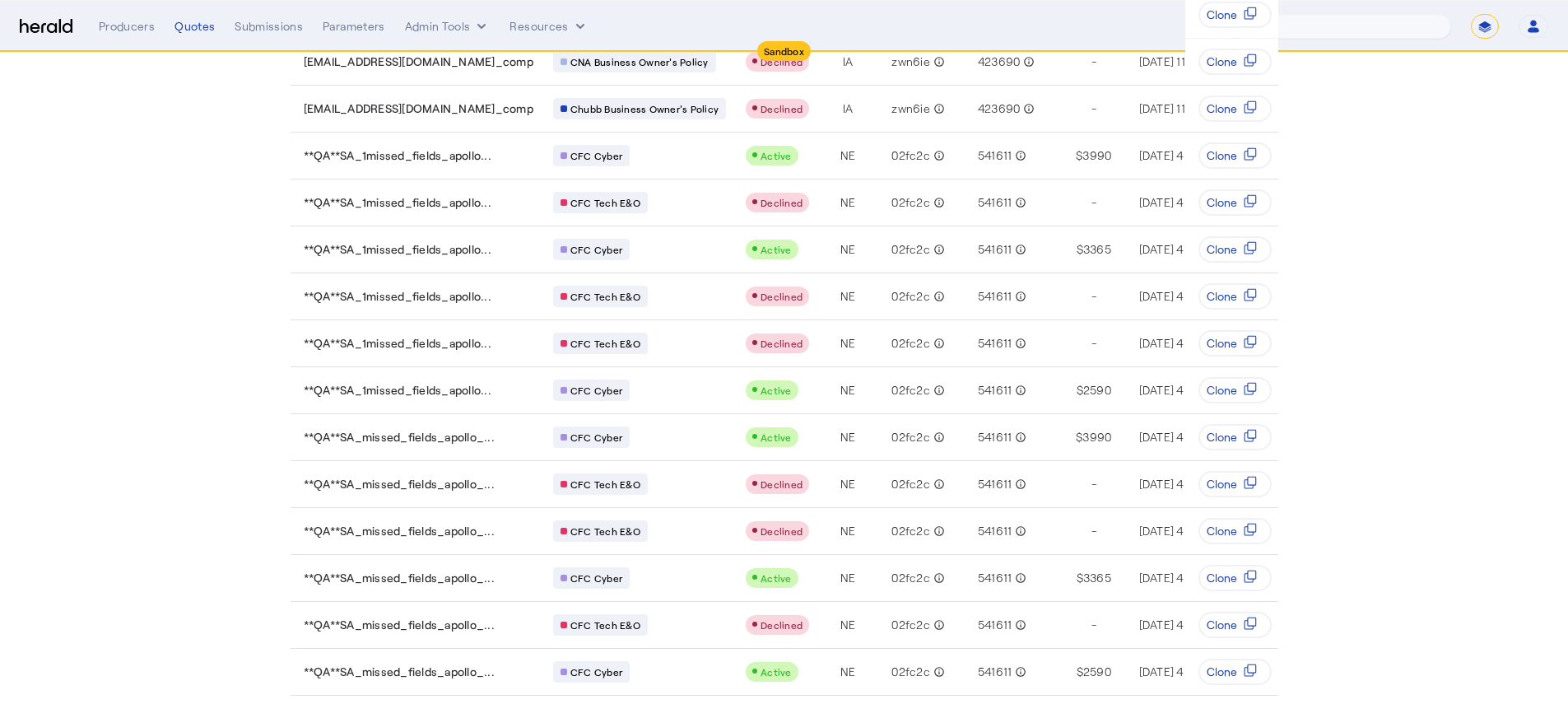 scroll, scrollTop: 1934, scrollLeft: 0, axis: vertical 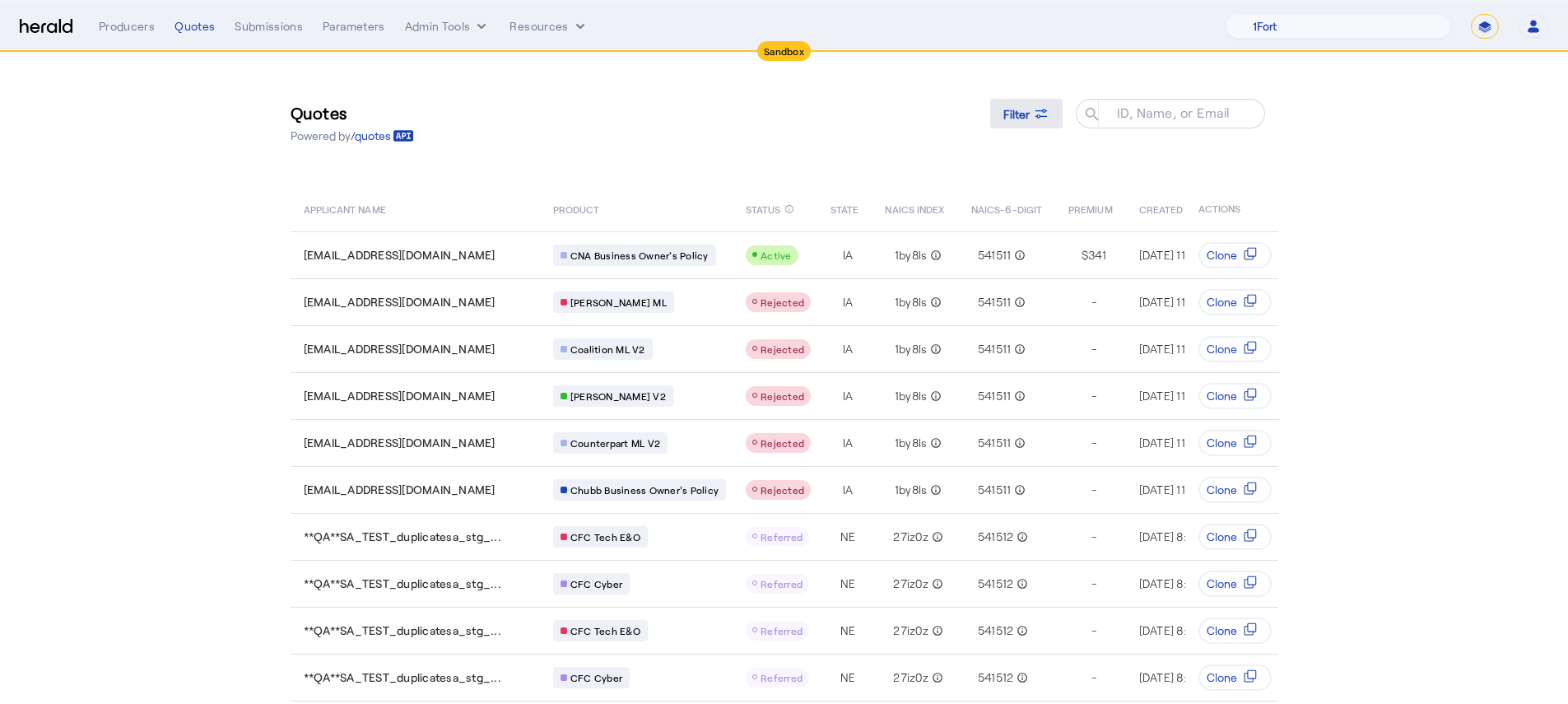 click at bounding box center (1026, 114) 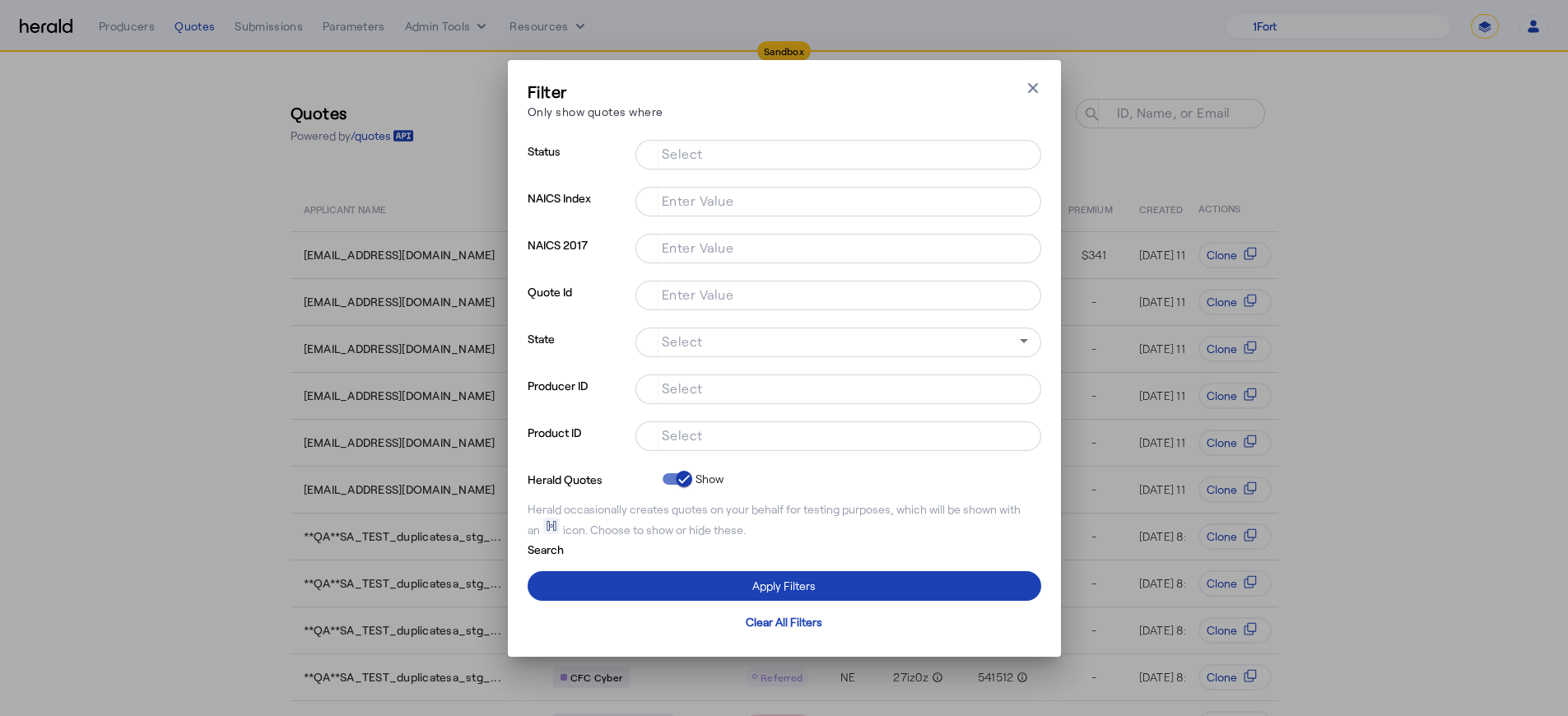 click on "Select" at bounding box center [835, 435] 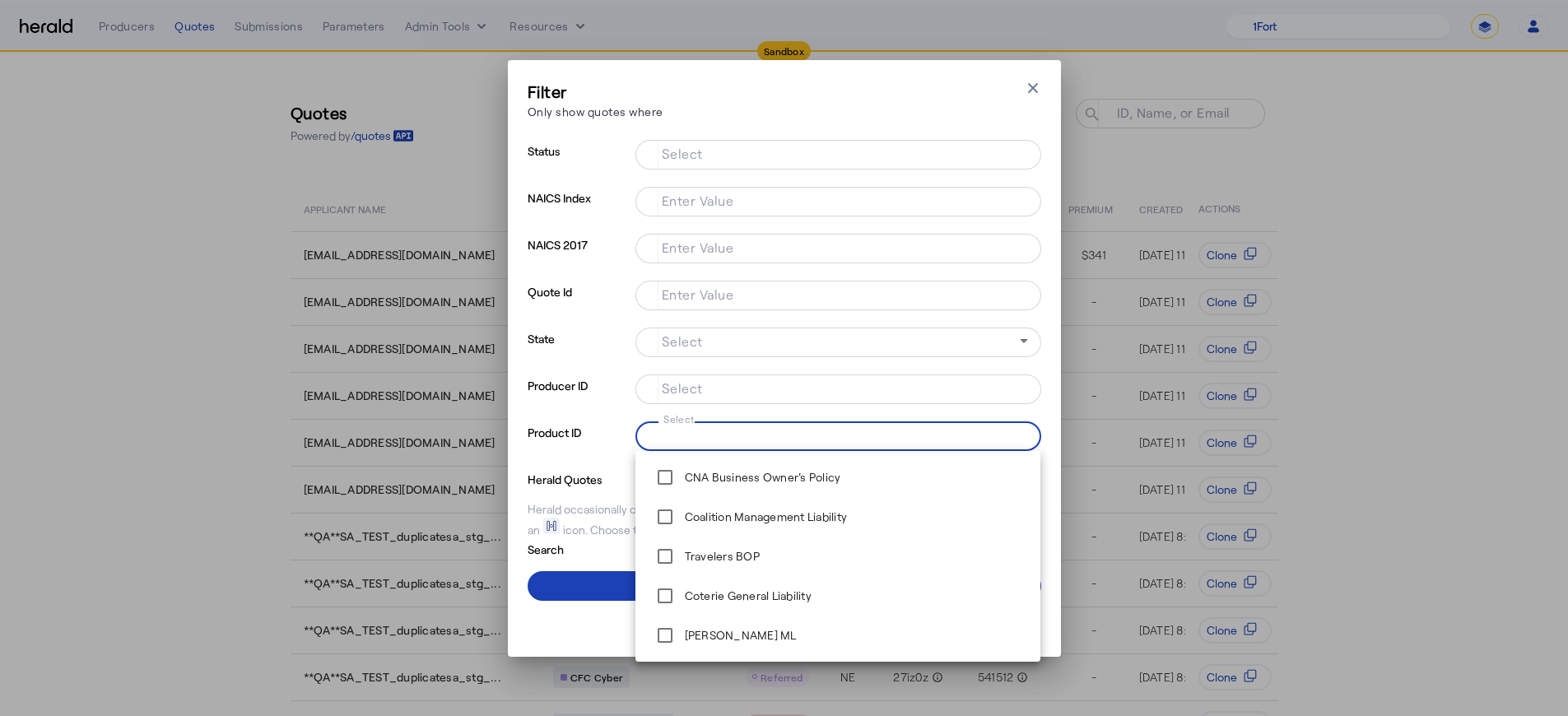 type on "*" 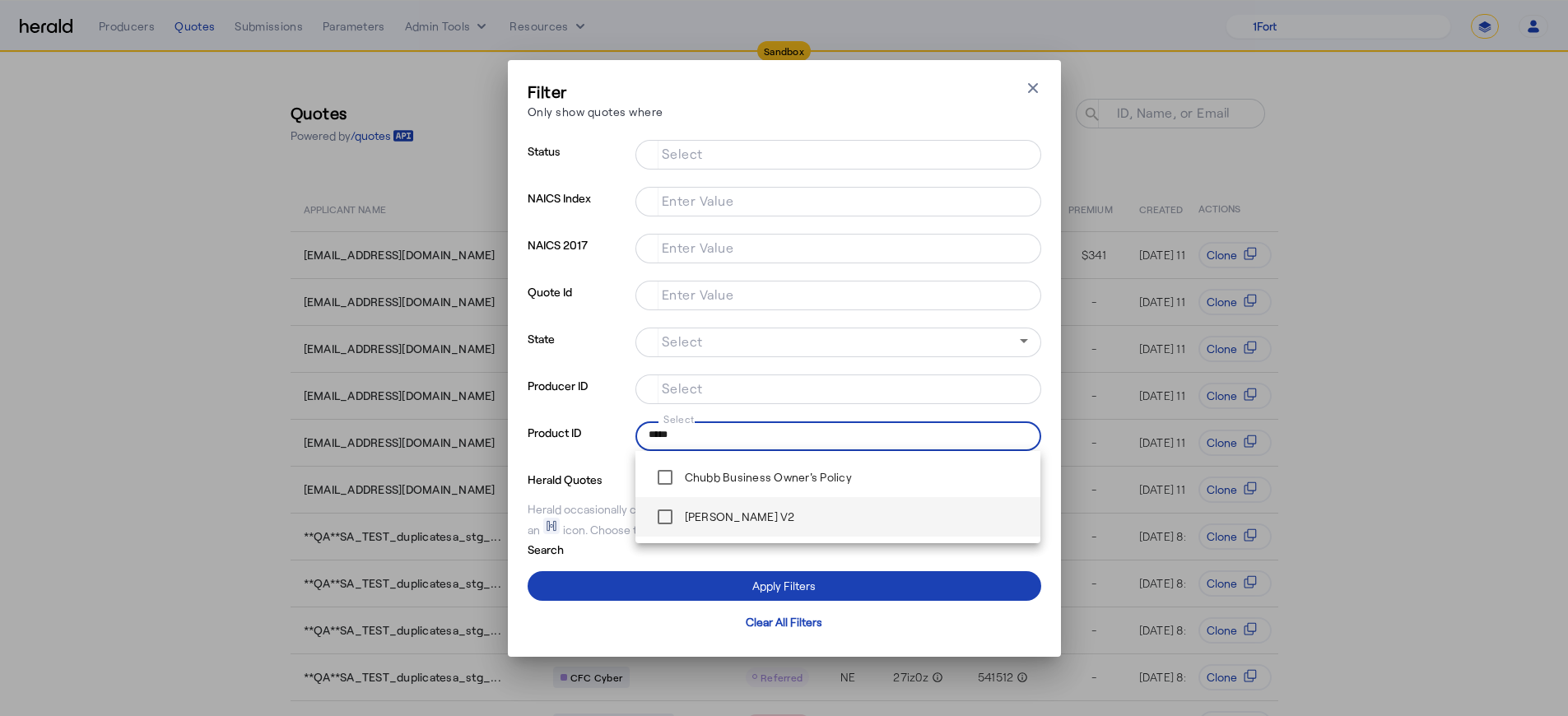 type on "*****" 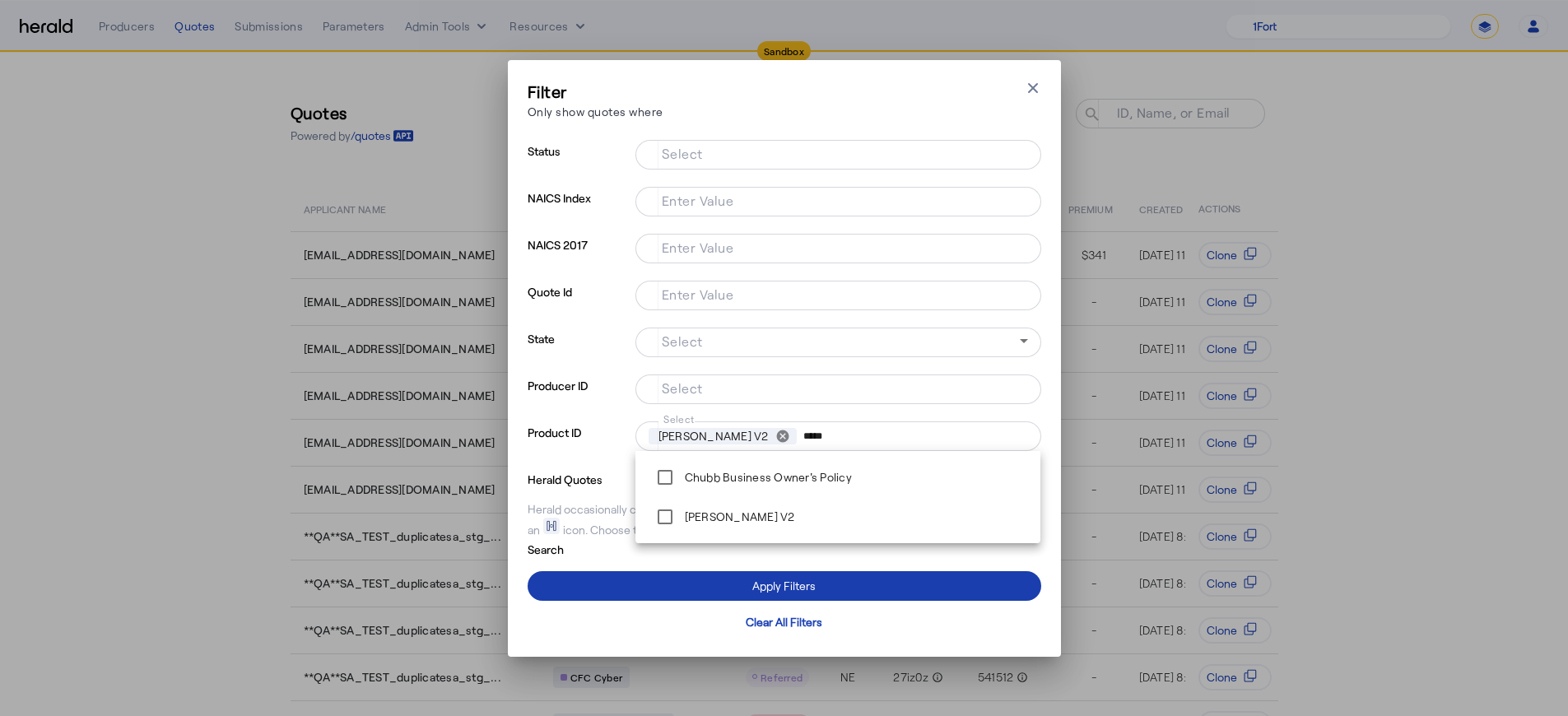 click on "Apply Filters" at bounding box center (784, 585) 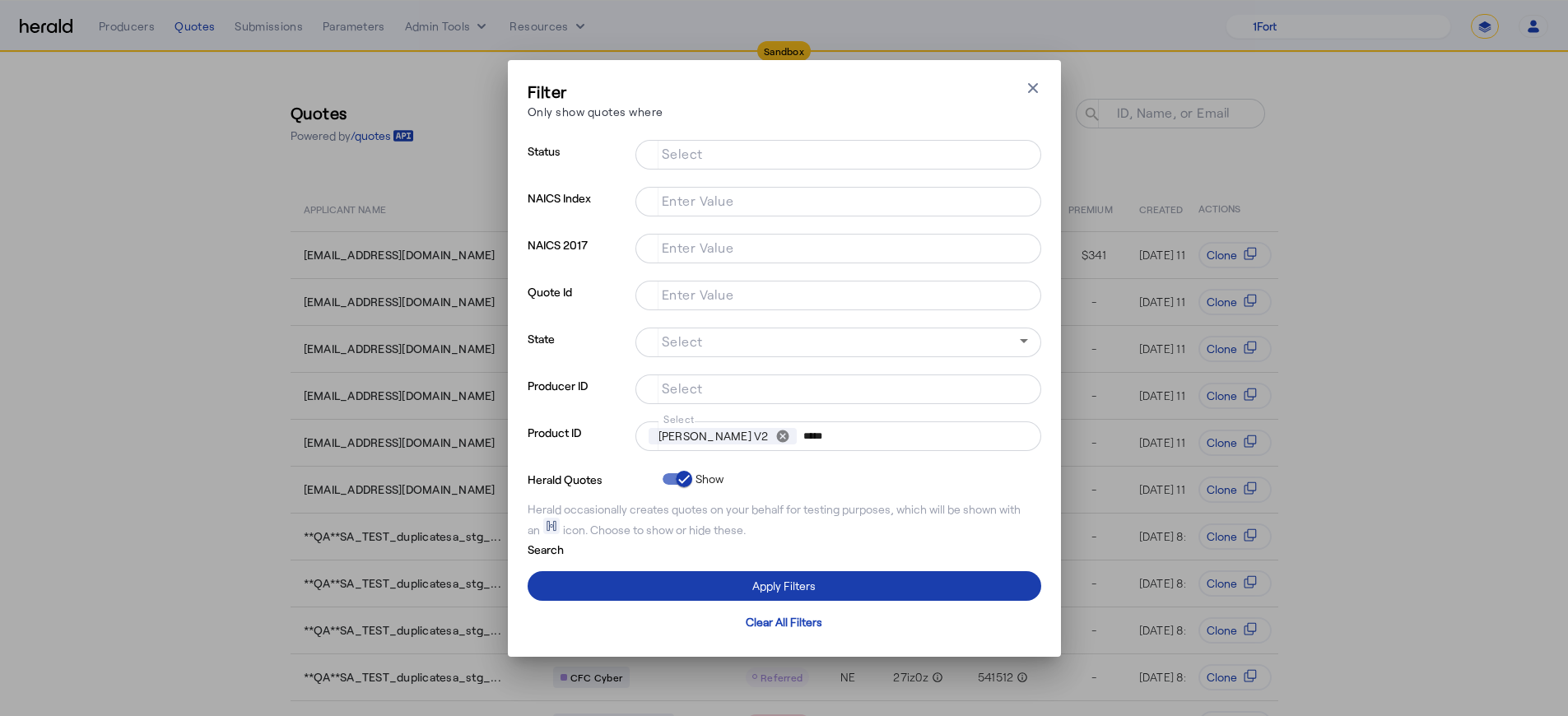 type 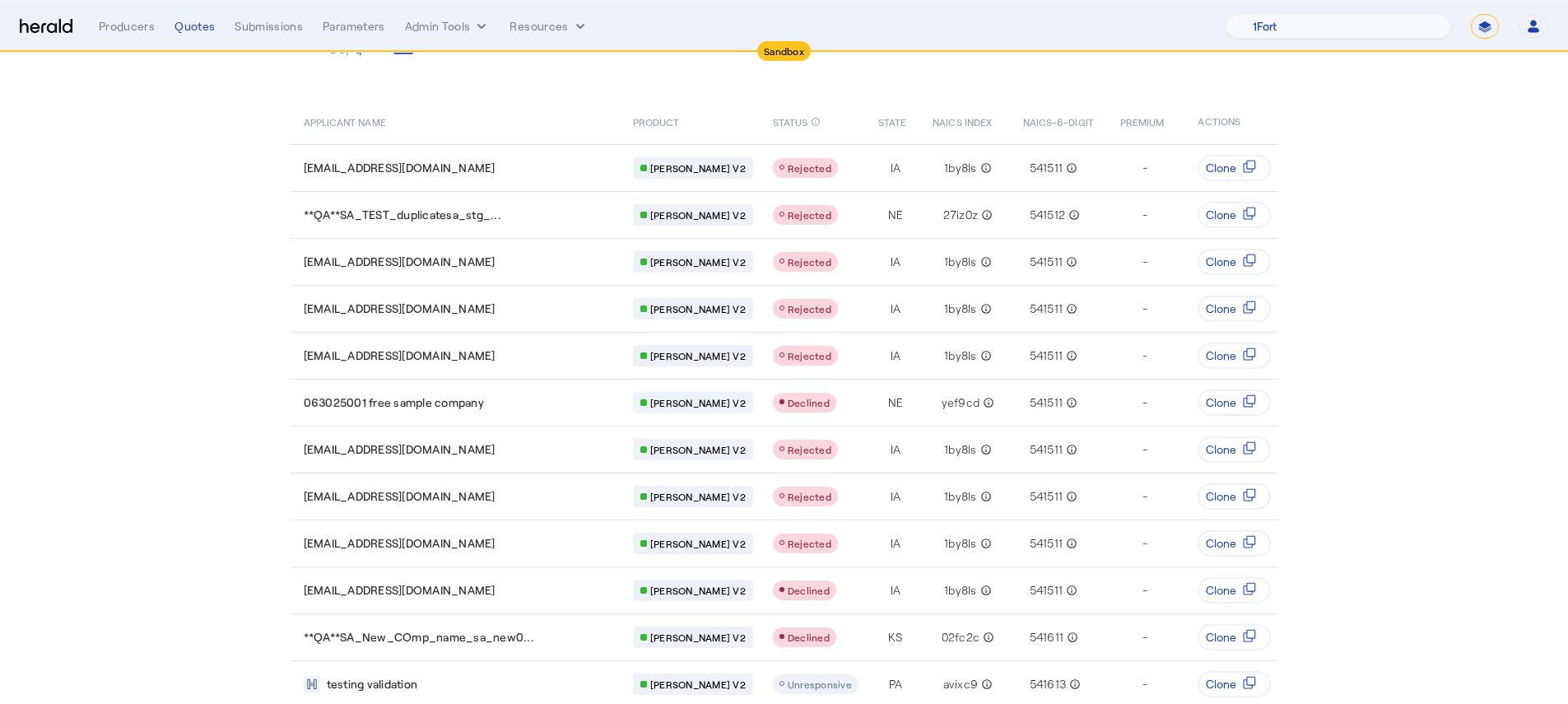 scroll, scrollTop: 156, scrollLeft: 0, axis: vertical 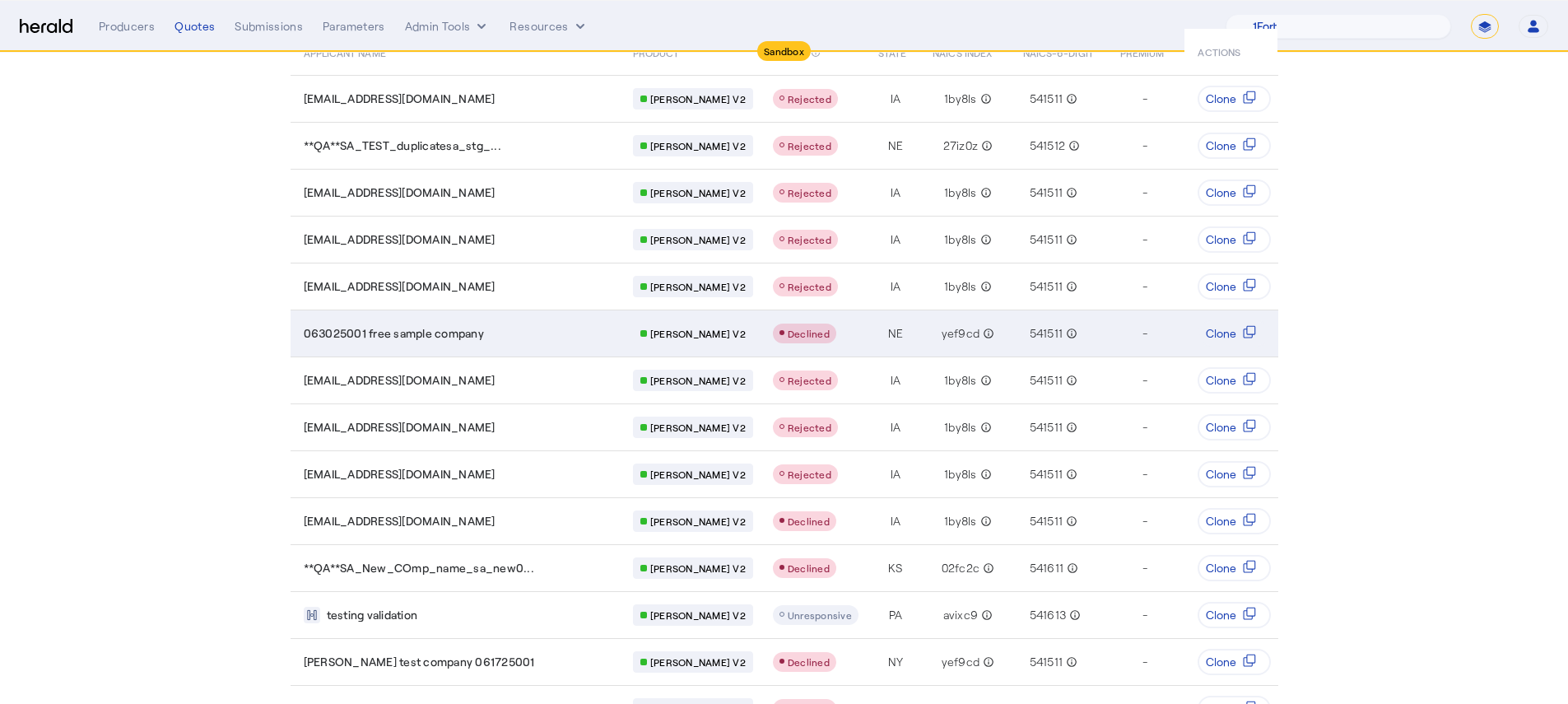 click on "-" at bounding box center (1142, 333) 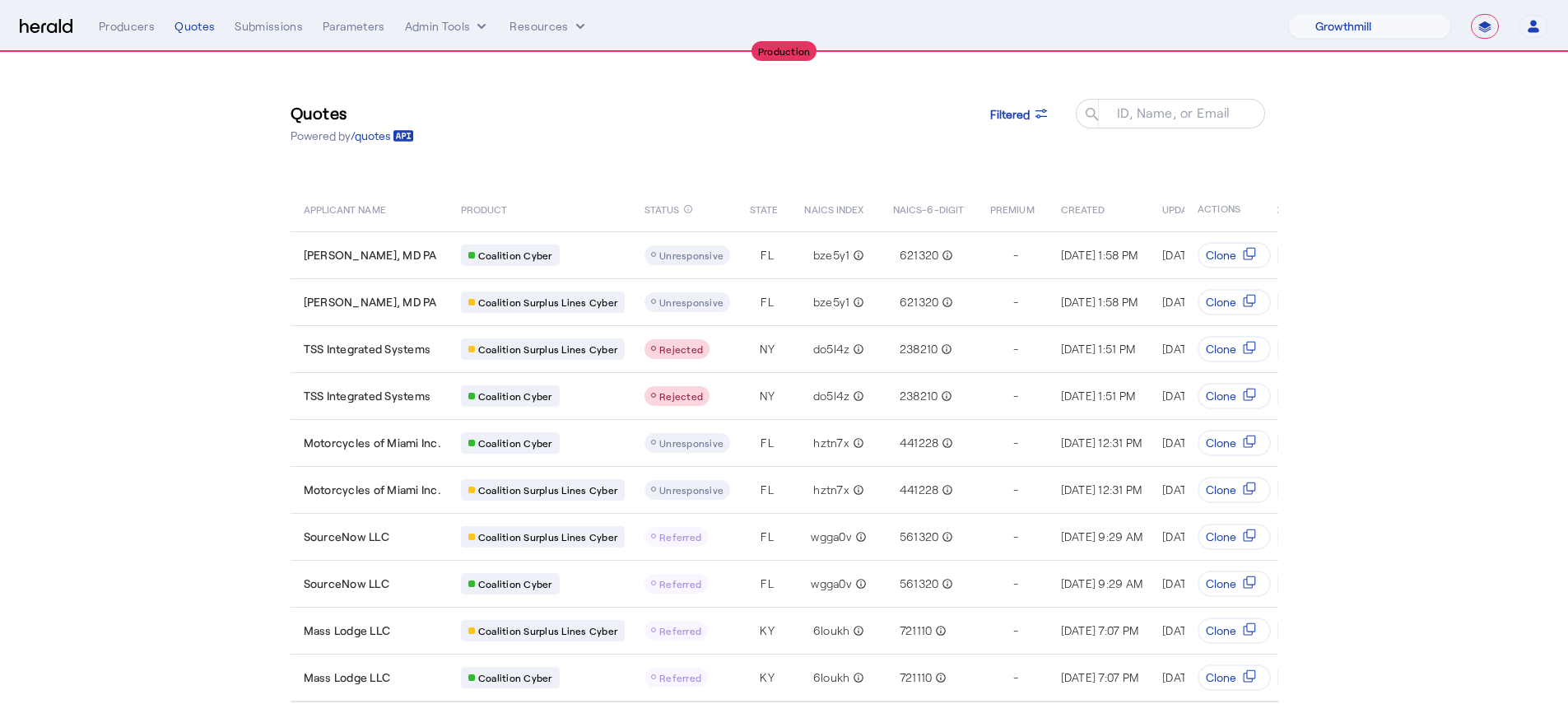 select on "pfm_z9k1_growthmill" 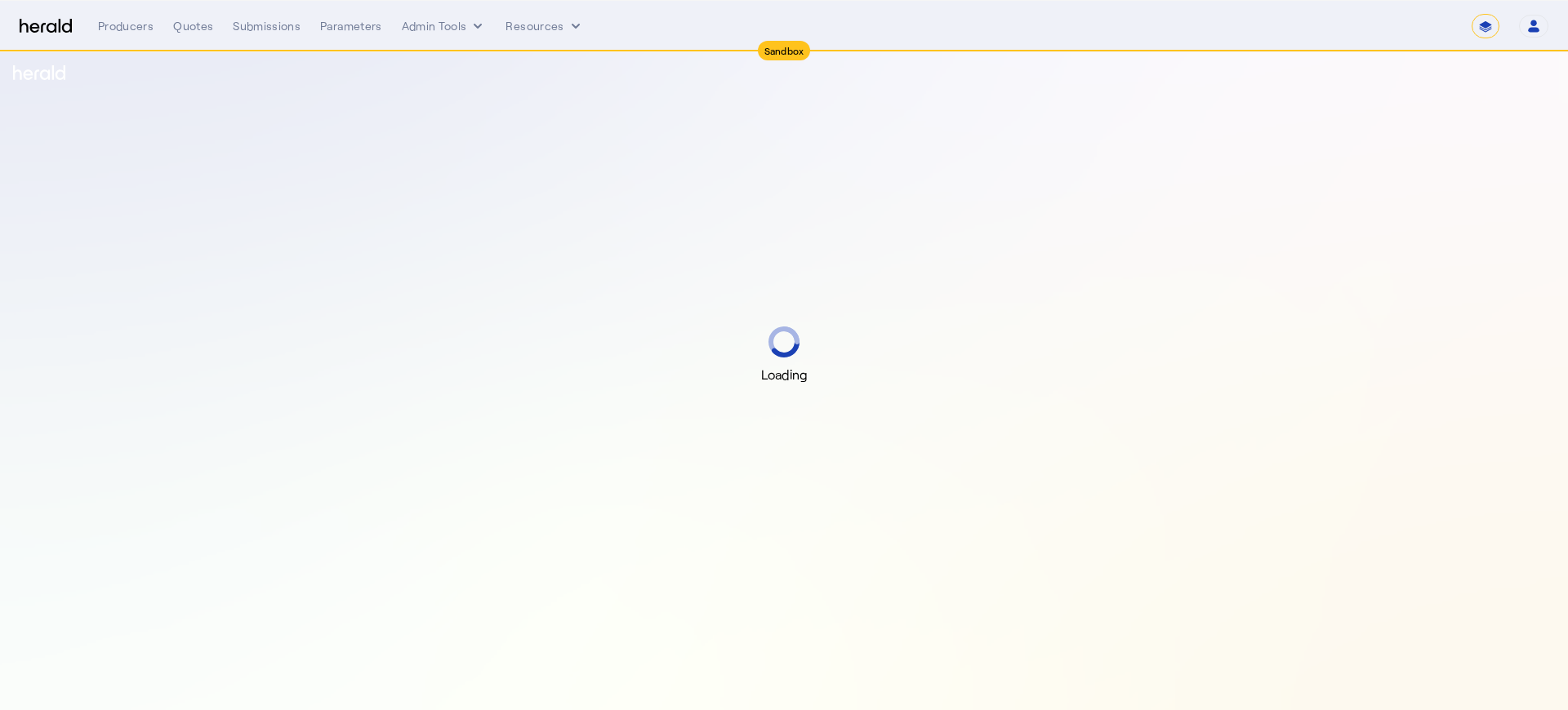 select on "*******" 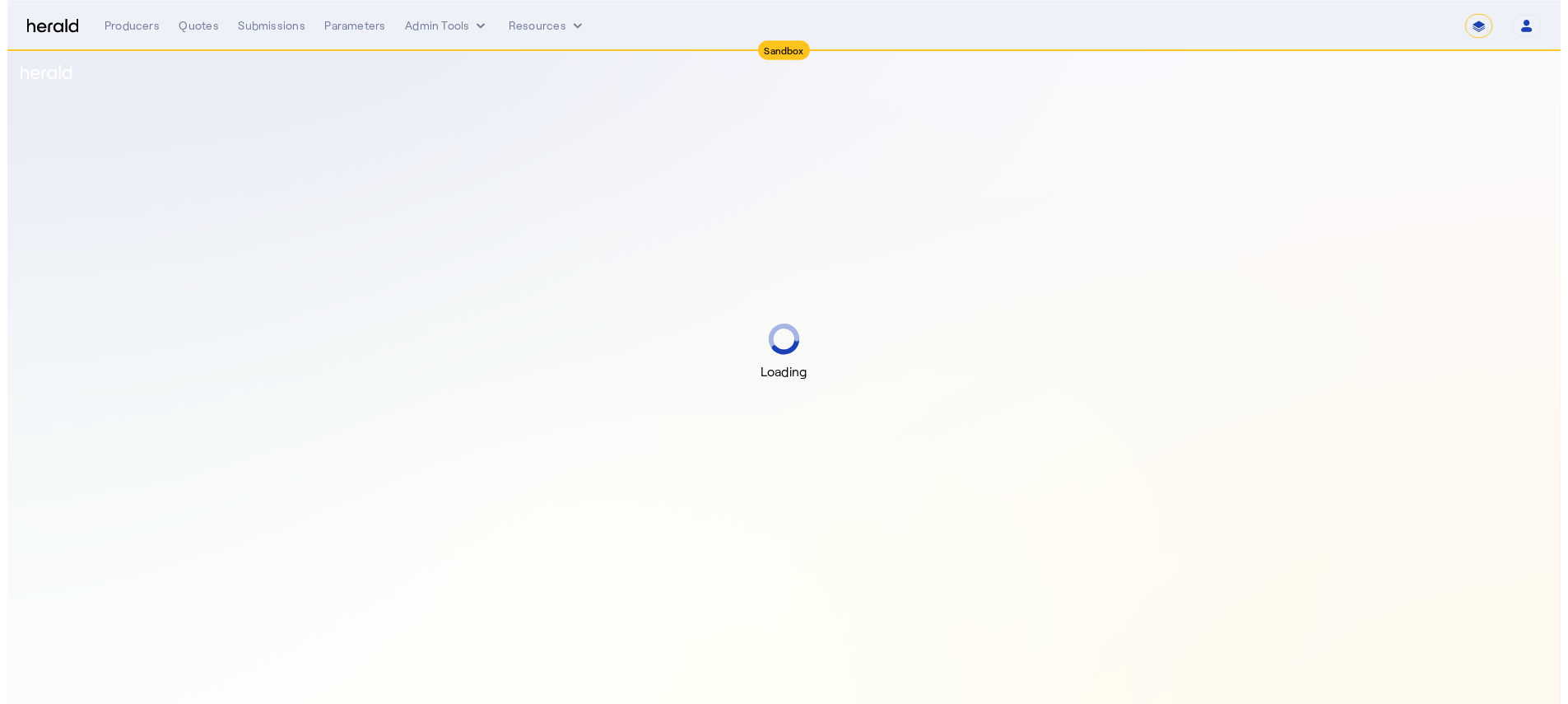 scroll, scrollTop: 0, scrollLeft: 0, axis: both 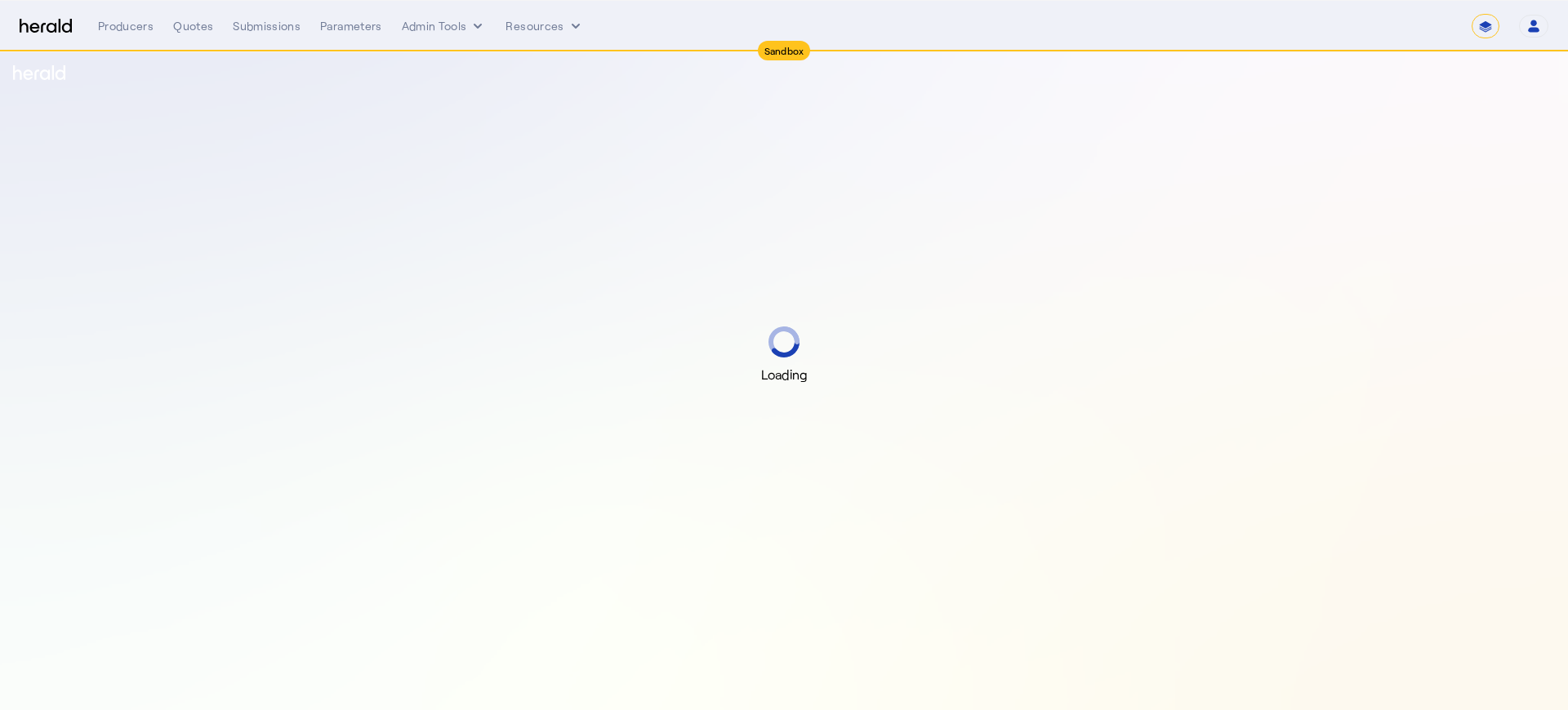 select on "*******" 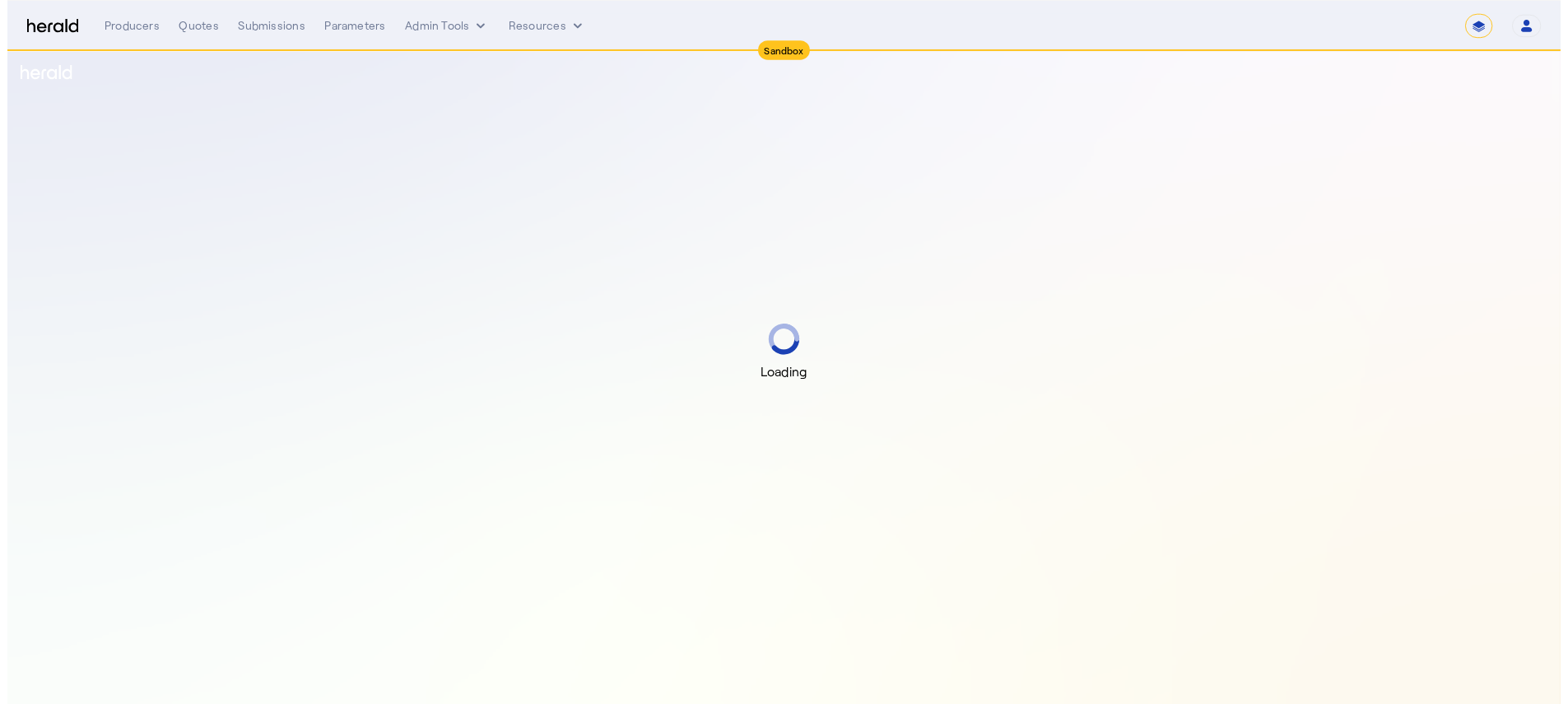 scroll, scrollTop: 0, scrollLeft: 0, axis: both 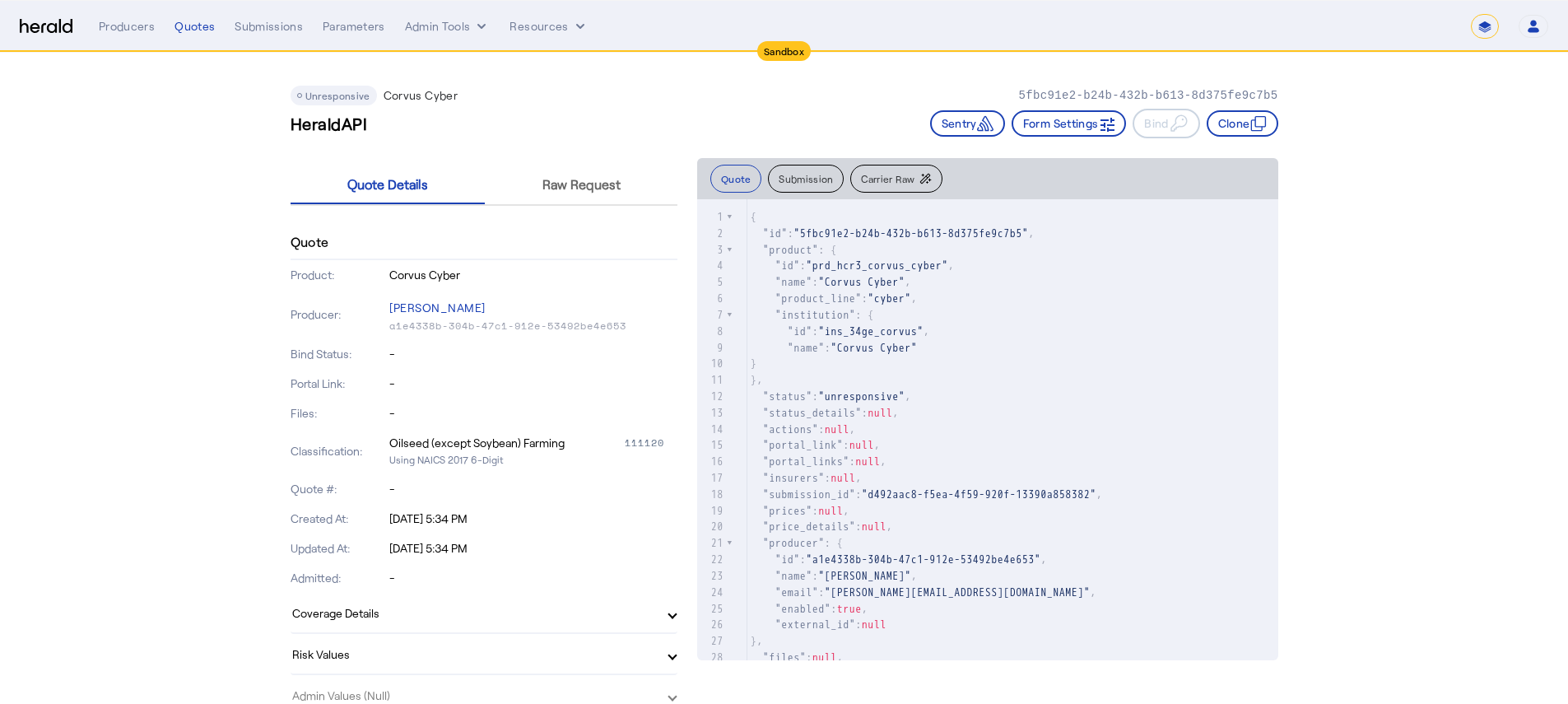 click on "Carrier Raw" 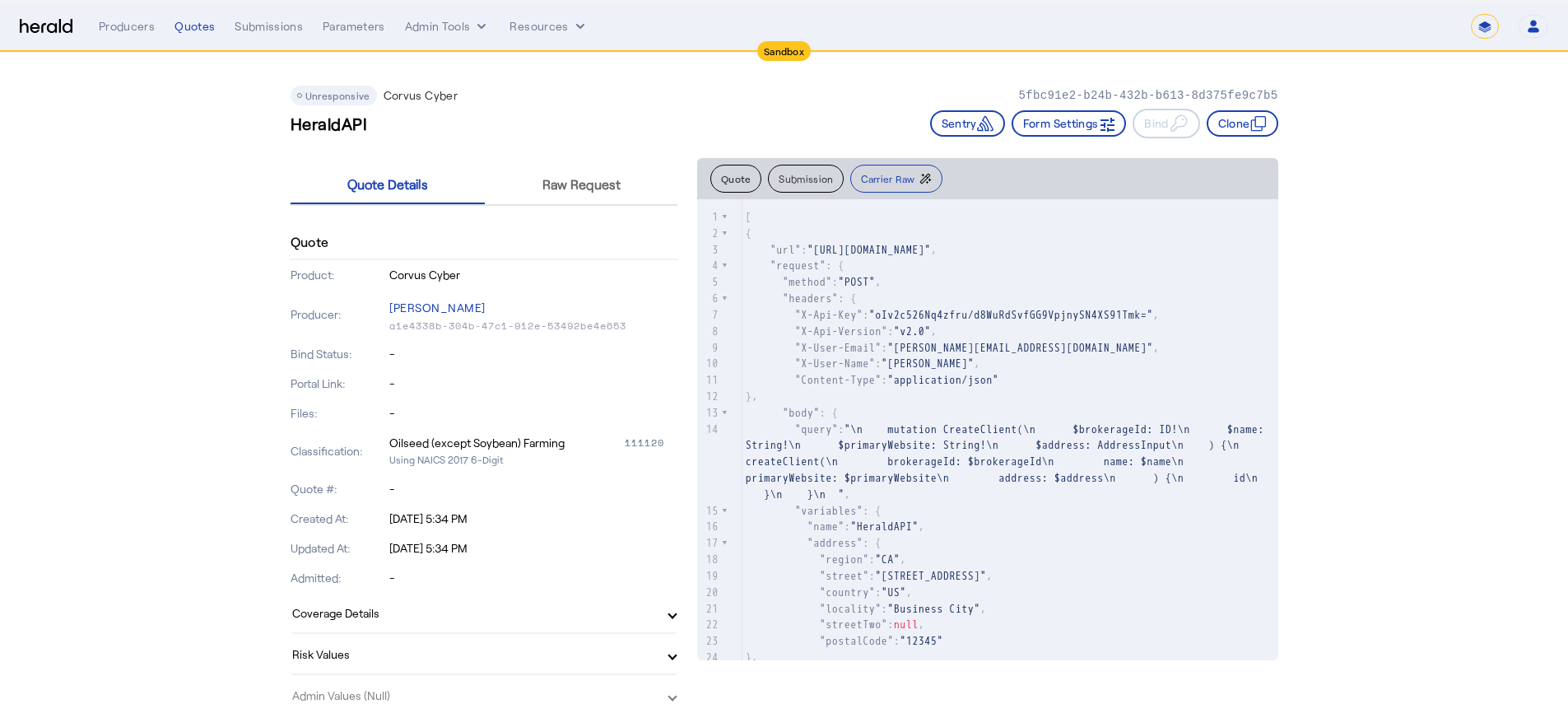 scroll, scrollTop: 329, scrollLeft: 0, axis: vertical 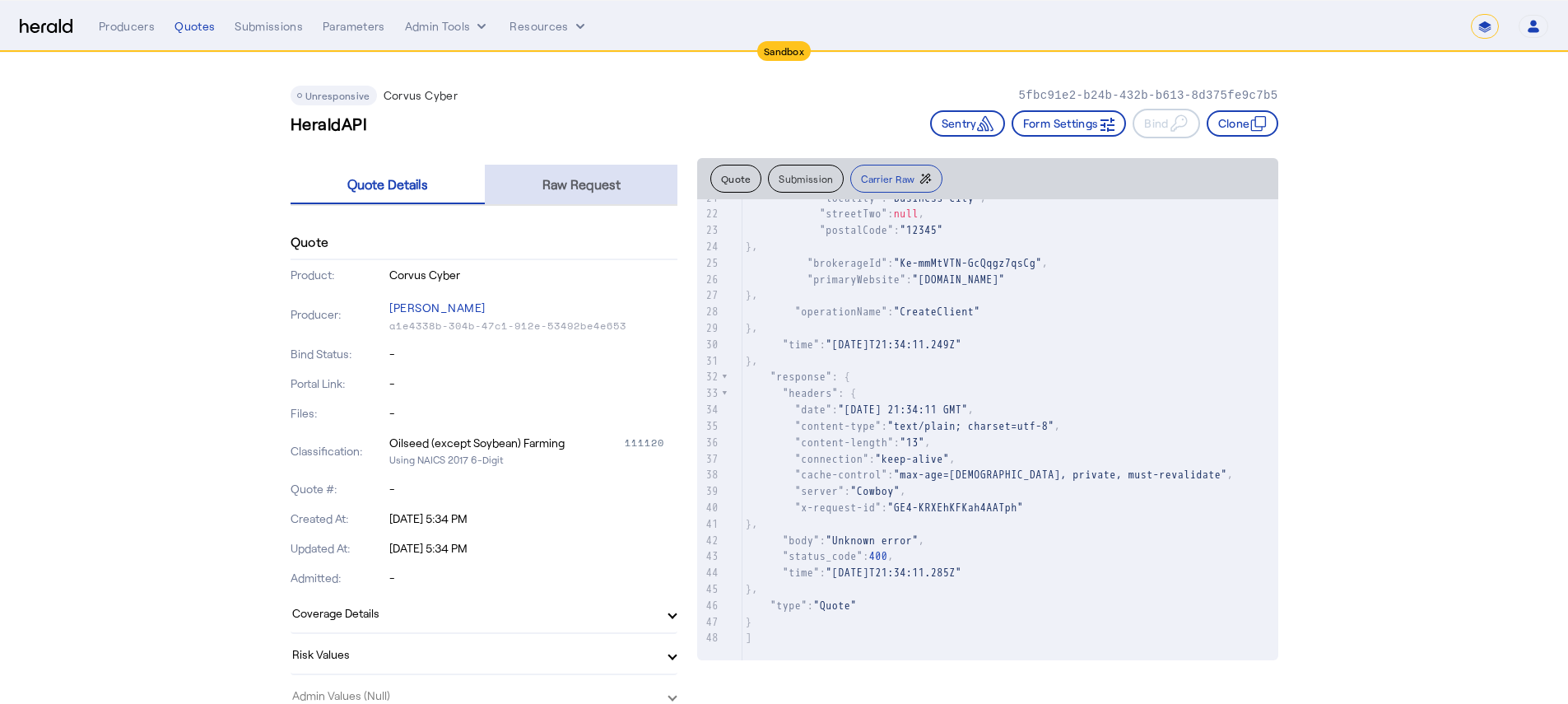 click on "Raw Request" at bounding box center (581, 184) 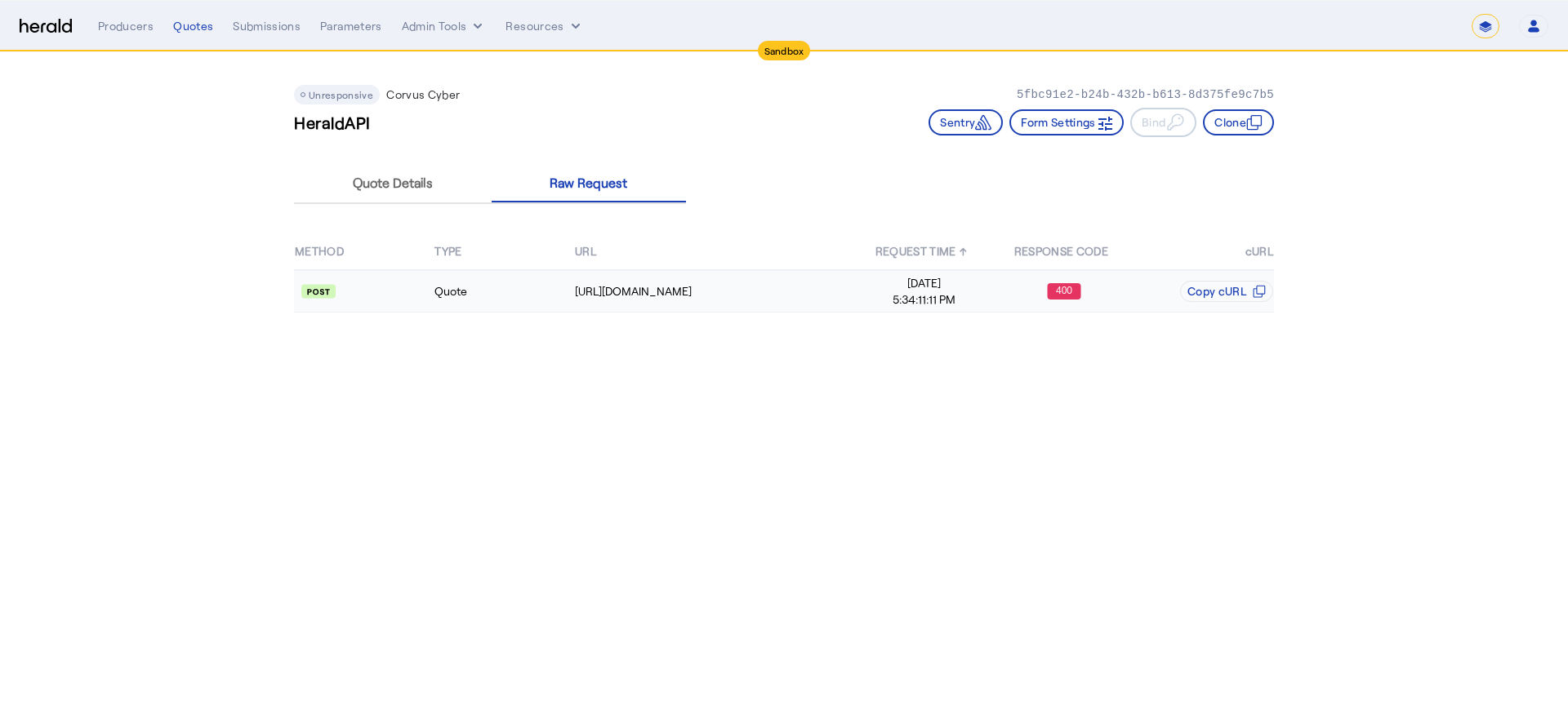 click on "https://api-sandbox.corvusinsurance.com/q" 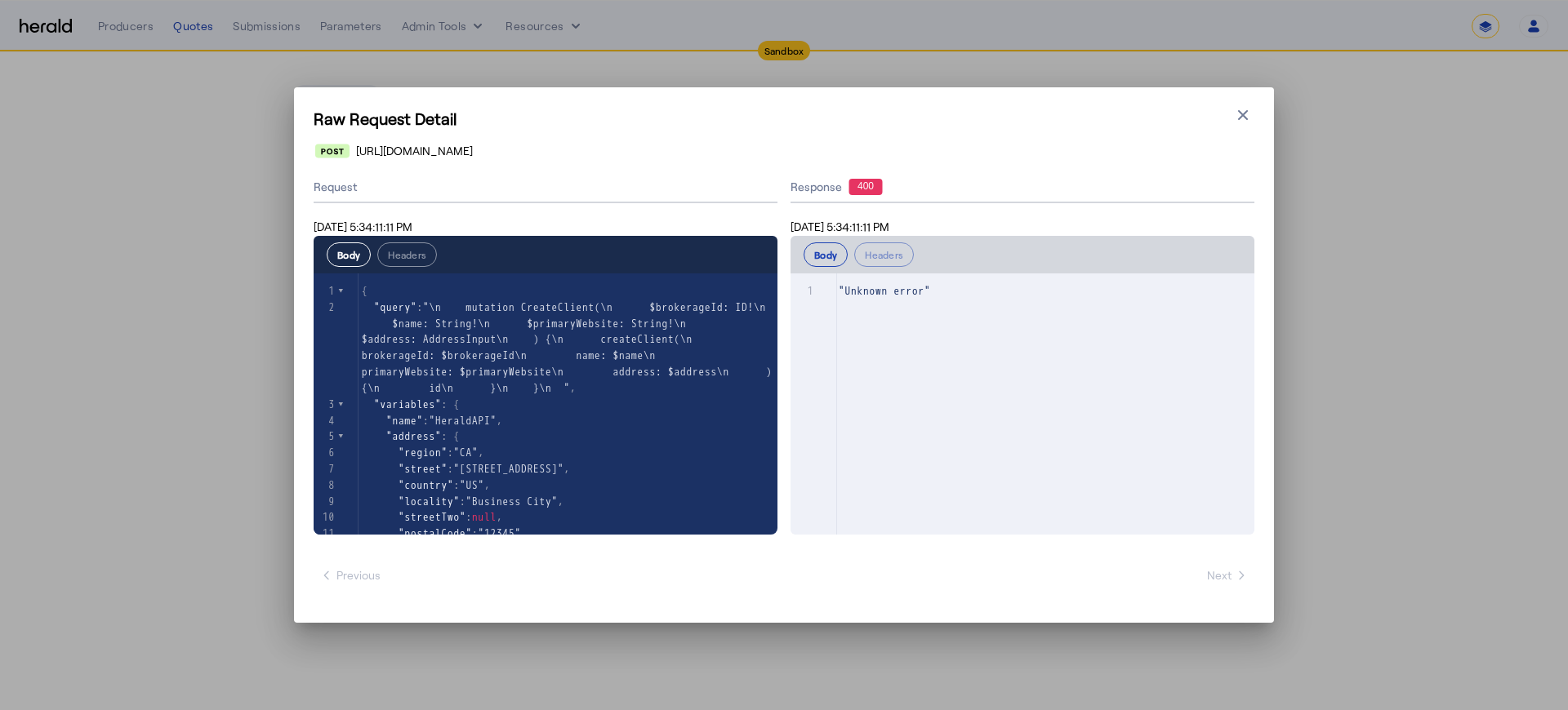 scroll, scrollTop: 92, scrollLeft: 0, axis: vertical 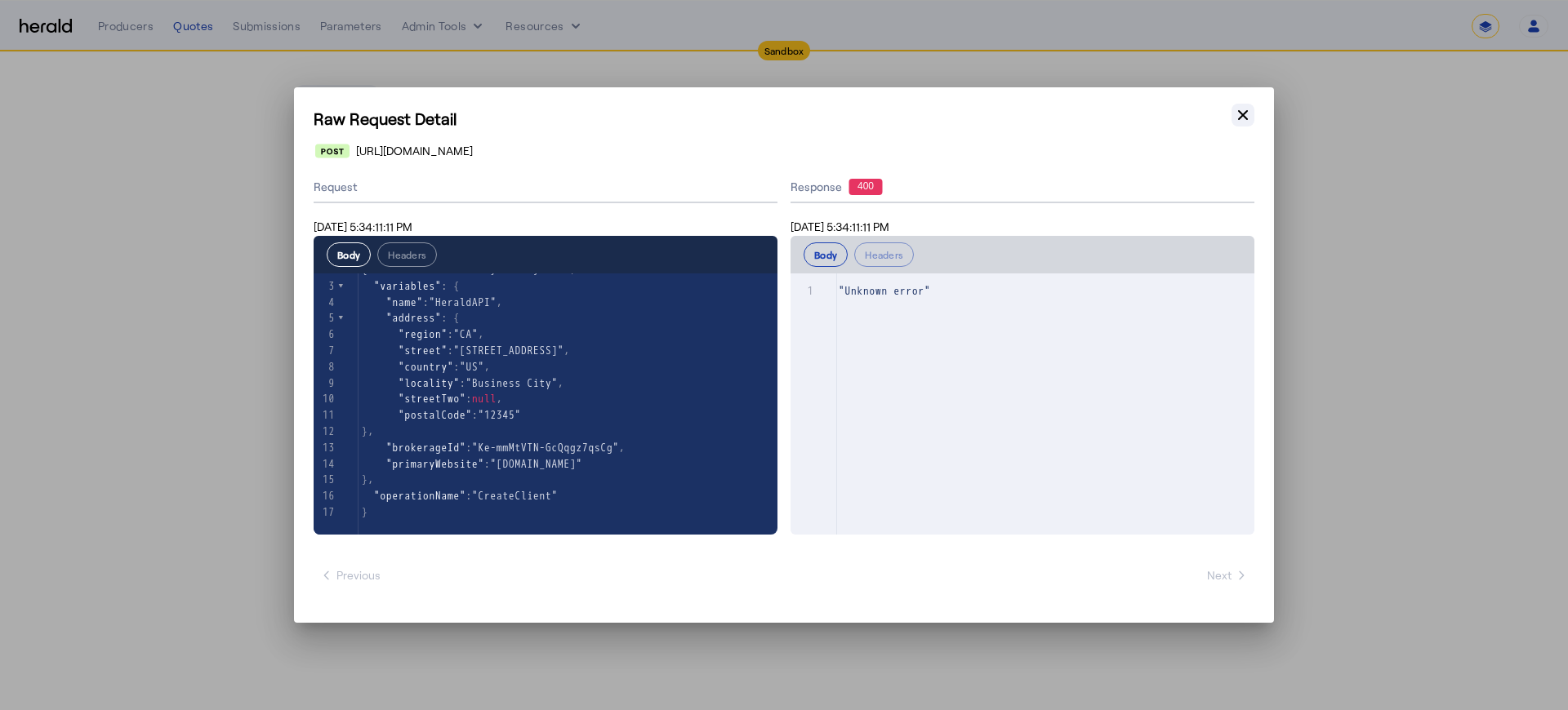 click on "Close modal" at bounding box center [1243, 115] 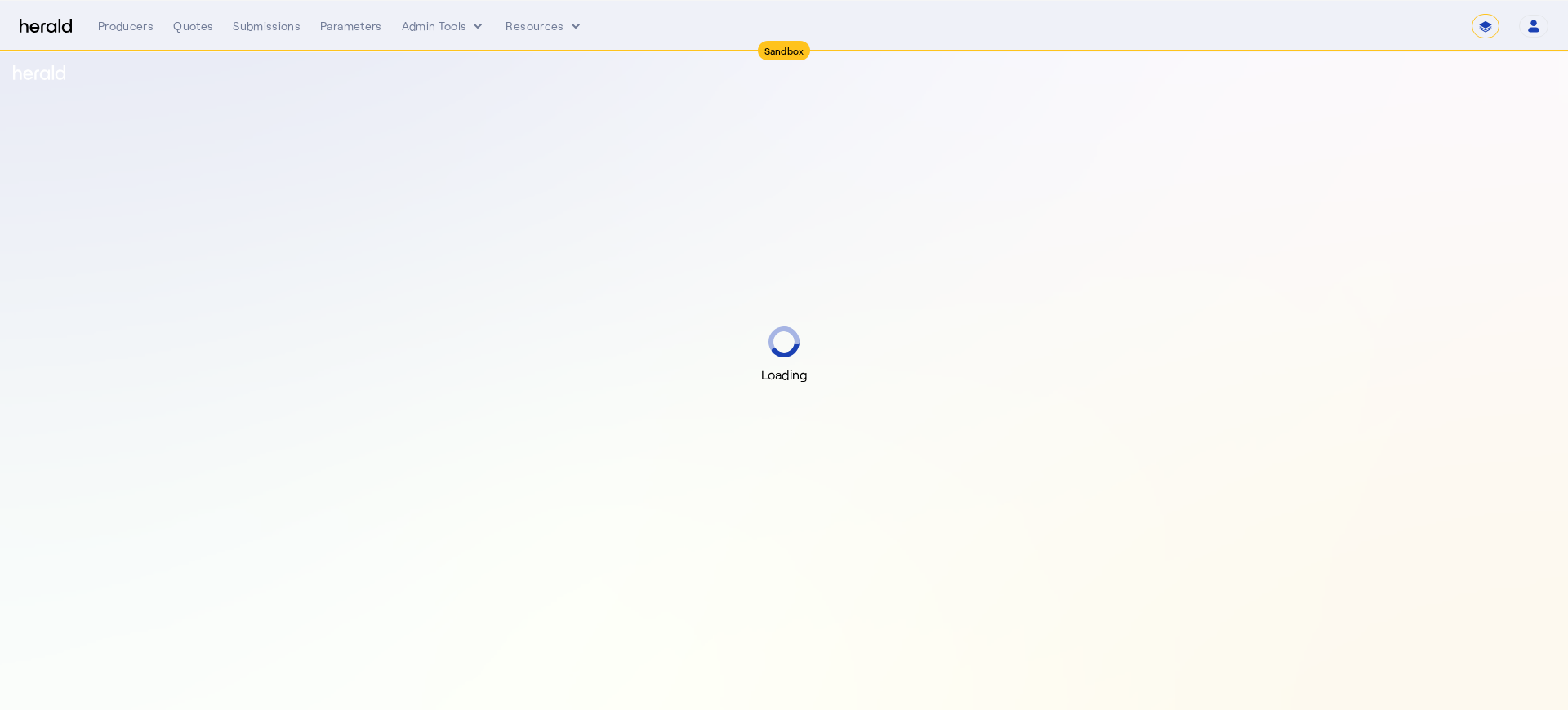 select on "*******" 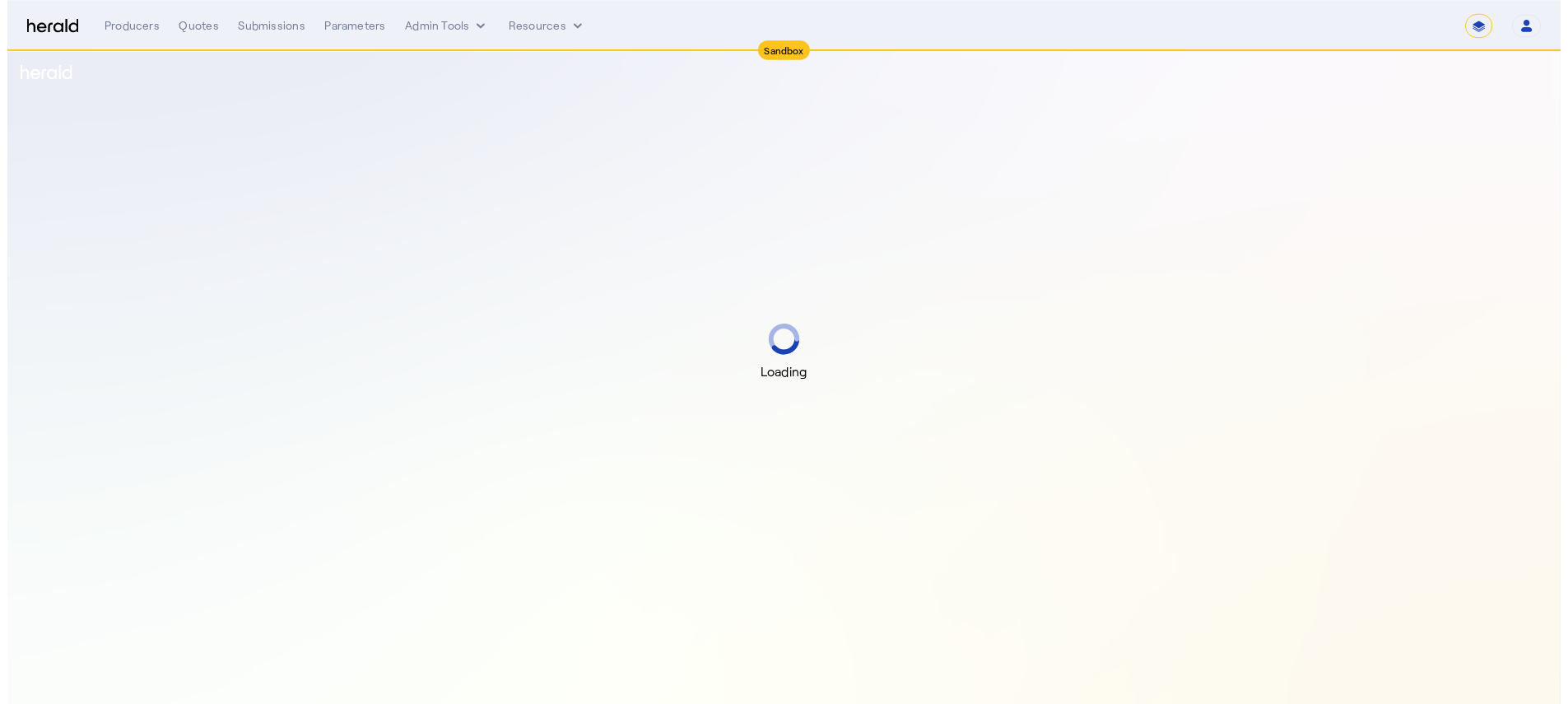 scroll, scrollTop: 0, scrollLeft: 0, axis: both 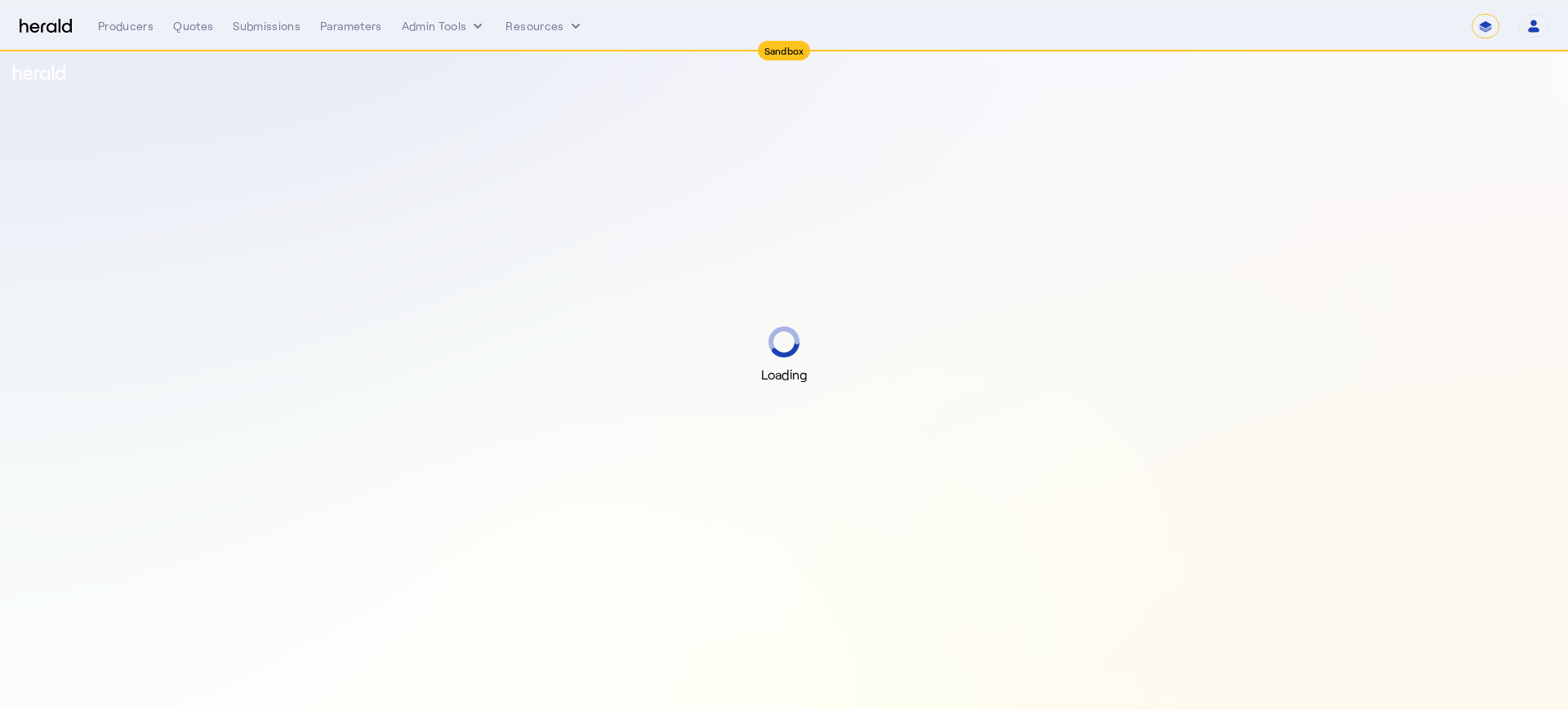 select on "*******" 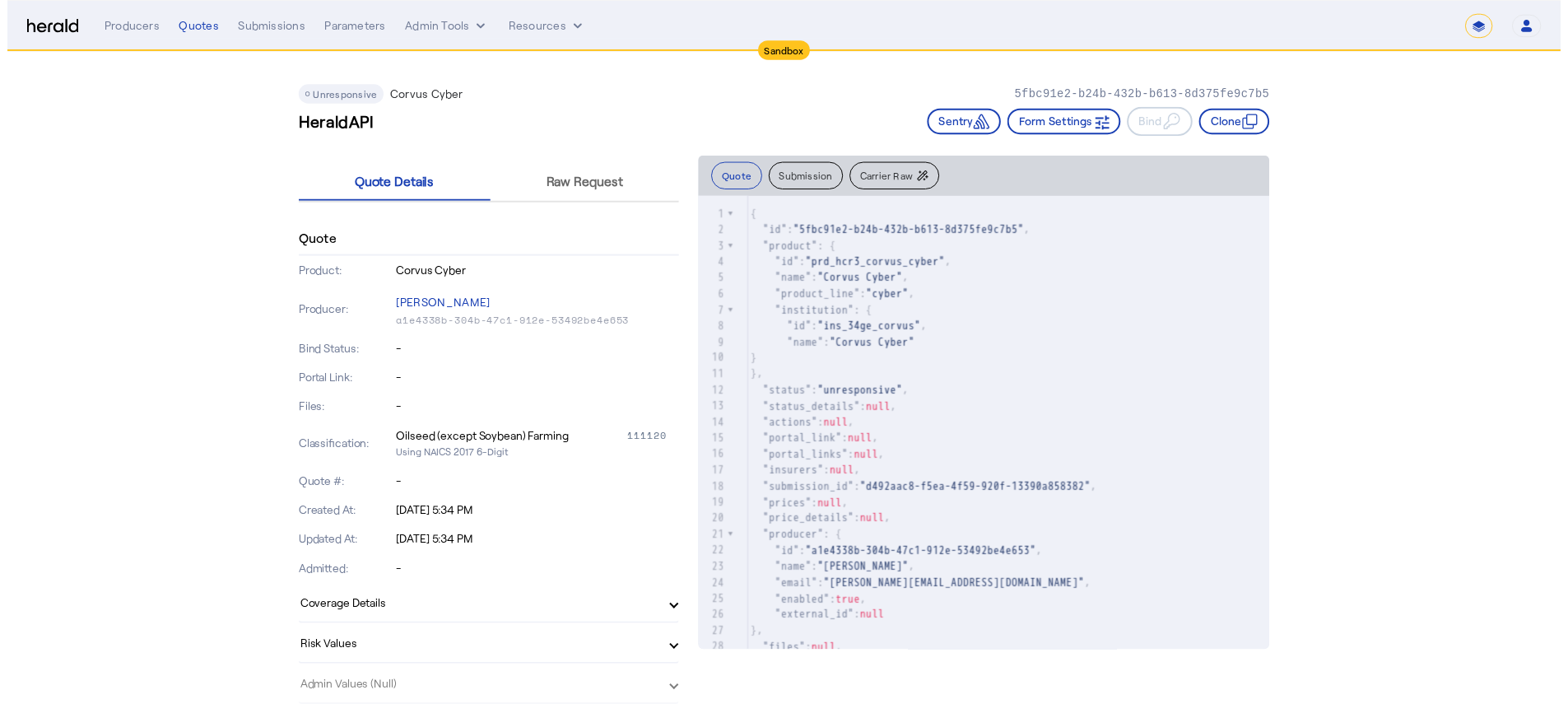 scroll, scrollTop: 0, scrollLeft: 0, axis: both 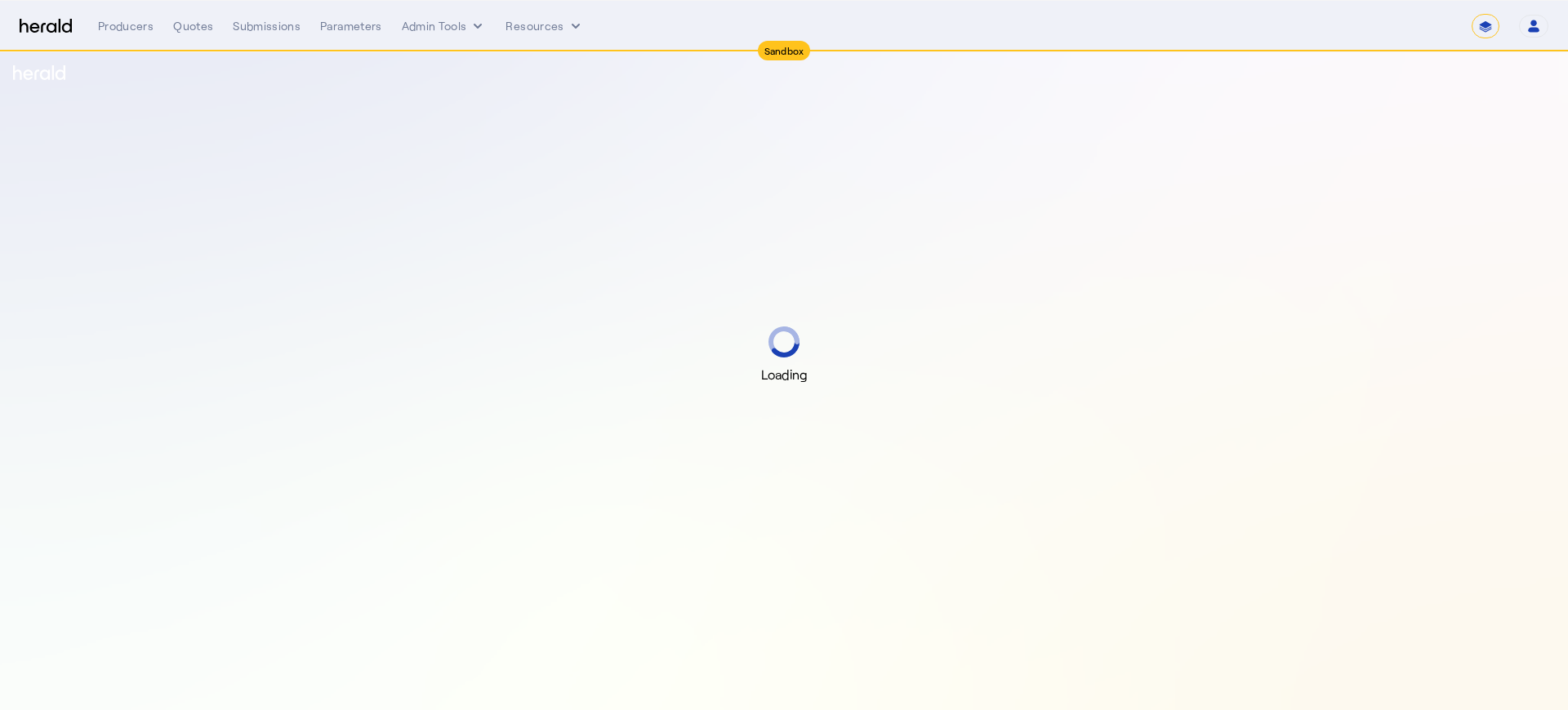 select on "*******" 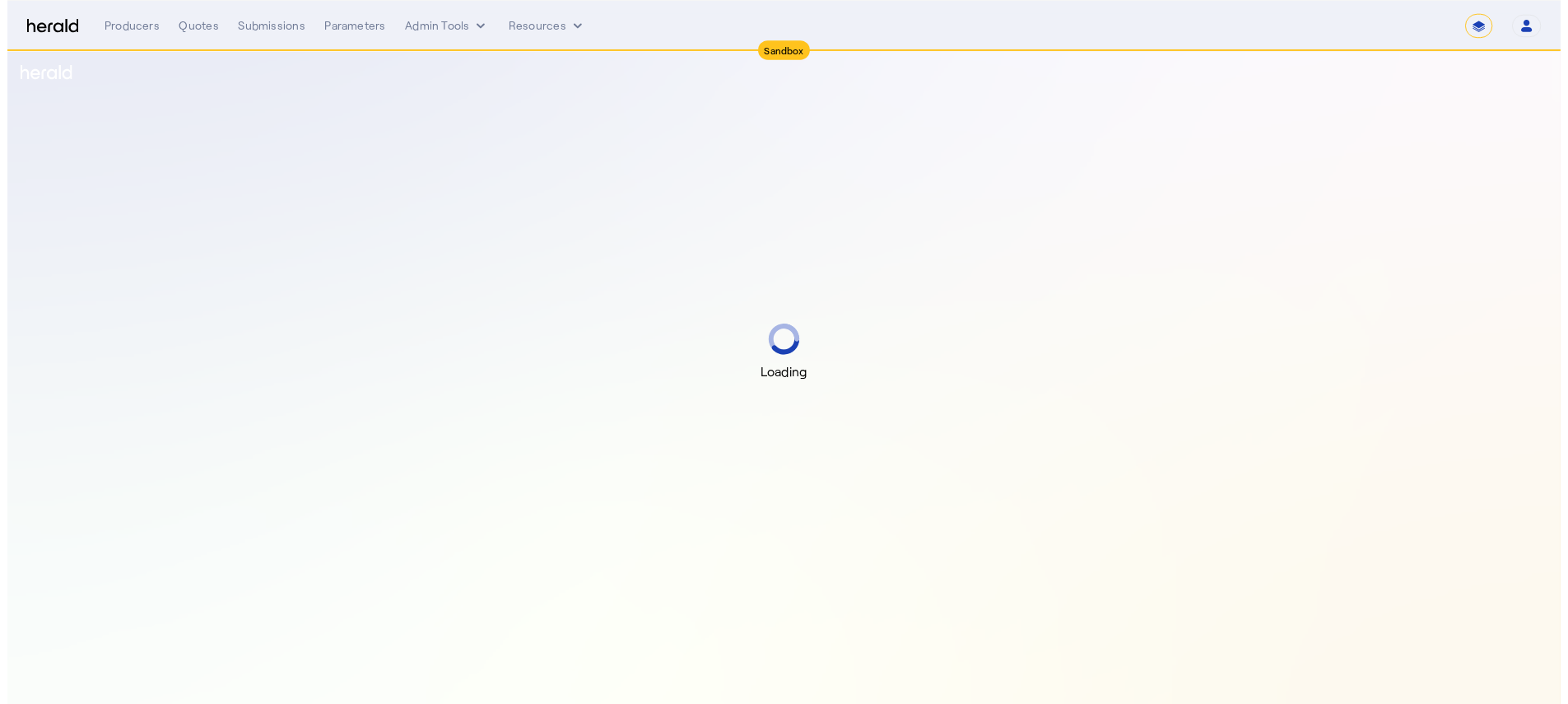scroll, scrollTop: 0, scrollLeft: 0, axis: both 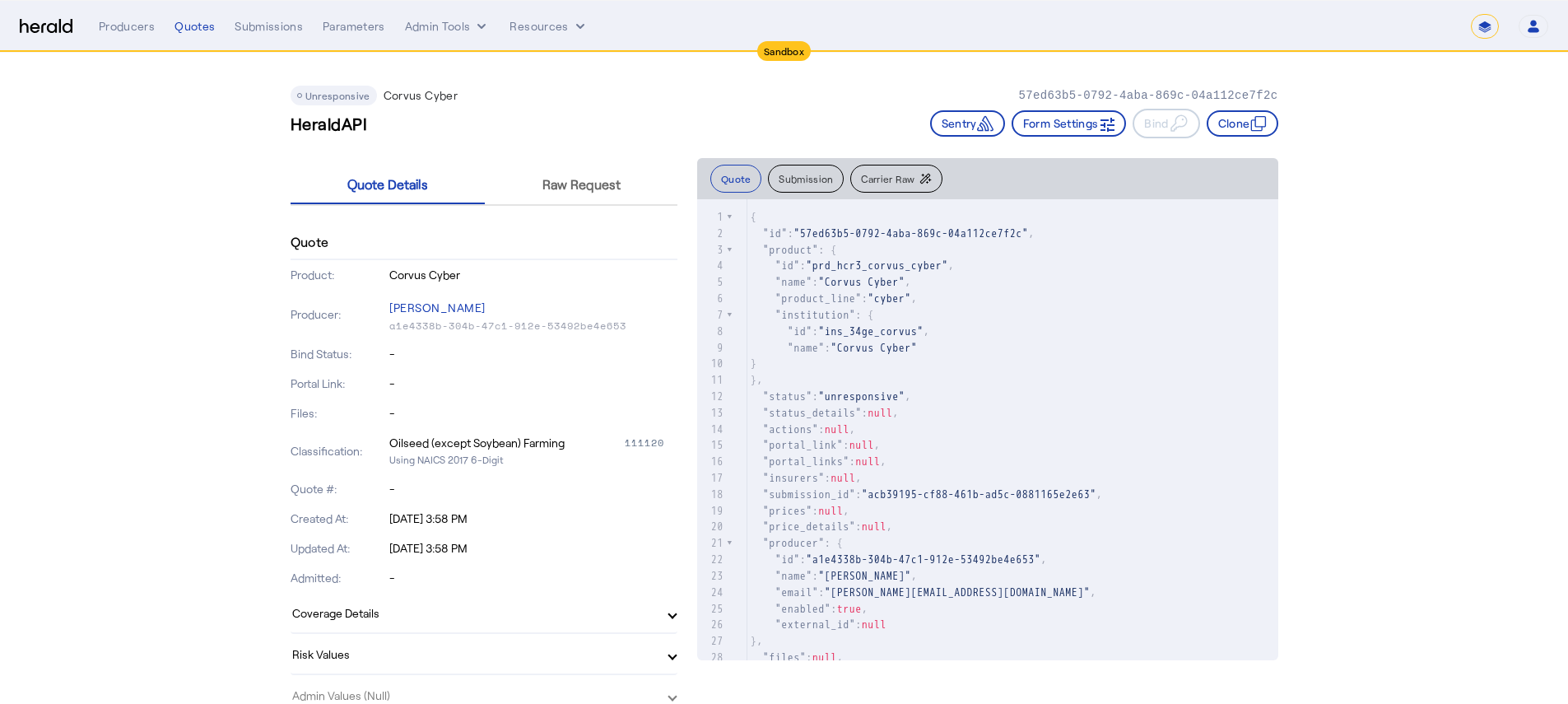 click on "Carrier Raw" 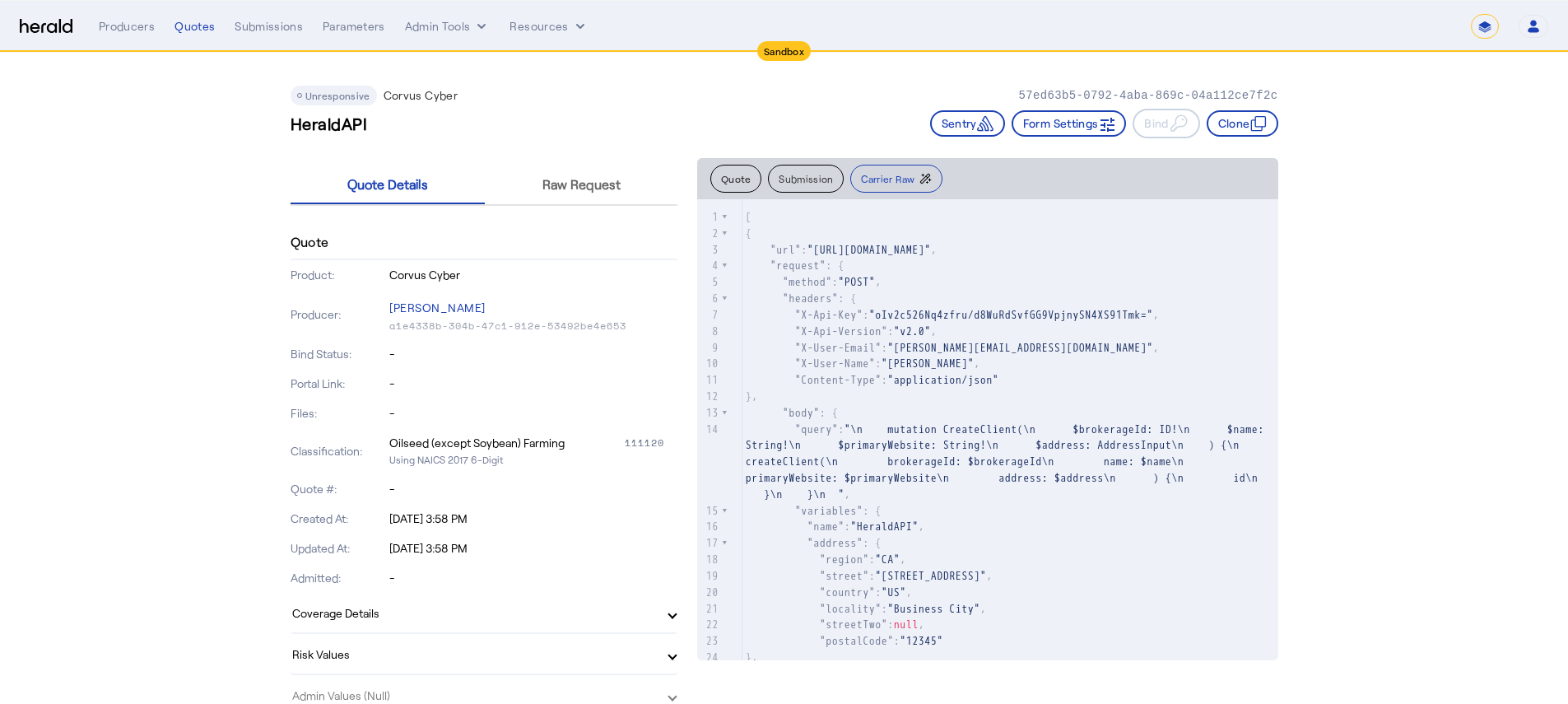 scroll, scrollTop: 402, scrollLeft: 0, axis: vertical 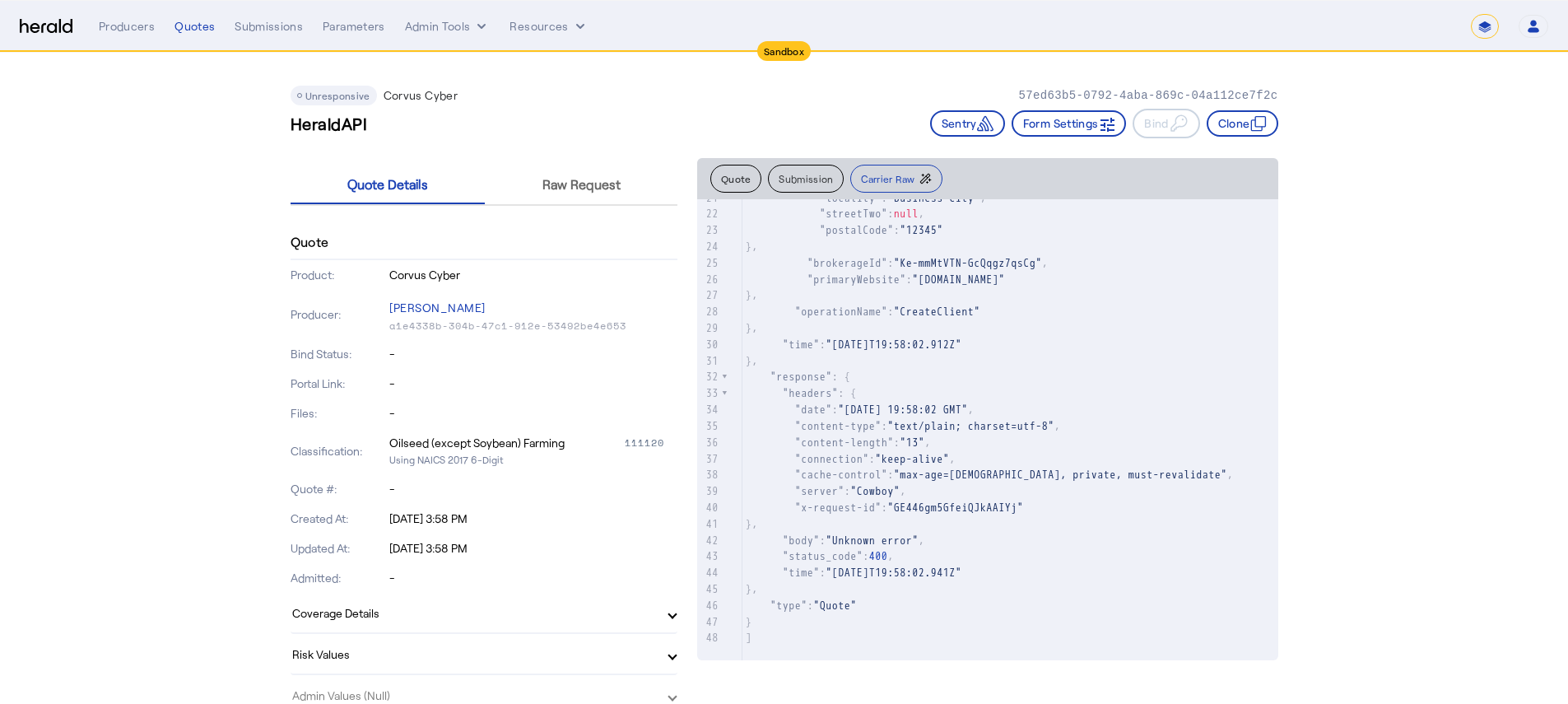 click on "Quote Details Raw Request" 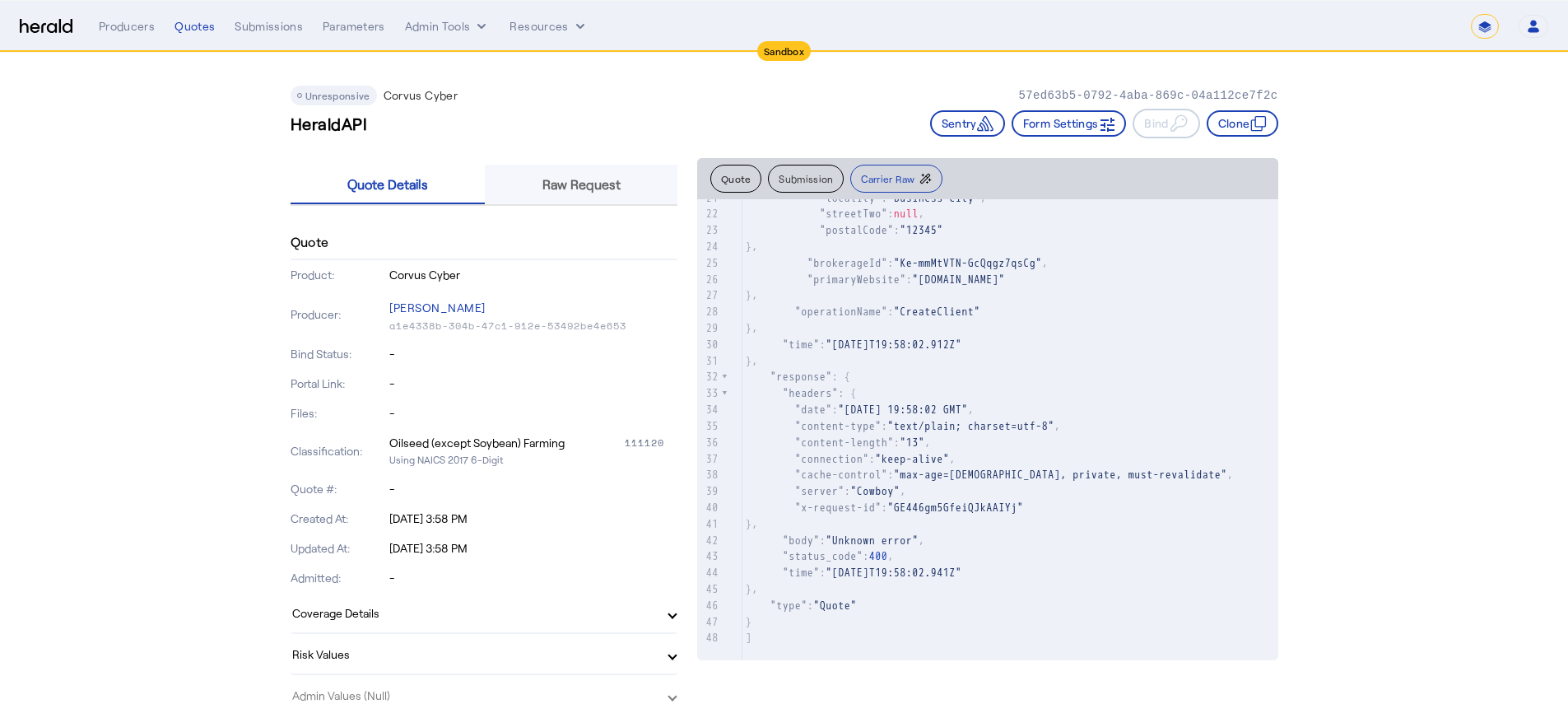 click on "Raw Request" at bounding box center [581, 184] 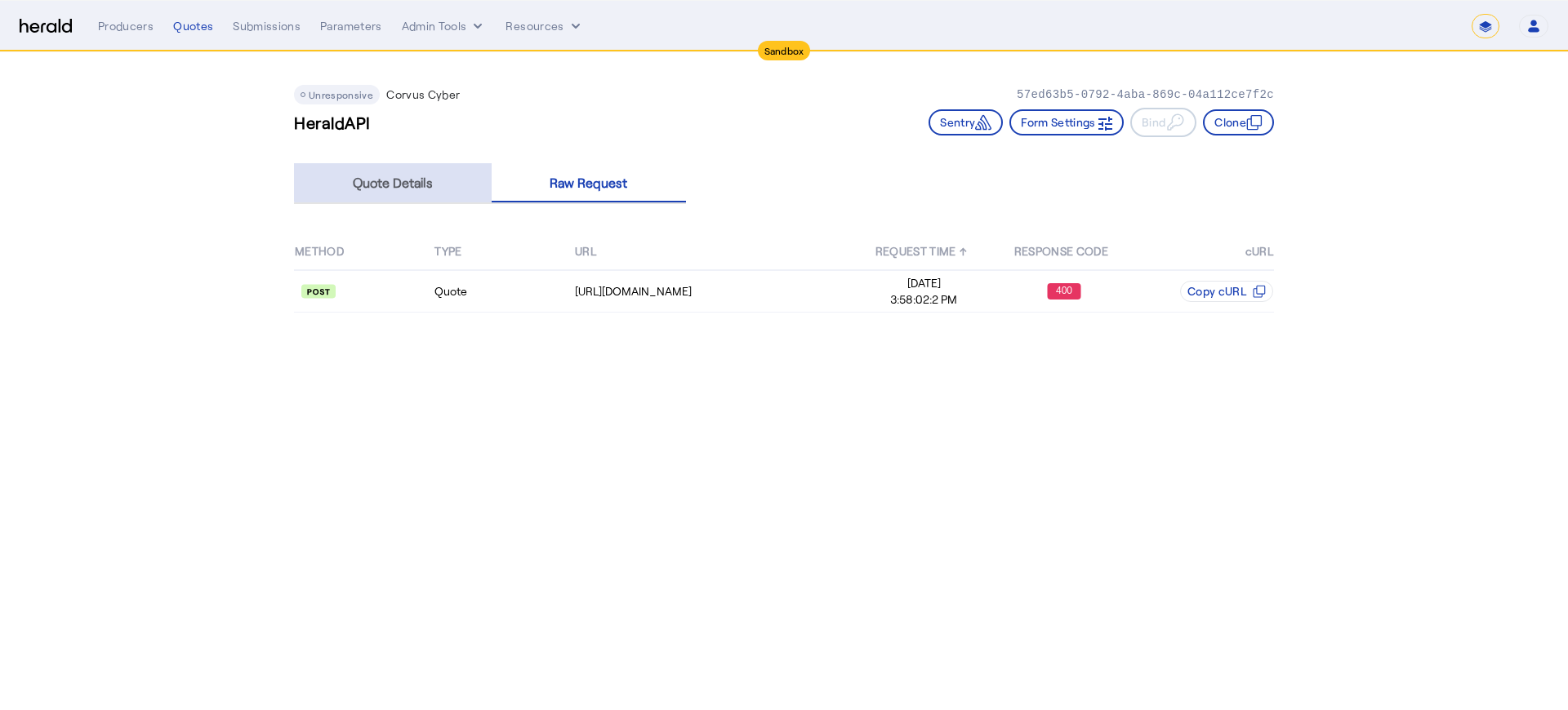 click on "Quote Details" at bounding box center [393, 183] 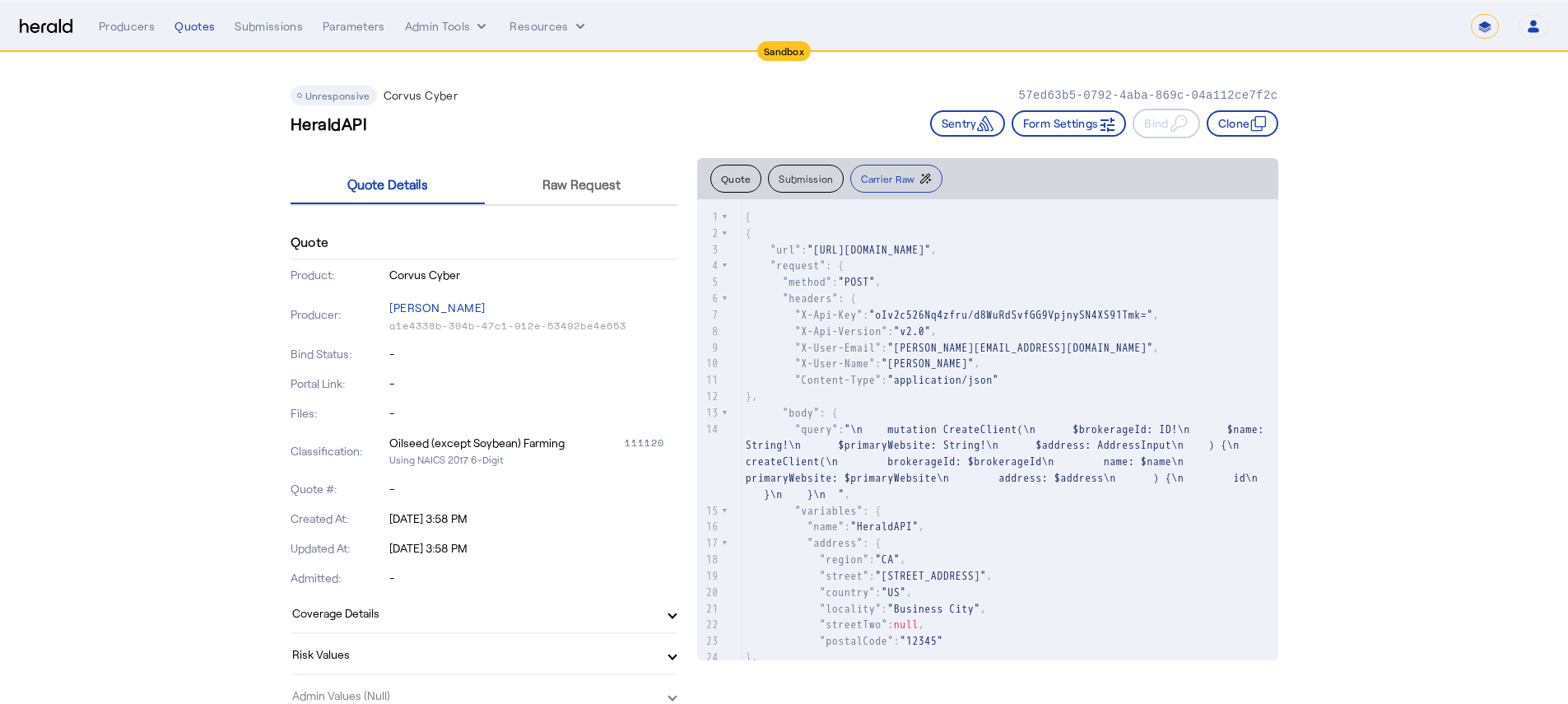 scroll, scrollTop: 378, scrollLeft: 0, axis: vertical 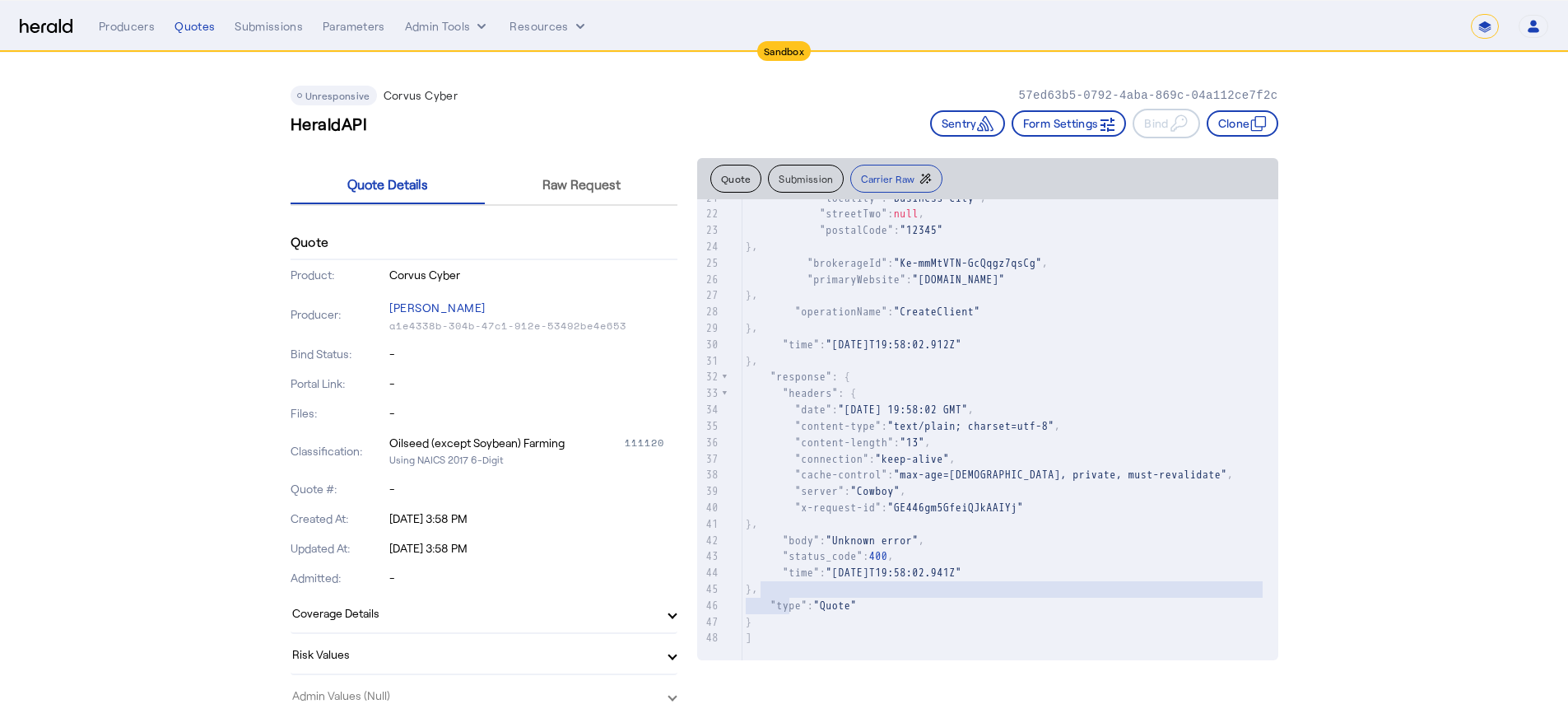 type on "**********" 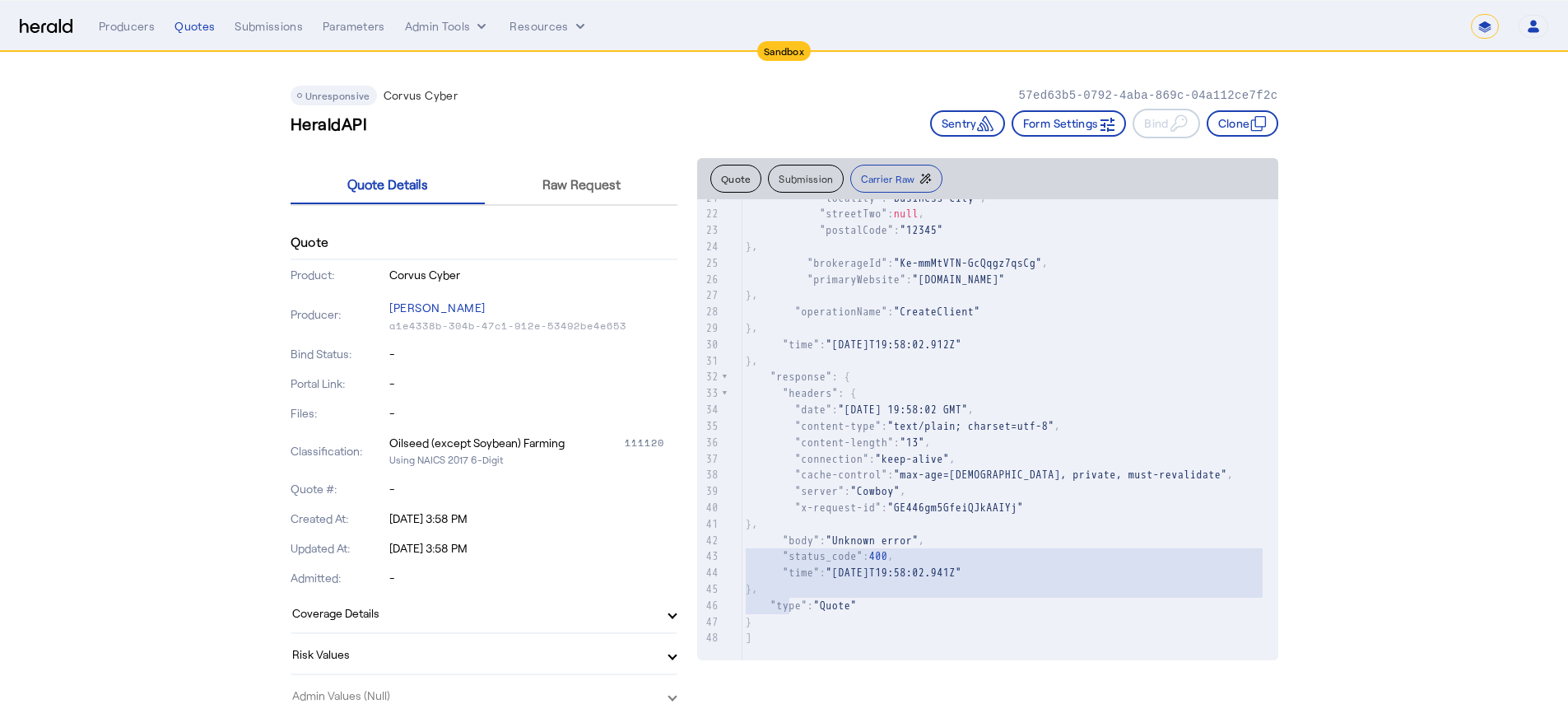 drag, startPoint x: 805, startPoint y: 598, endPoint x: 710, endPoint y: 542, distance: 110.27692 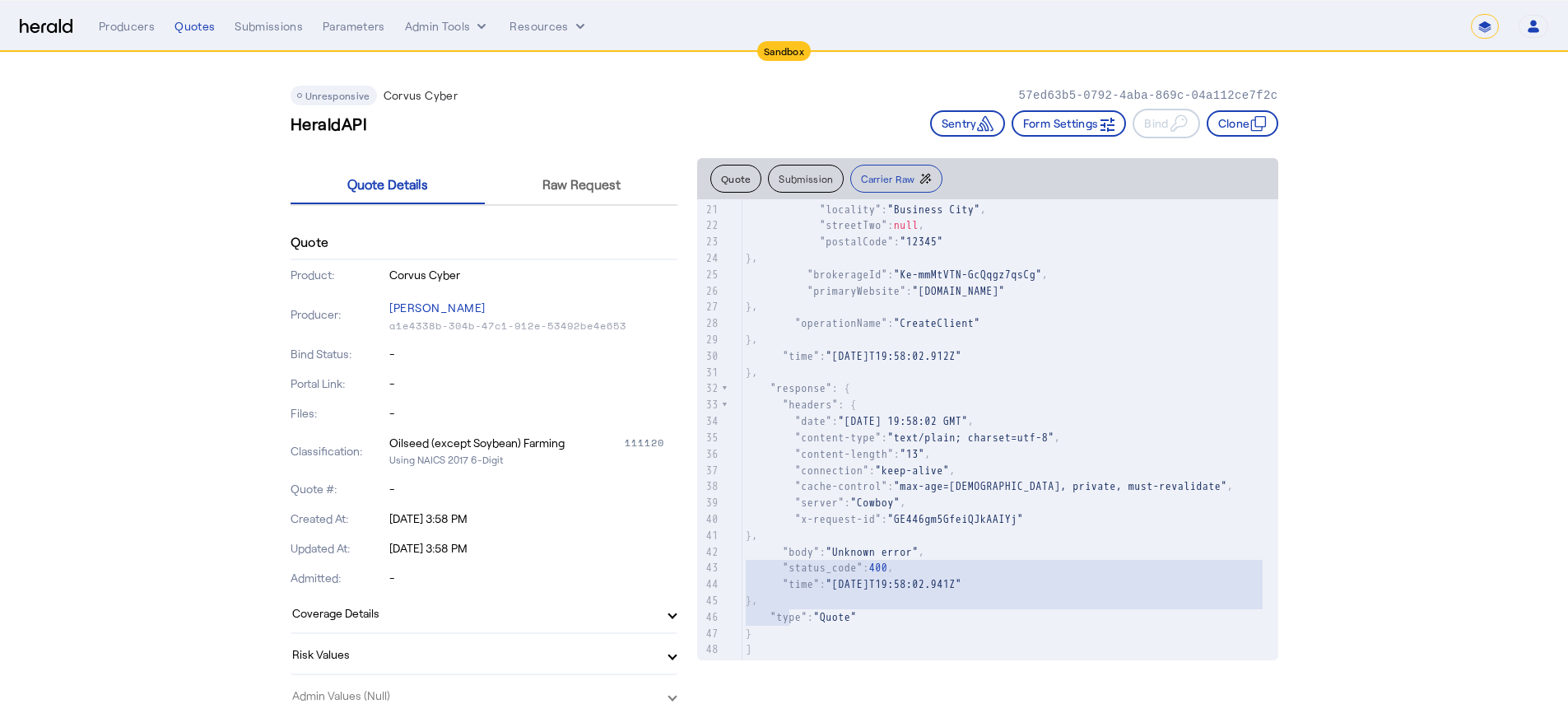 scroll, scrollTop: 389, scrollLeft: 0, axis: vertical 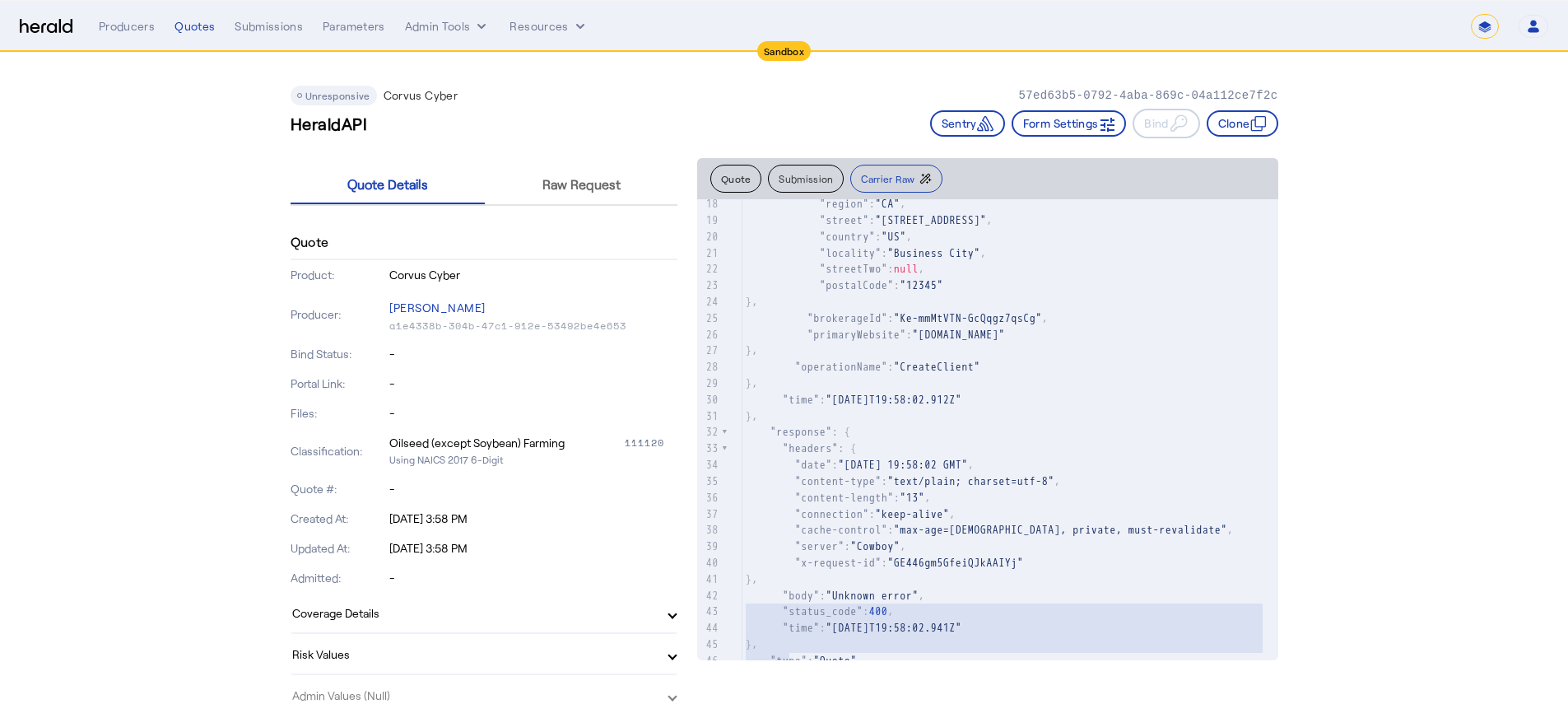 click on "Submission" 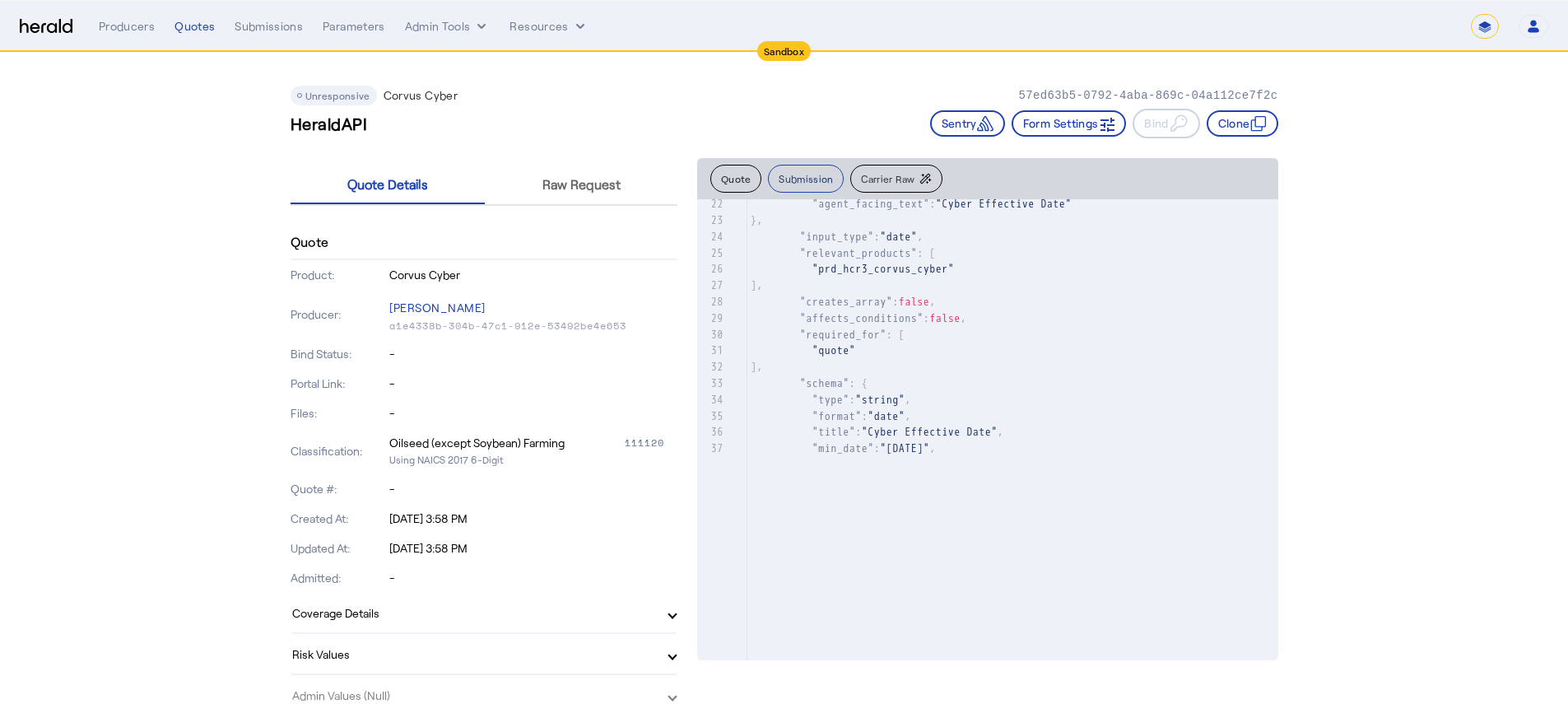 scroll, scrollTop: 0, scrollLeft: 0, axis: both 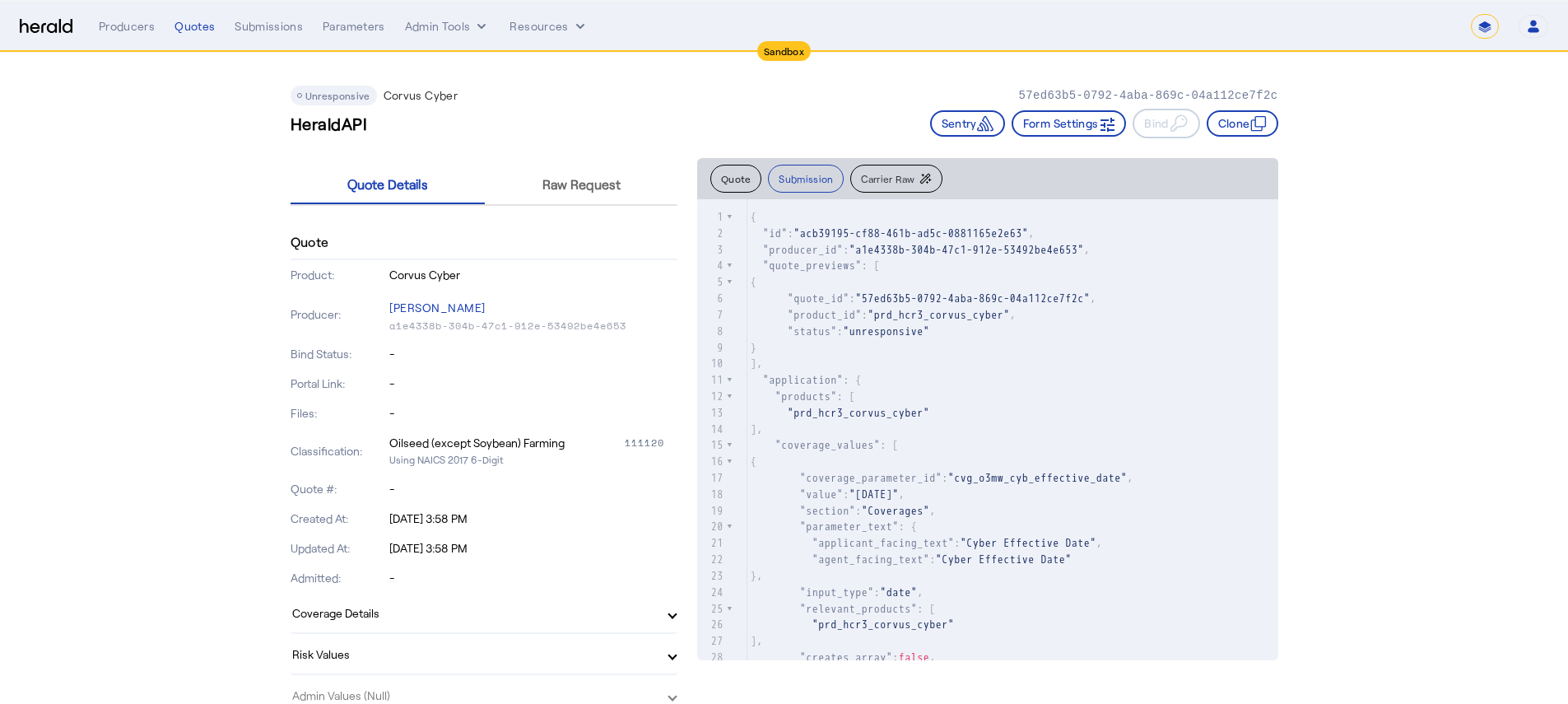 type 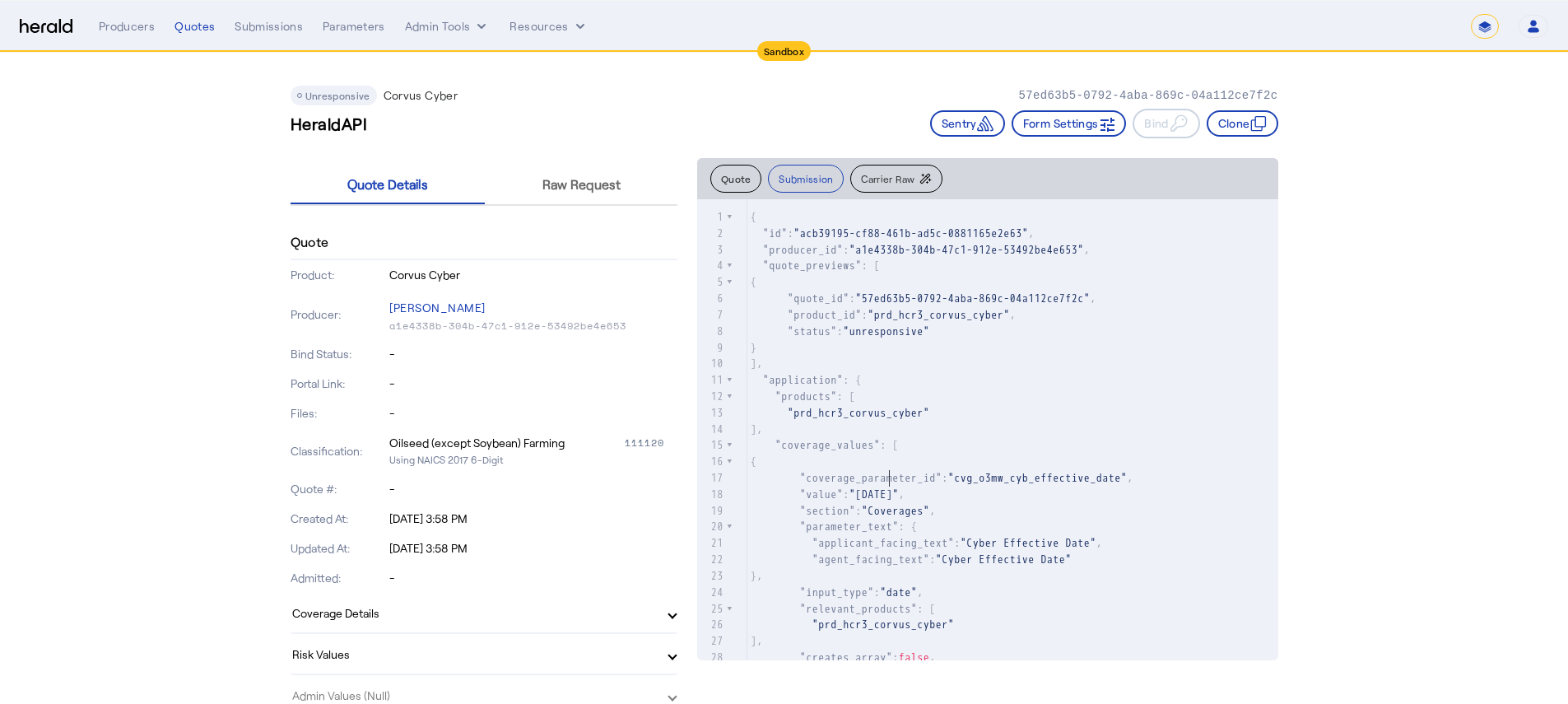 click on ""coverage_parameter_id"" 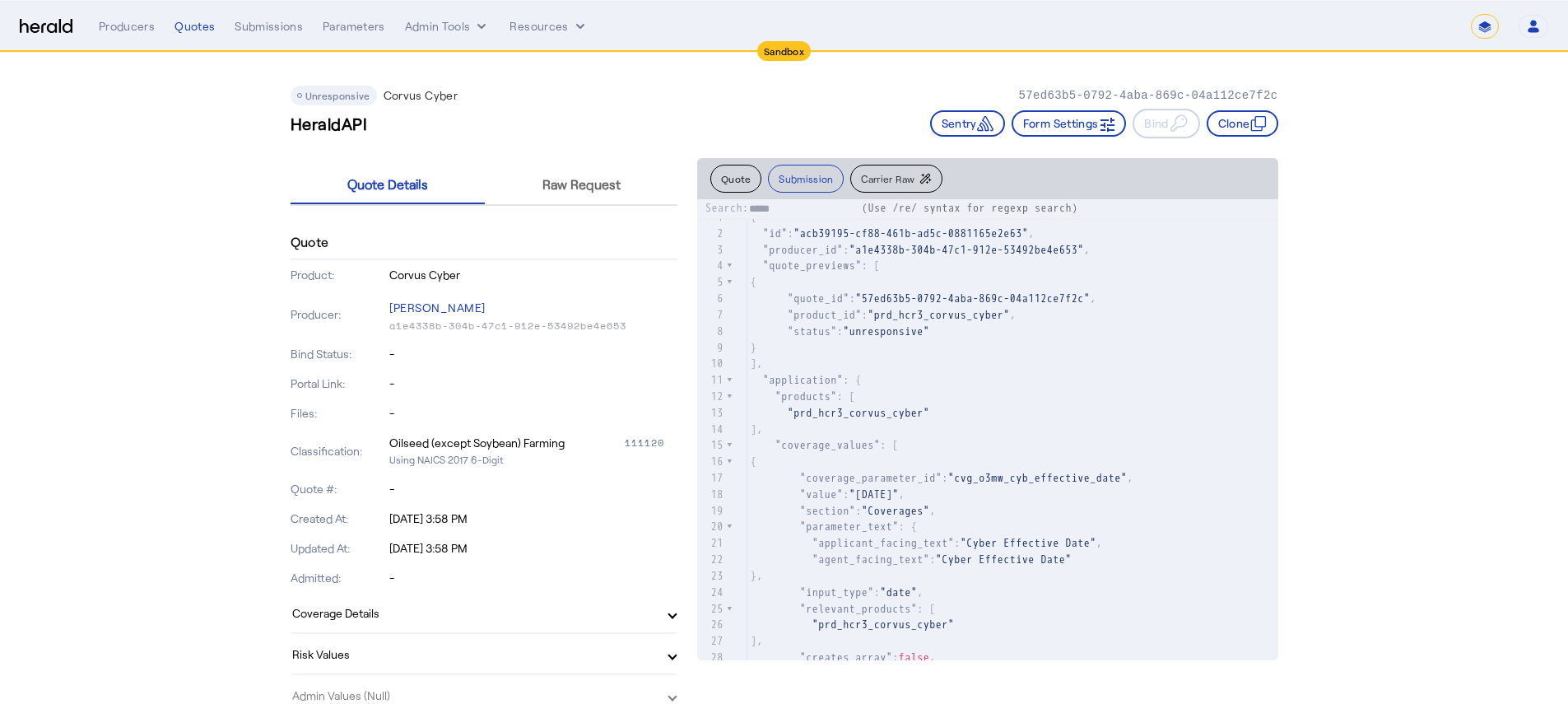 type on "******" 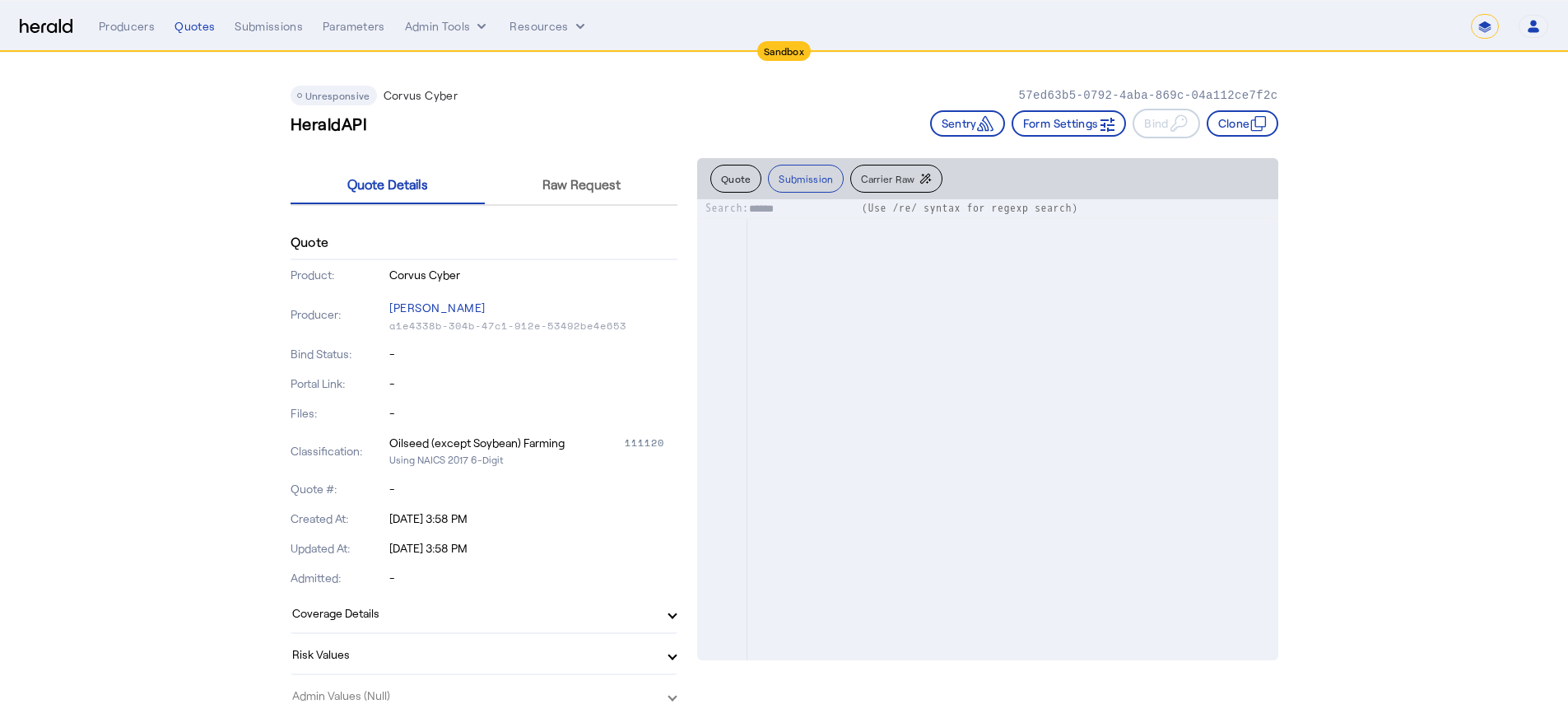 scroll, scrollTop: 12294, scrollLeft: 0, axis: vertical 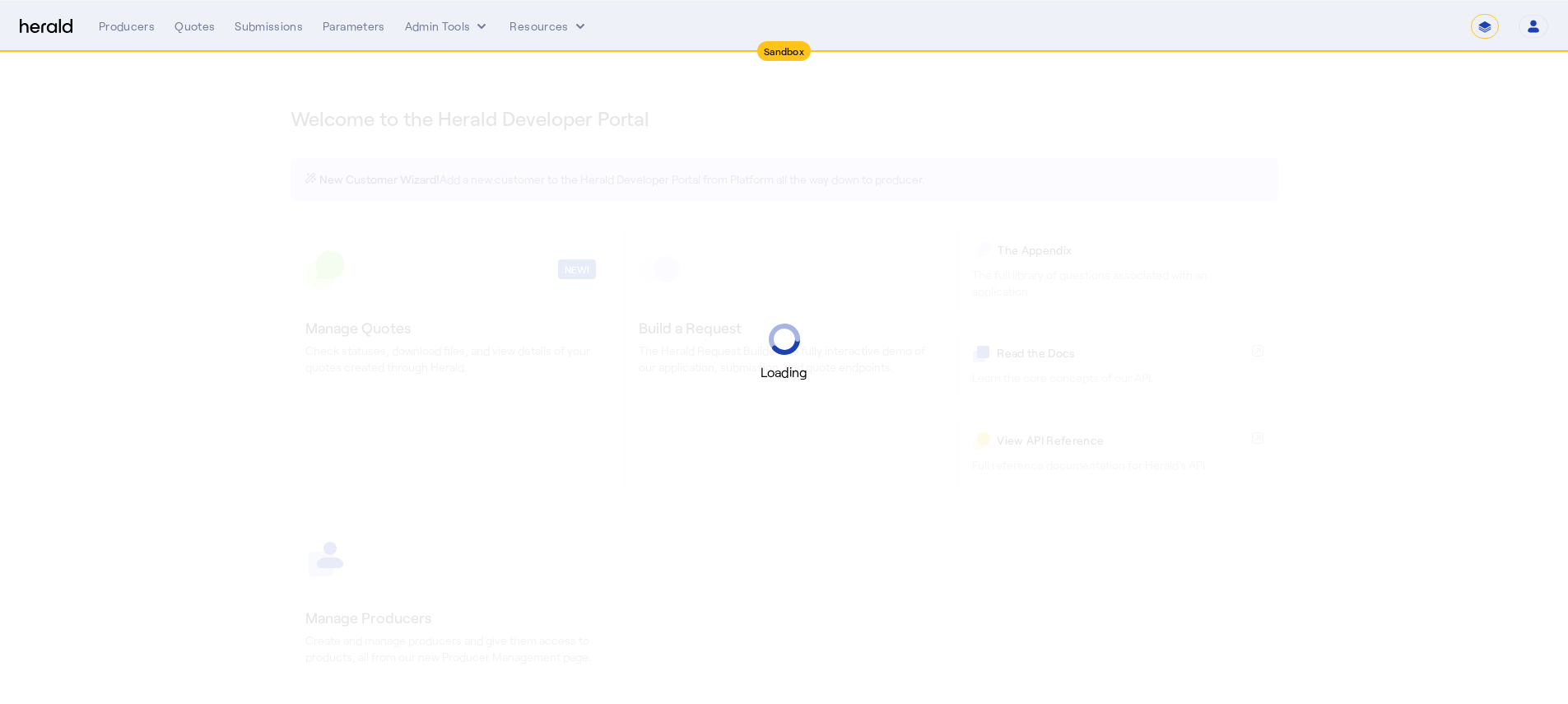 select on "*******" 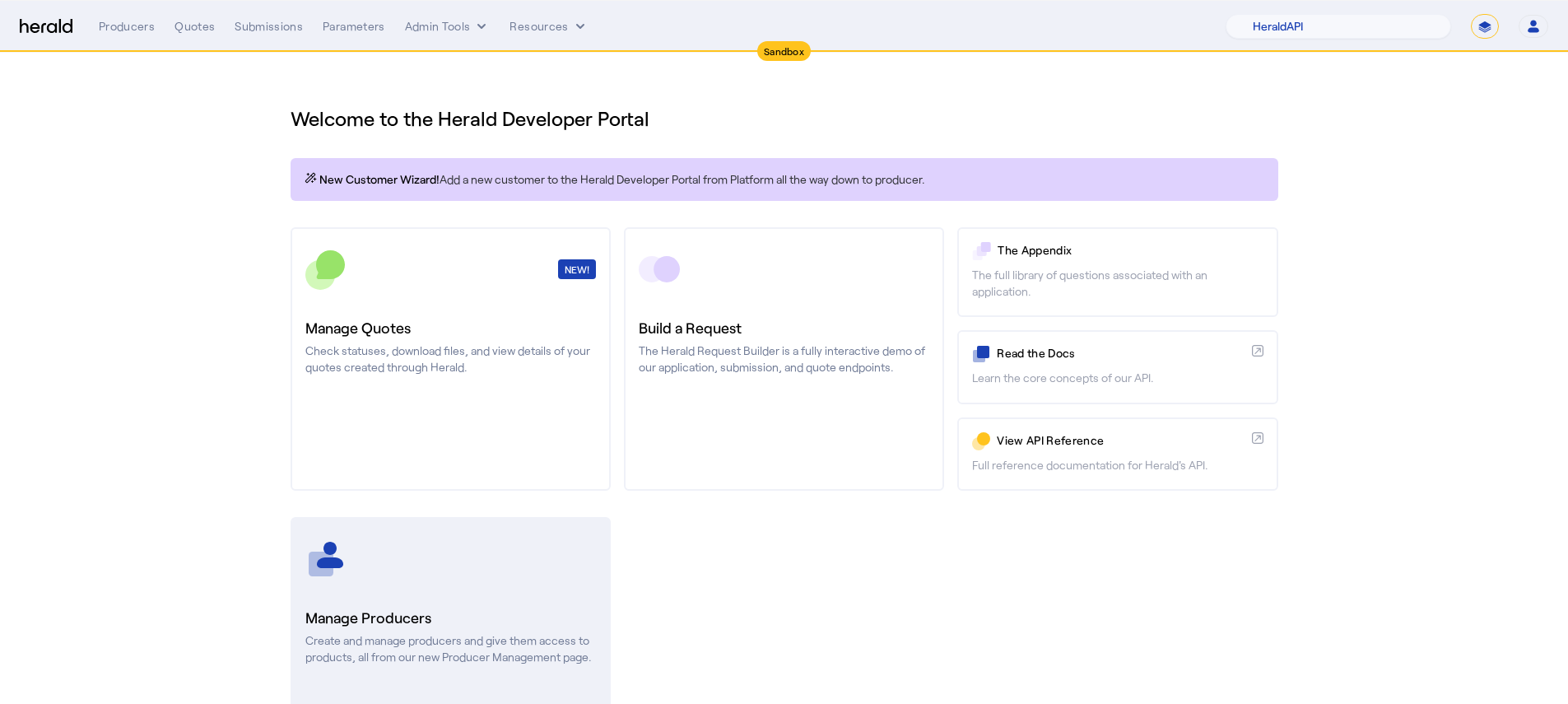 click 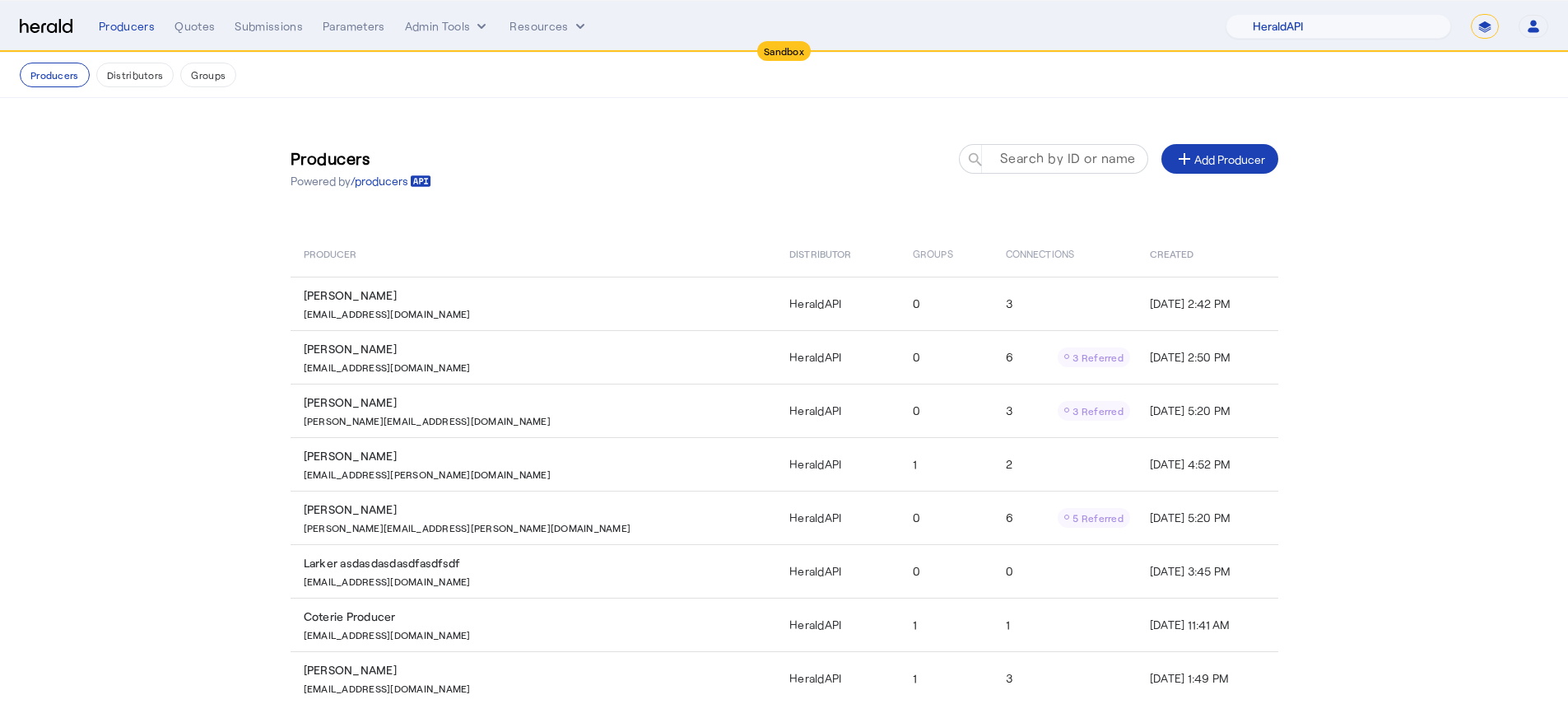 click on "Search by ID or name" at bounding box center [1068, 157] 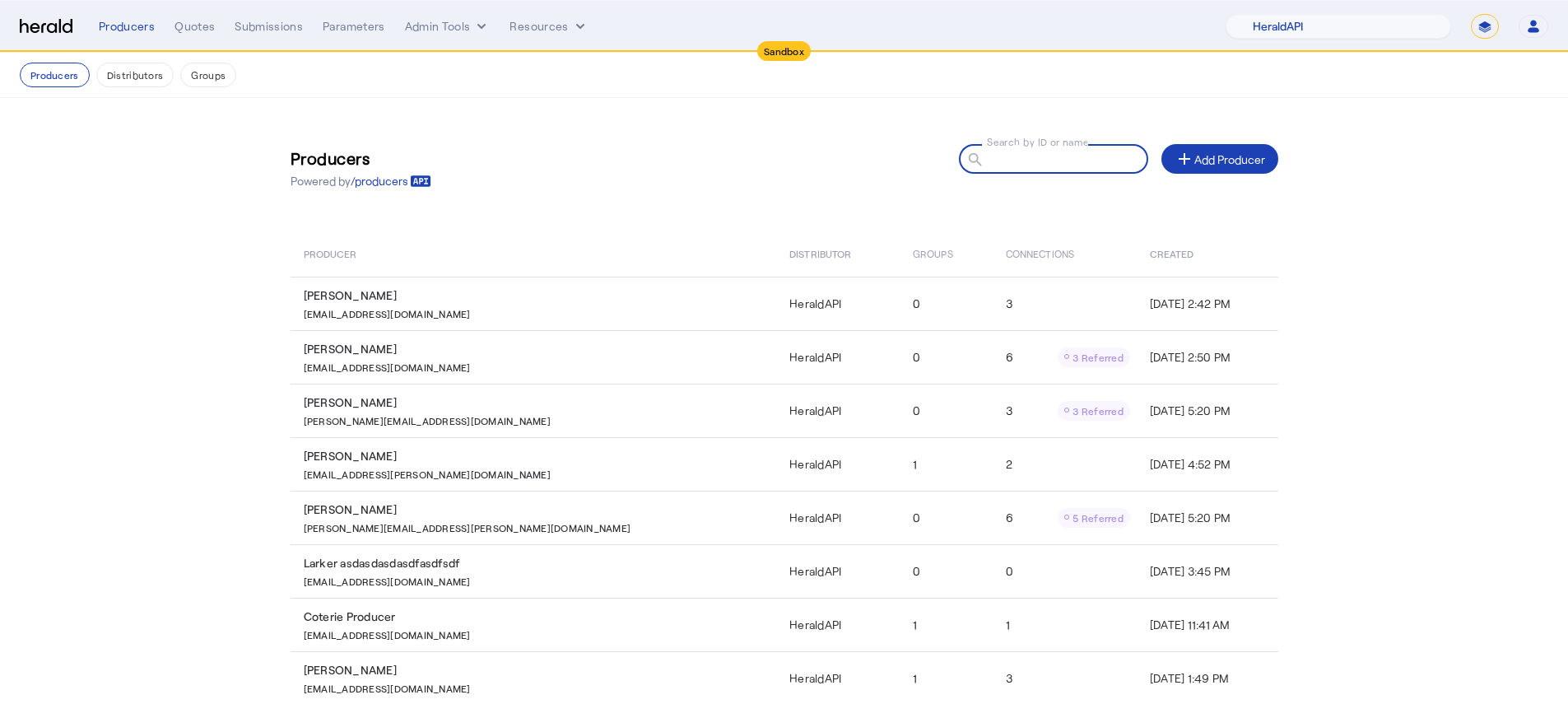 click on "Search by ID or name" at bounding box center (1061, 158) 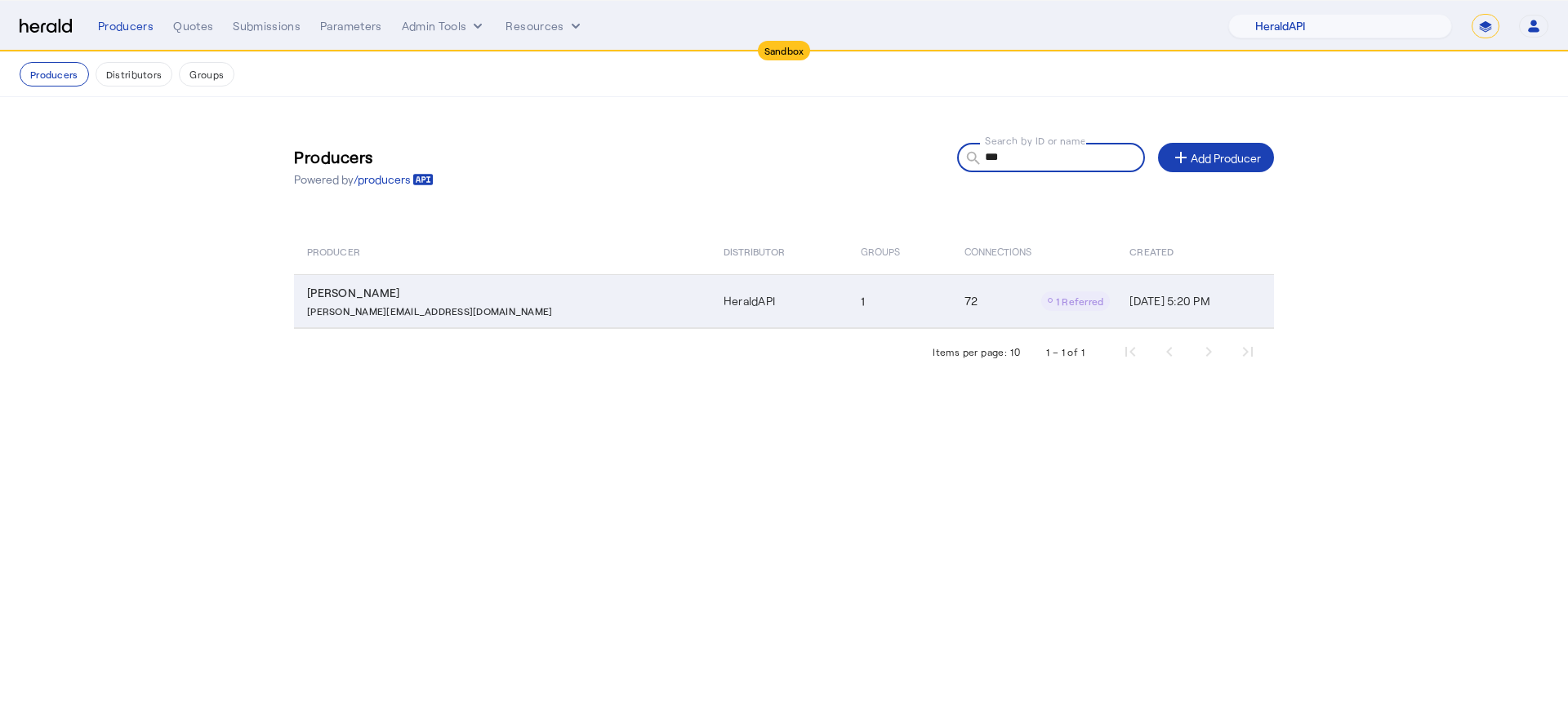 click on "HeraldAPI" 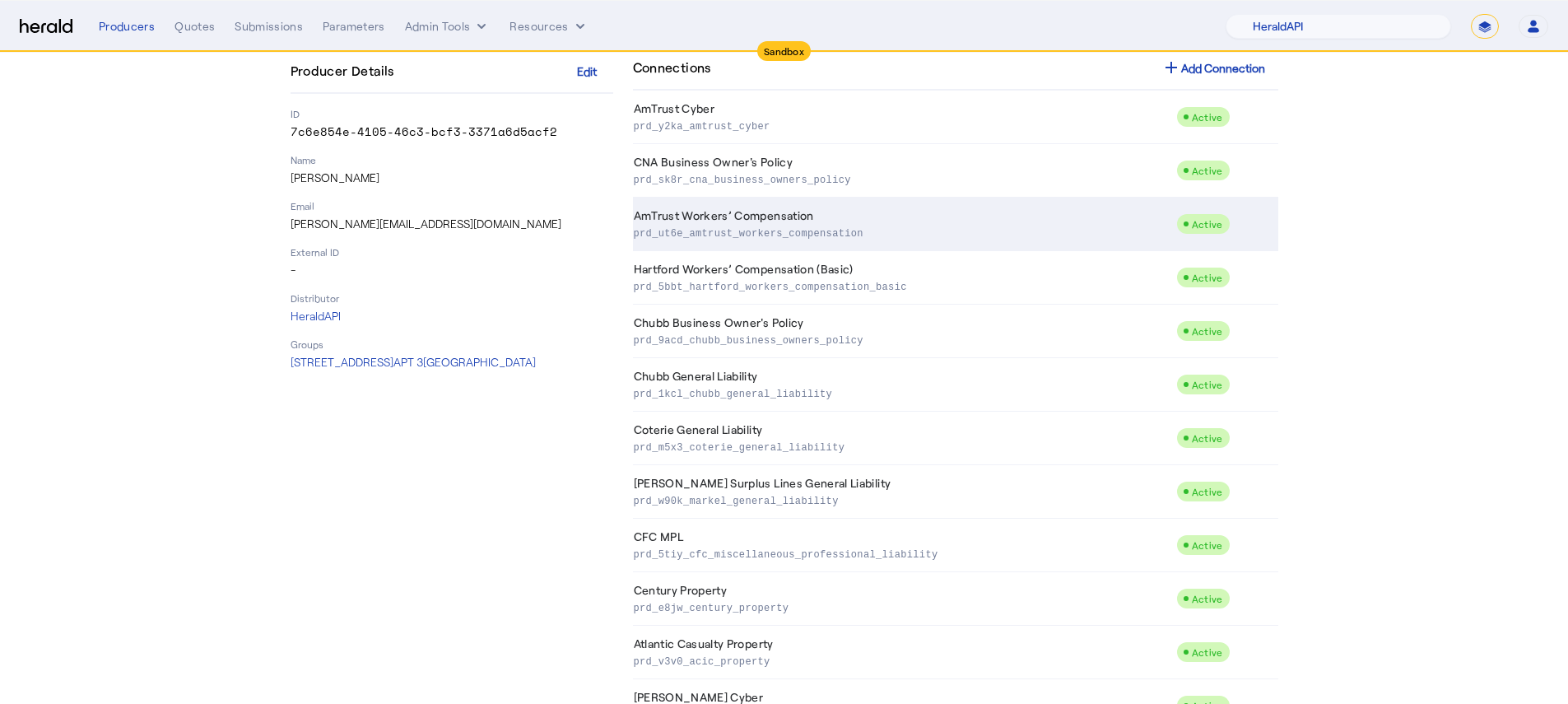 scroll, scrollTop: 1044, scrollLeft: 0, axis: vertical 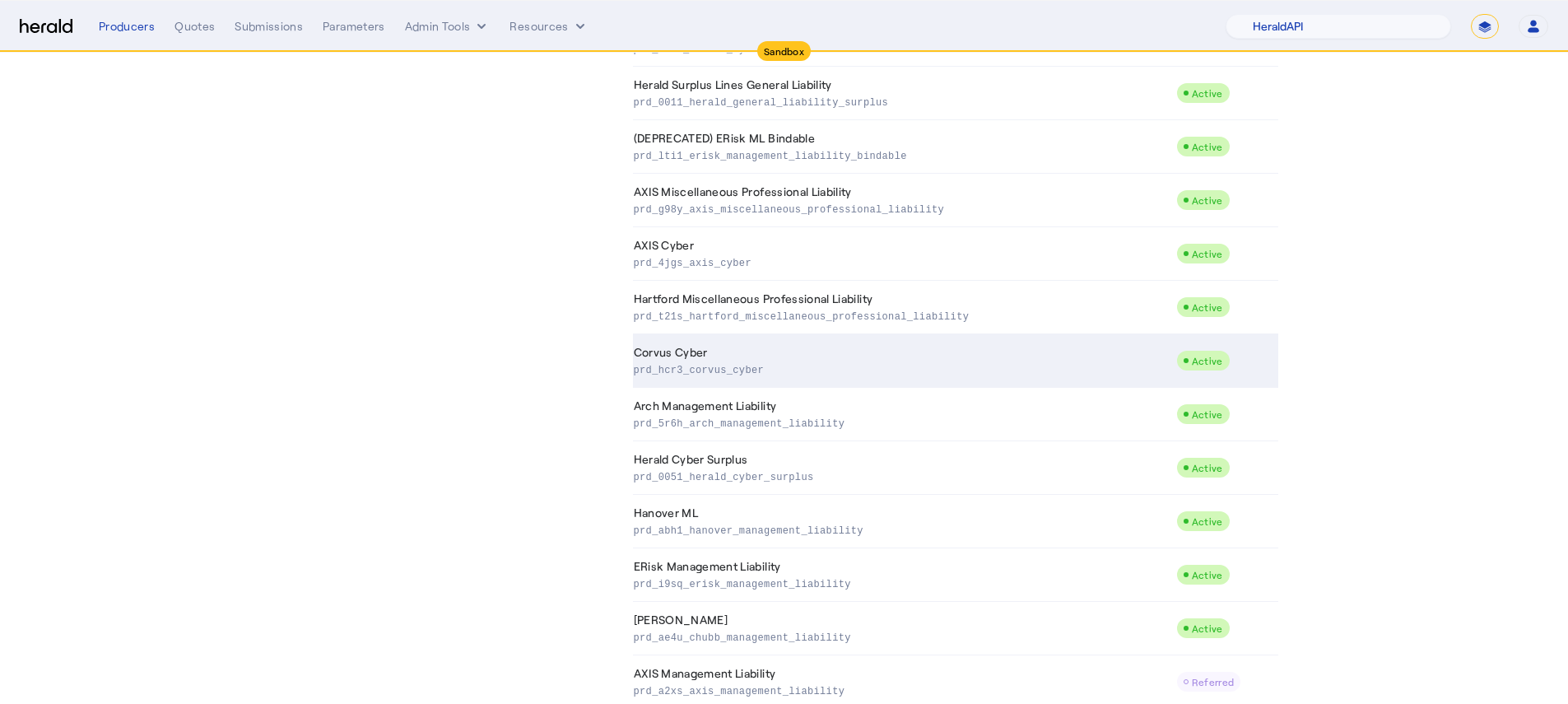 click on "Corvus Cyber  prd_hcr3_corvus_cyber" 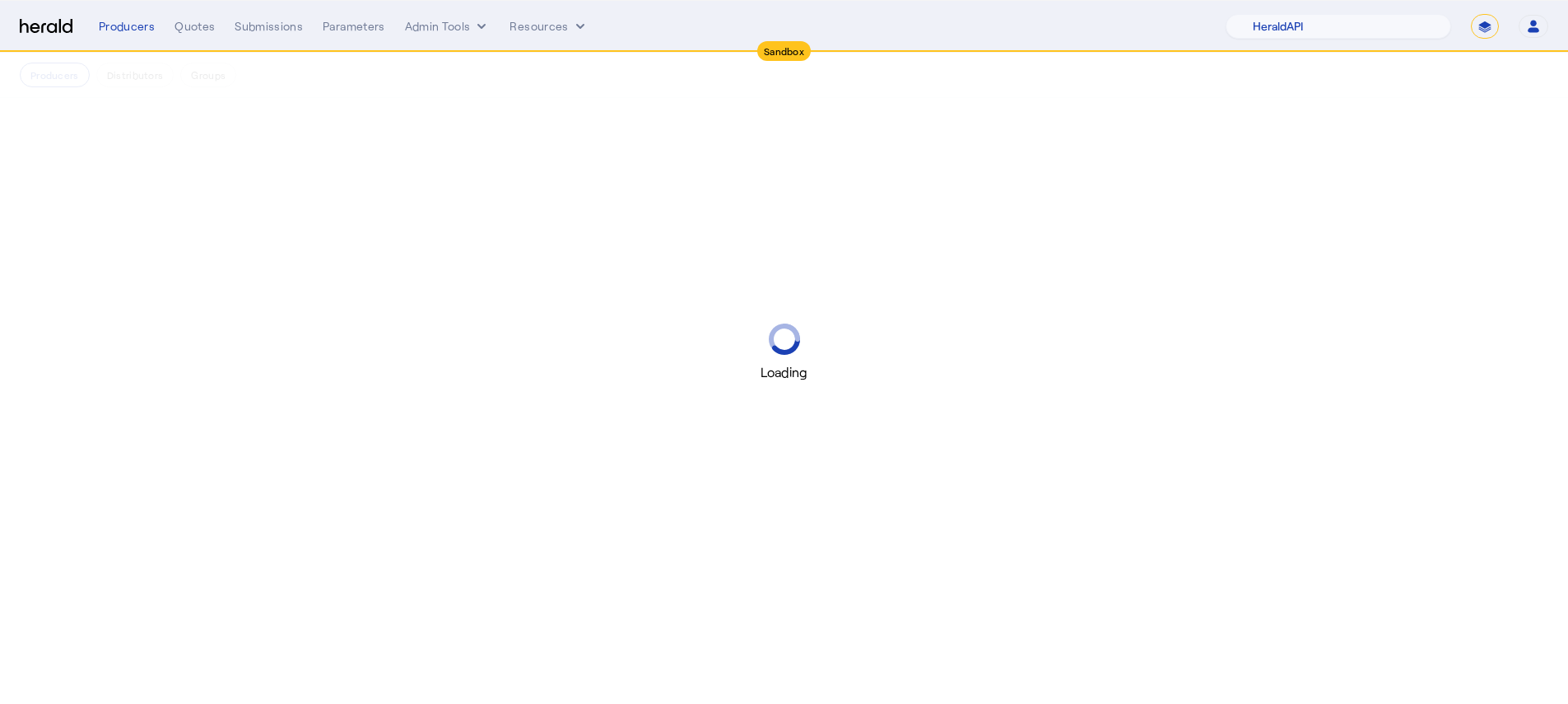 scroll, scrollTop: 0, scrollLeft: 0, axis: both 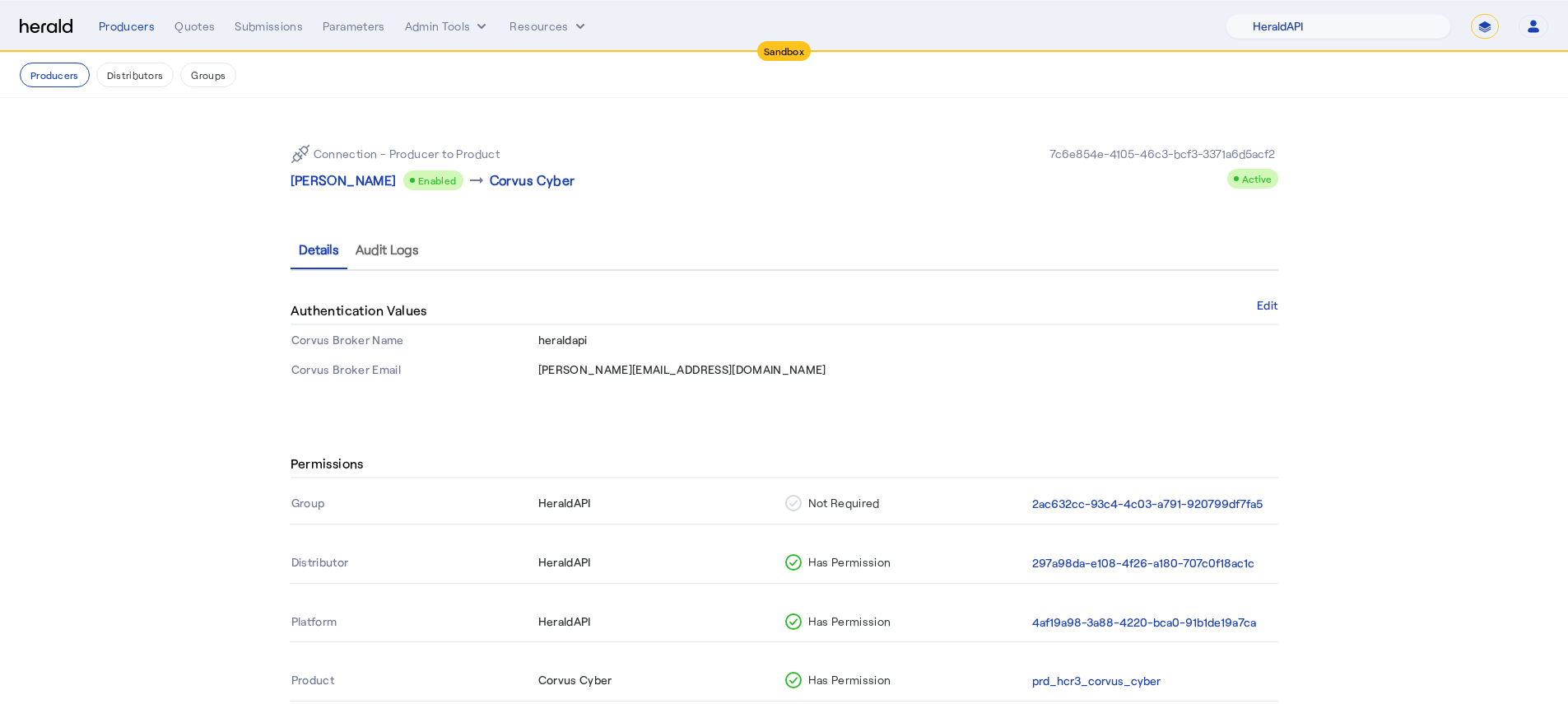click on "heraldapi" at bounding box center [563, 339] 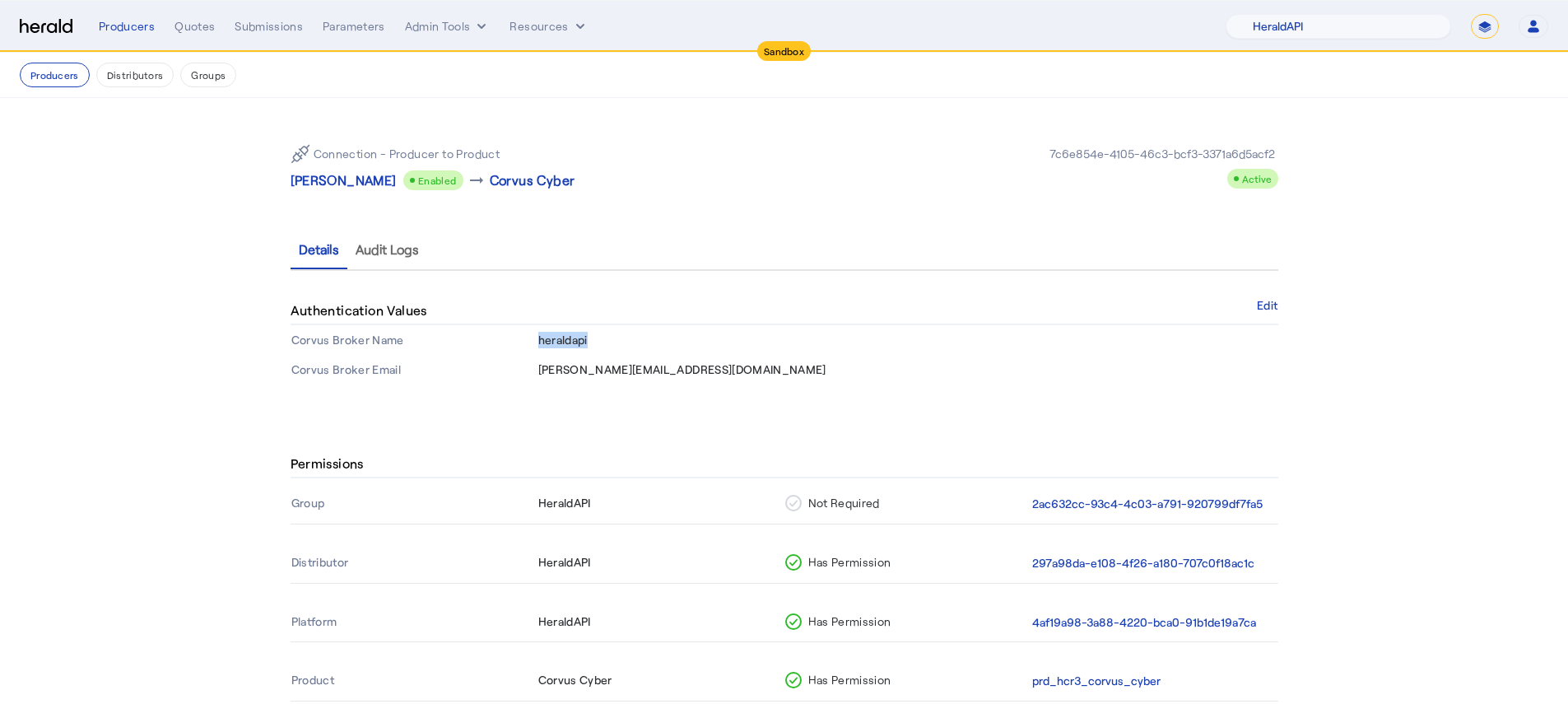 click on "heraldapi" at bounding box center [563, 339] 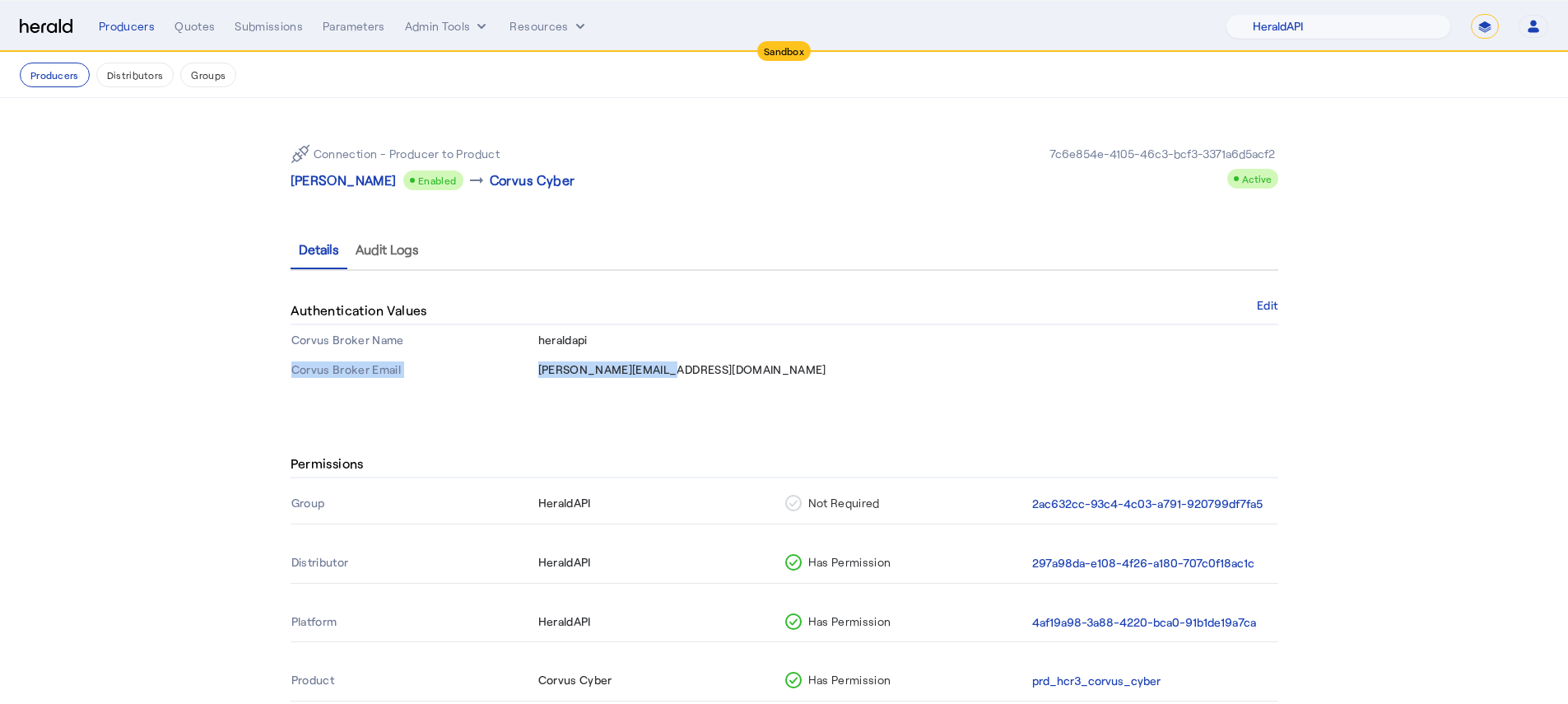 drag, startPoint x: 710, startPoint y: 377, endPoint x: 542, endPoint y: 371, distance: 168.10711 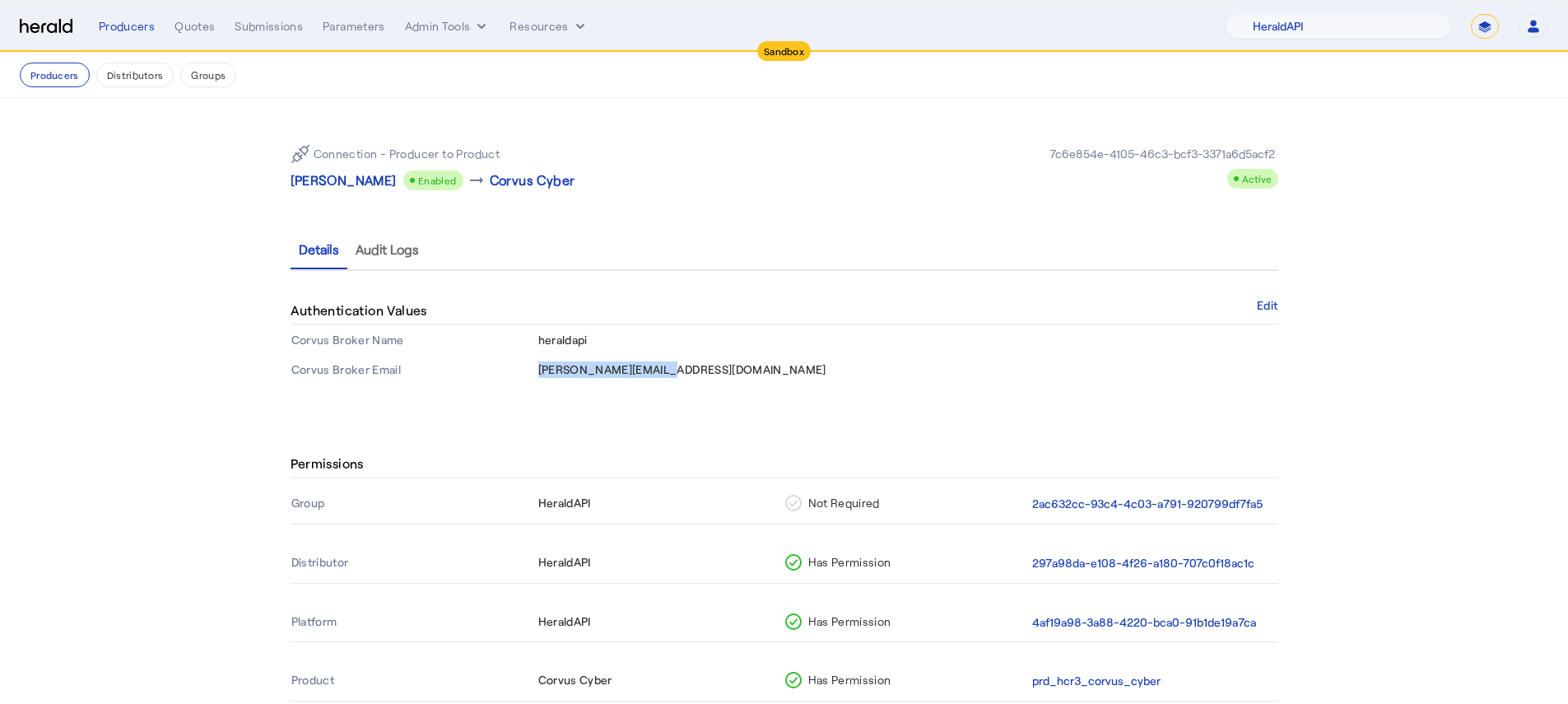 drag, startPoint x: 733, startPoint y: 373, endPoint x: 546, endPoint y: 367, distance: 187.09623 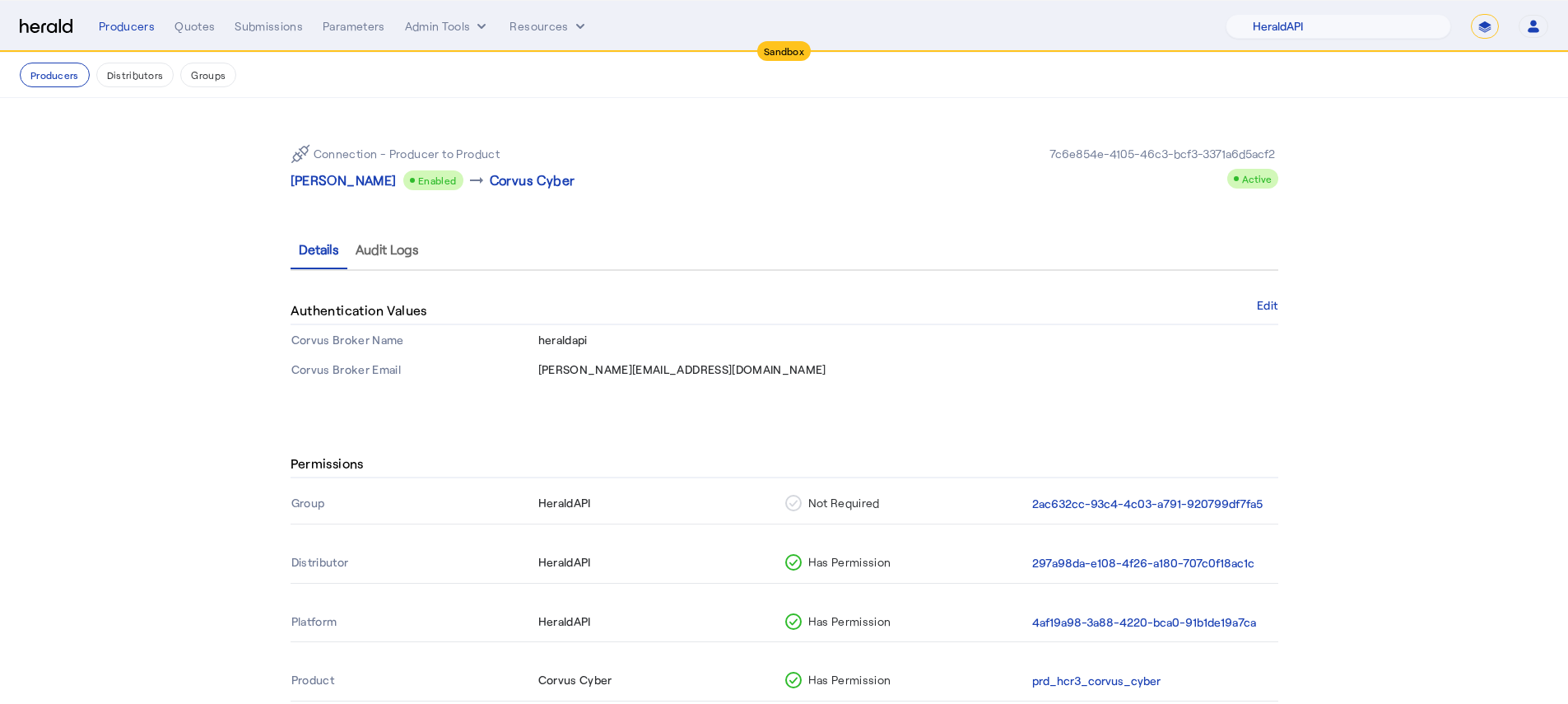 click on "Connection - Producer to Product   Misty Adamson
Enabled arrow_right_alt  Corvus Cyber   7c6e854e-4105-46c3-bcf3-3371a6d5acf2
Active  Details   Audit Logs  Authentication Values  Edit   Corvus Broker Name heraldapi  Corvus Broker Email duncan@heraldapi.com" 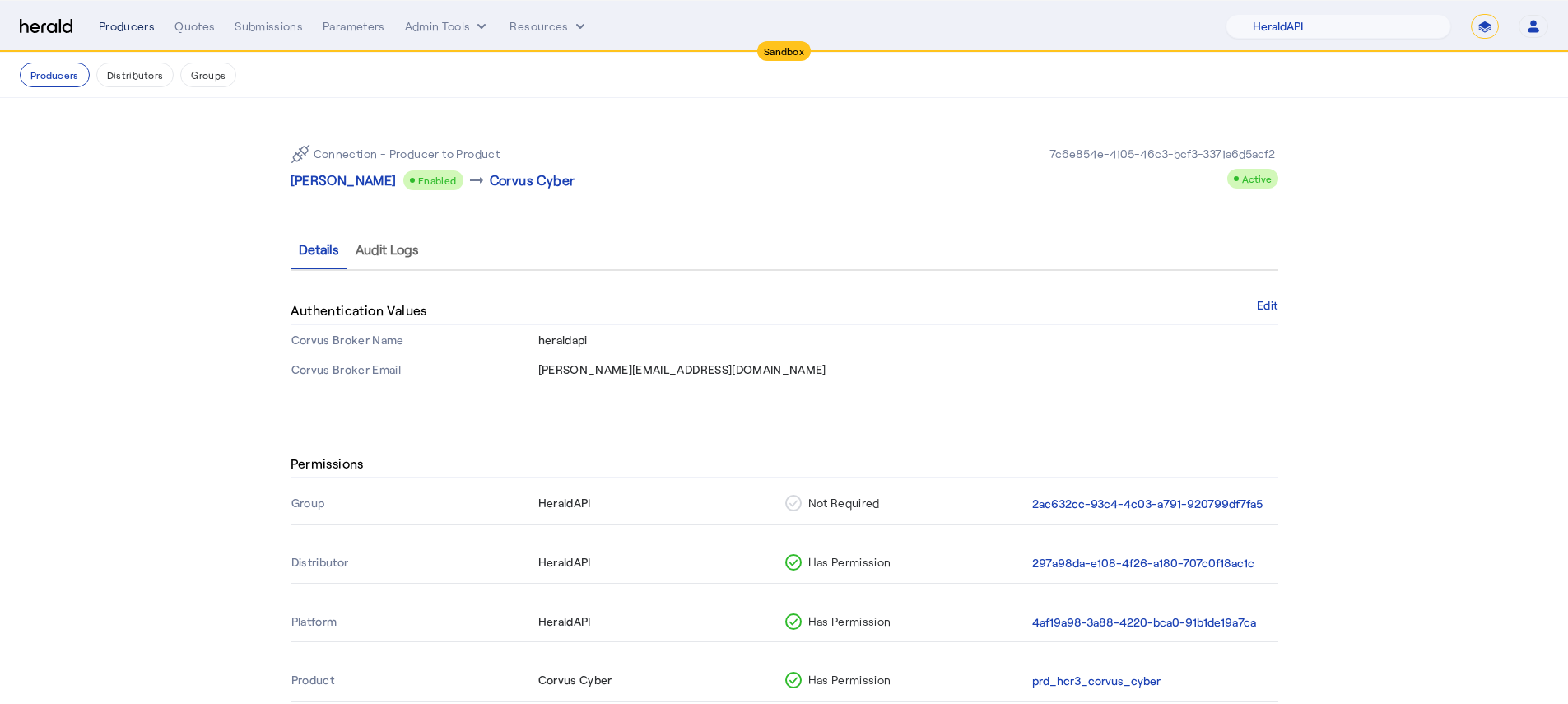 click on "Producers" at bounding box center (127, 26) 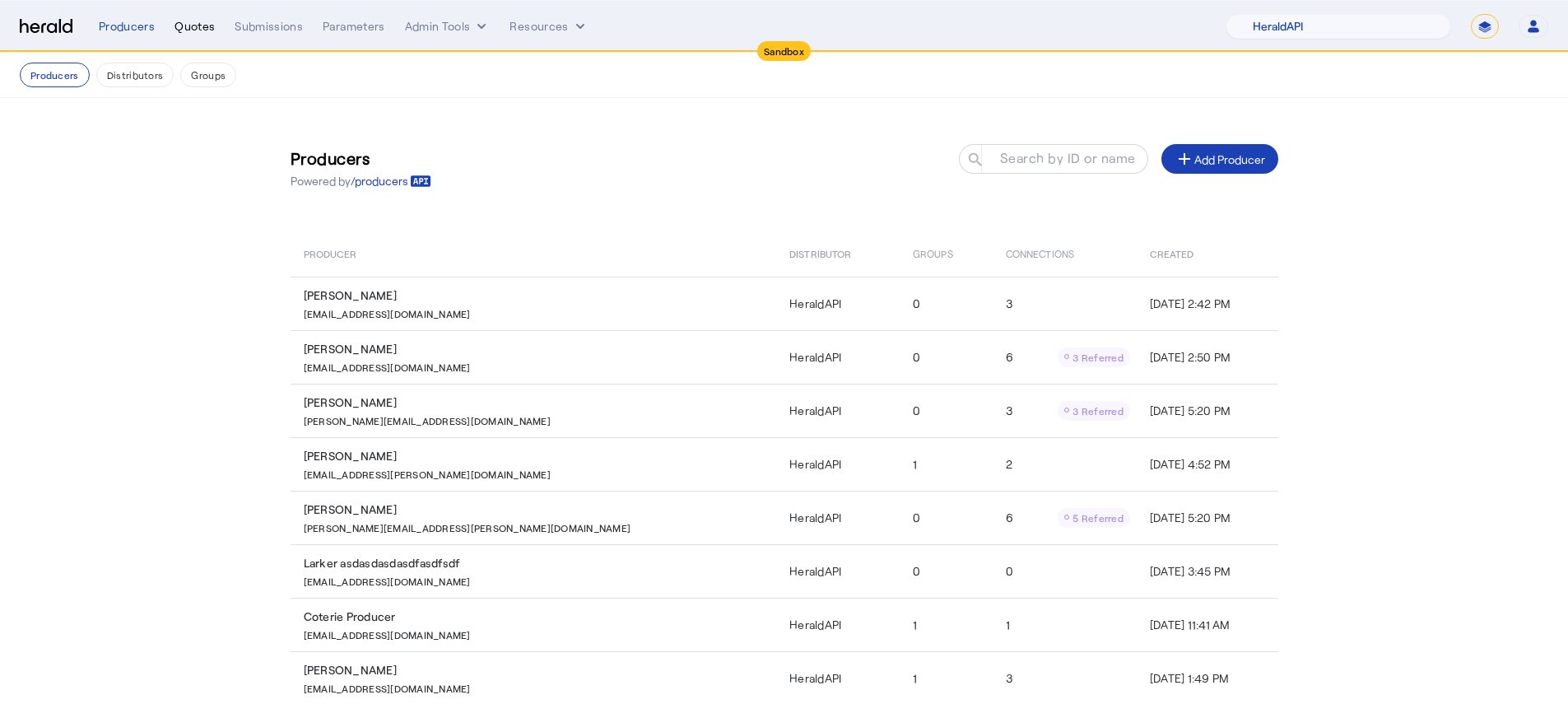 click on "Quotes" at bounding box center (194, 26) 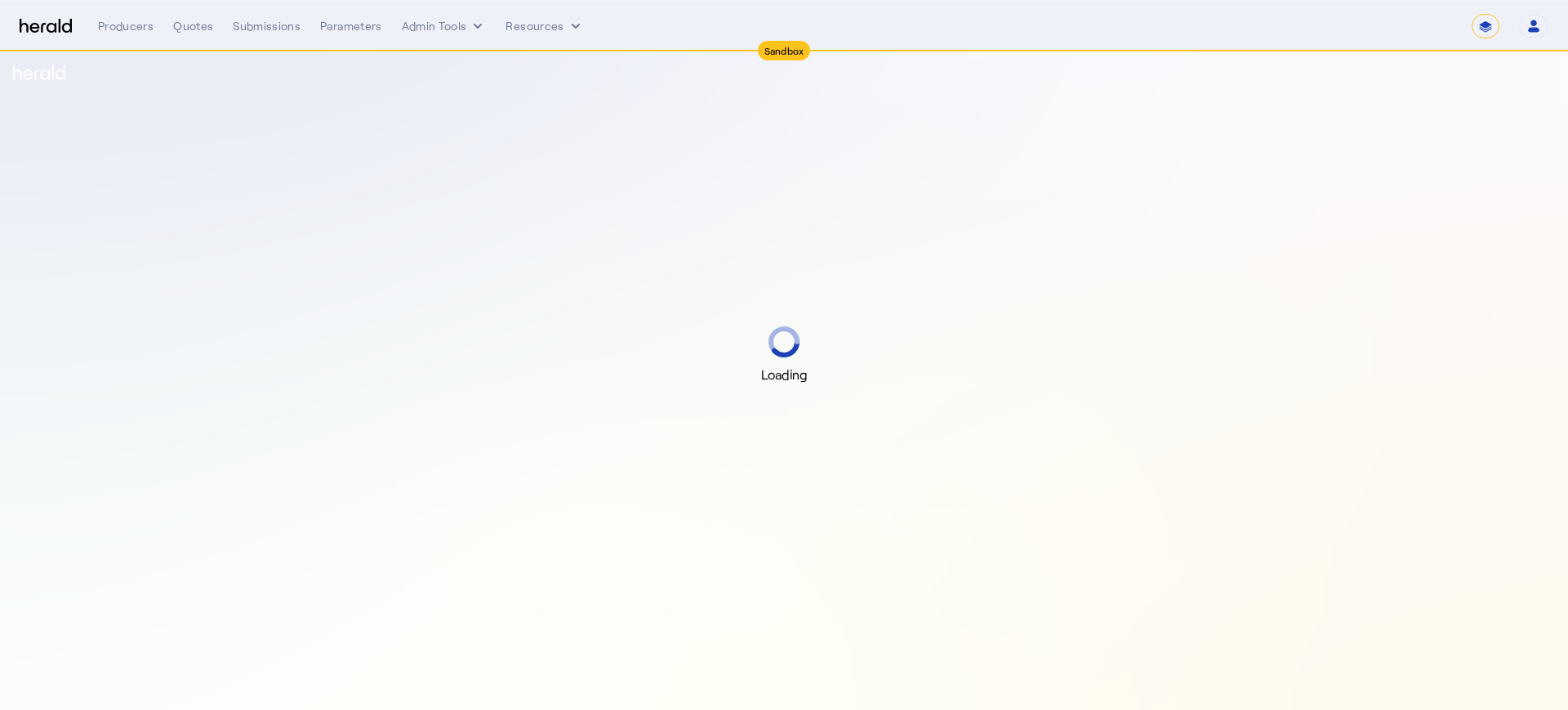 select on "*******" 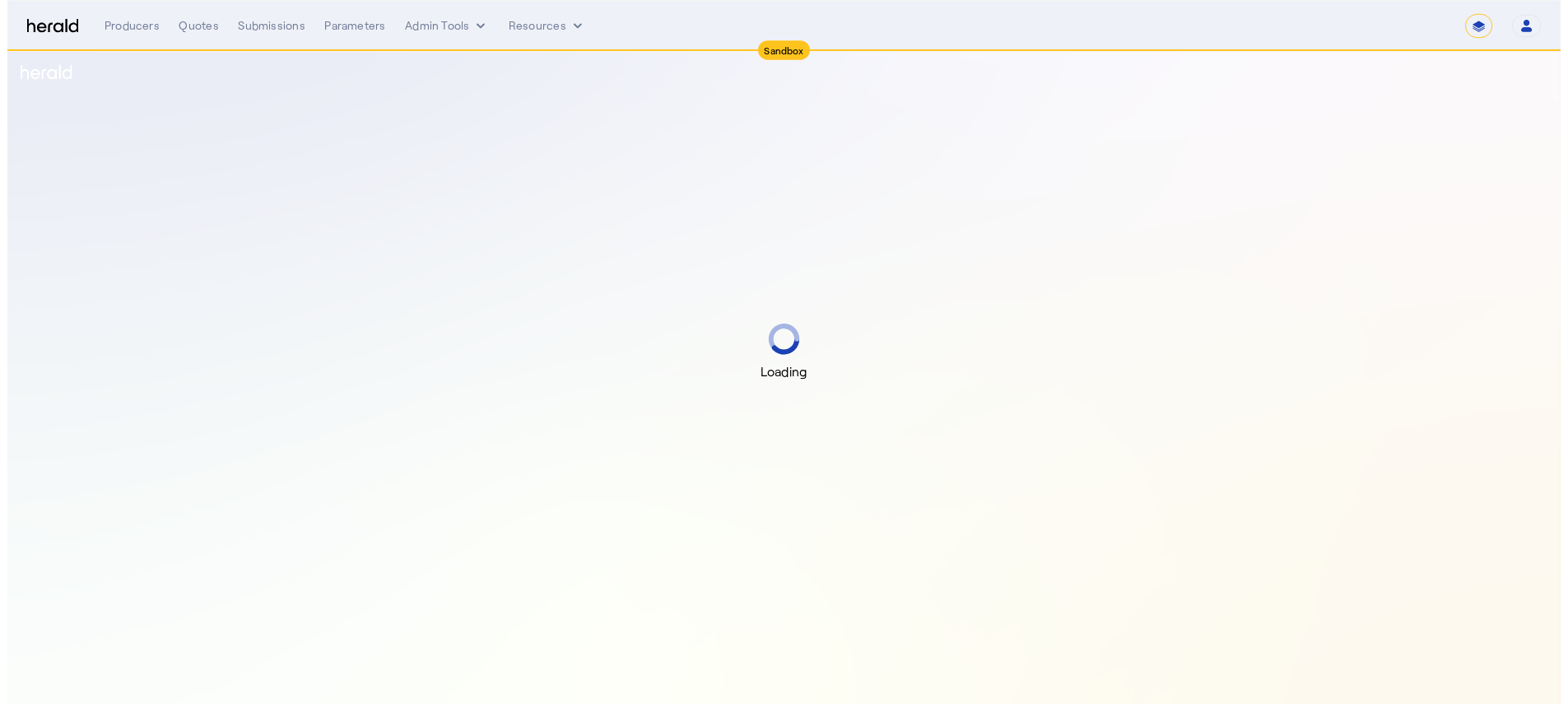 scroll, scrollTop: 0, scrollLeft: 0, axis: both 